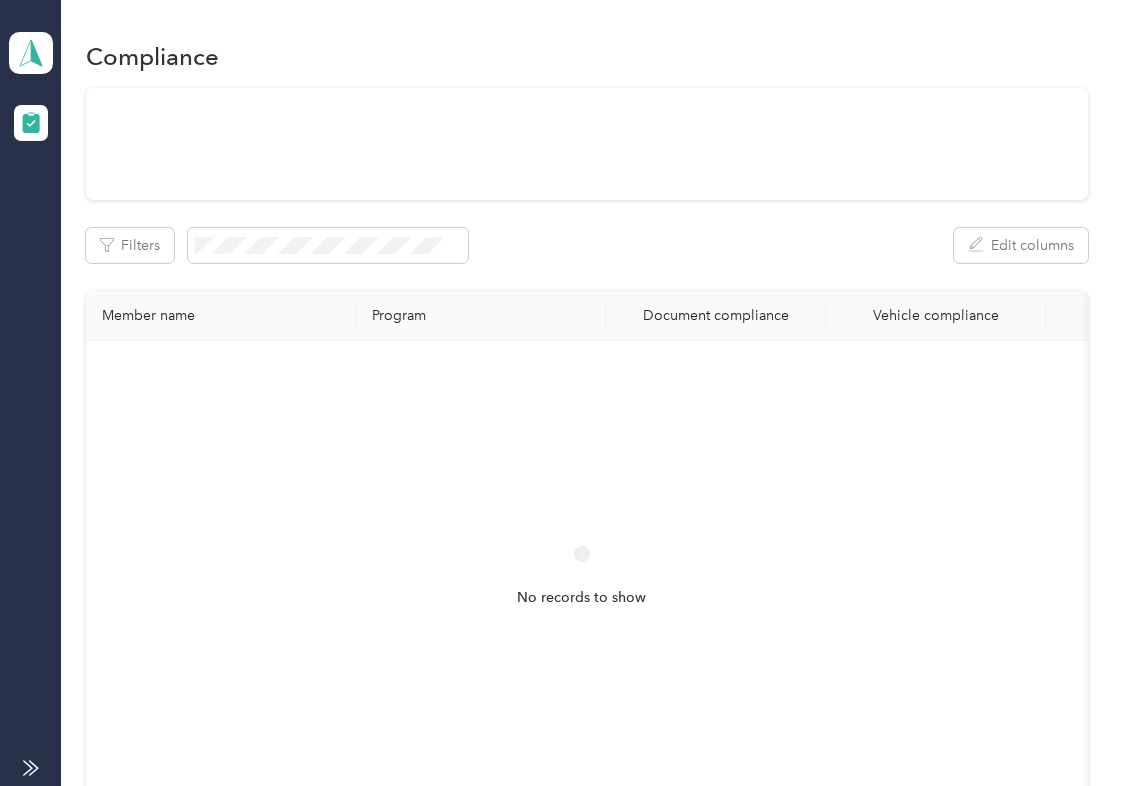 scroll, scrollTop: 0, scrollLeft: 0, axis: both 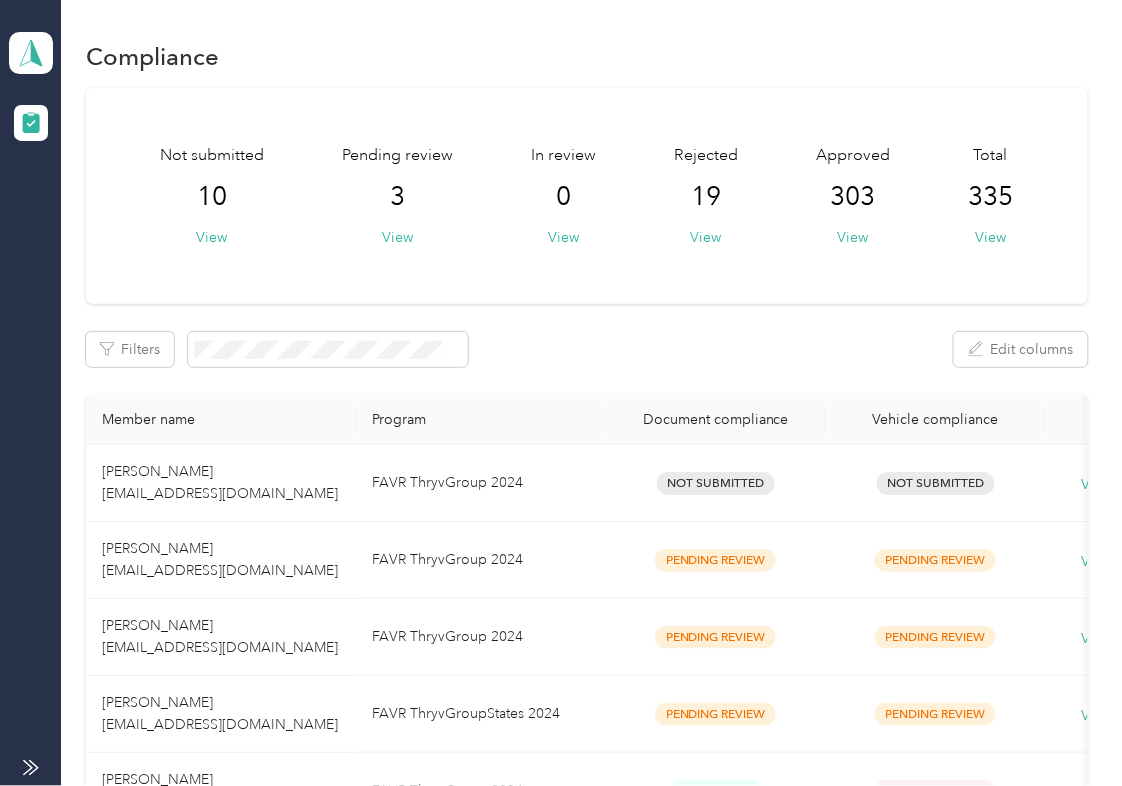 drag, startPoint x: 706, startPoint y: 318, endPoint x: 580, endPoint y: 306, distance: 126.57014 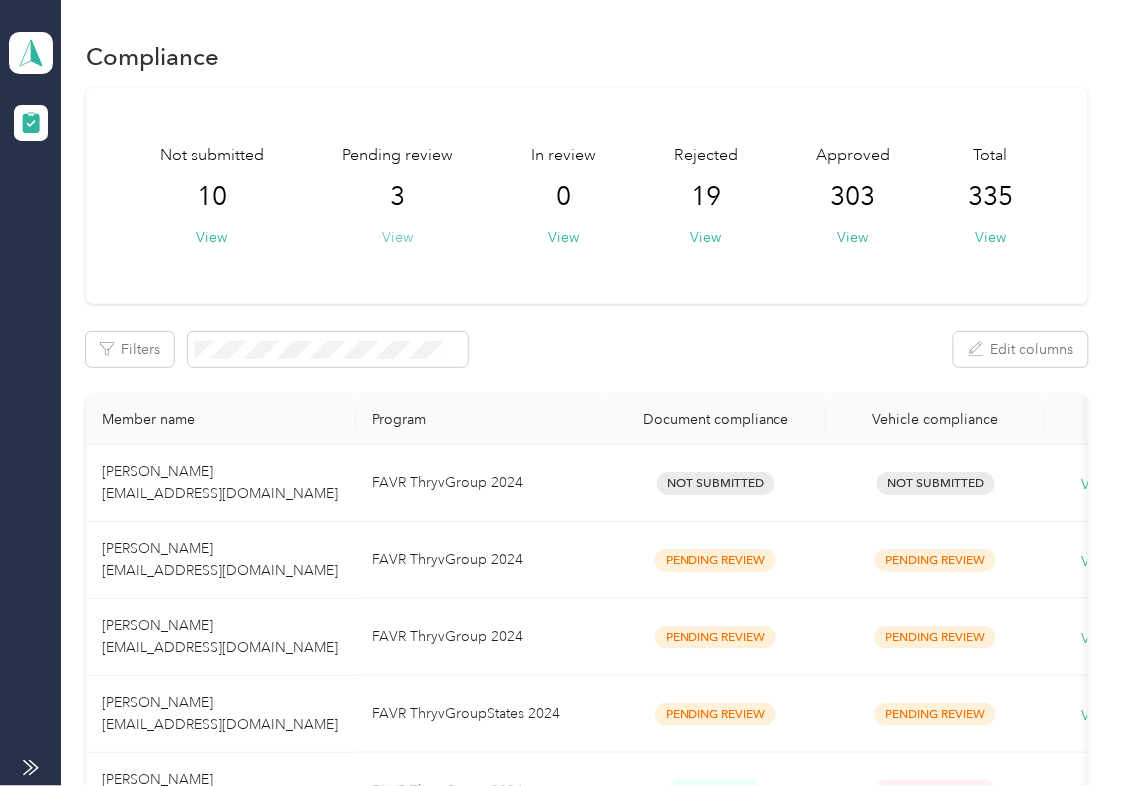 click on "View" at bounding box center [397, 237] 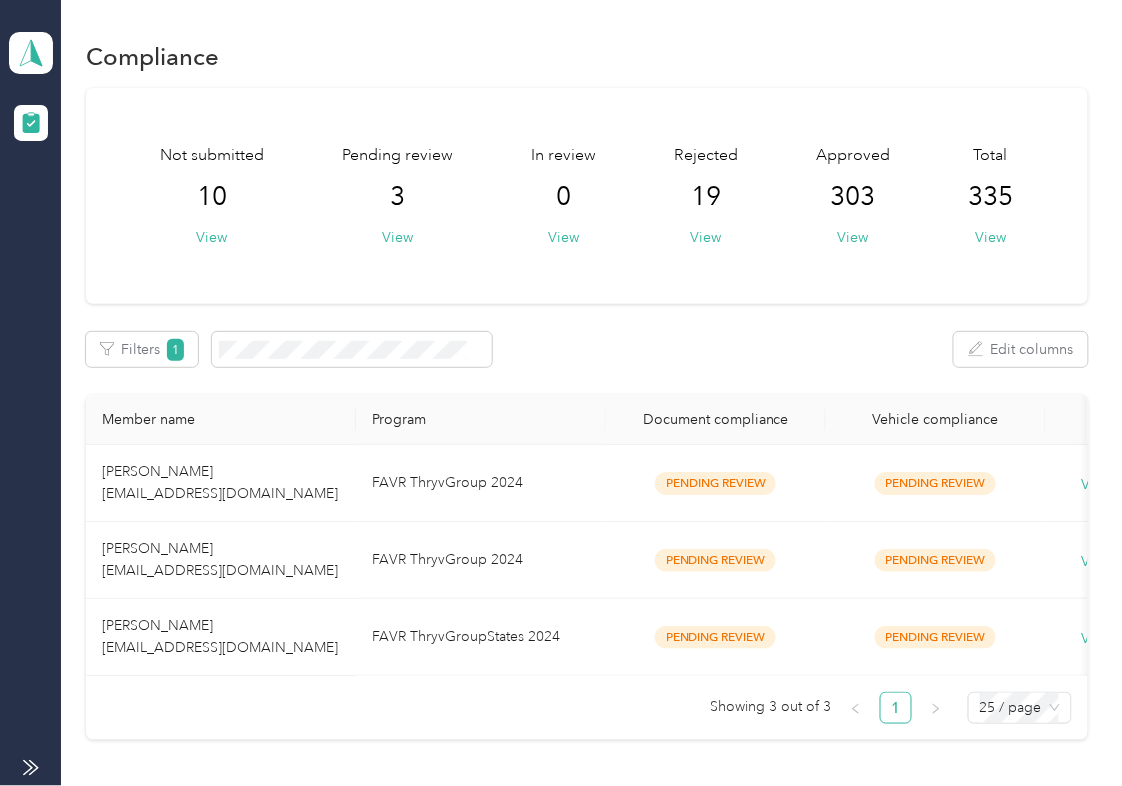 drag, startPoint x: 710, startPoint y: 306, endPoint x: 712, endPoint y: 320, distance: 14.142136 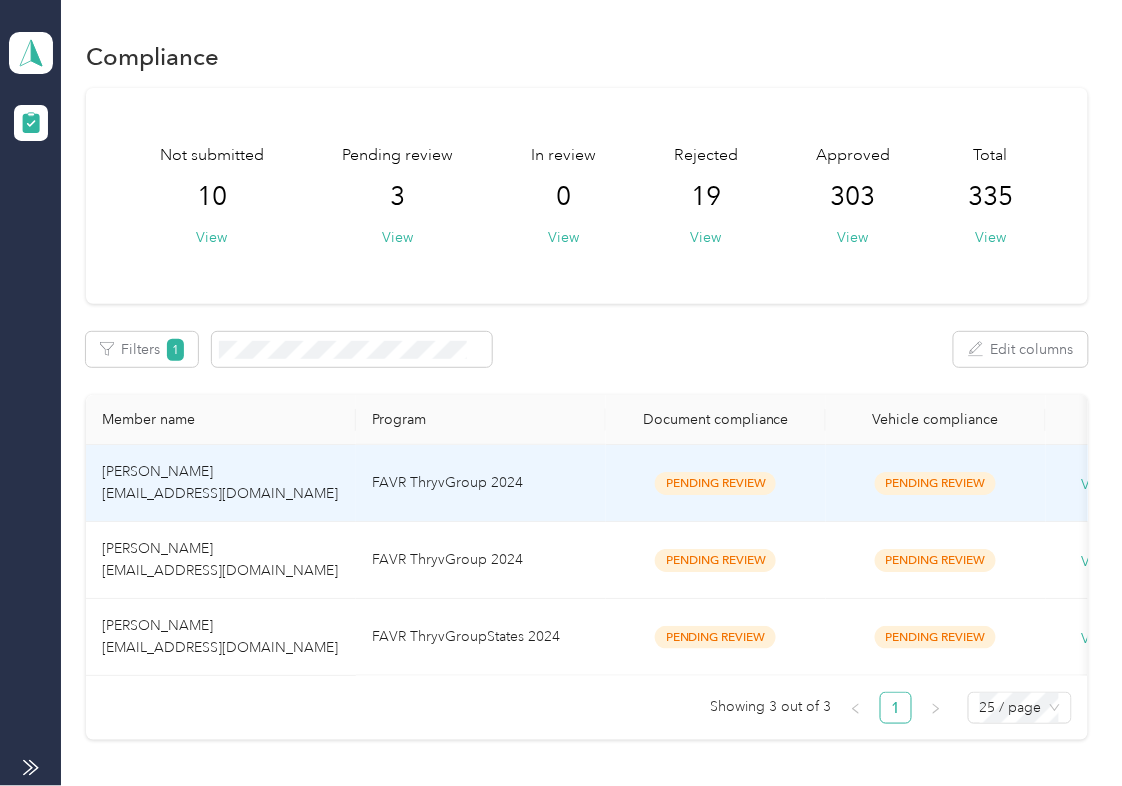 click on "[PERSON_NAME]
[EMAIL_ADDRESS][DOMAIN_NAME]" at bounding box center [221, 483] 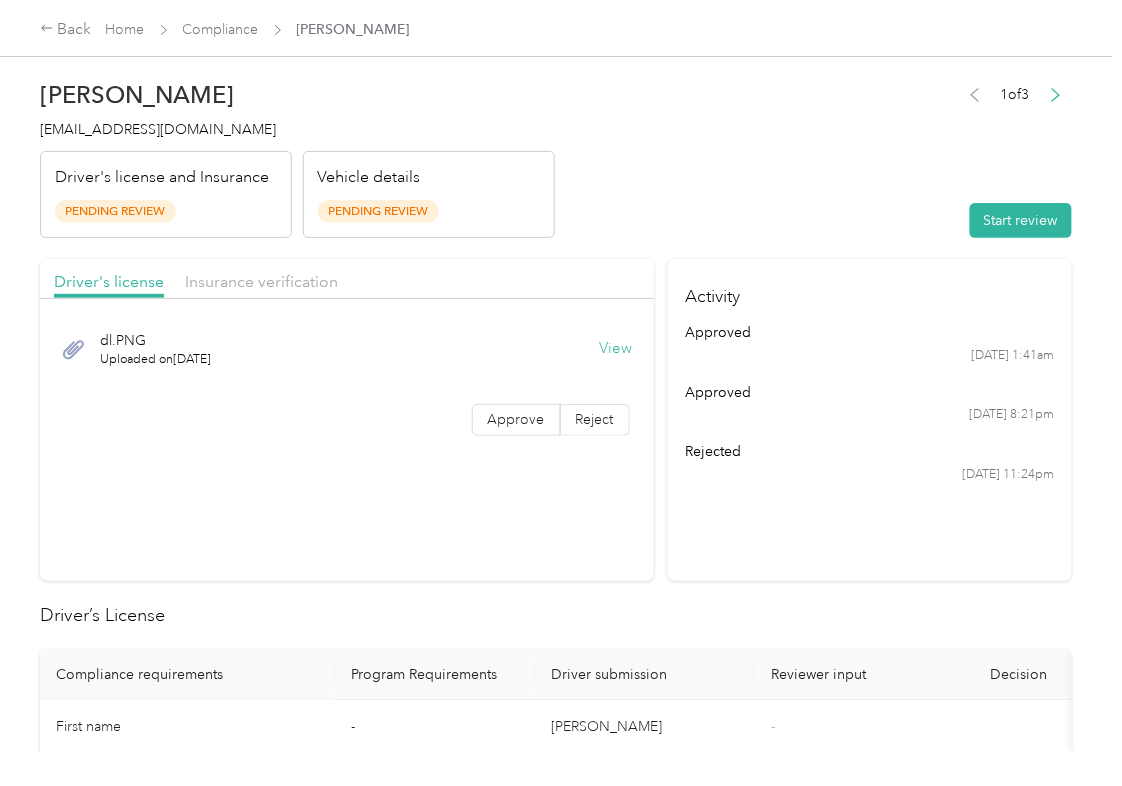 click on "View" at bounding box center [616, 349] 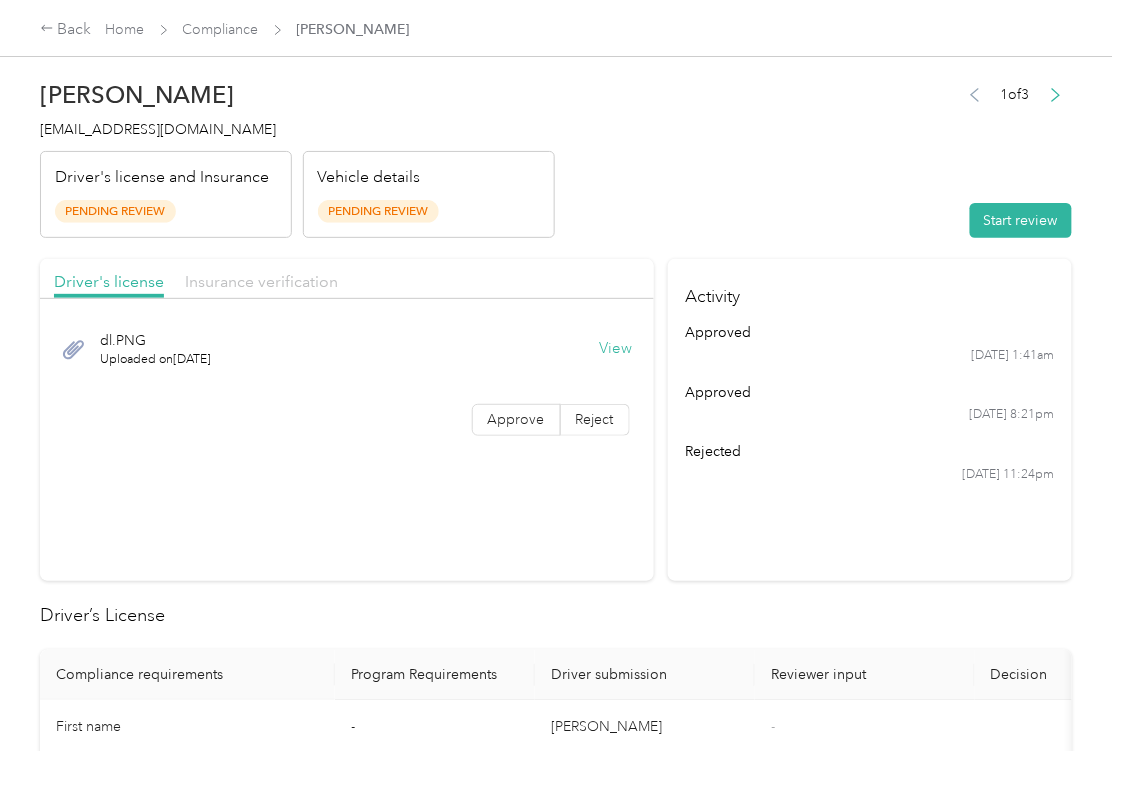 click on "Insurance verification" at bounding box center [261, 281] 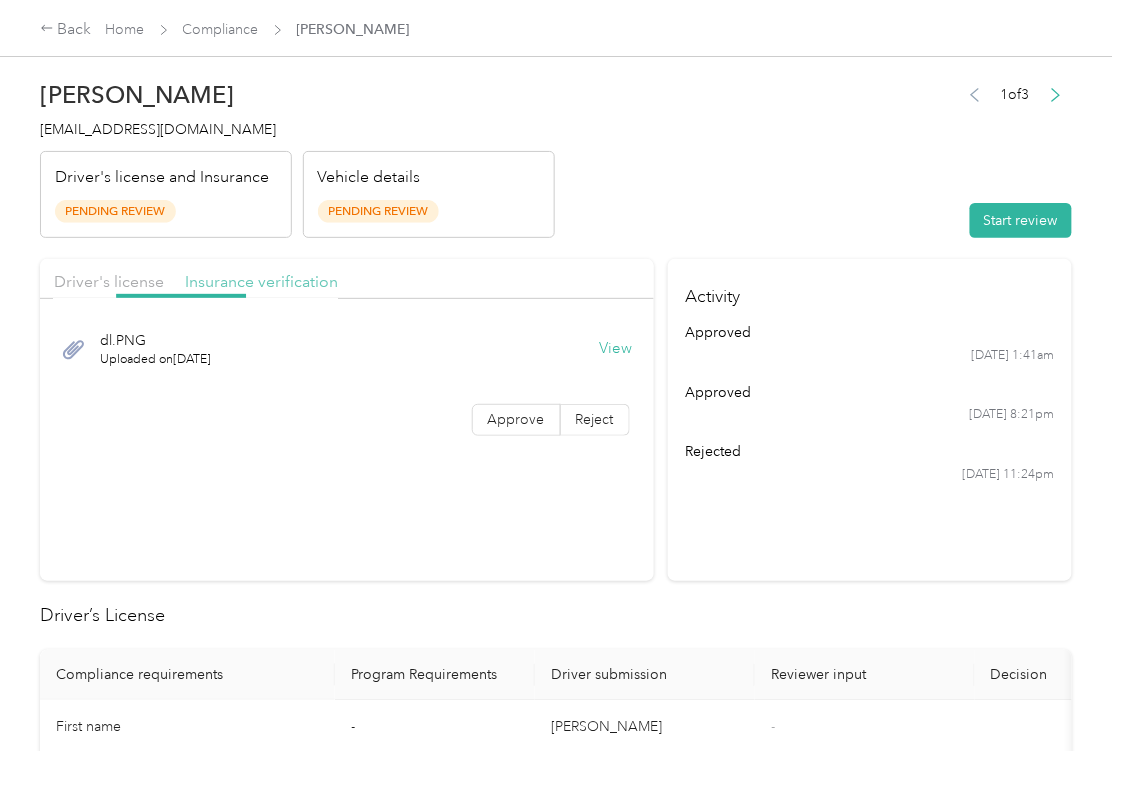 click on "Insurance verification" at bounding box center [261, 281] 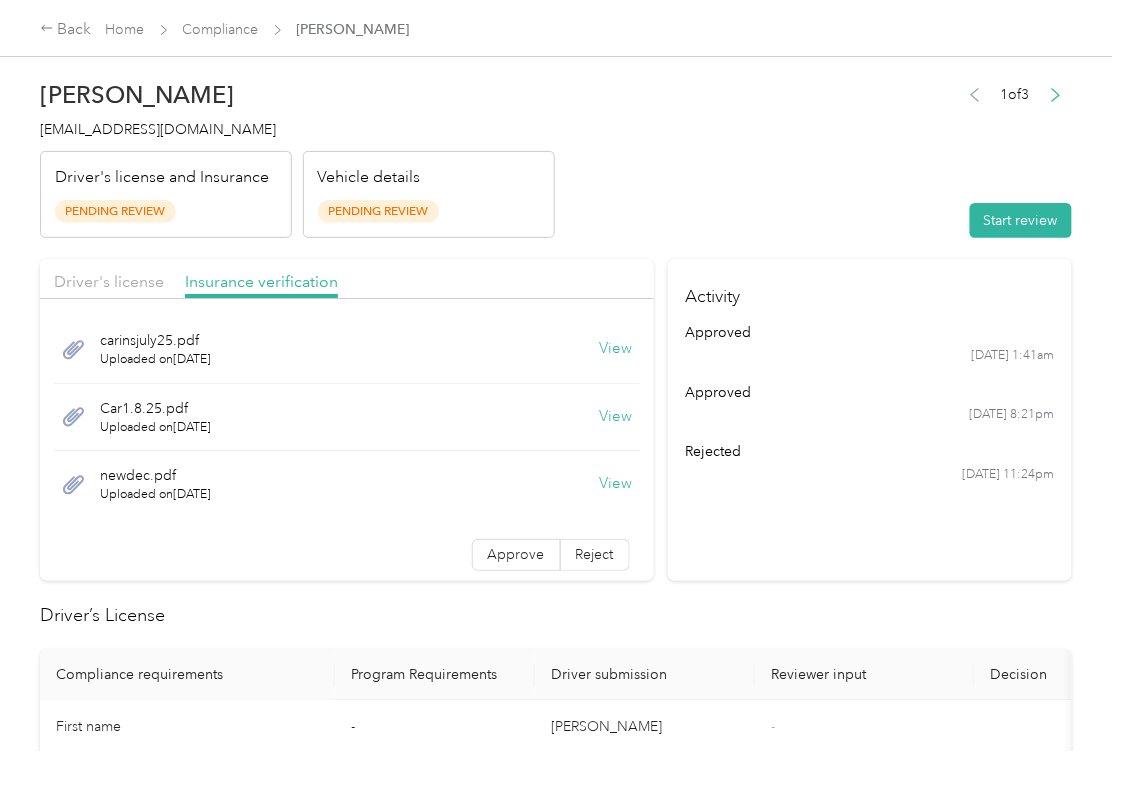 click on "View" at bounding box center (616, 349) 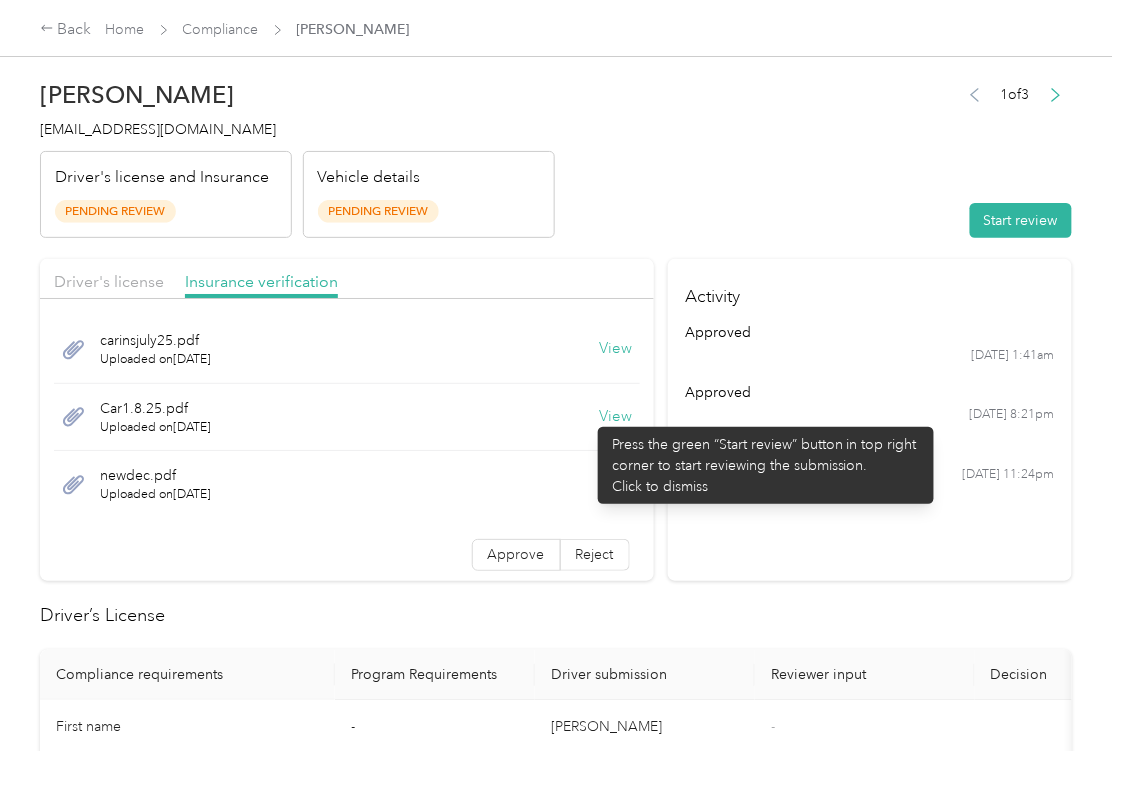 drag, startPoint x: 588, startPoint y: 417, endPoint x: 608, endPoint y: 430, distance: 23.853722 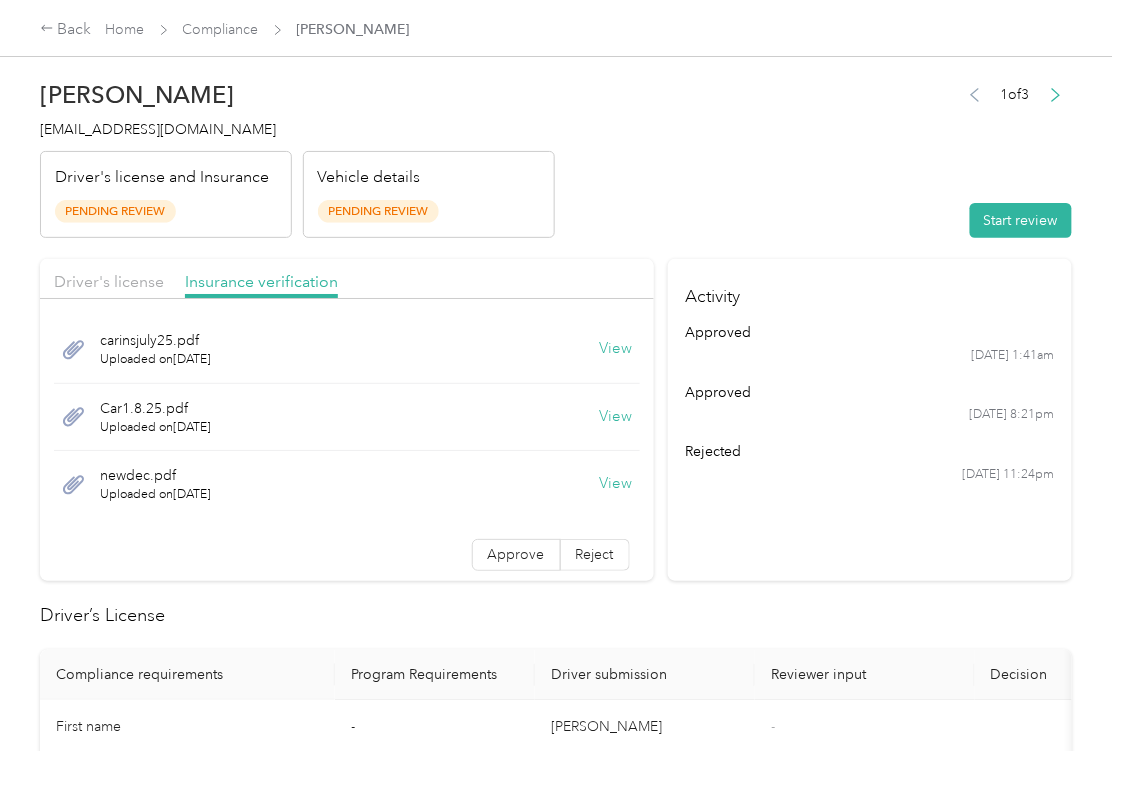 click on "View" at bounding box center (616, 484) 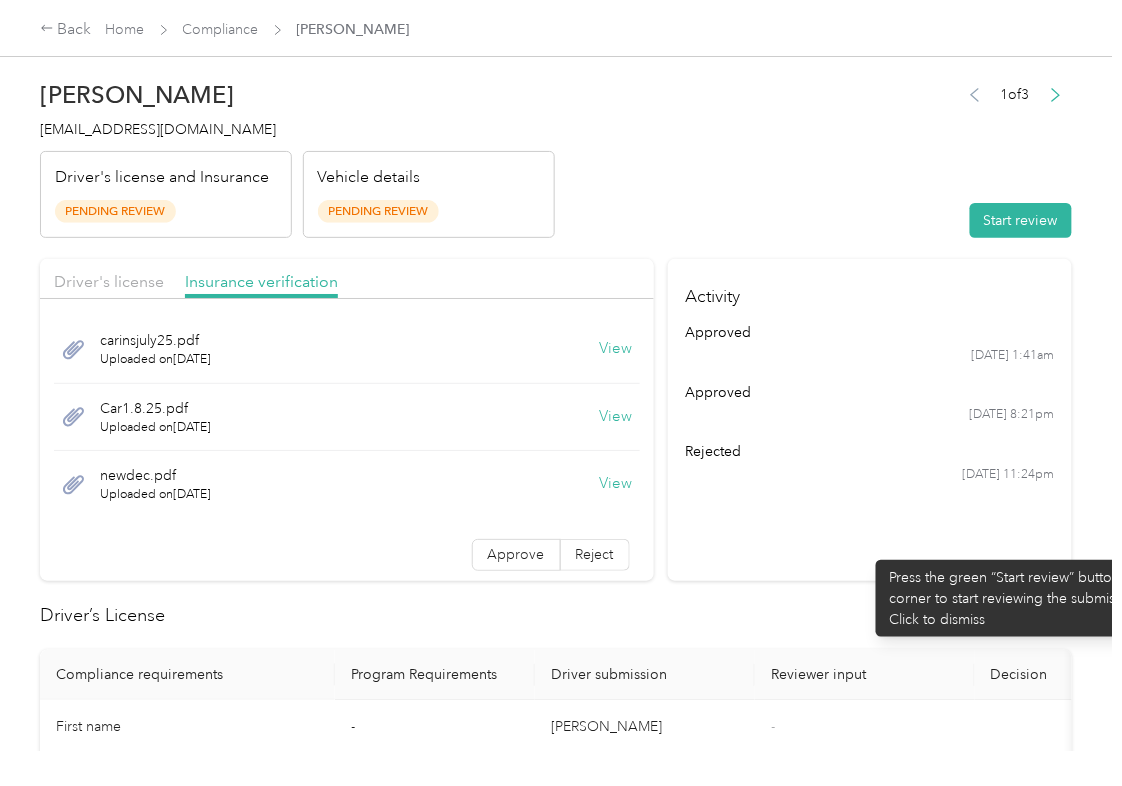 click on "Activity approved [DATE] 1:41am approved [DATE] 8:21pm rejected [DATE] 11:24pm" at bounding box center [870, 420] 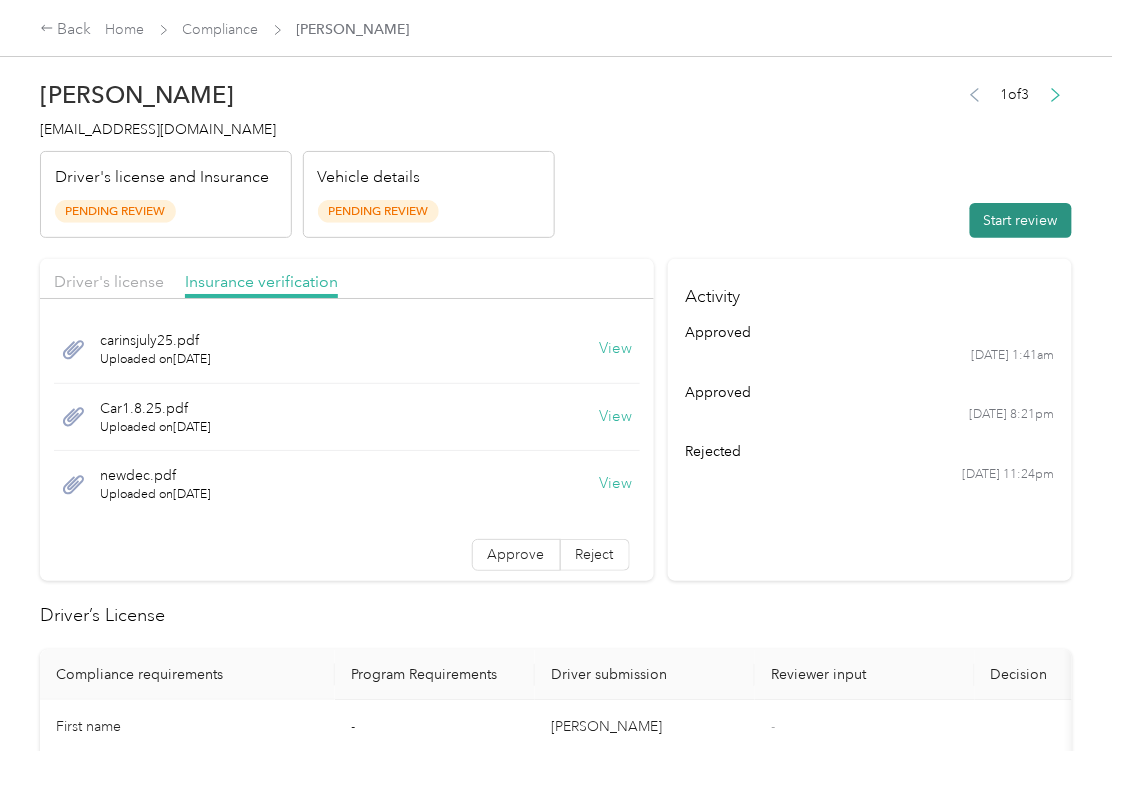 click on "Start review" at bounding box center (1021, 220) 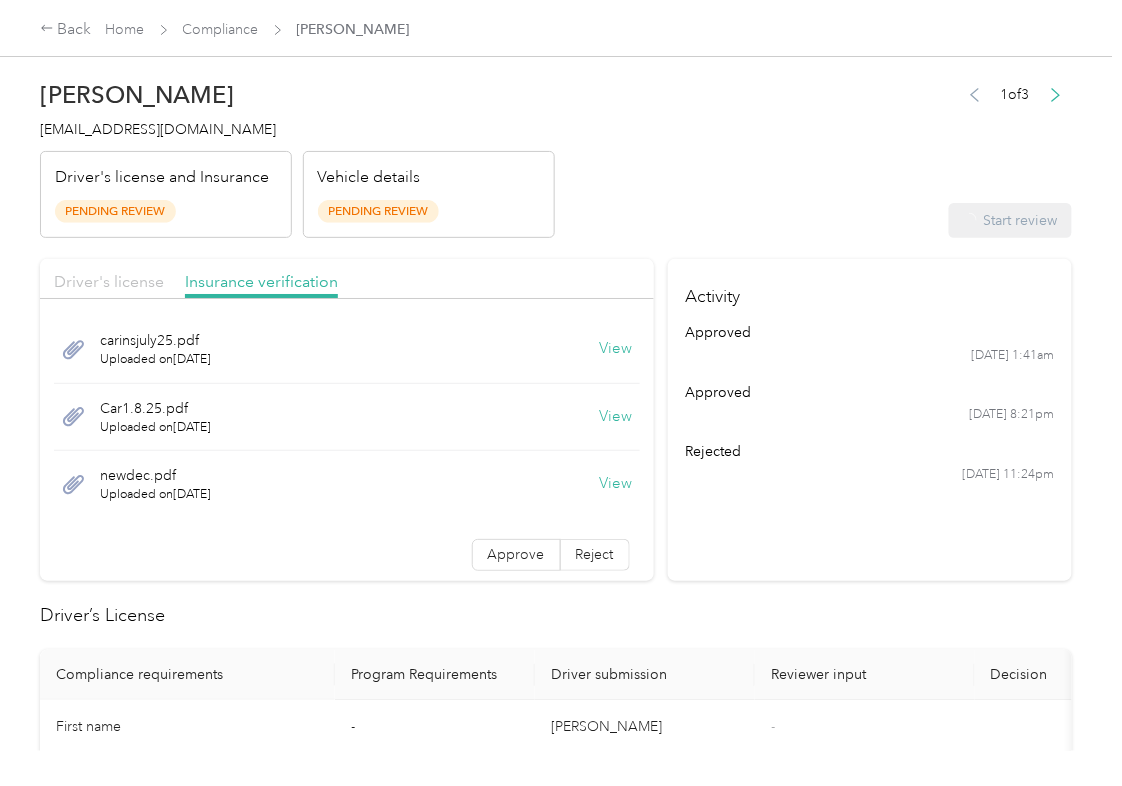 click on "Driver's license" at bounding box center (109, 281) 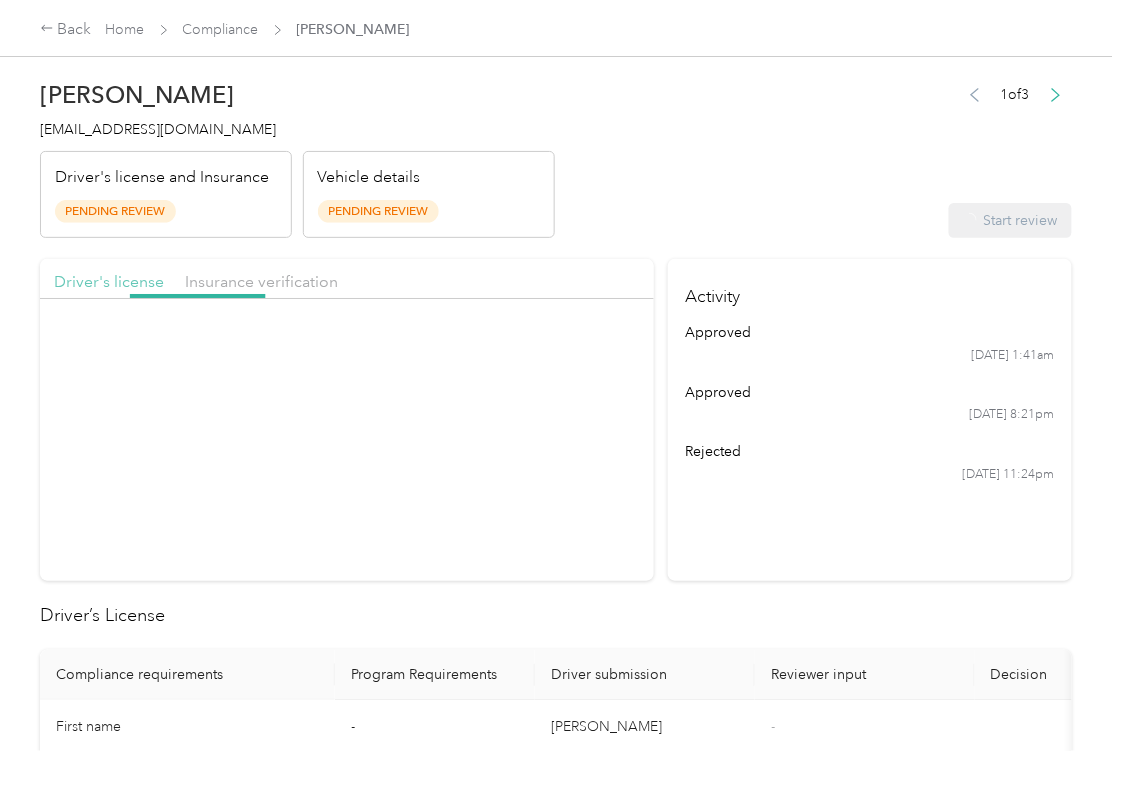 click on "Driver's license" at bounding box center (109, 281) 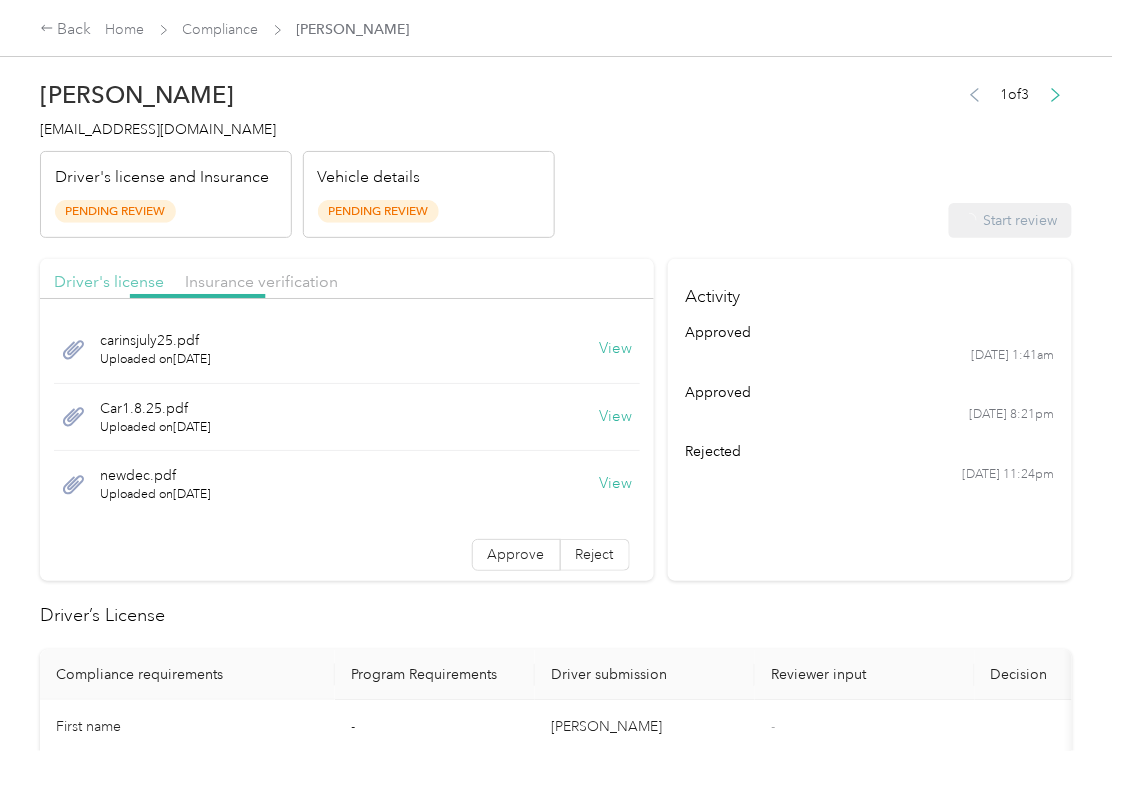 click on "Driver's license" at bounding box center [109, 281] 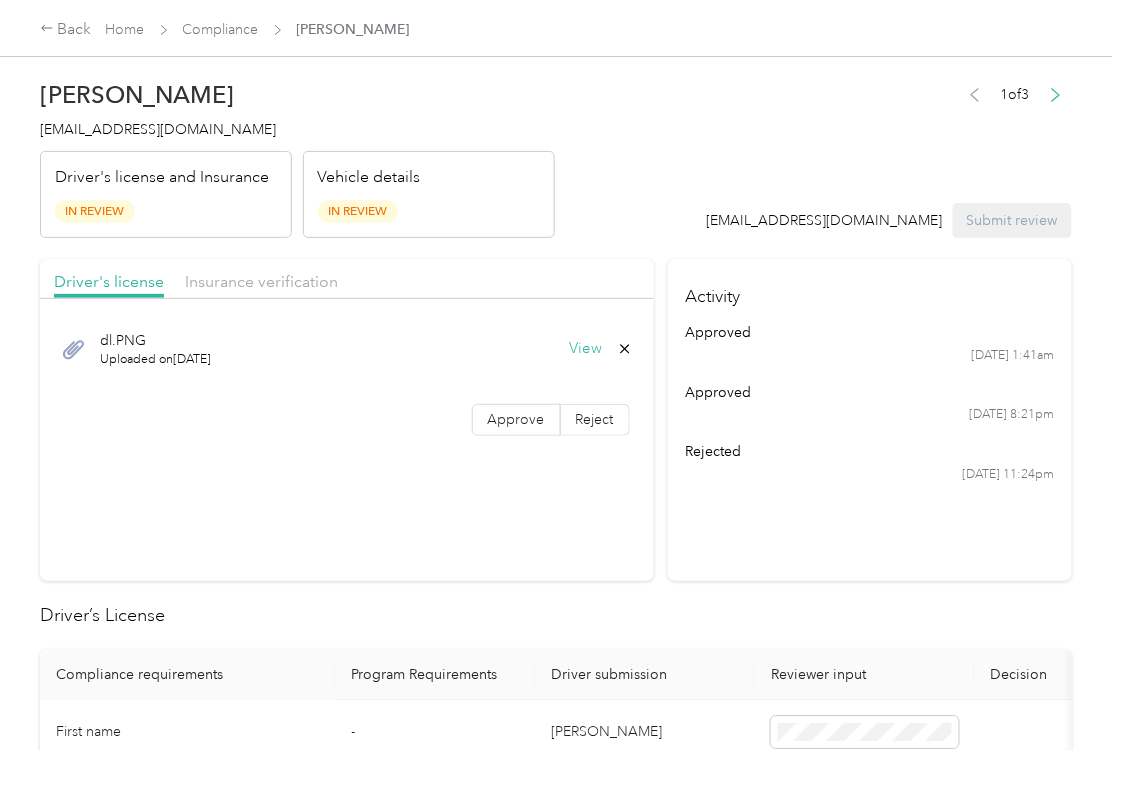 click on "dl.PNG Uploaded on  [DATE] View Approve Reject" at bounding box center [347, 379] 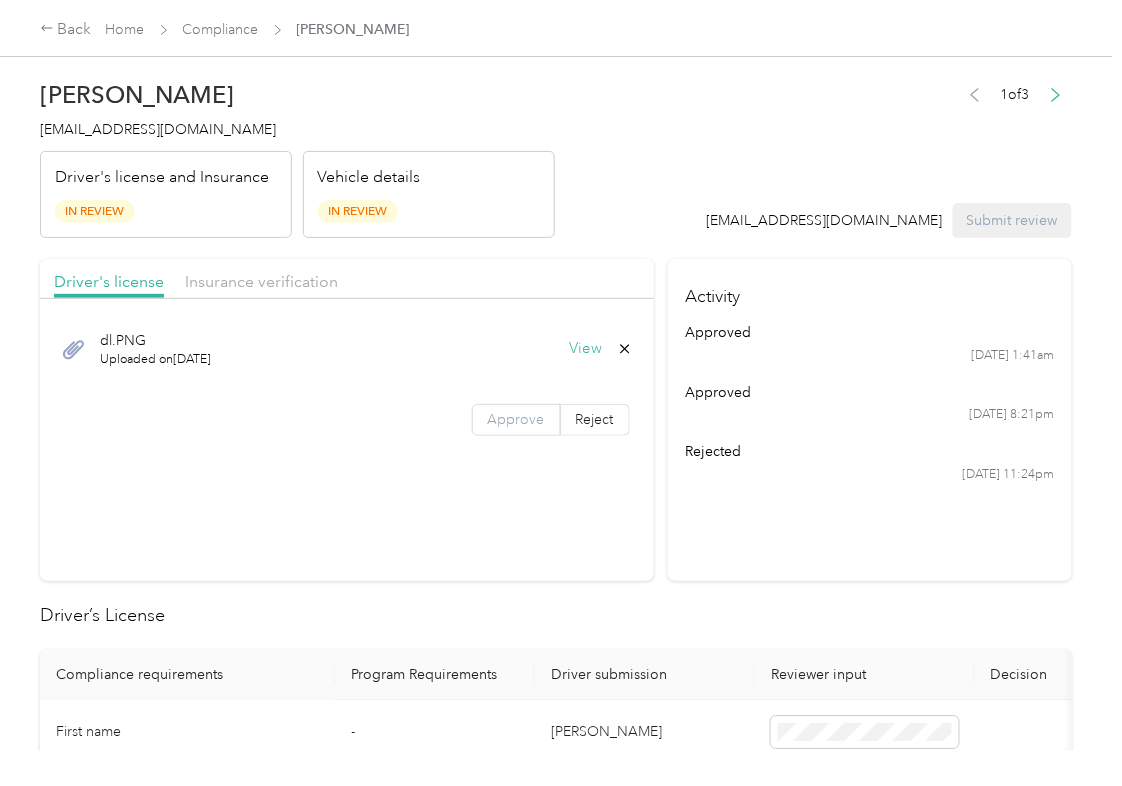 click on "Approve" at bounding box center (516, 420) 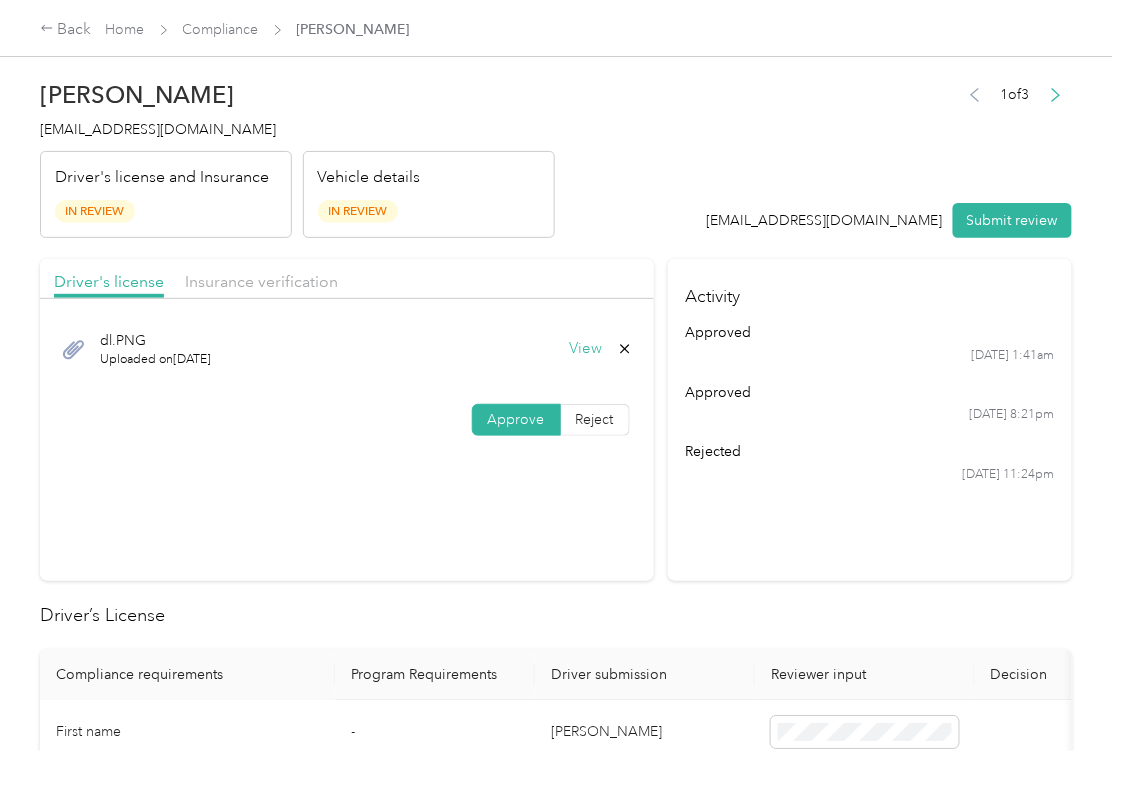 click on "Approve" at bounding box center (516, 419) 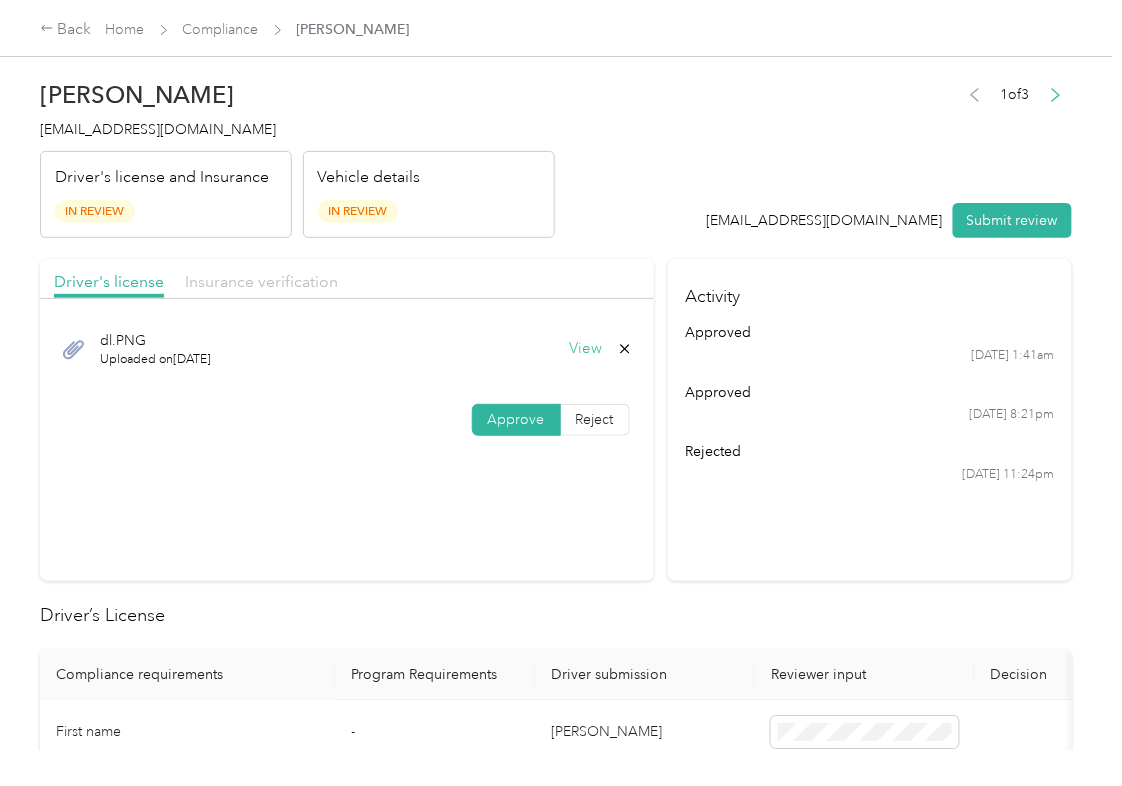 click on "Insurance verification" at bounding box center (261, 281) 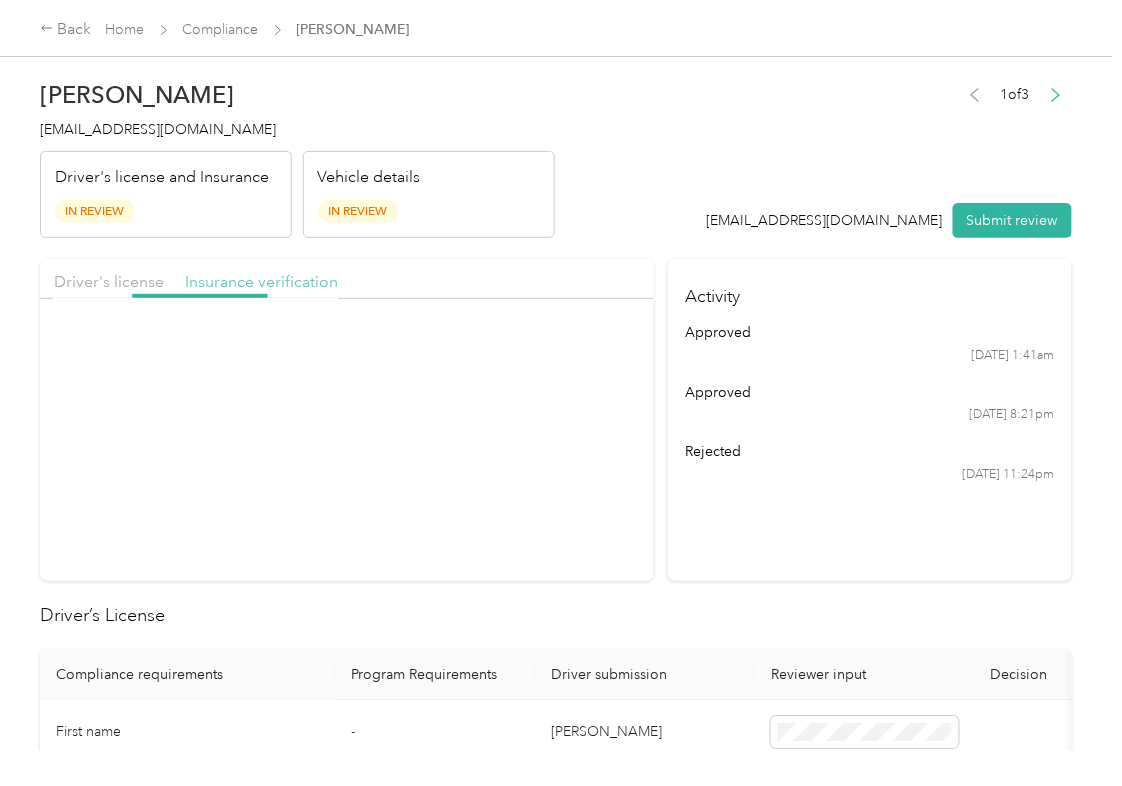 click on "Insurance verification" at bounding box center (261, 281) 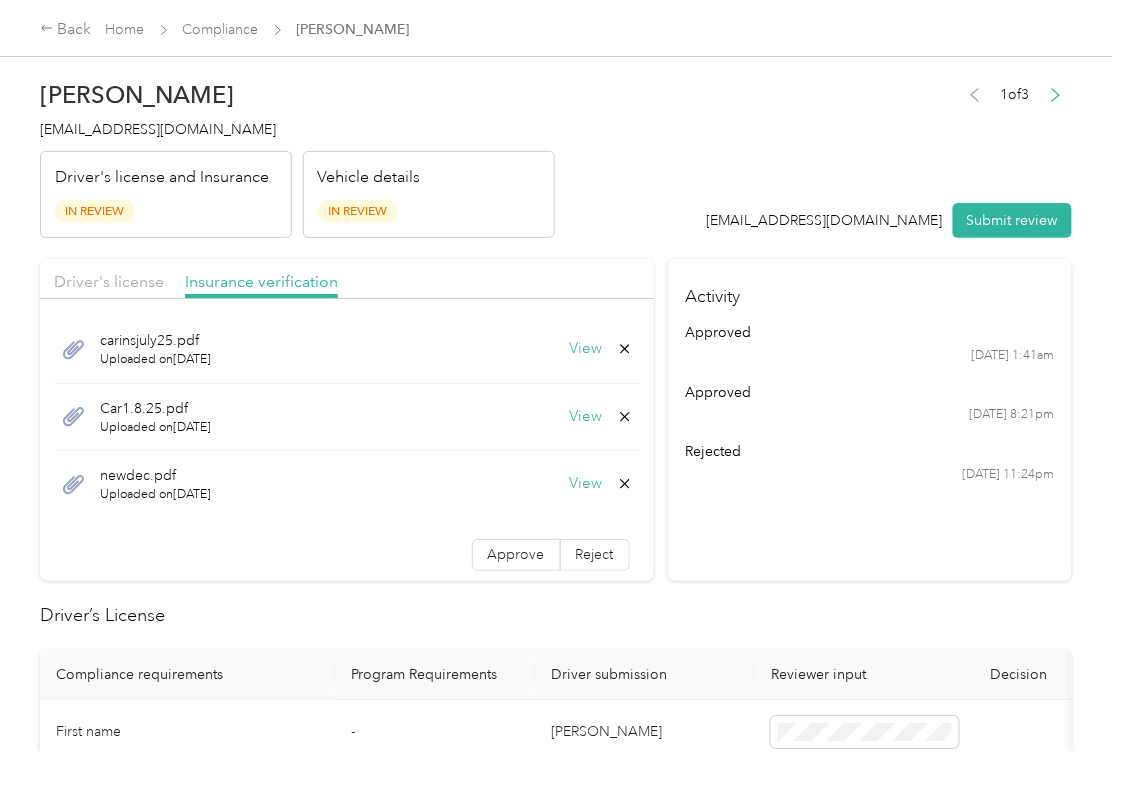 click on "carinsjuly25.pdf Uploaded on  [DATE] View Car1.8.25.pdf Uploaded on  [DATE] View newdec.pdf Uploaded on  [DATE] View Approve Reject" at bounding box center (347, 447) 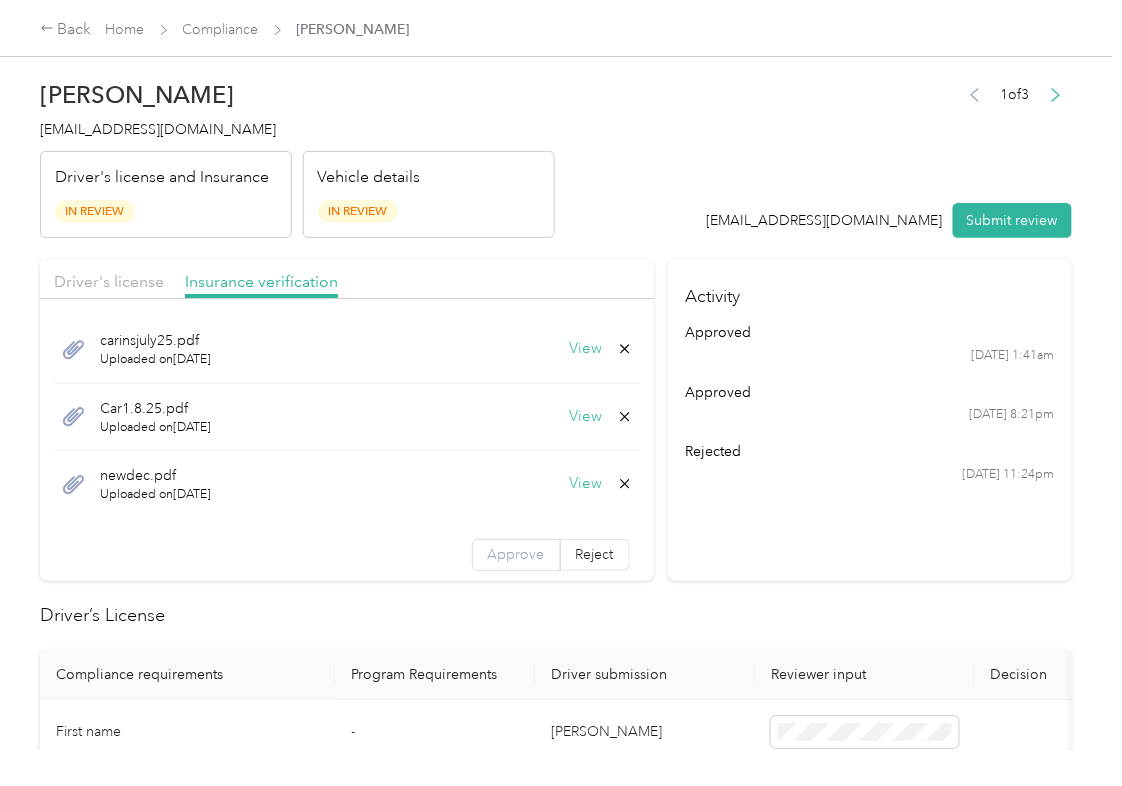 click on "Approve" at bounding box center (516, 555) 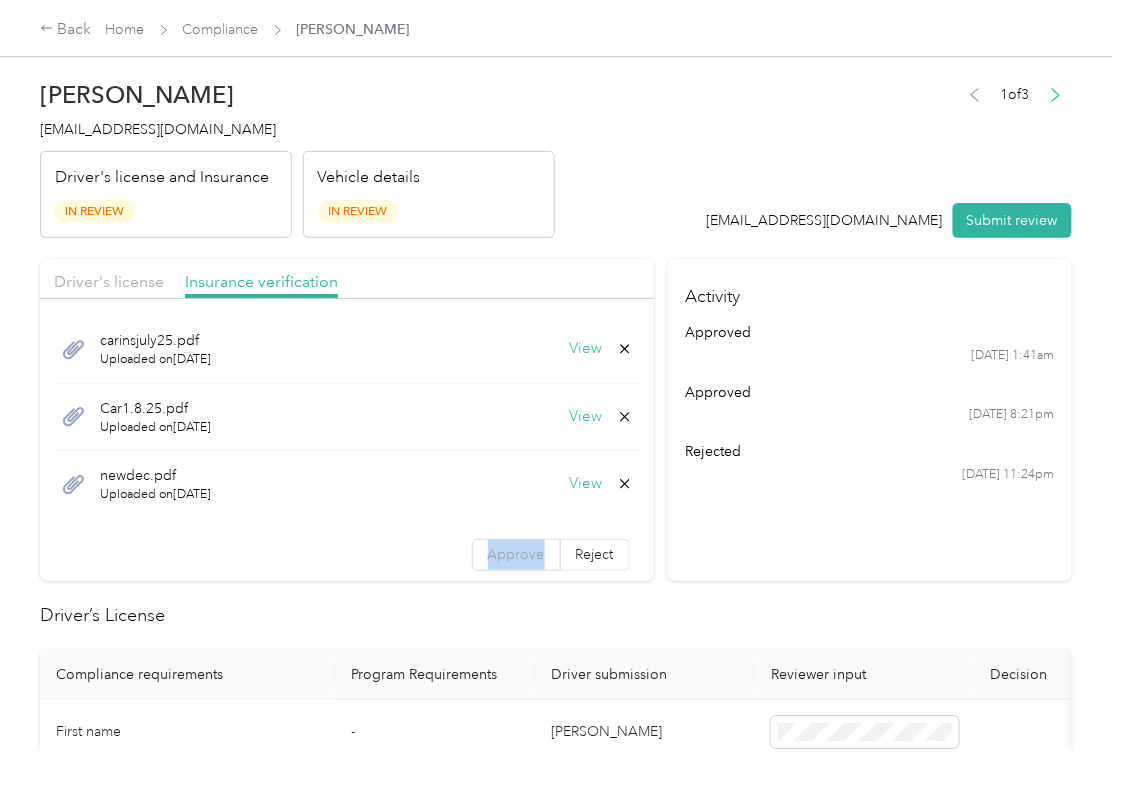 click on "Approve" at bounding box center [516, 555] 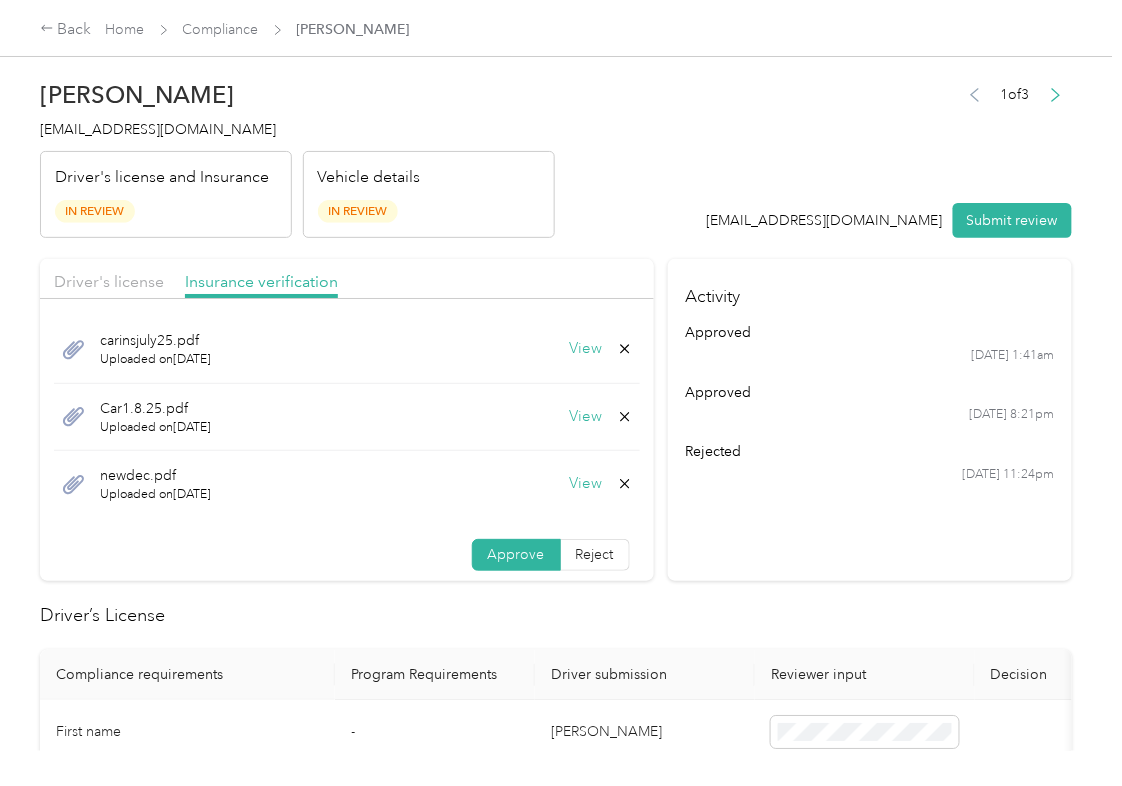 click on "[PERSON_NAME] [EMAIL_ADDRESS][DOMAIN_NAME] Driver's license and Insurance In Review Vehicle details In Review 1  of  3 [EMAIL_ADDRESS][DOMAIN_NAME] Submit review" at bounding box center [556, 154] 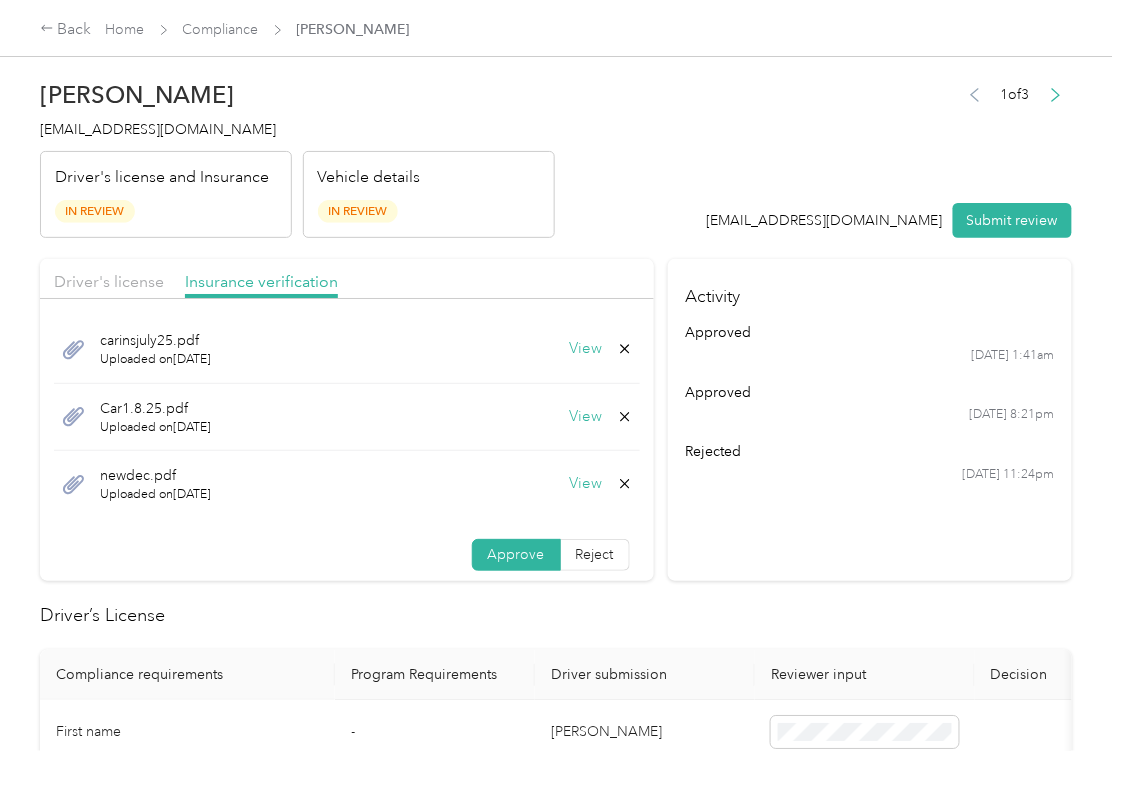click on "Driver's license Insurance verification" at bounding box center [347, 279] 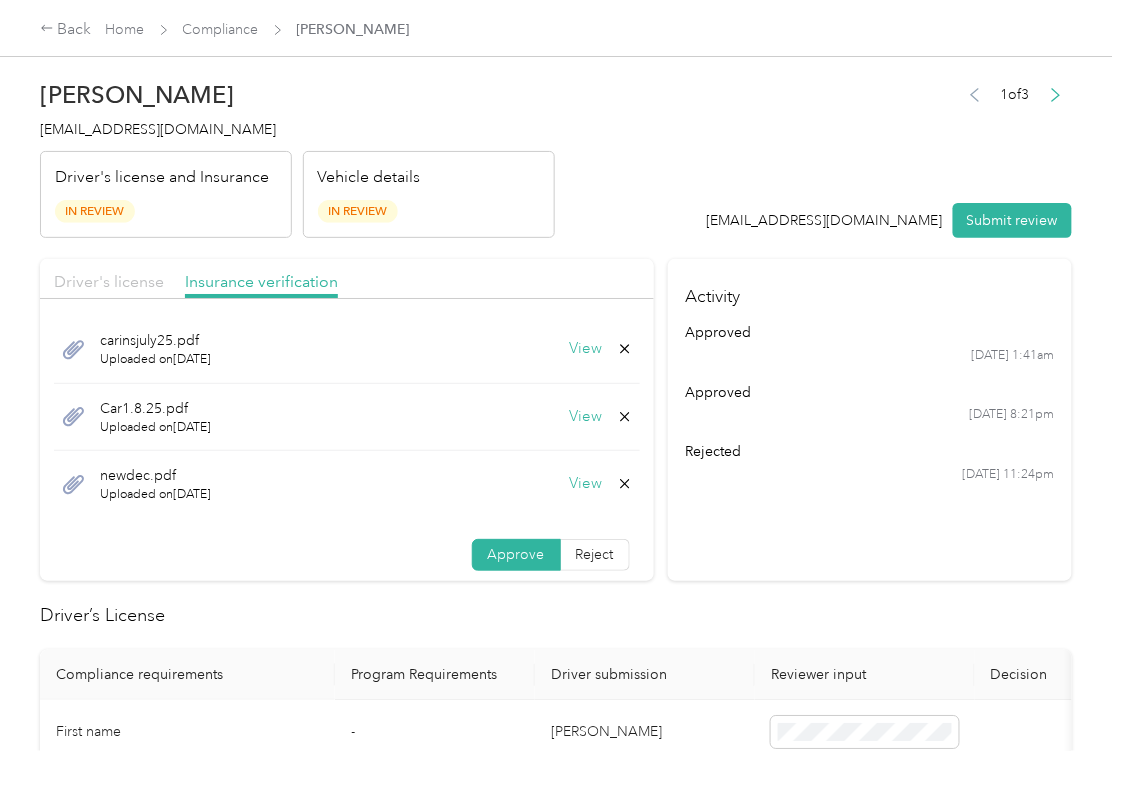 click on "Driver's license" at bounding box center (109, 281) 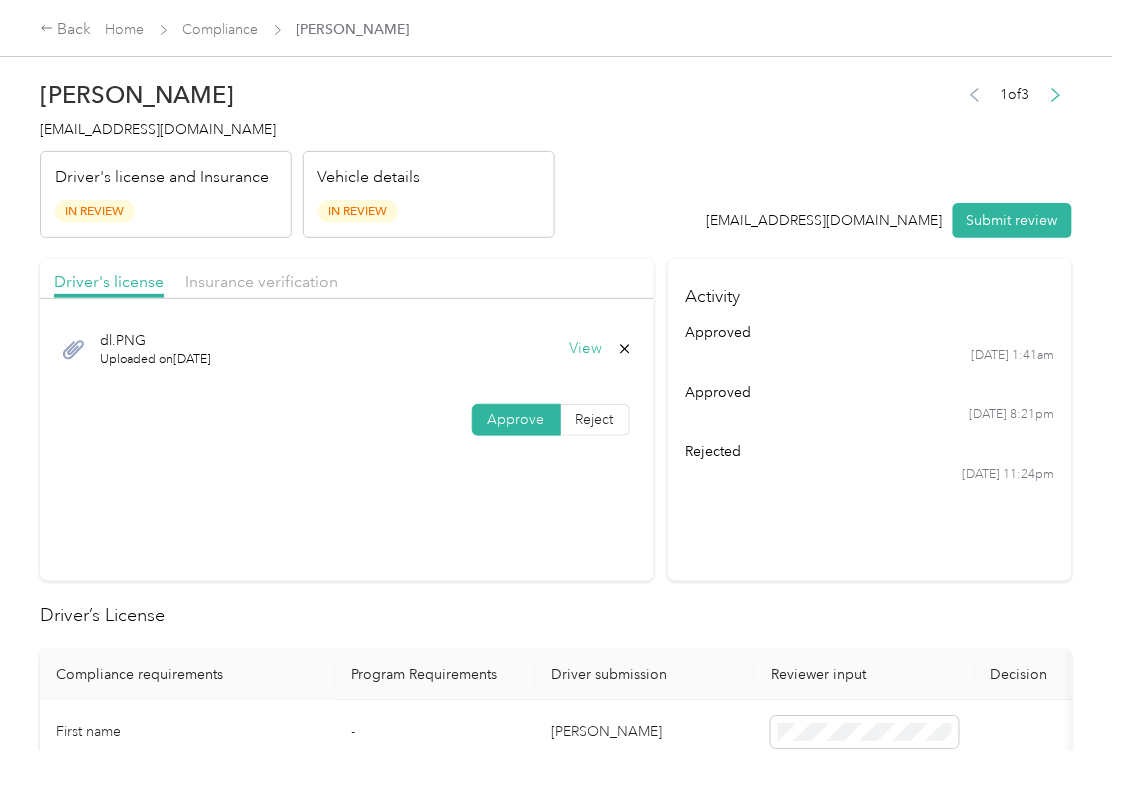 click on "View" at bounding box center (586, 349) 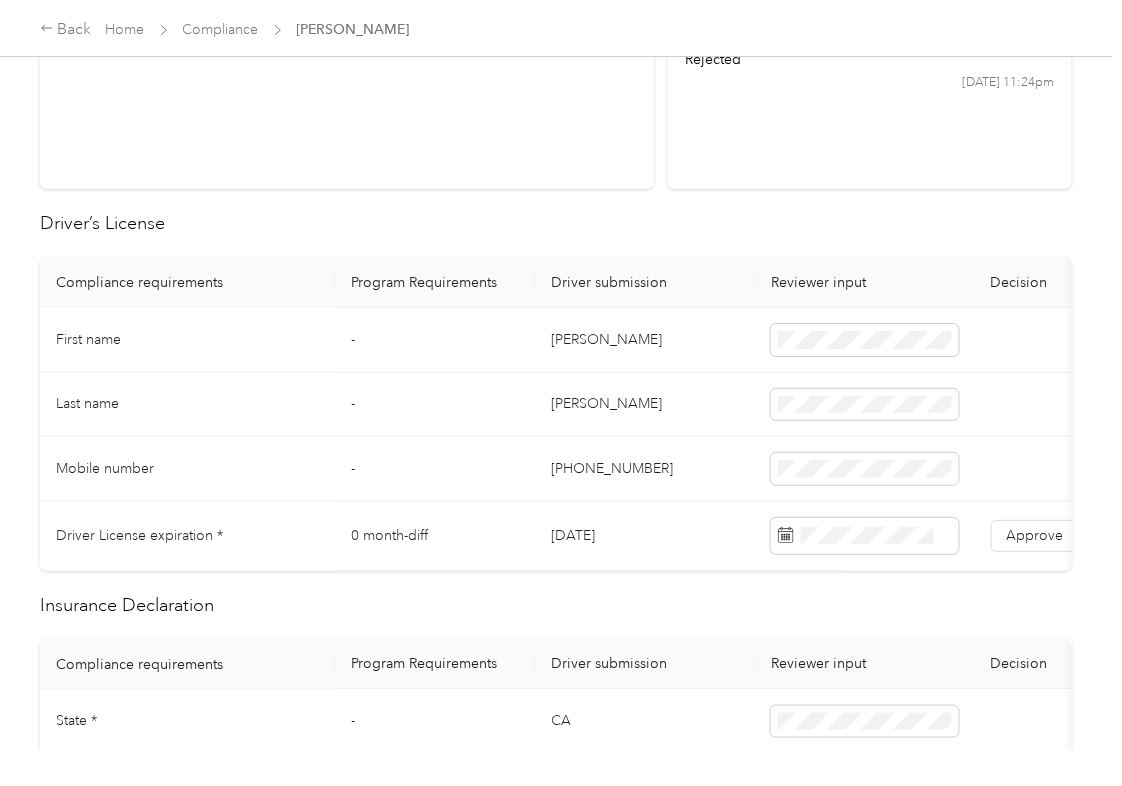 scroll, scrollTop: 400, scrollLeft: 0, axis: vertical 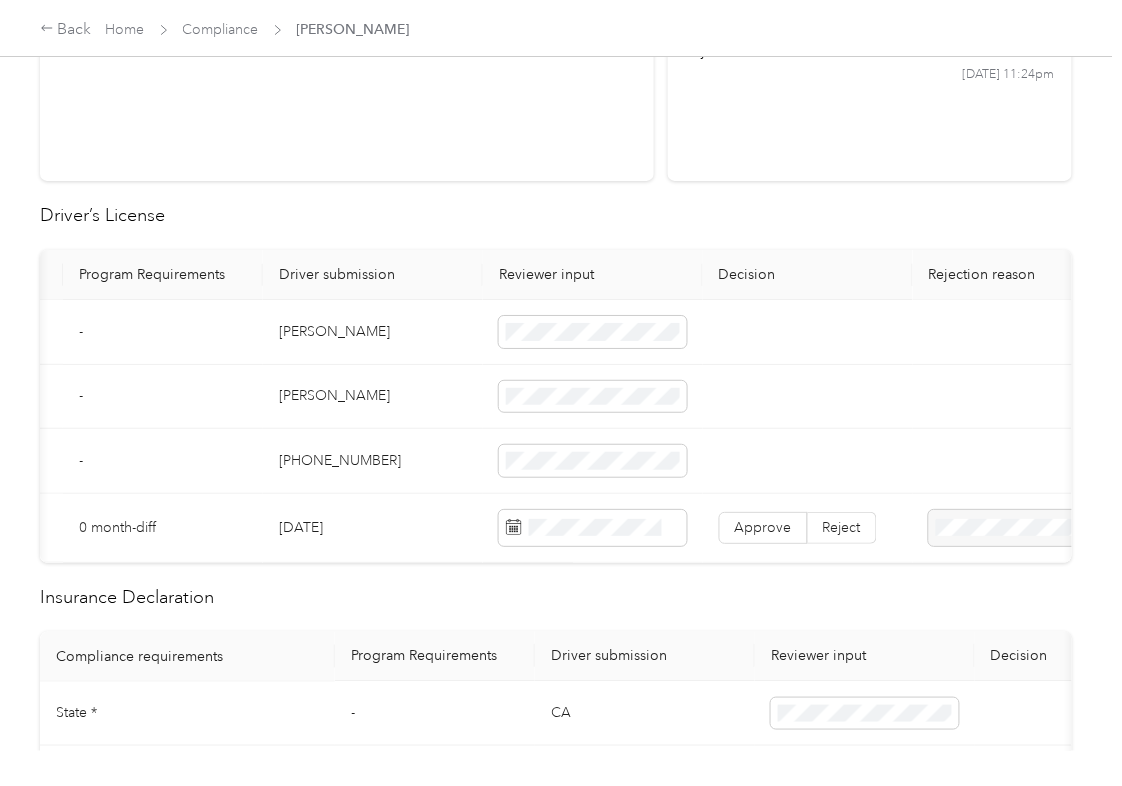 click on "[DATE]" at bounding box center (373, 528) 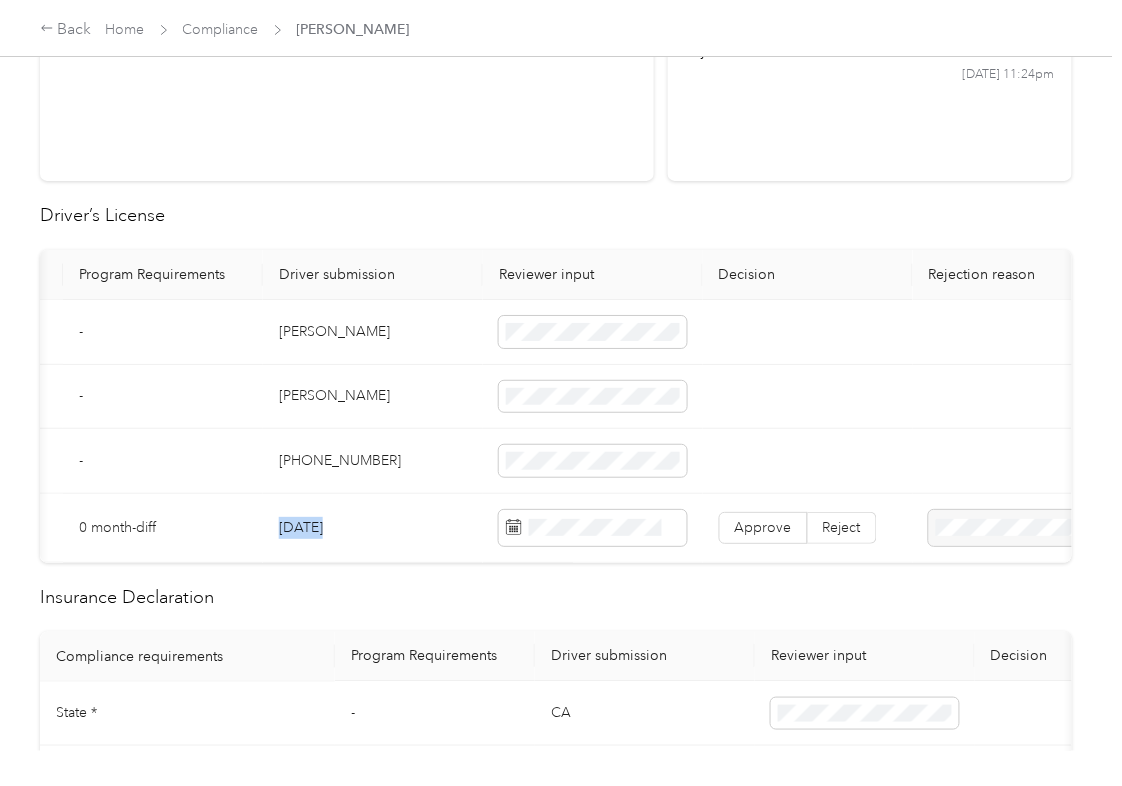 click on "[DATE]" at bounding box center (373, 528) 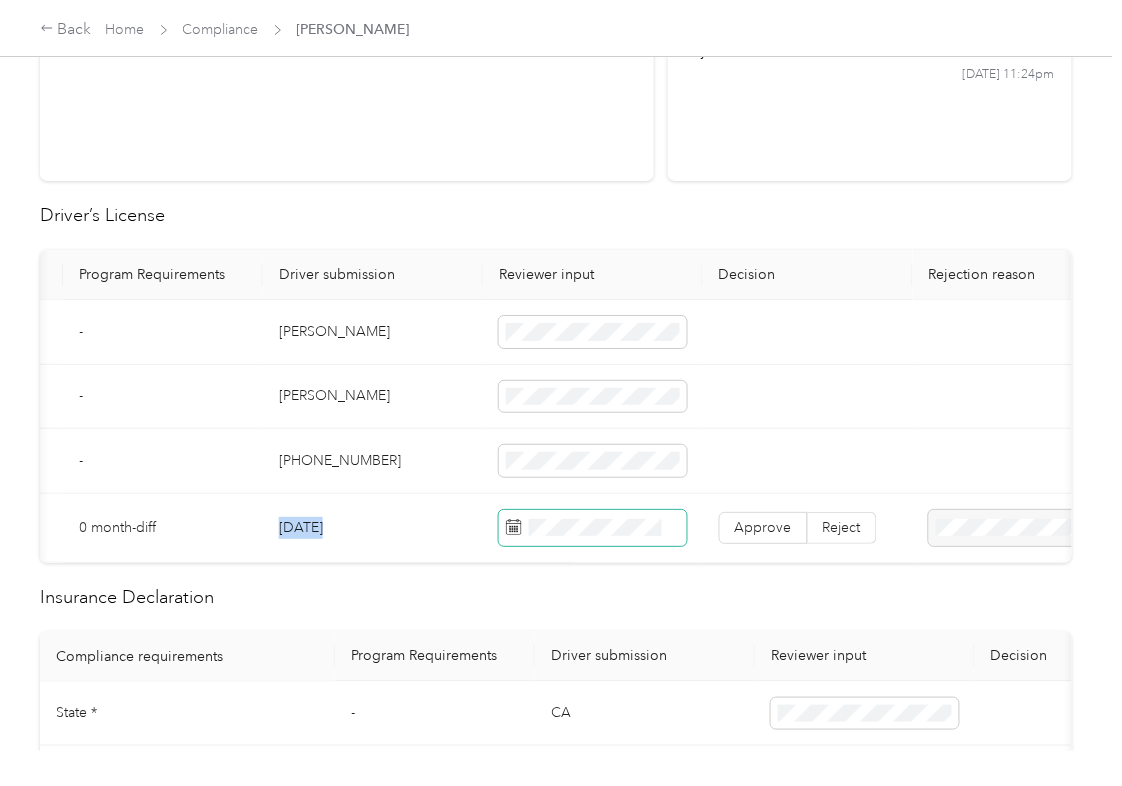 copy on "[DATE]" 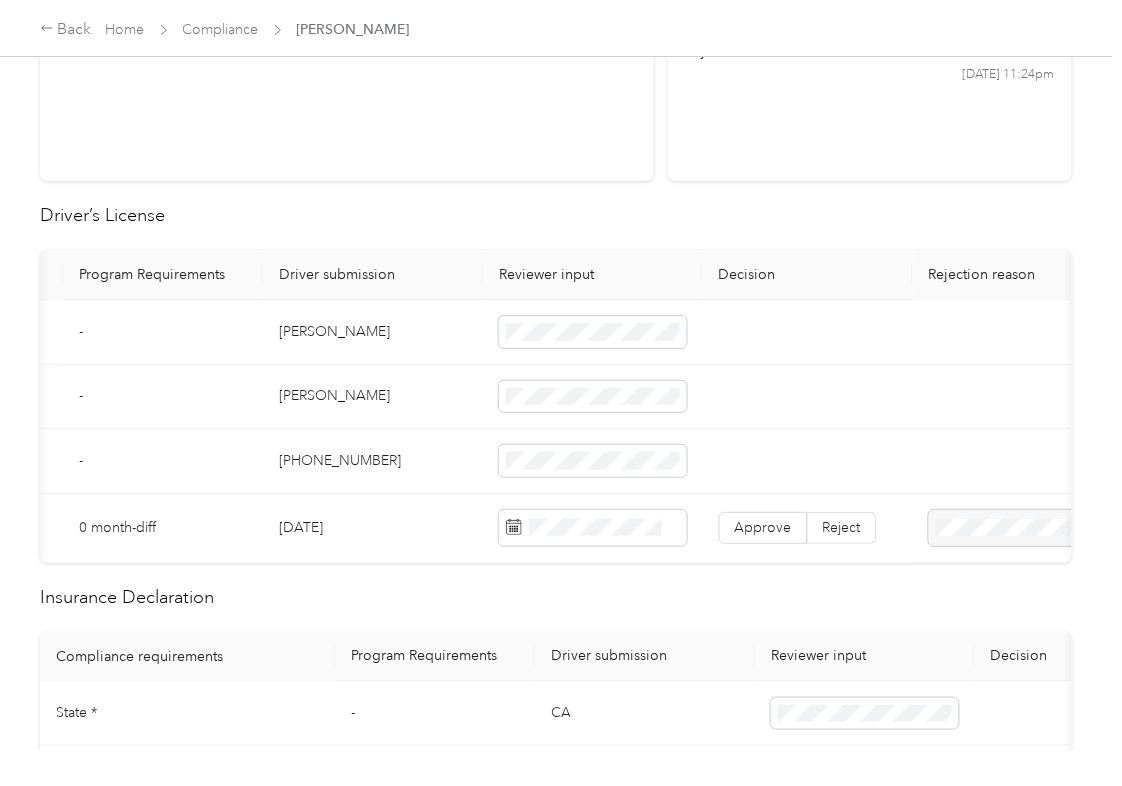 drag, startPoint x: 369, startPoint y: 206, endPoint x: 821, endPoint y: 489, distance: 533.2851 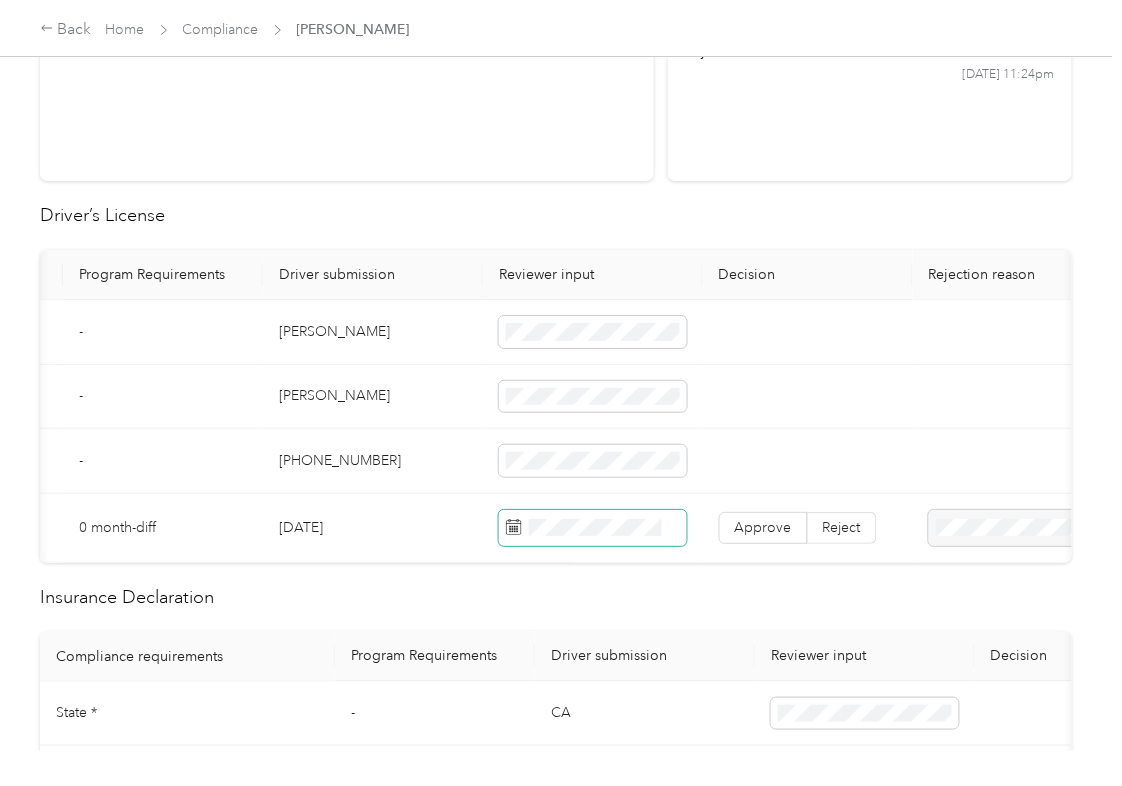 click at bounding box center [593, 528] 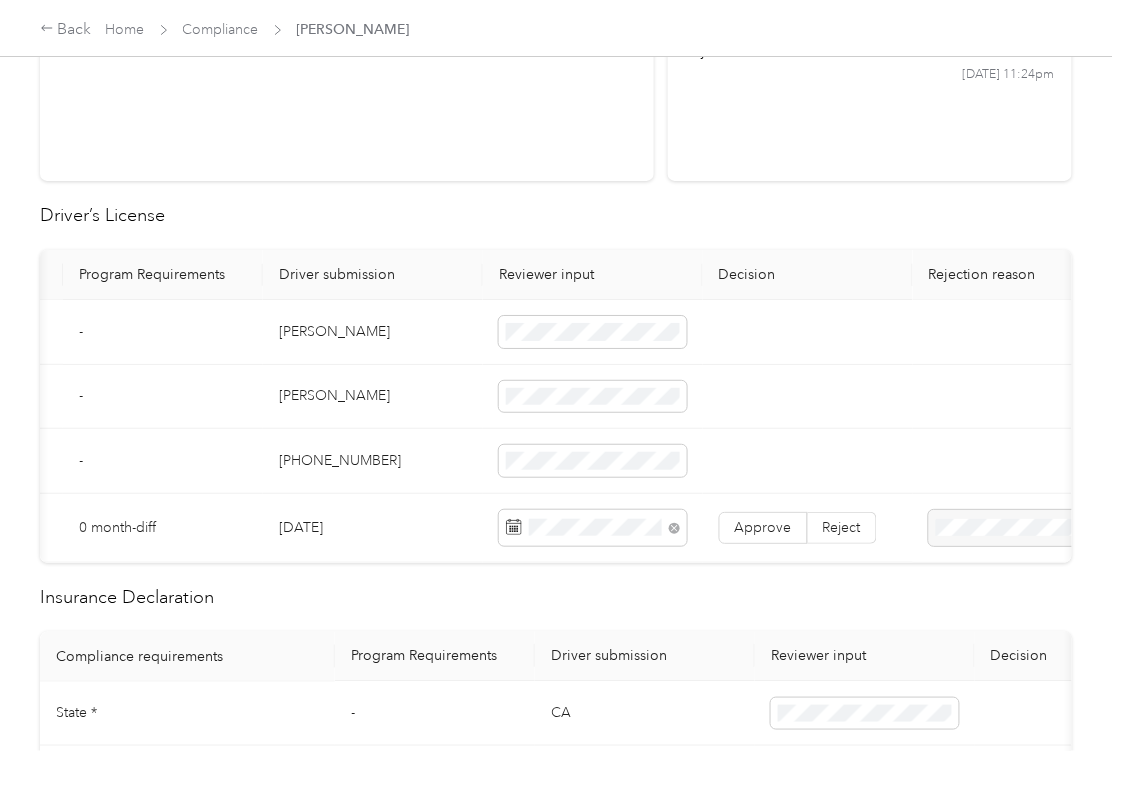 drag, startPoint x: 398, startPoint y: 257, endPoint x: 808, endPoint y: 601, distance: 535.19714 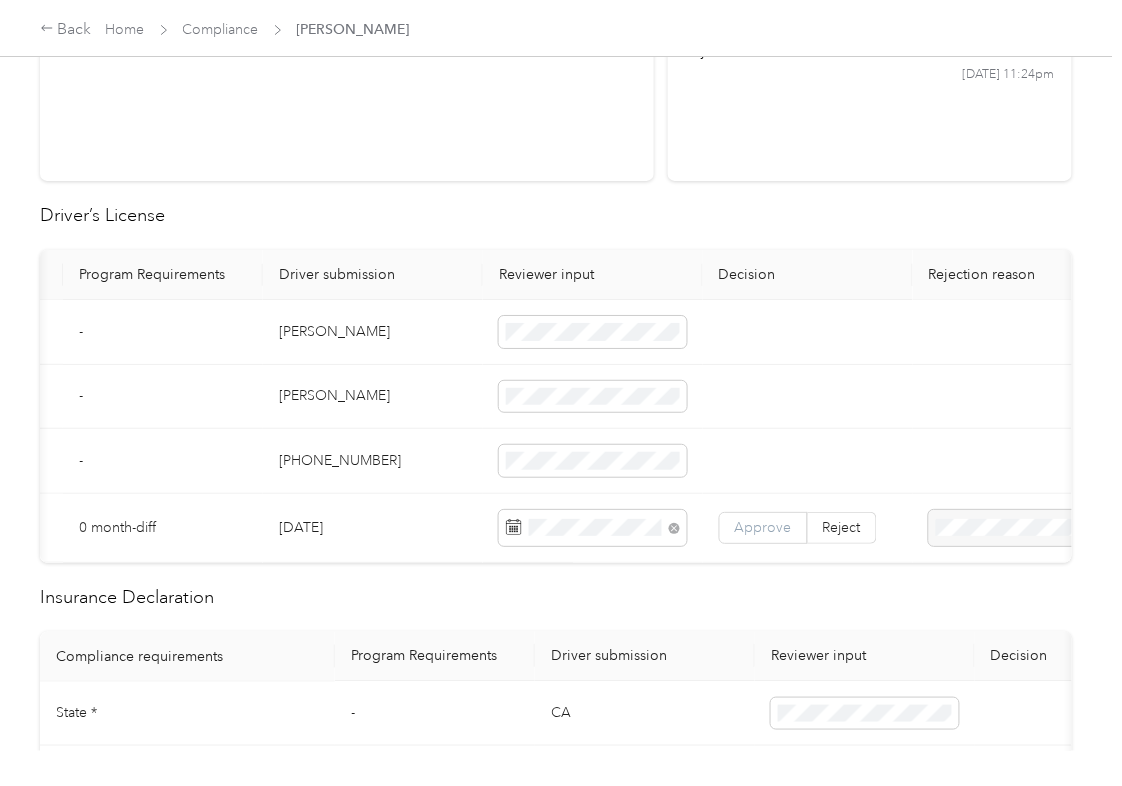 click on "Approve" at bounding box center [763, 528] 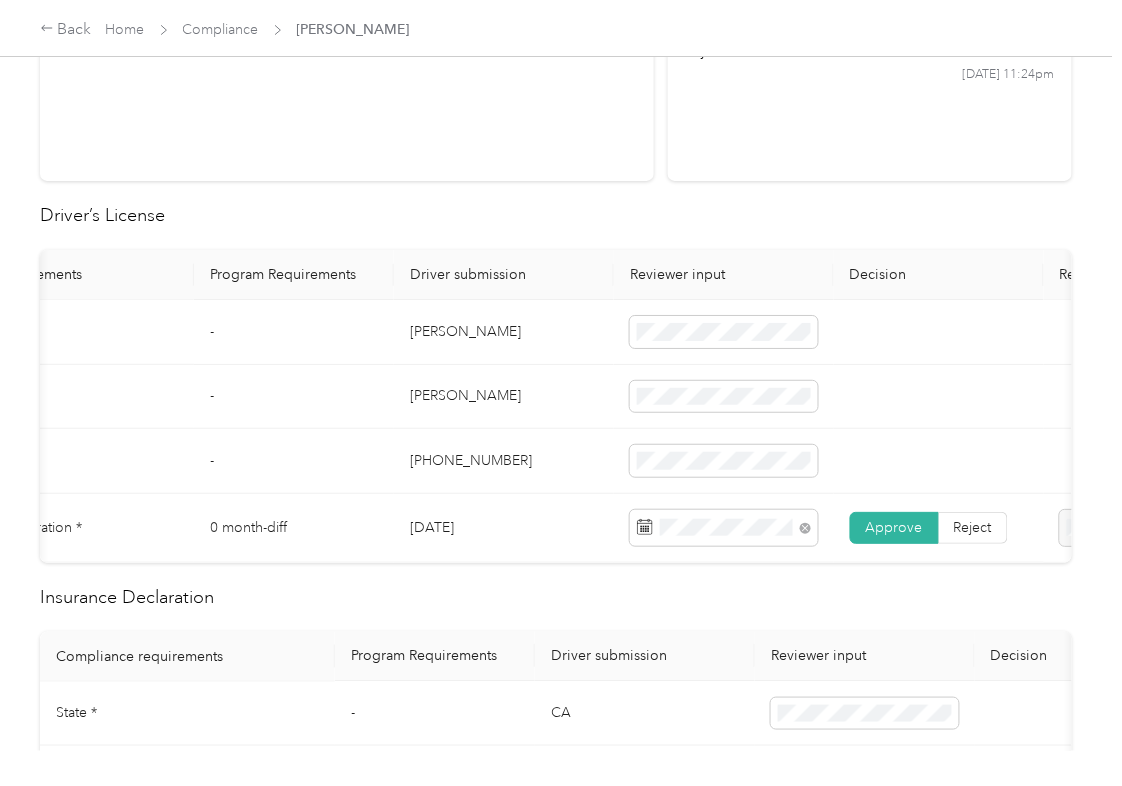 scroll, scrollTop: 0, scrollLeft: 130, axis: horizontal 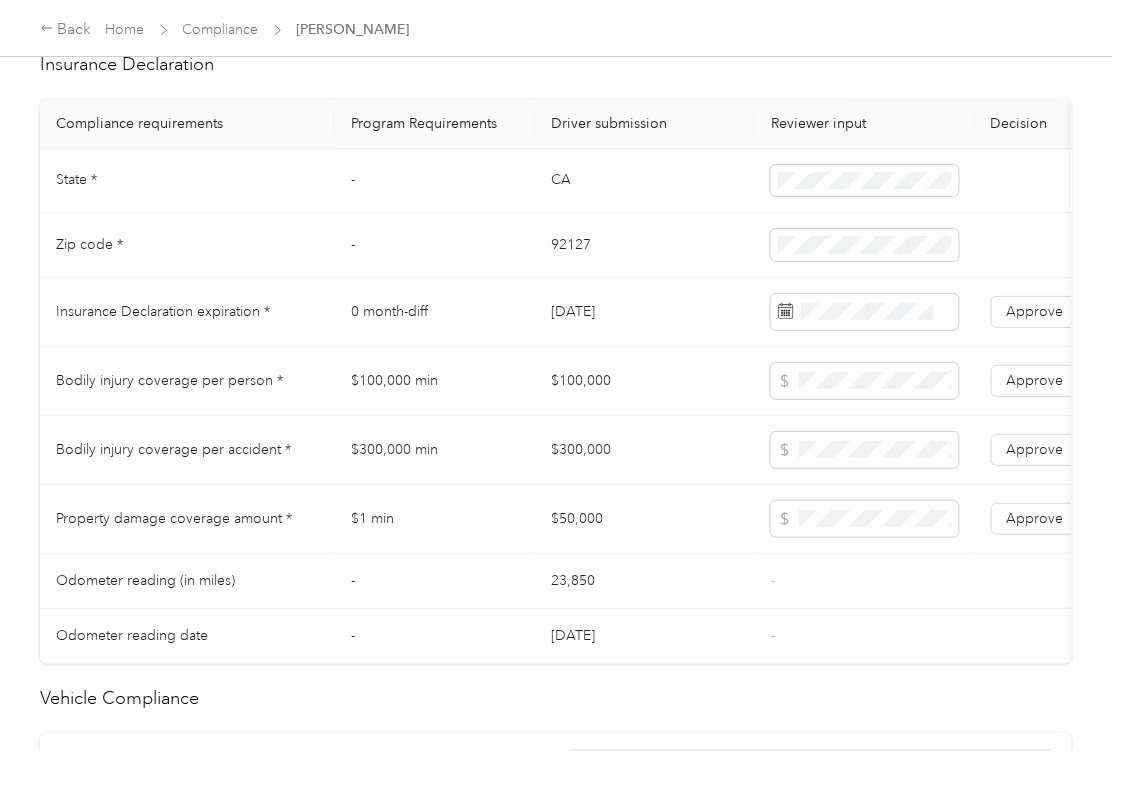 click on "CA" at bounding box center [645, 181] 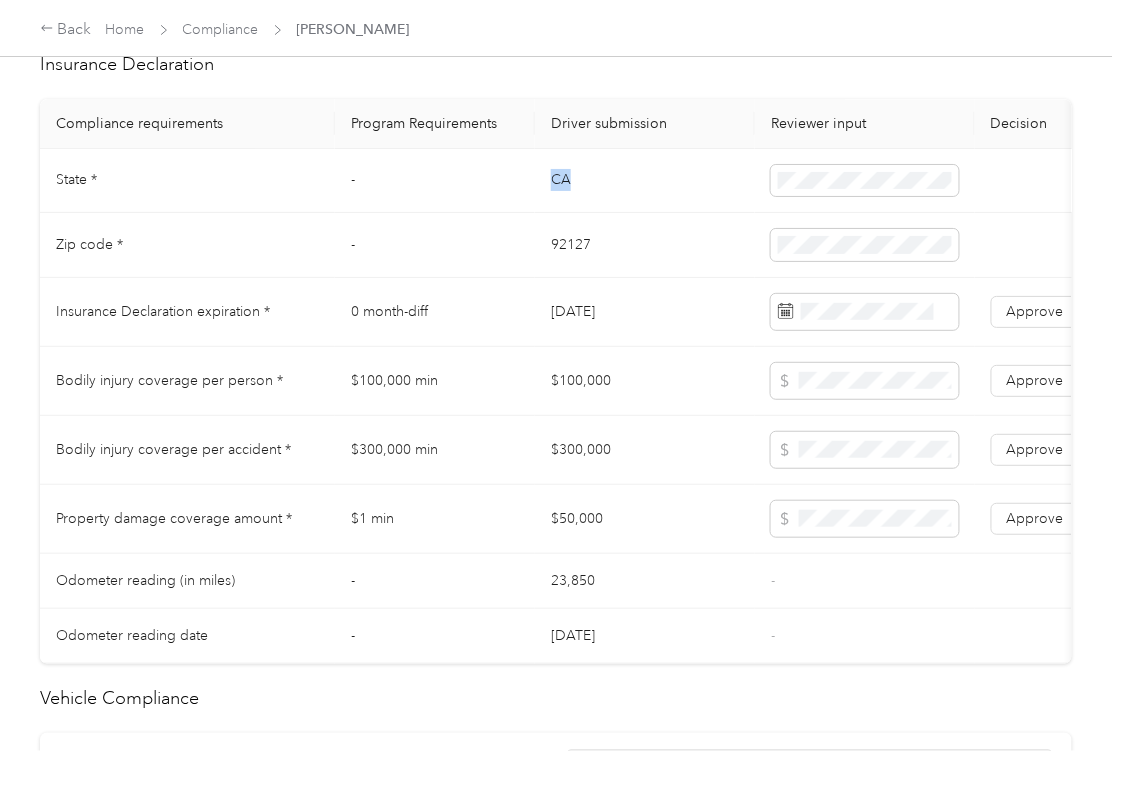 click on "CA" at bounding box center [645, 181] 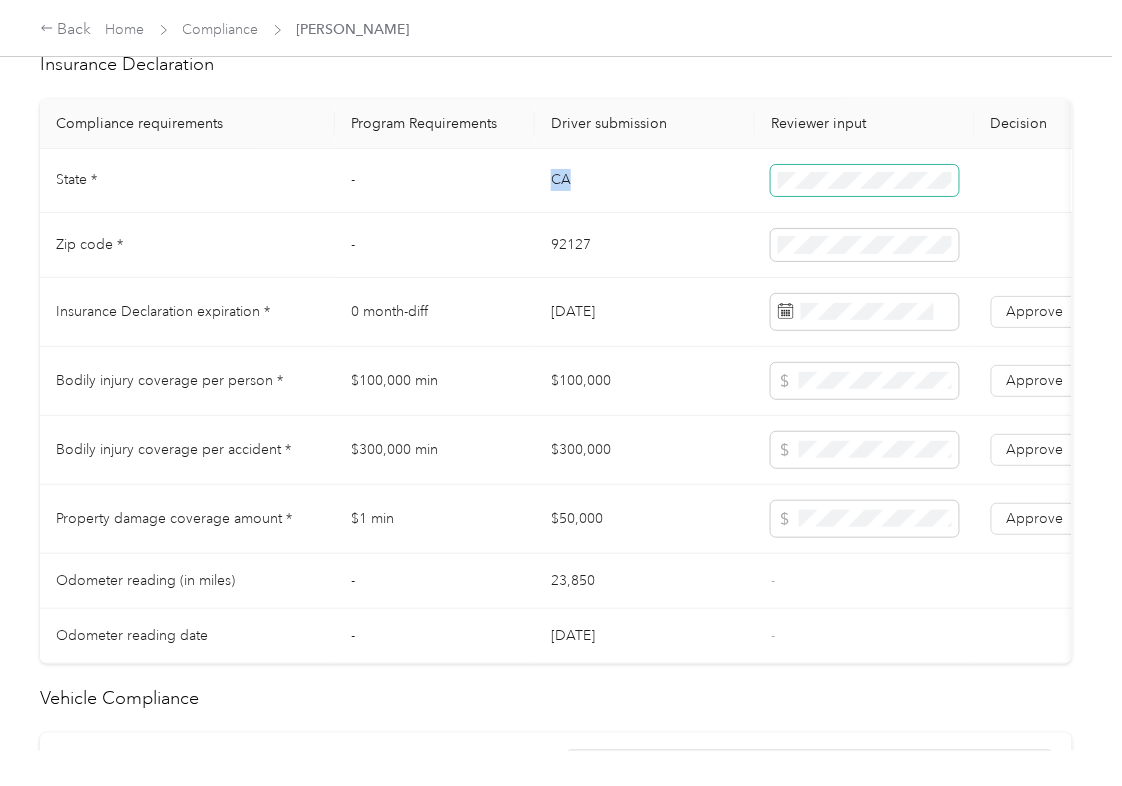 copy on "CA" 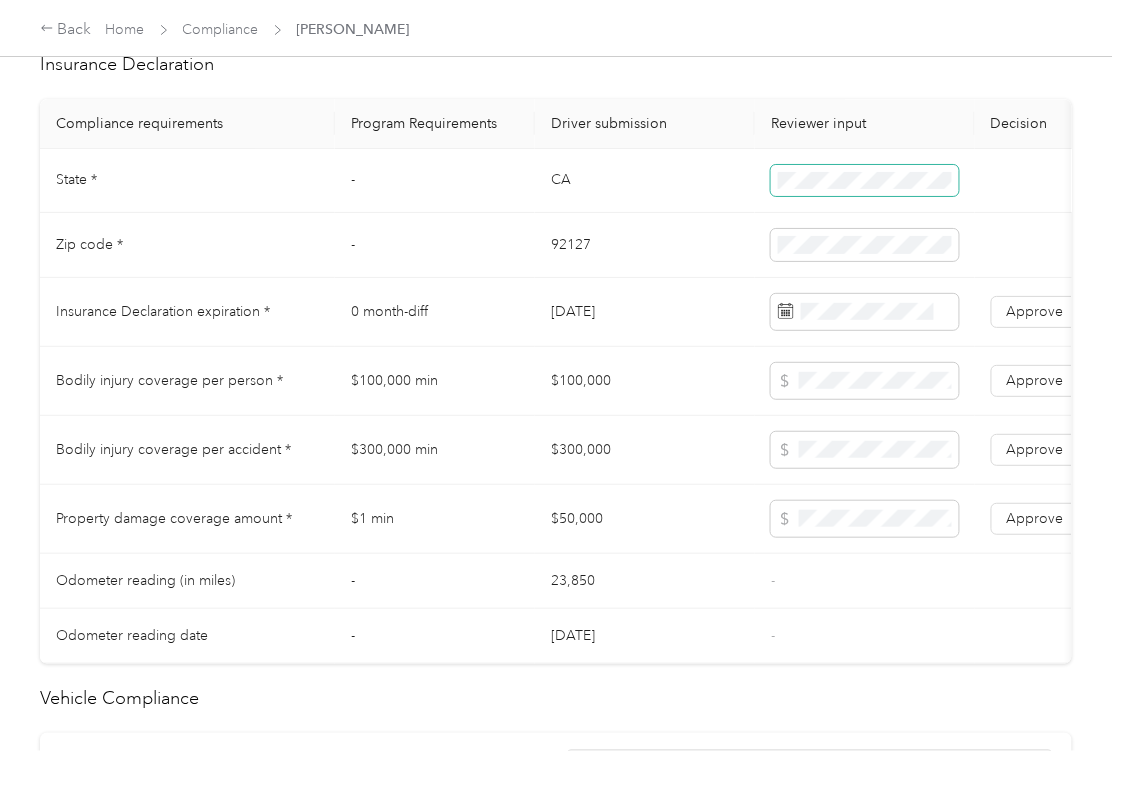 click at bounding box center [865, 181] 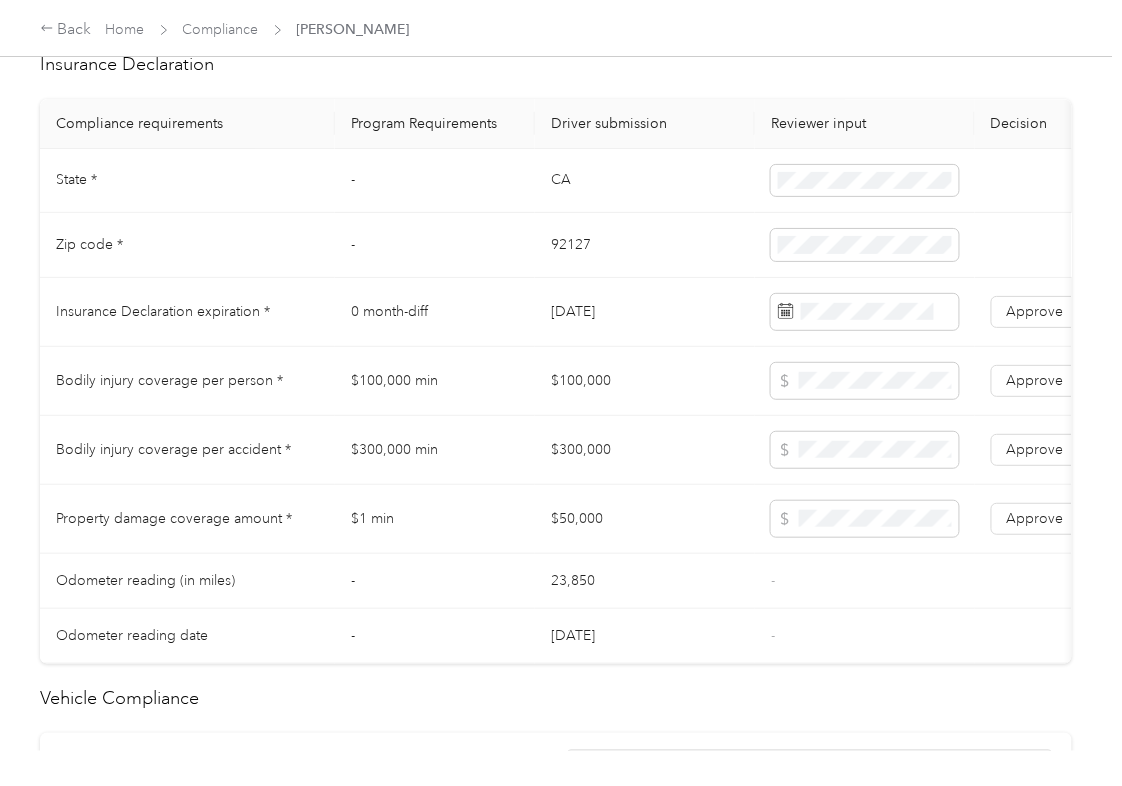 click on "92127" at bounding box center (645, 245) 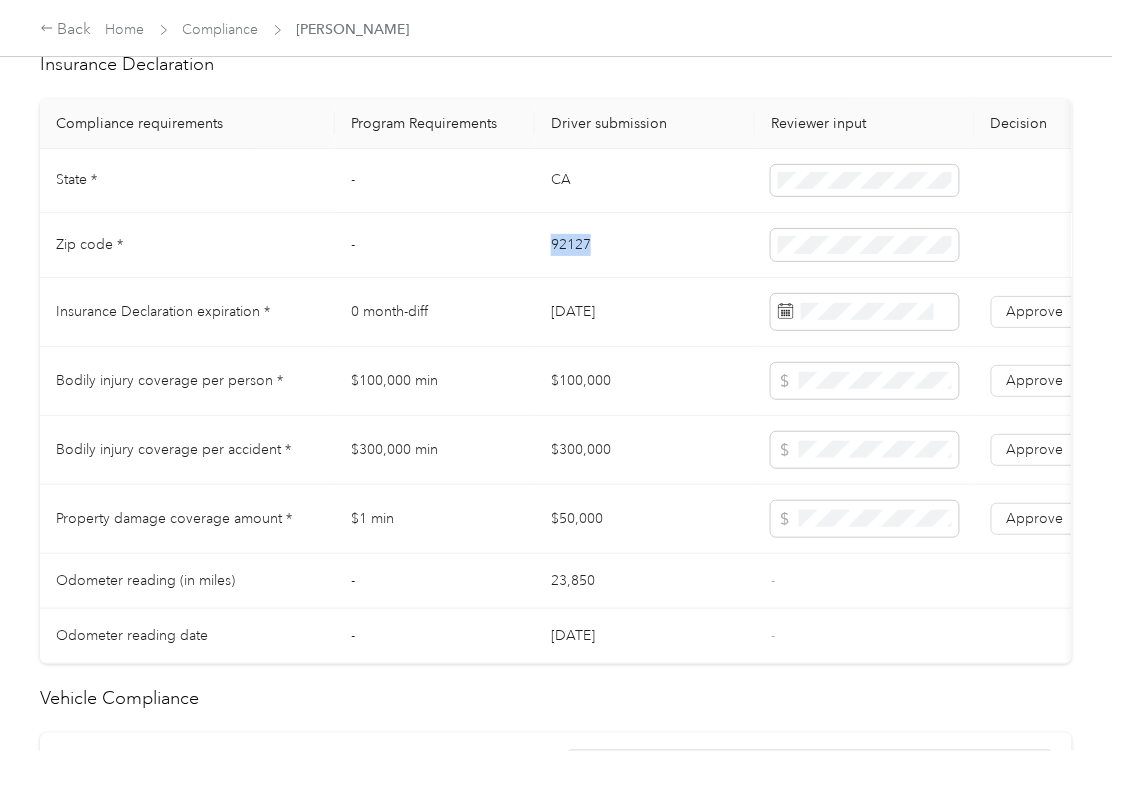 click on "92127" at bounding box center [645, 245] 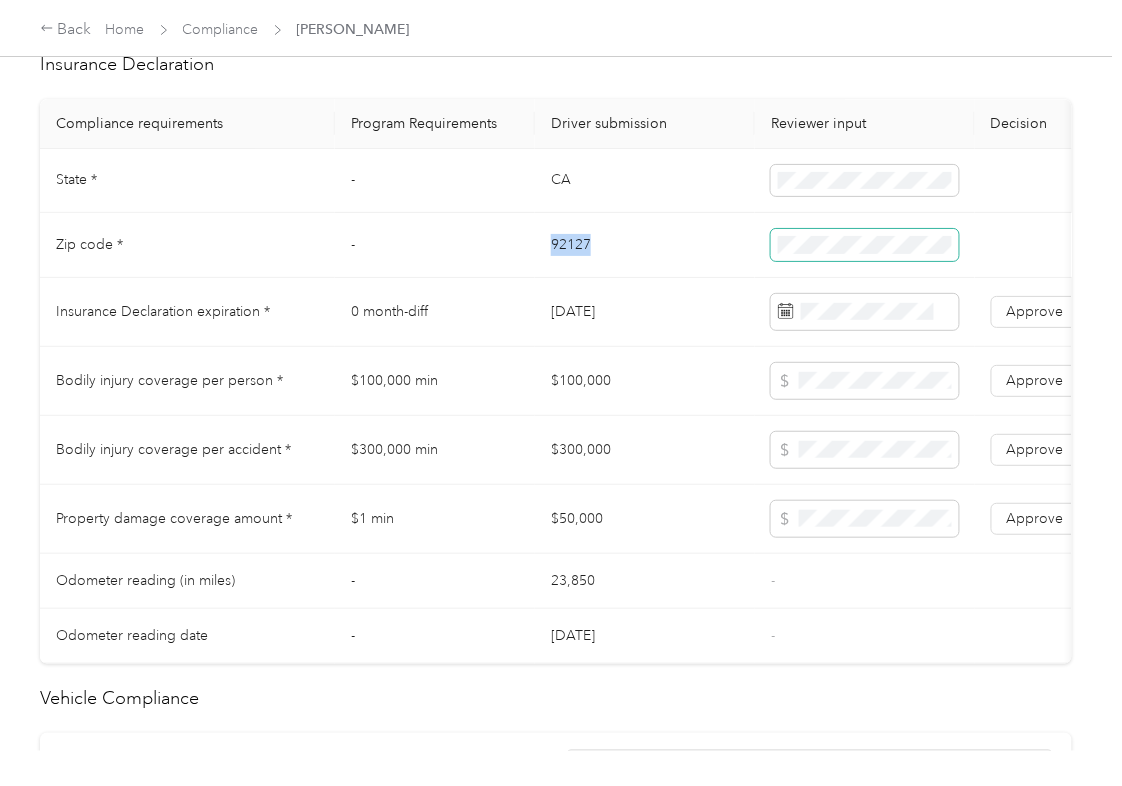 copy on "92127" 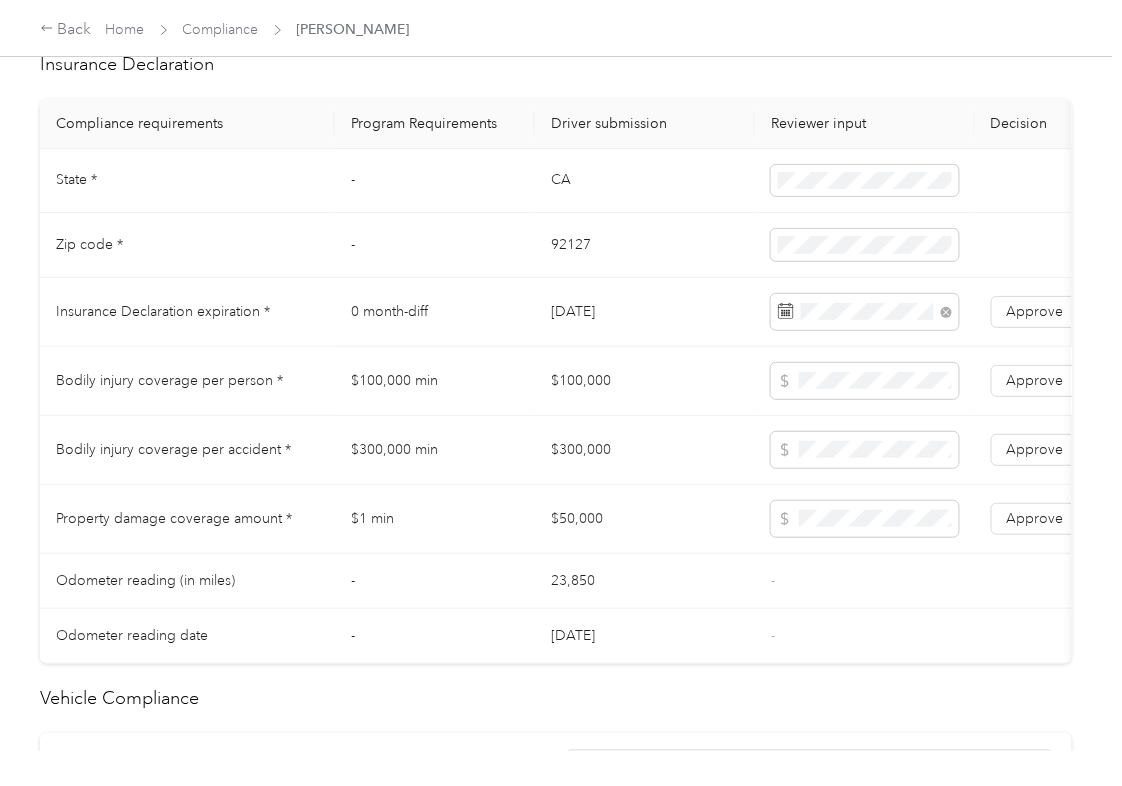 click on "$100,000 min" at bounding box center (435, 381) 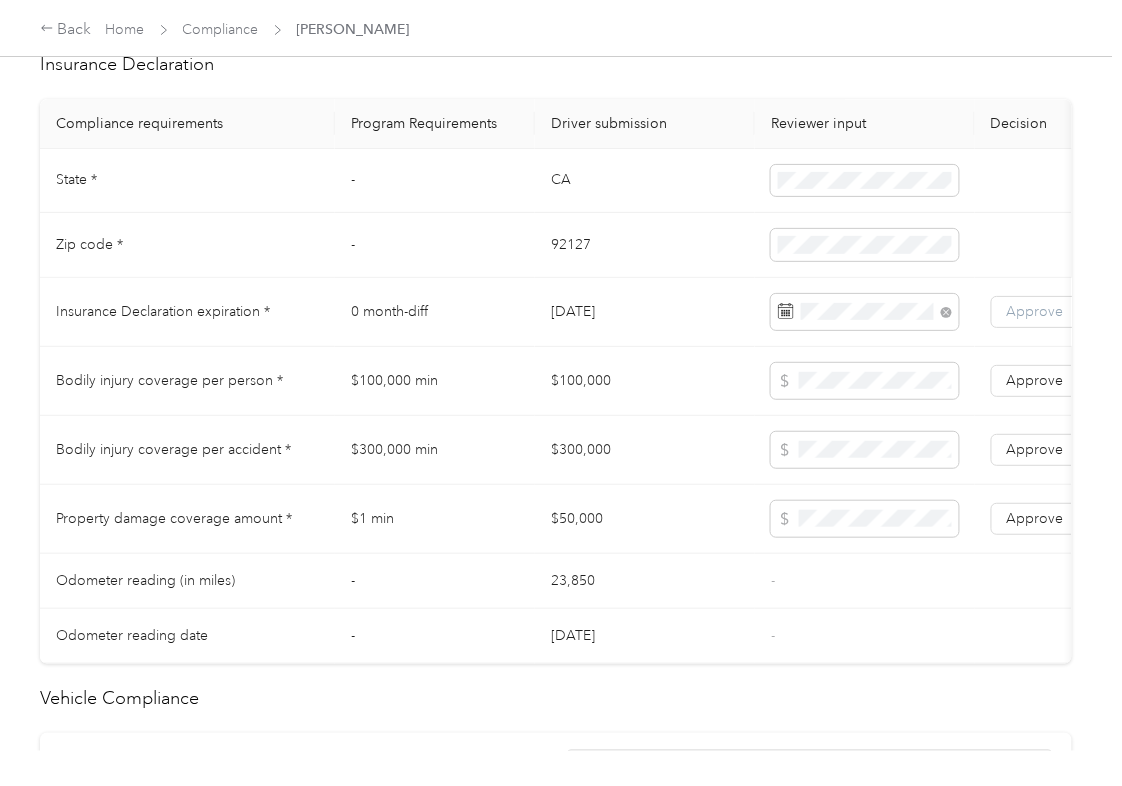 click on "Approve" at bounding box center [1035, 311] 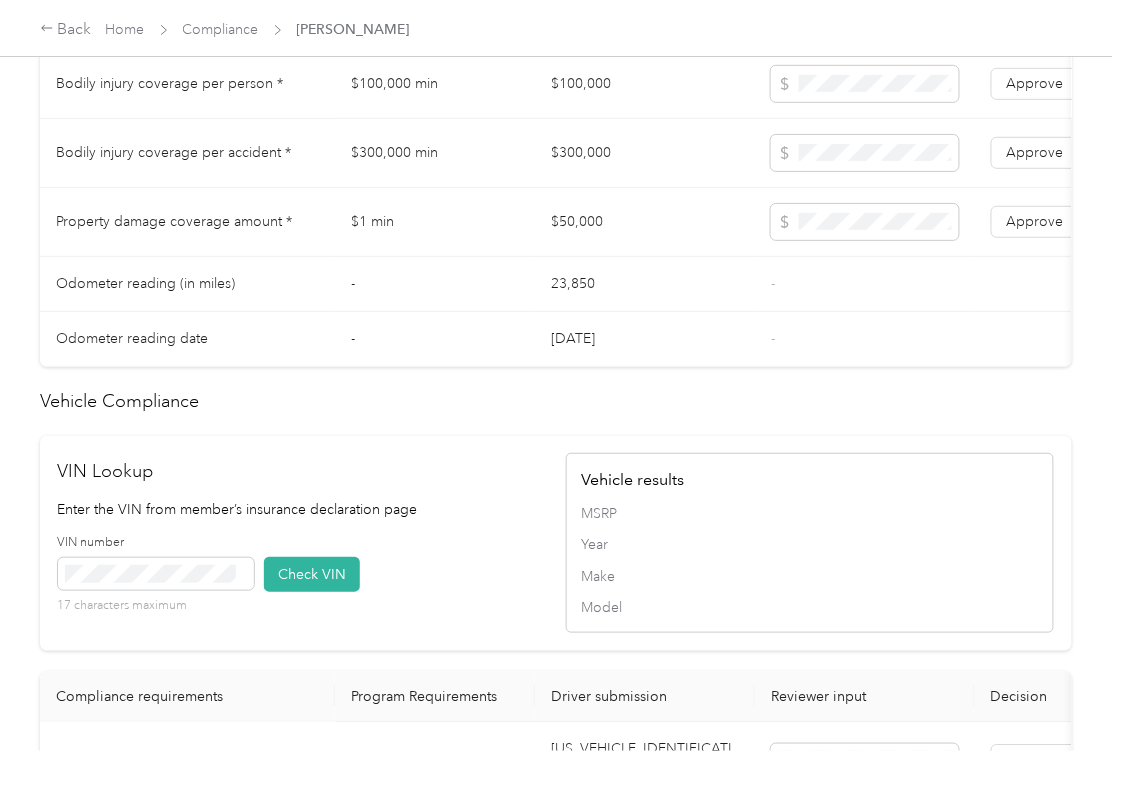 scroll, scrollTop: 1733, scrollLeft: 0, axis: vertical 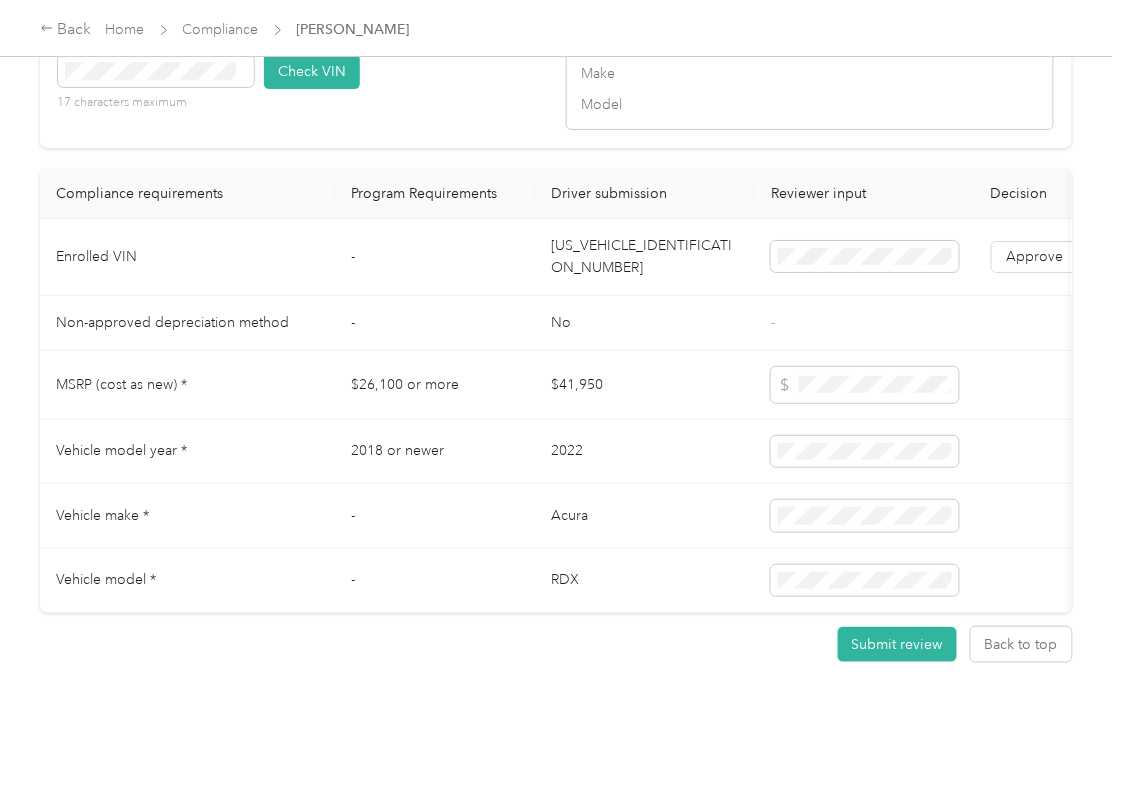 click on "[US_VEHICLE_IDENTIFICATION_NUMBER]" at bounding box center (645, 257) 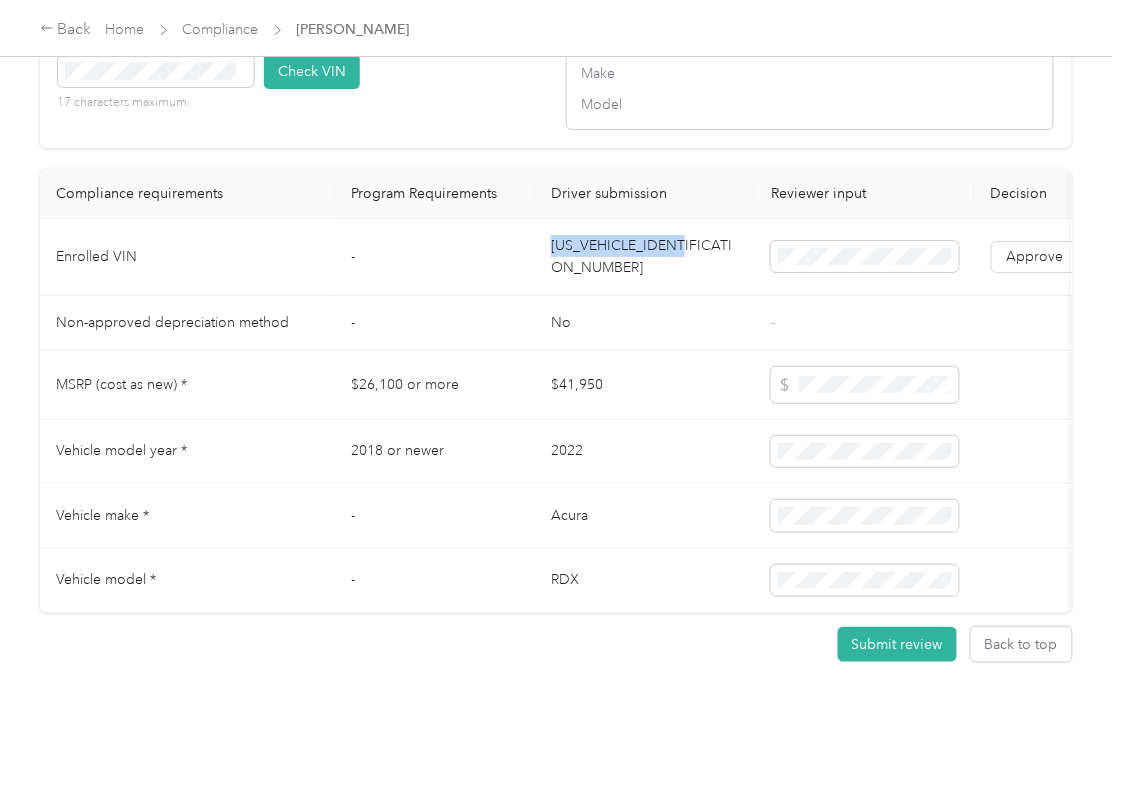 click on "[US_VEHICLE_IDENTIFICATION_NUMBER]" at bounding box center [645, 257] 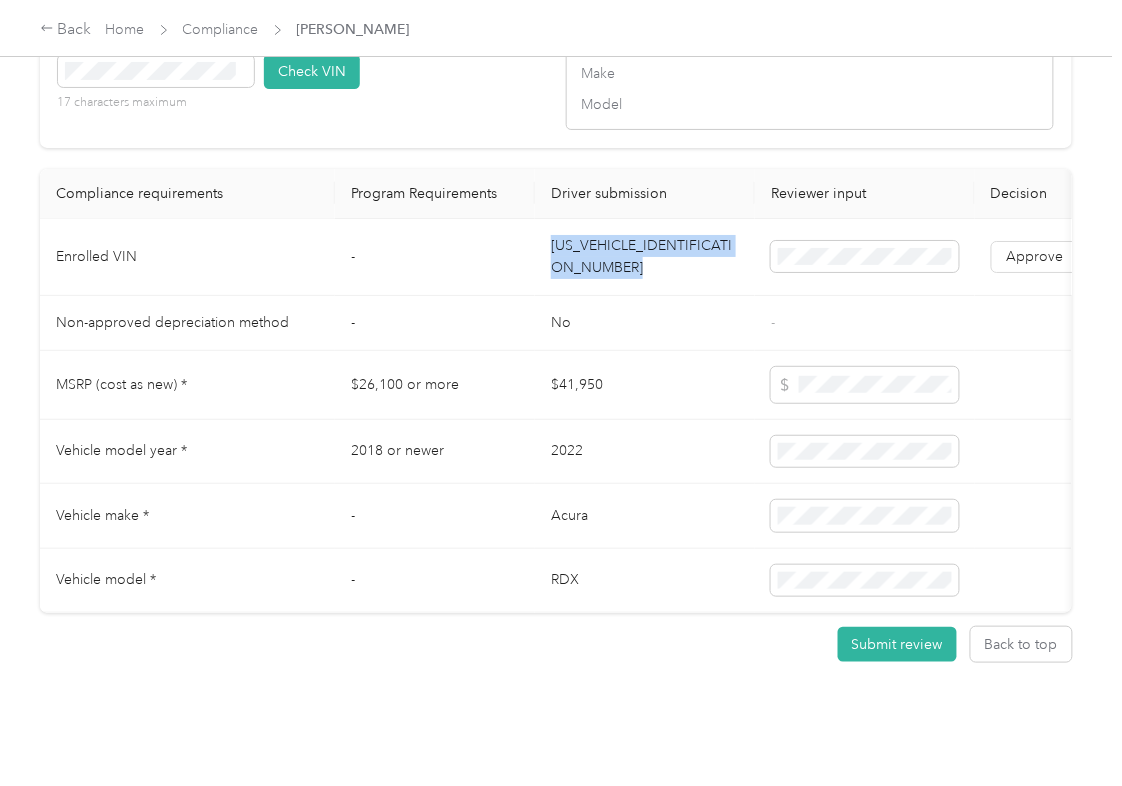 click on "[US_VEHICLE_IDENTIFICATION_NUMBER]" at bounding box center [645, 257] 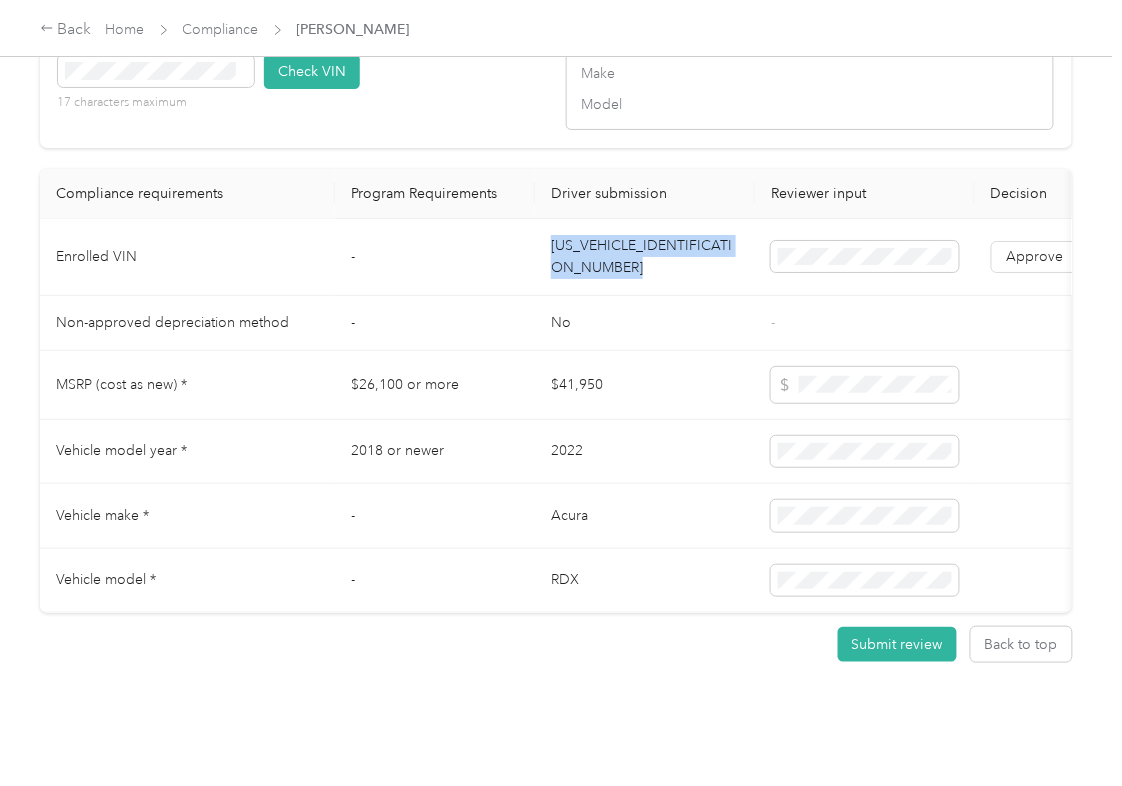 copy on "[US_VEHICLE_IDENTIFICATION_NUMBER]" 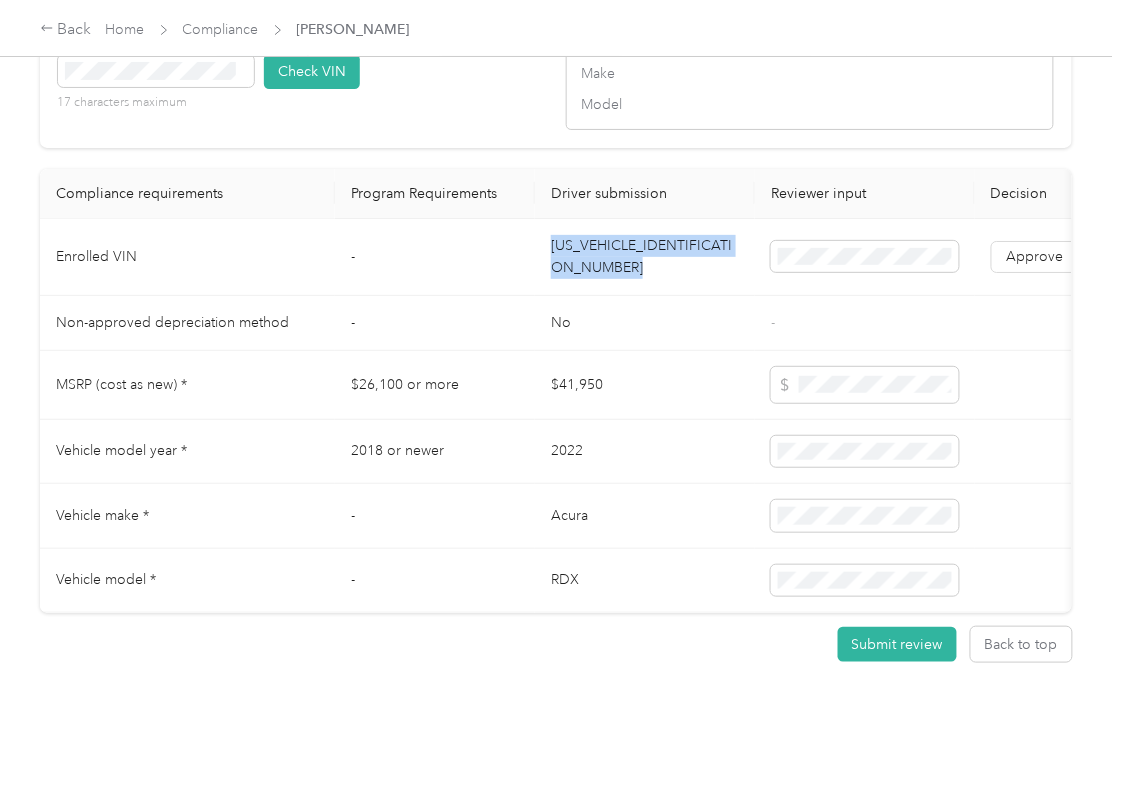 click on "VIN number   17 characters maximum Check VIN" at bounding box center [302, 78] 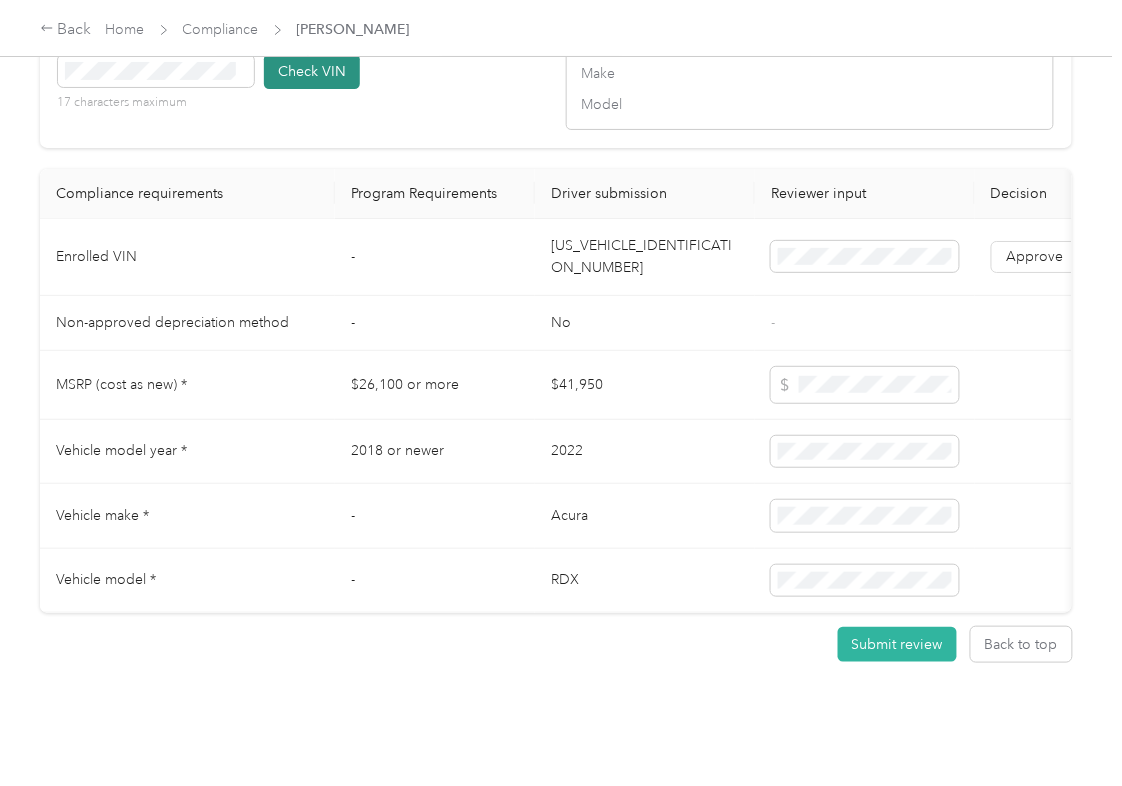 click on "Check VIN" at bounding box center [312, 71] 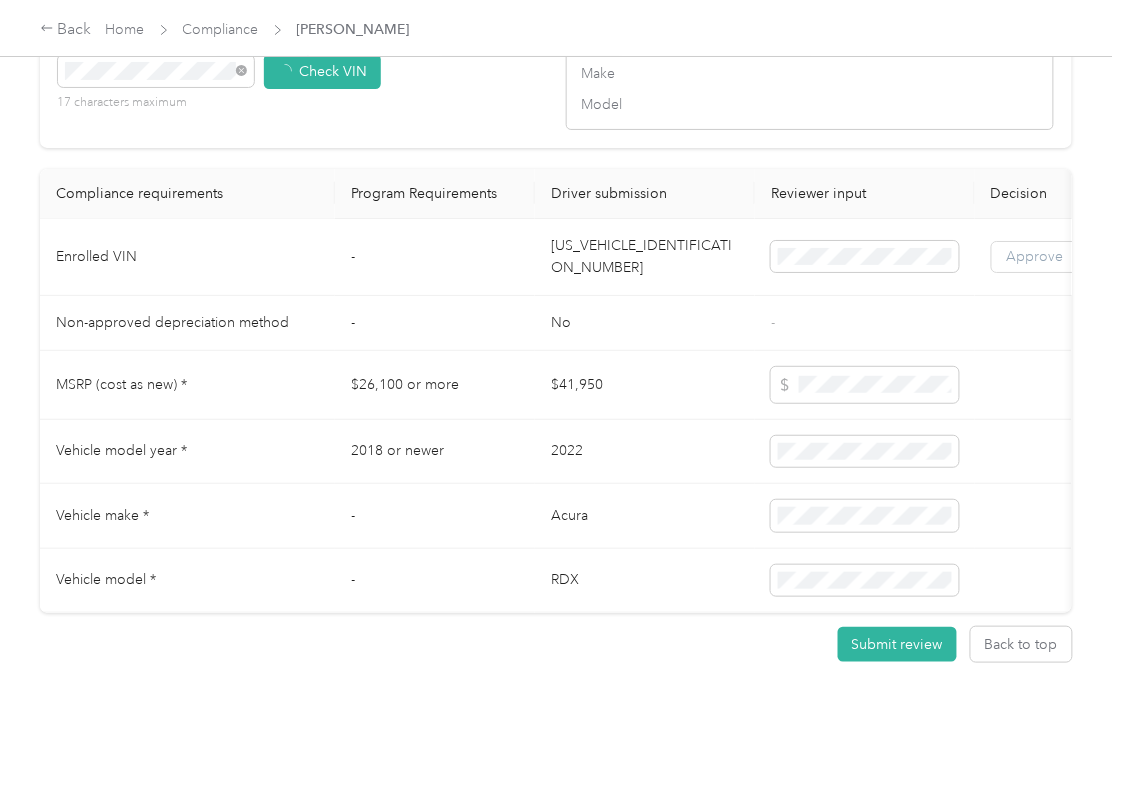 click on "Approve" at bounding box center (1035, 256) 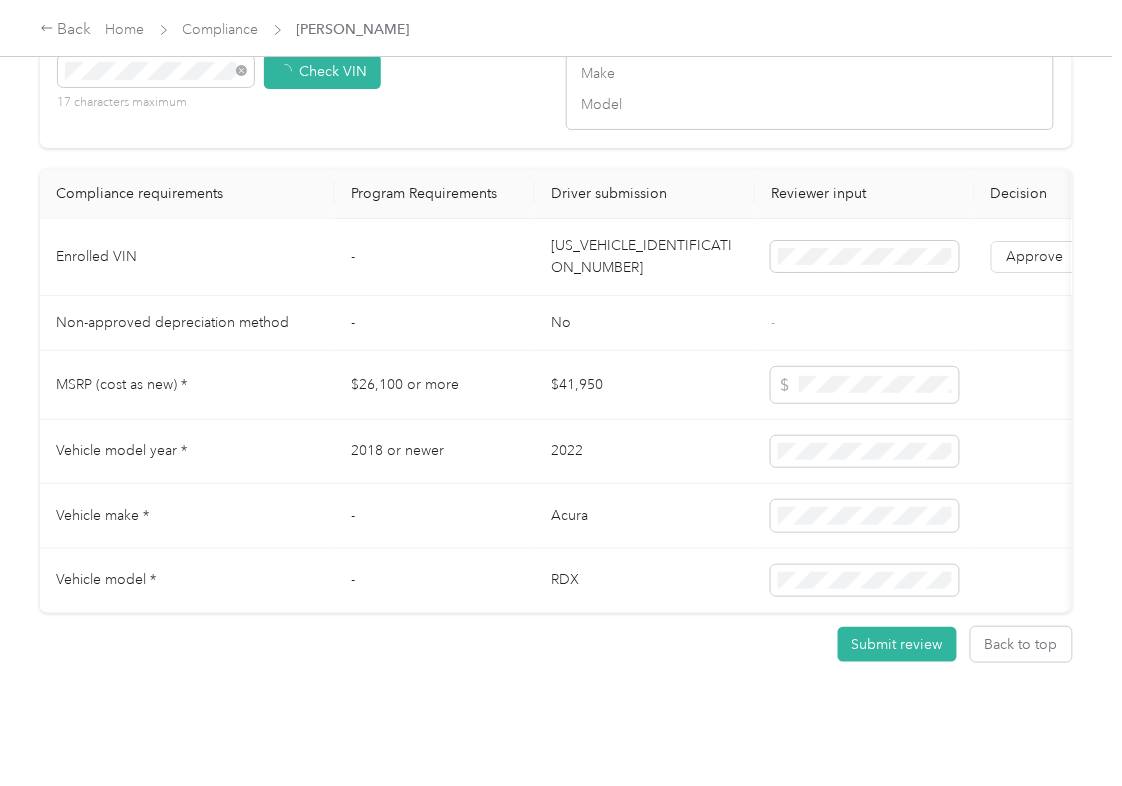 scroll, scrollTop: 1736, scrollLeft: 0, axis: vertical 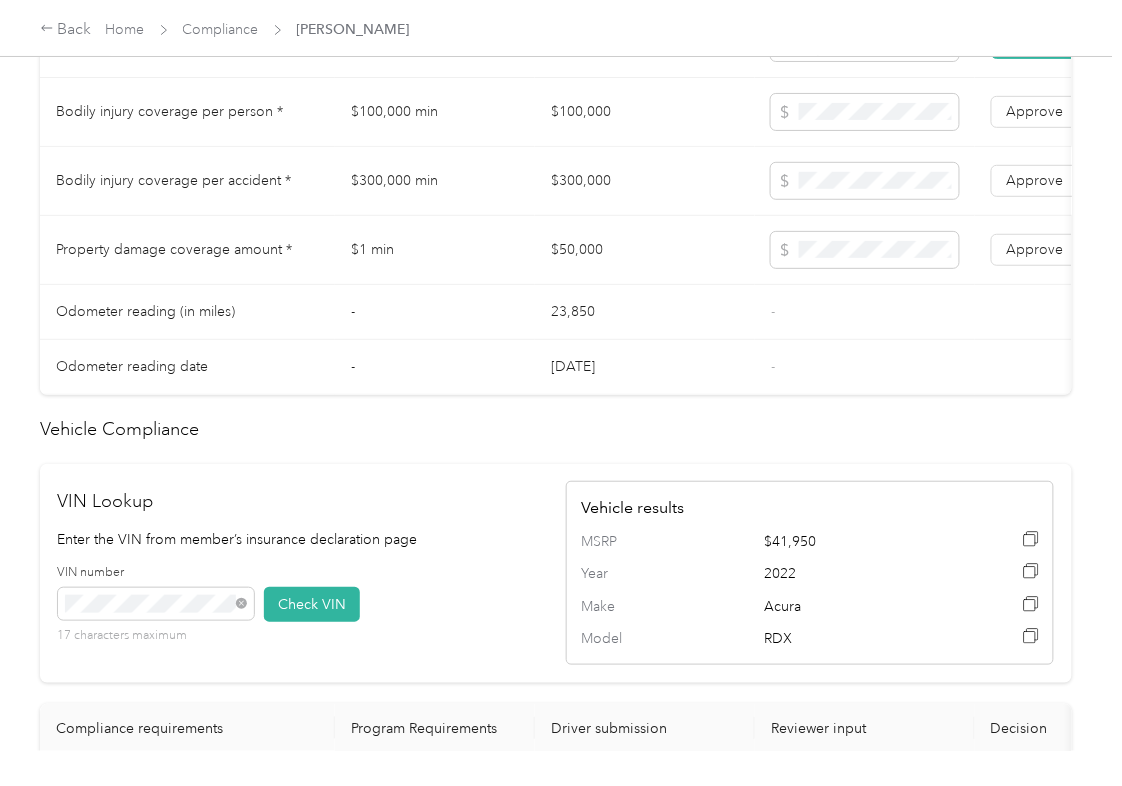 click on "$100,000" at bounding box center (645, 112) 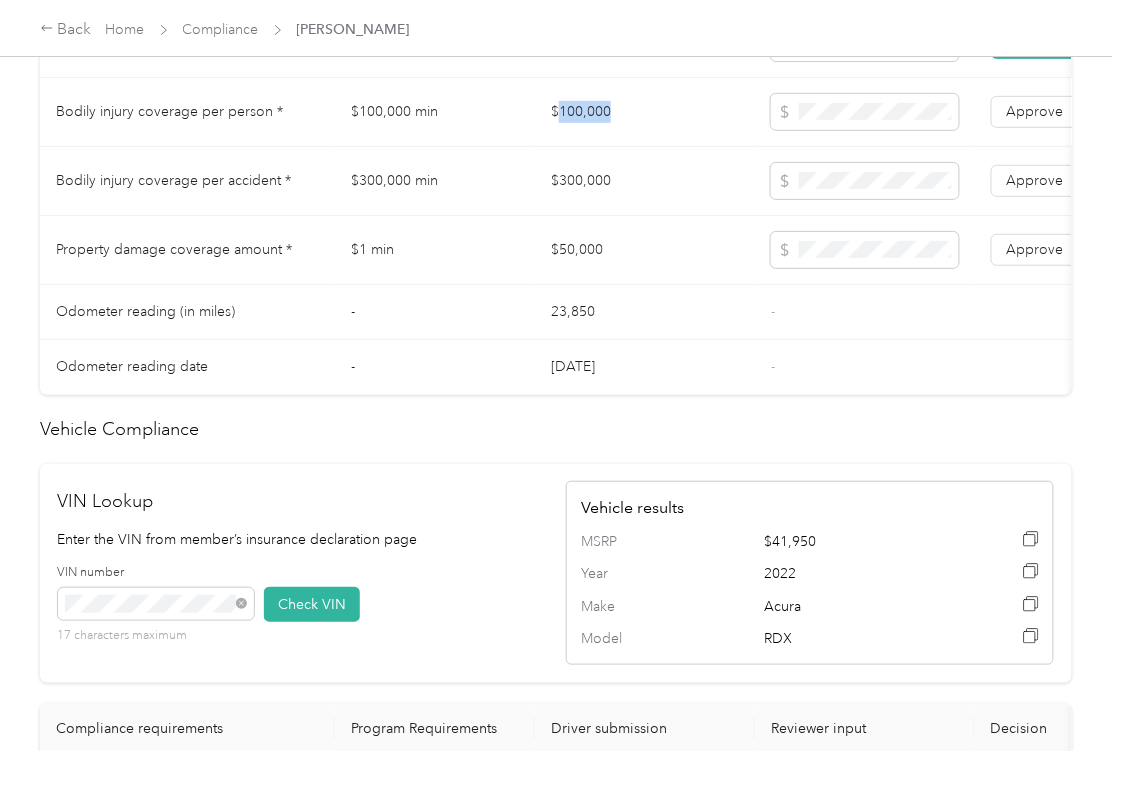 click on "$100,000" at bounding box center (645, 112) 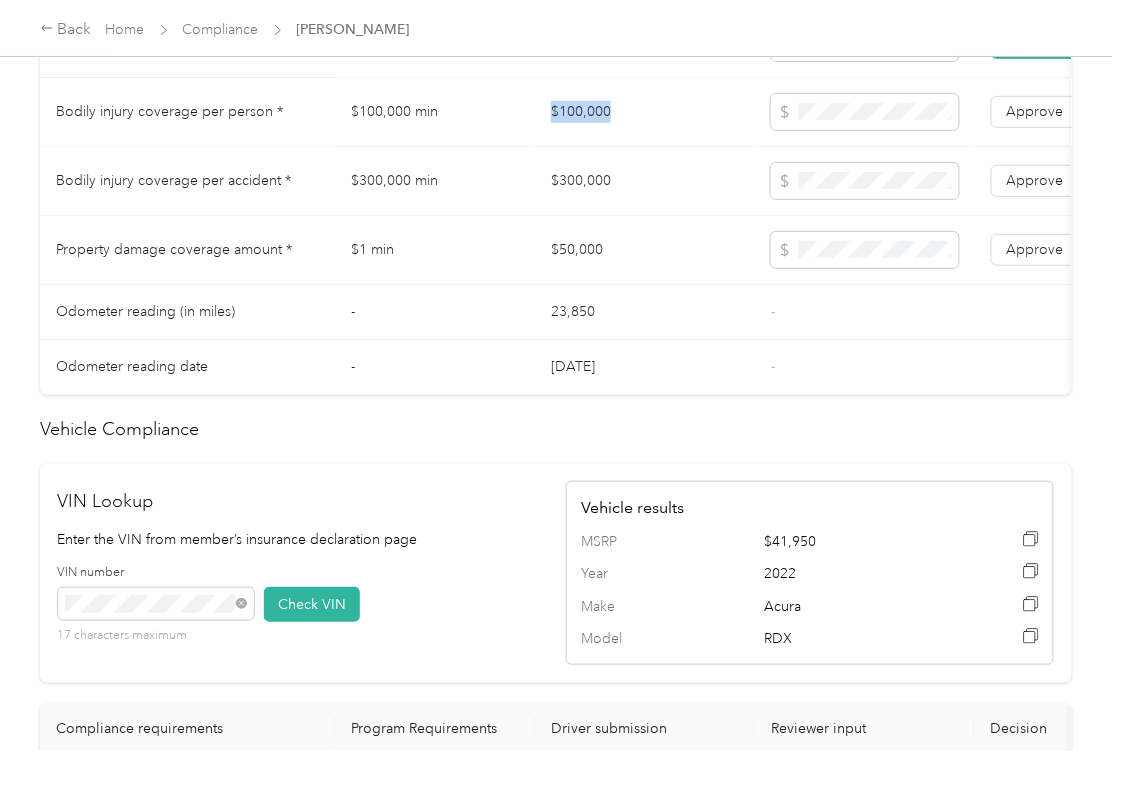 drag, startPoint x: 578, startPoint y: 146, endPoint x: 794, endPoint y: 154, distance: 216.1481 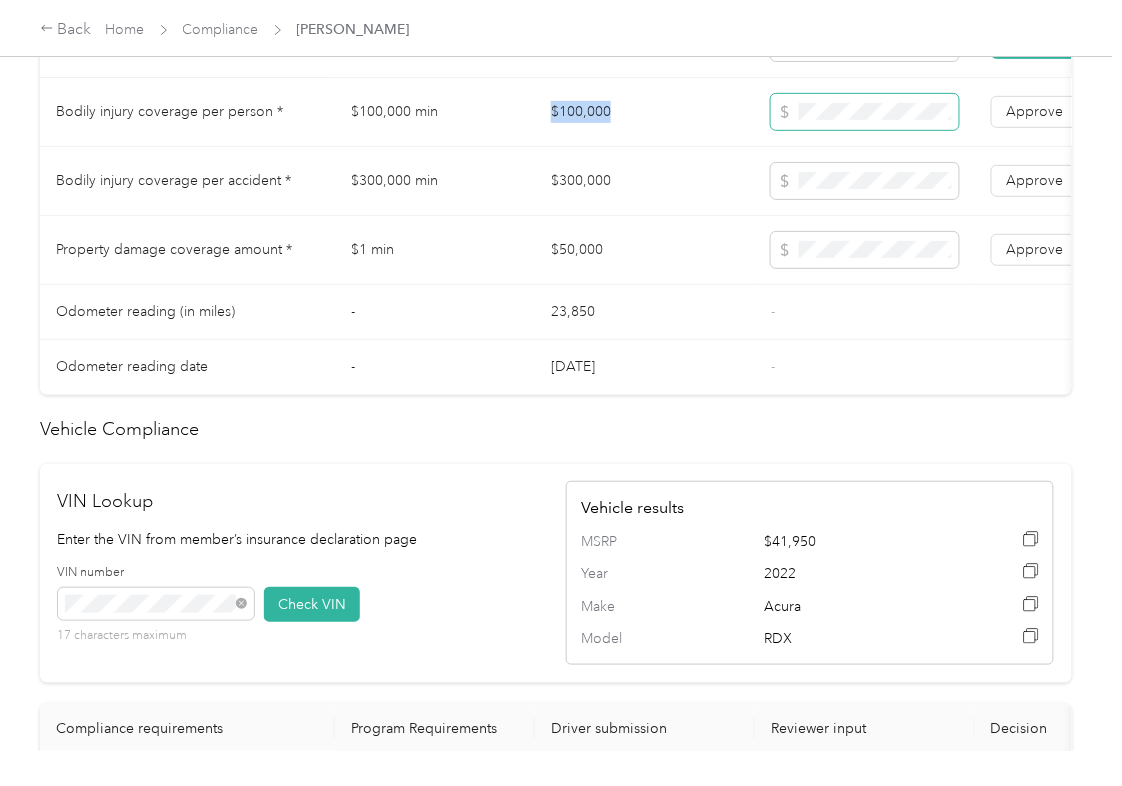 copy on "$100,000" 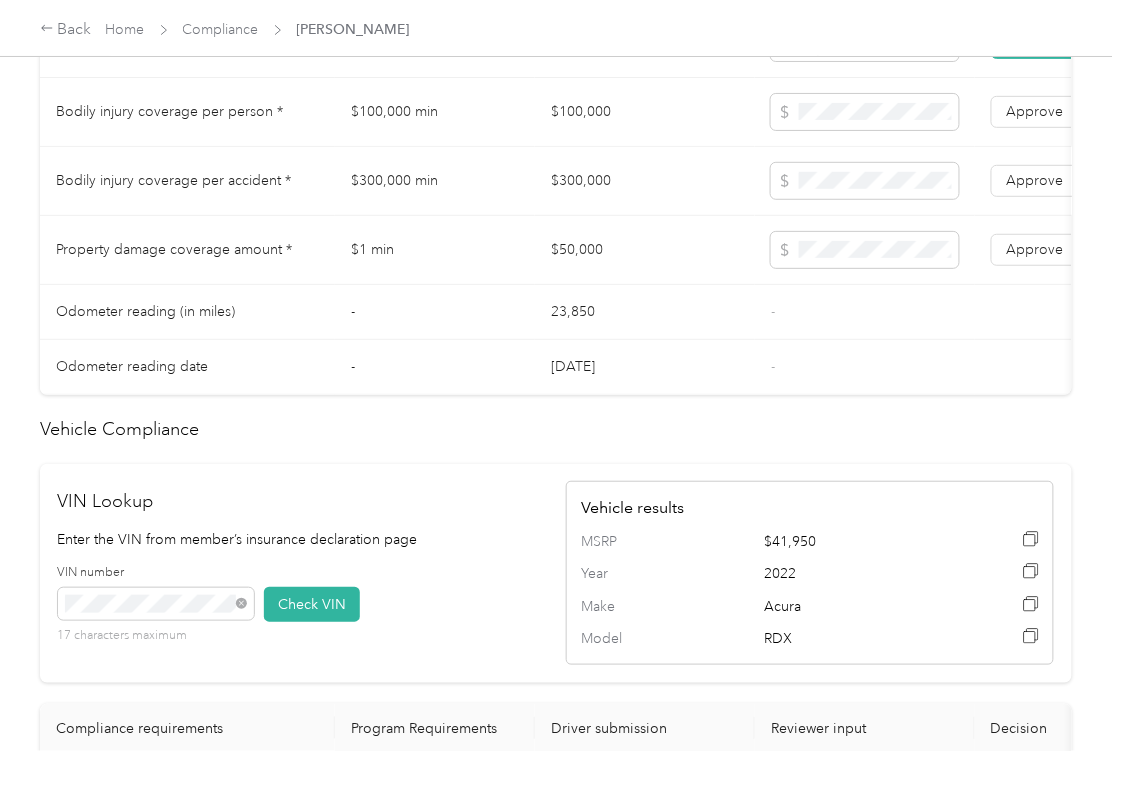 click on "$300,000" at bounding box center [645, 181] 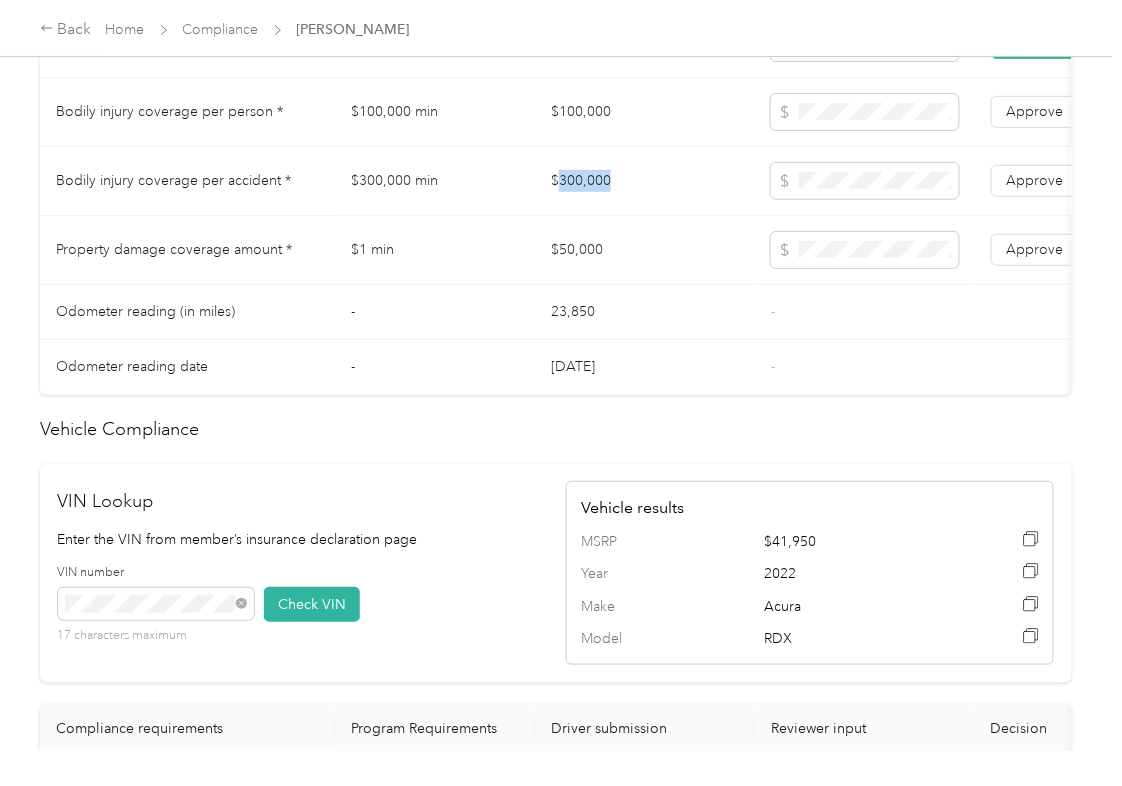 click on "$300,000" at bounding box center (645, 181) 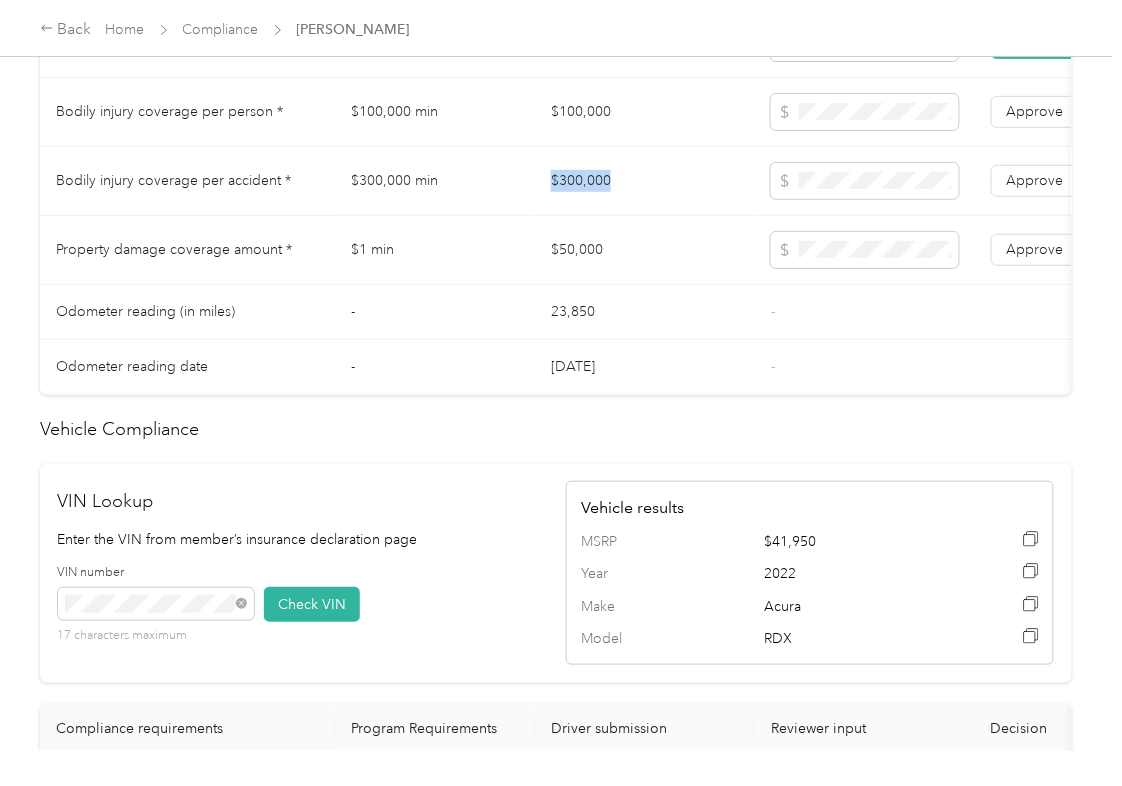 click on "$300,000" at bounding box center (645, 181) 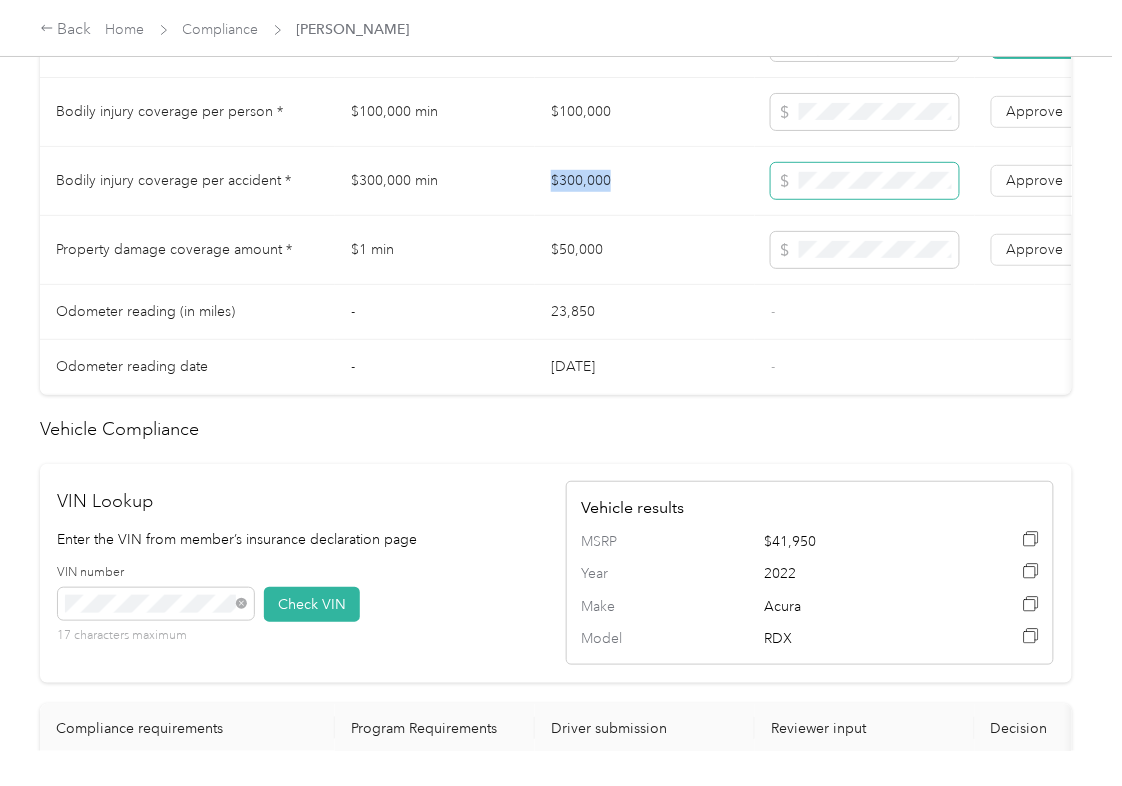 copy on "$300,000" 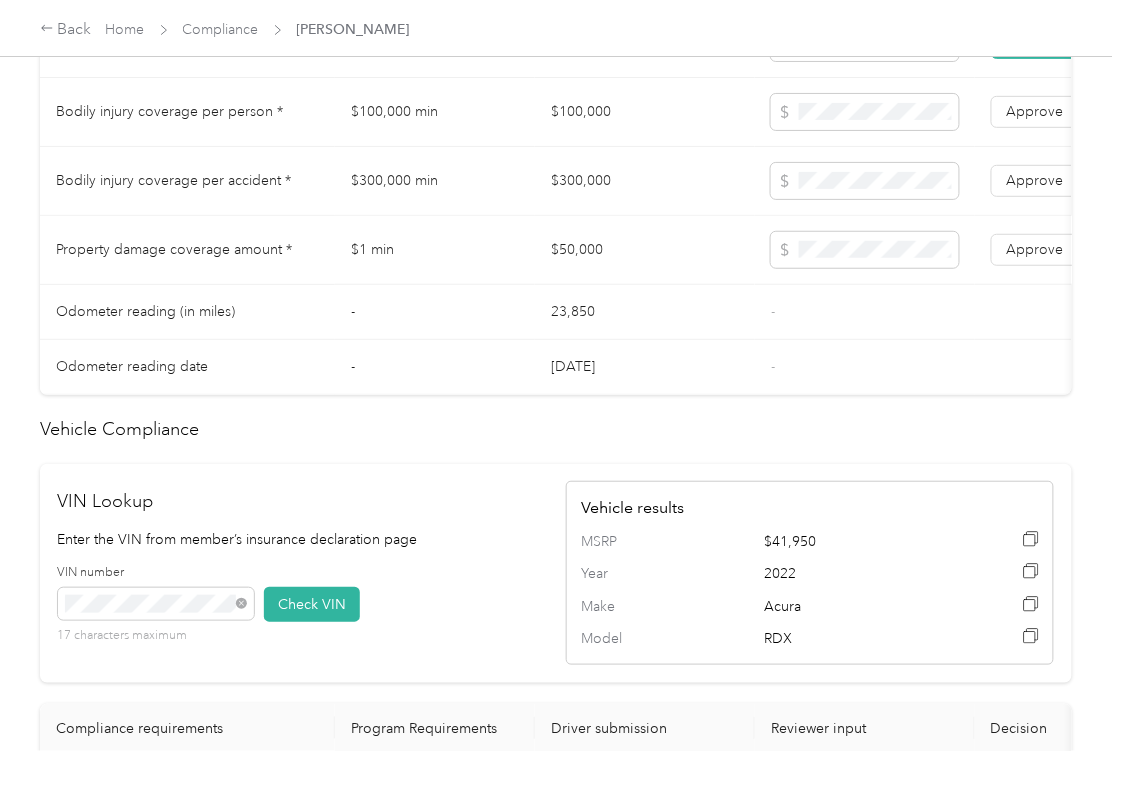 click on "$50,000" at bounding box center (645, 250) 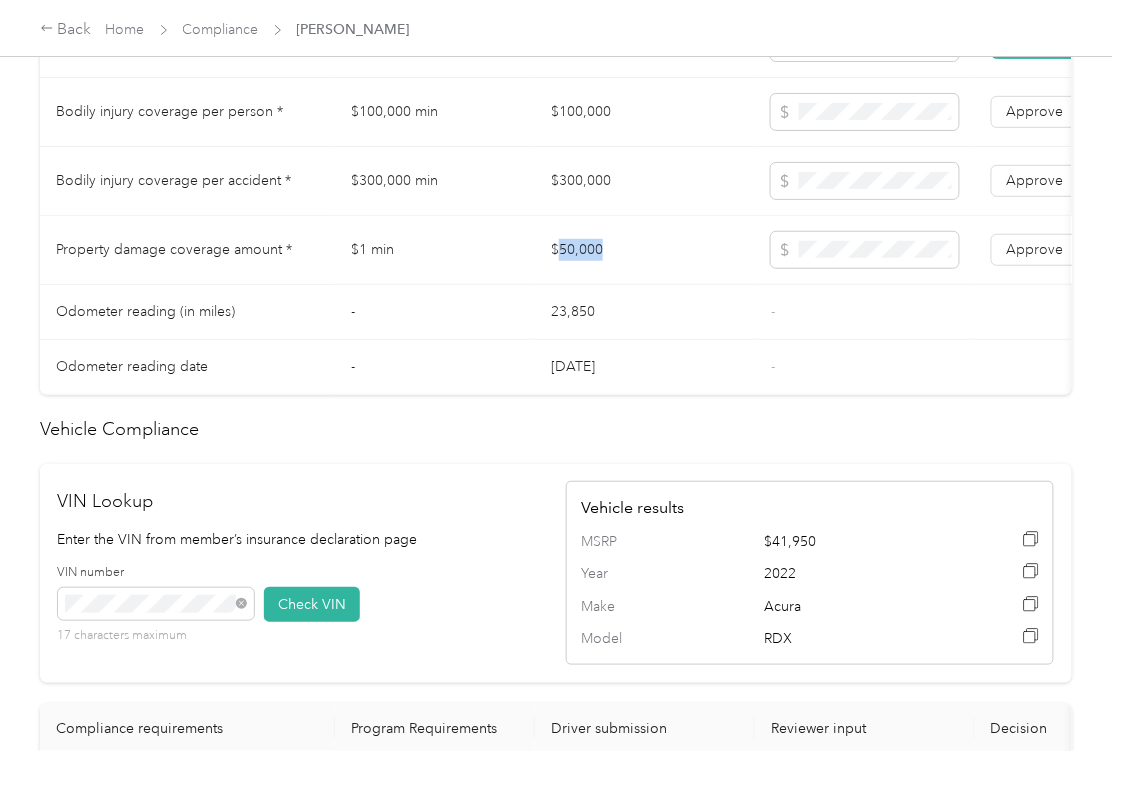 click on "$50,000" at bounding box center (645, 250) 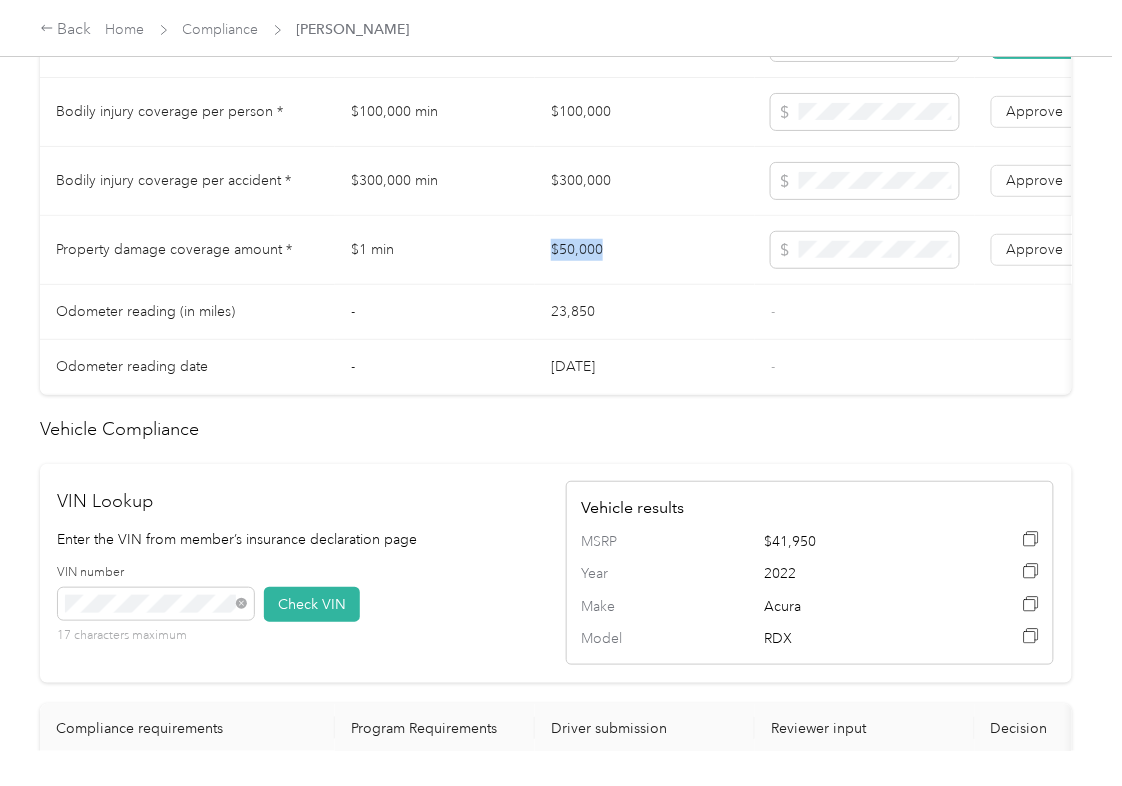 click on "$50,000" at bounding box center [645, 250] 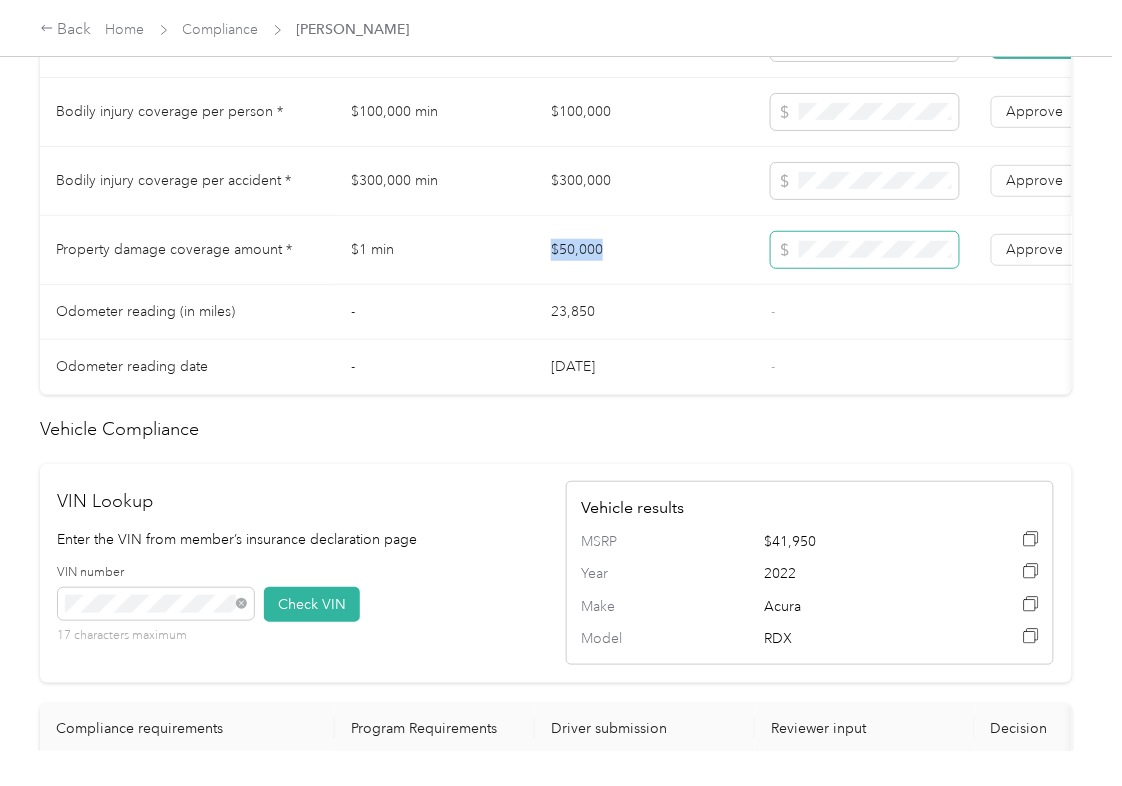 copy on "$50,000" 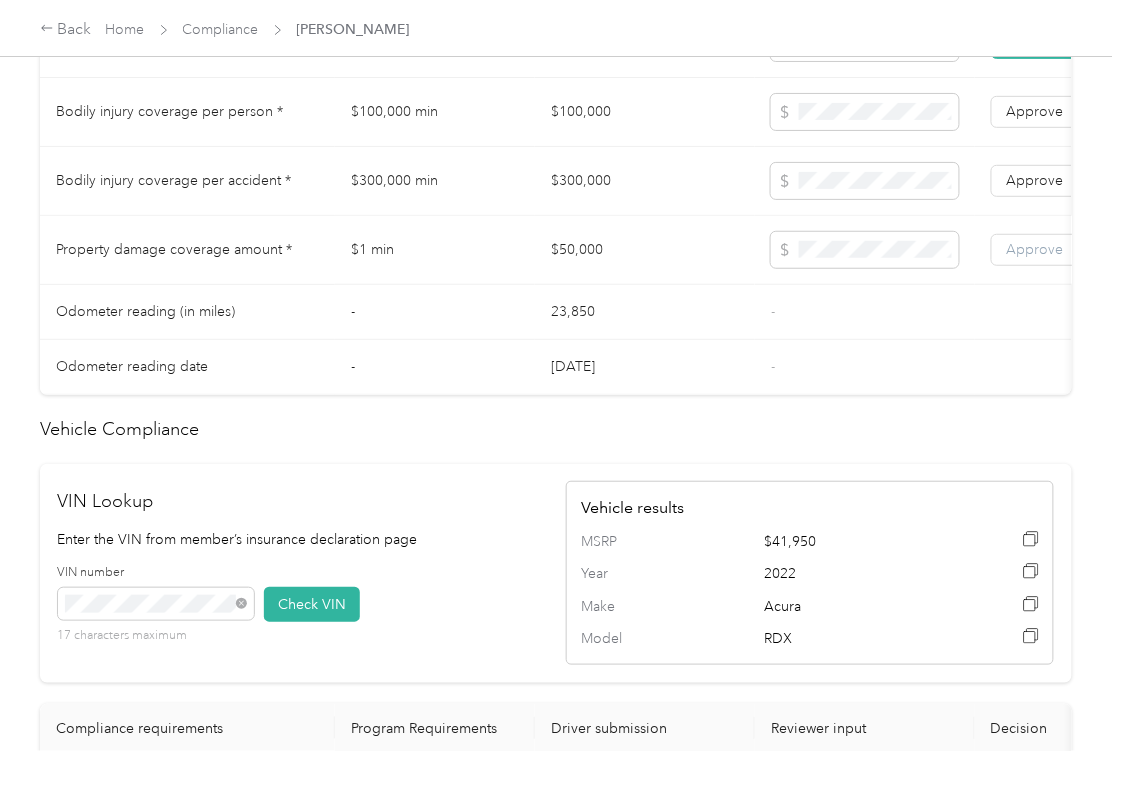click on "Approve" at bounding box center [1035, 249] 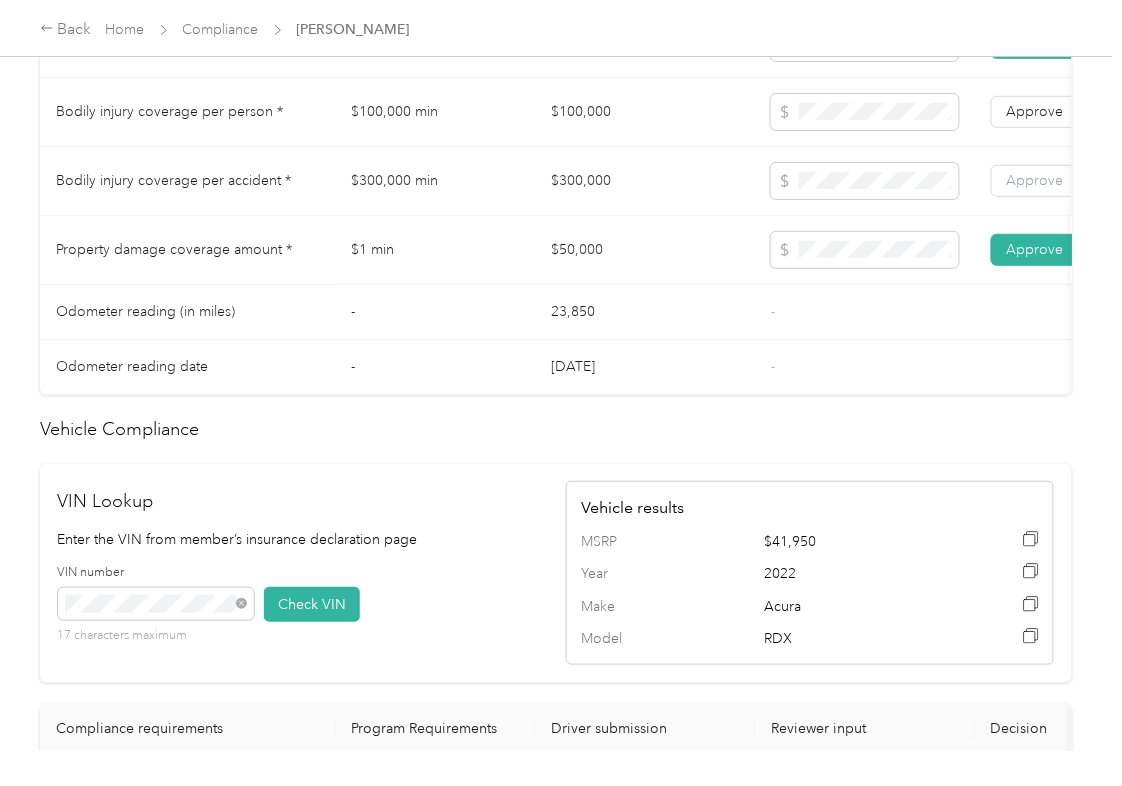 click on "Approve" at bounding box center [1035, 180] 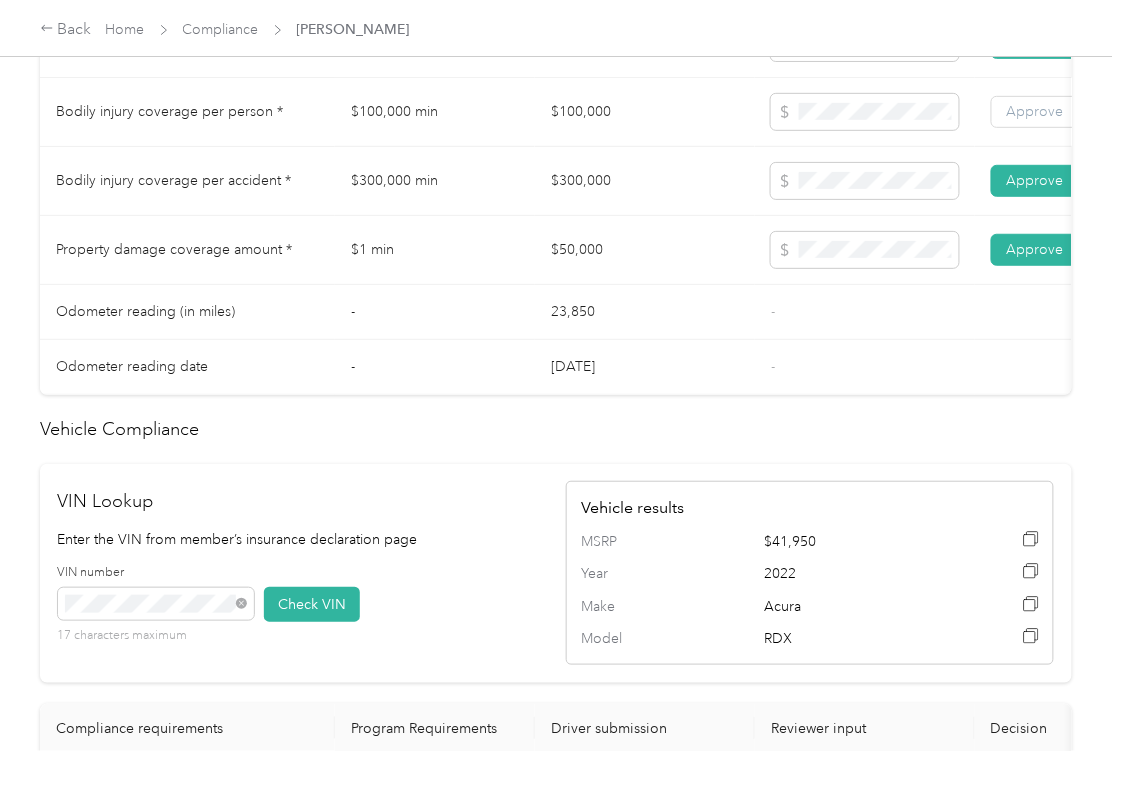 click on "Approve" at bounding box center [1035, 111] 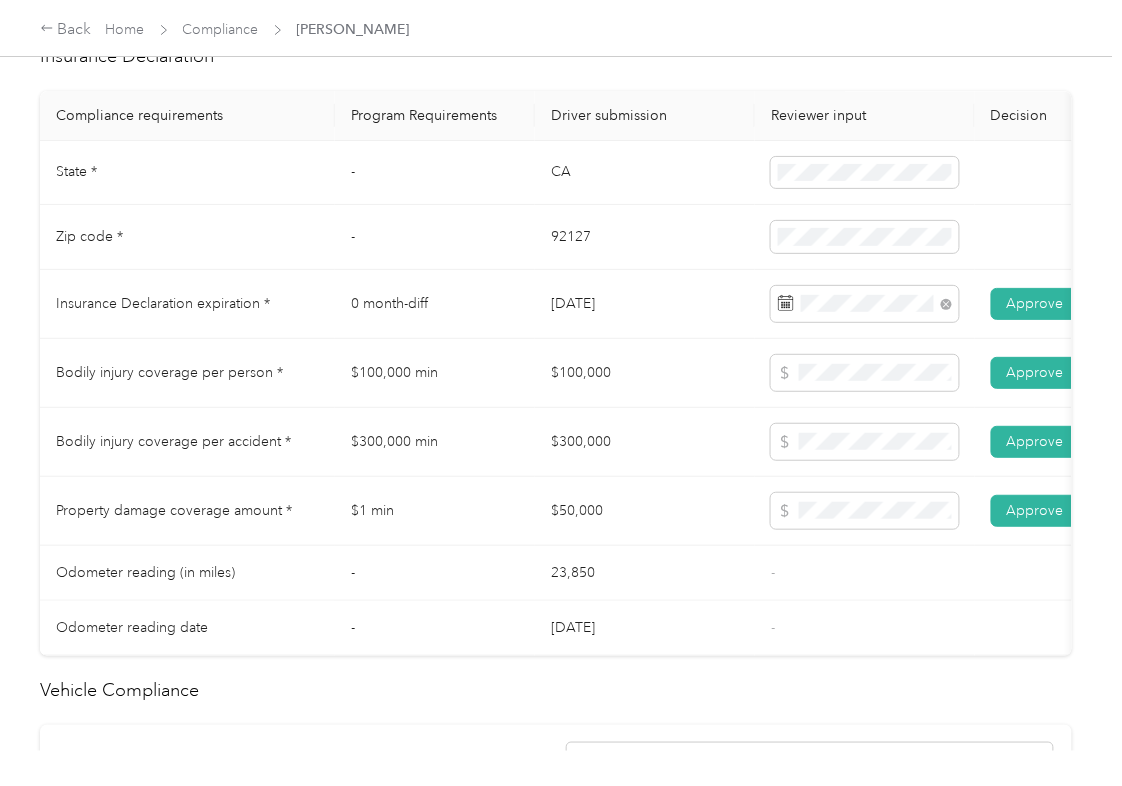 scroll, scrollTop: 936, scrollLeft: 0, axis: vertical 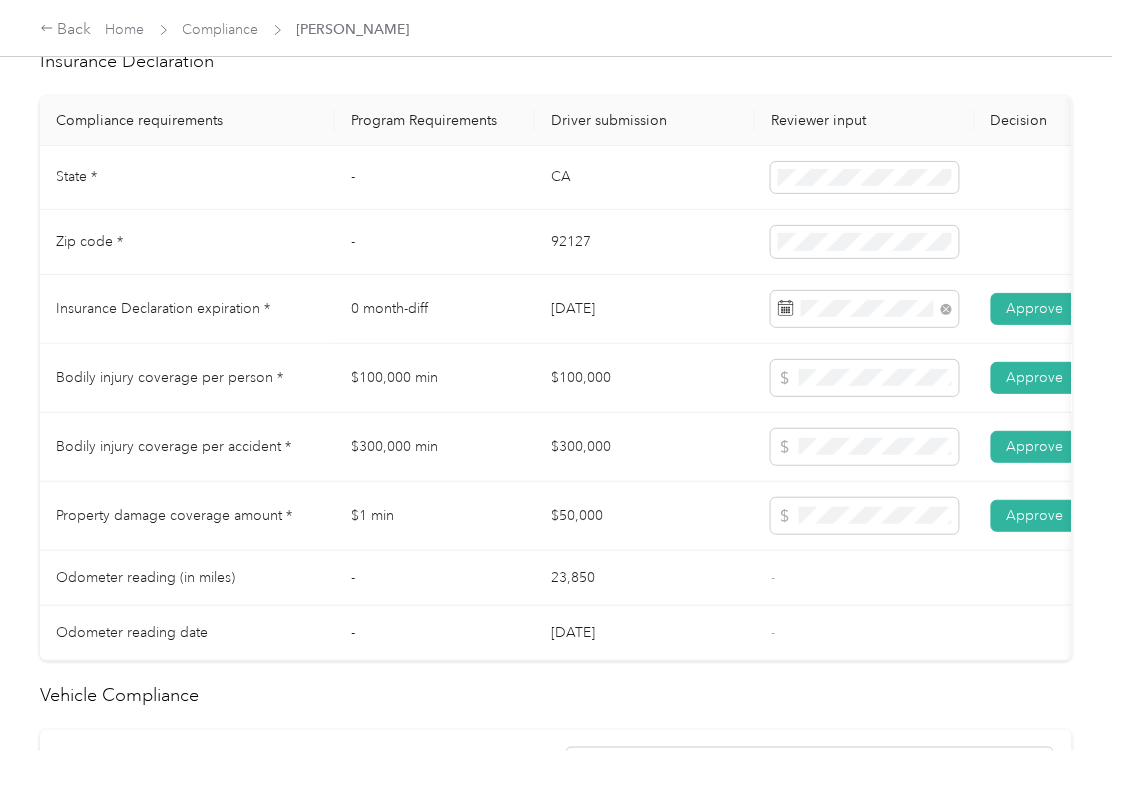 click on "$100,000" at bounding box center (645, 378) 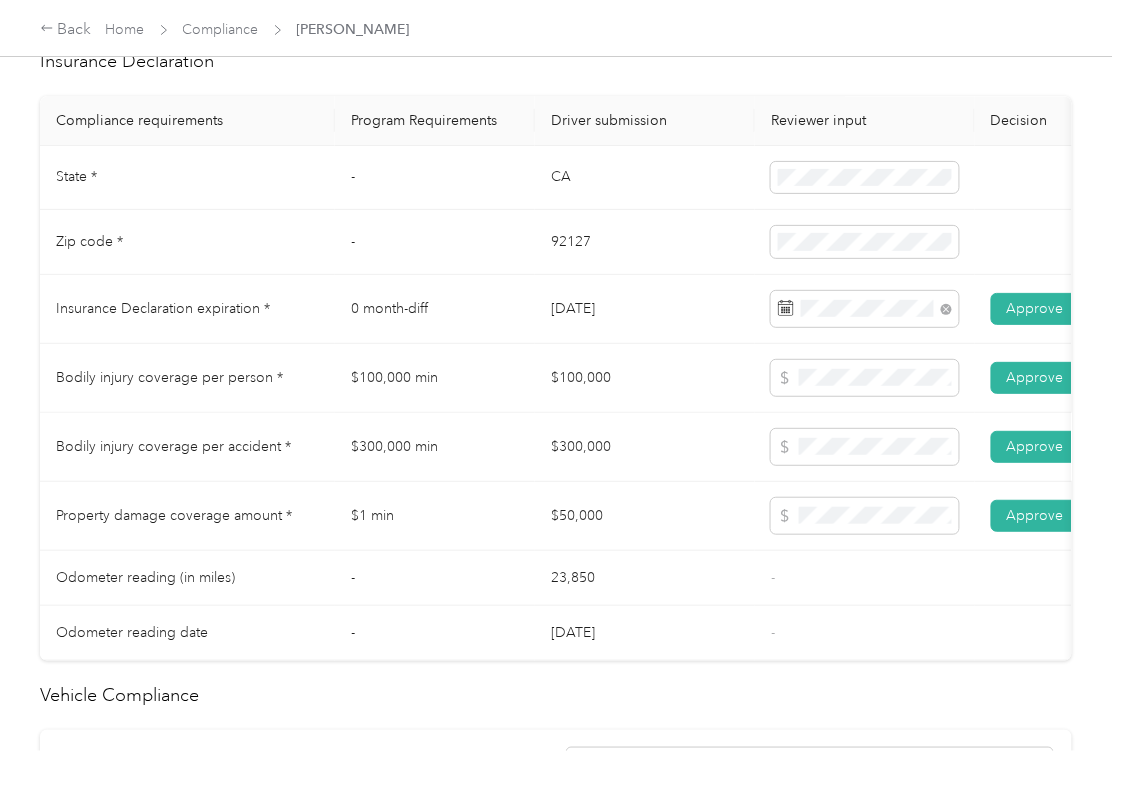 click on "$300,000" at bounding box center (645, 447) 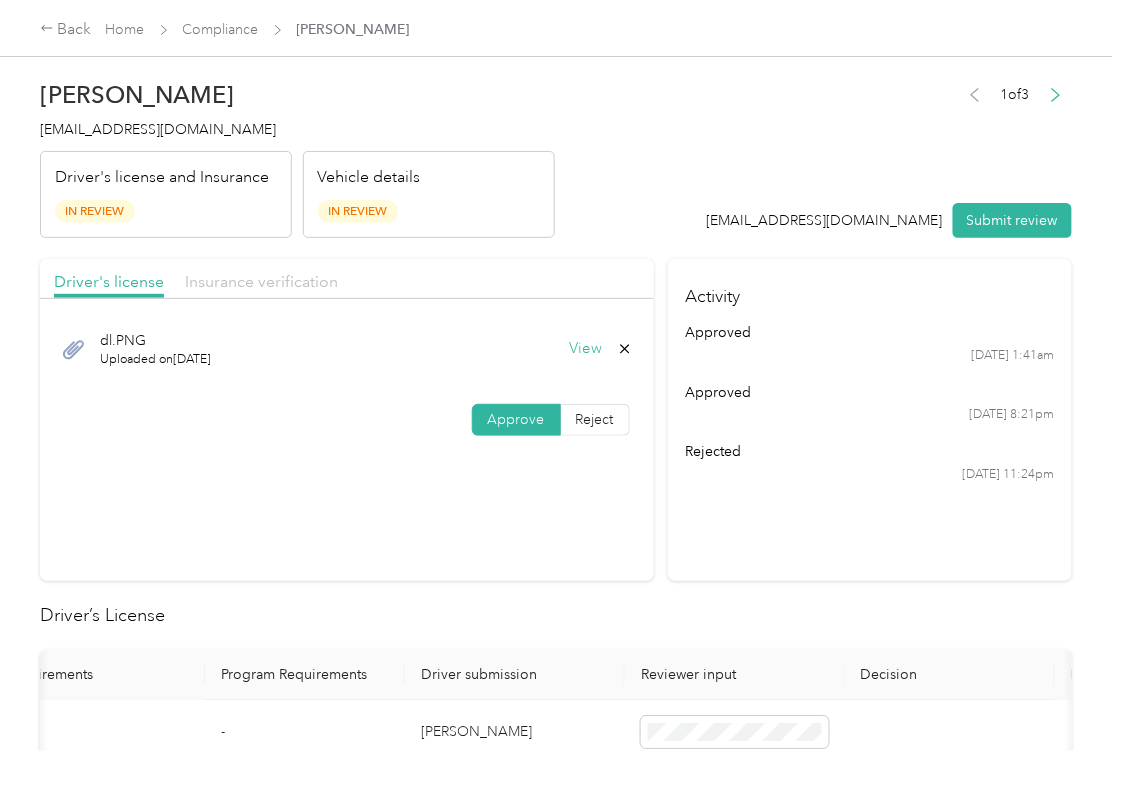 click on "Insurance verification" at bounding box center (261, 281) 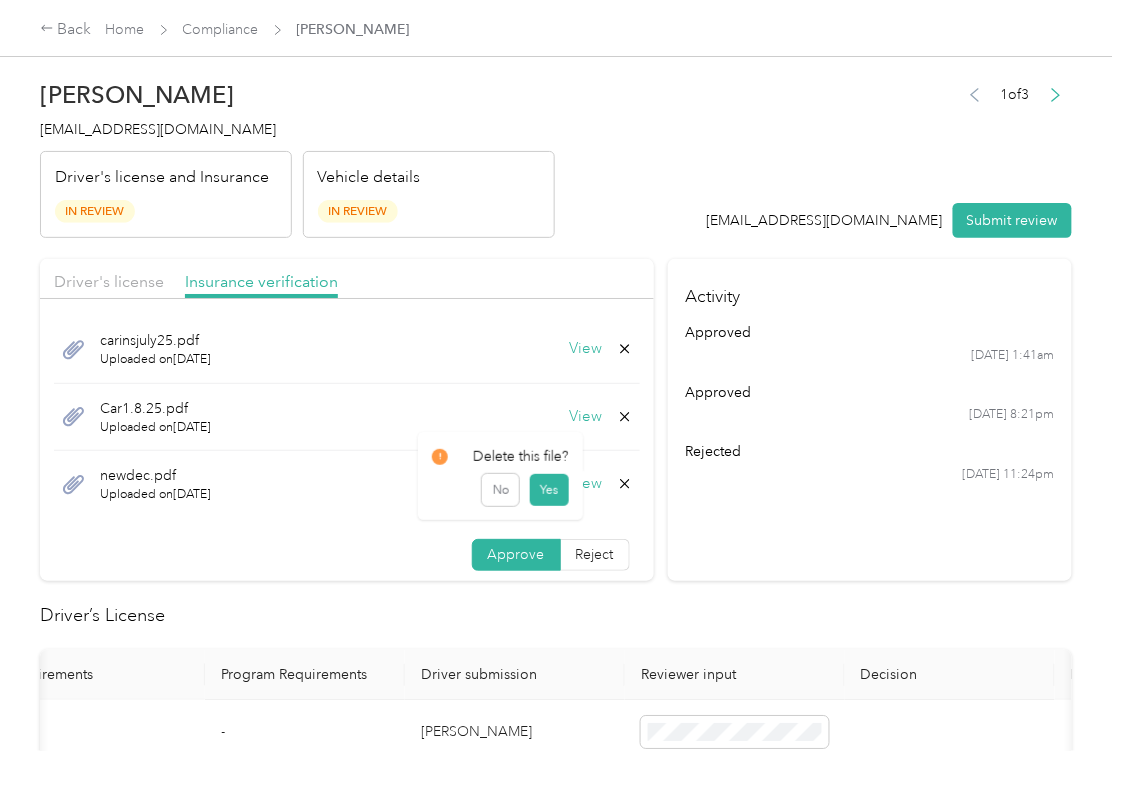 click 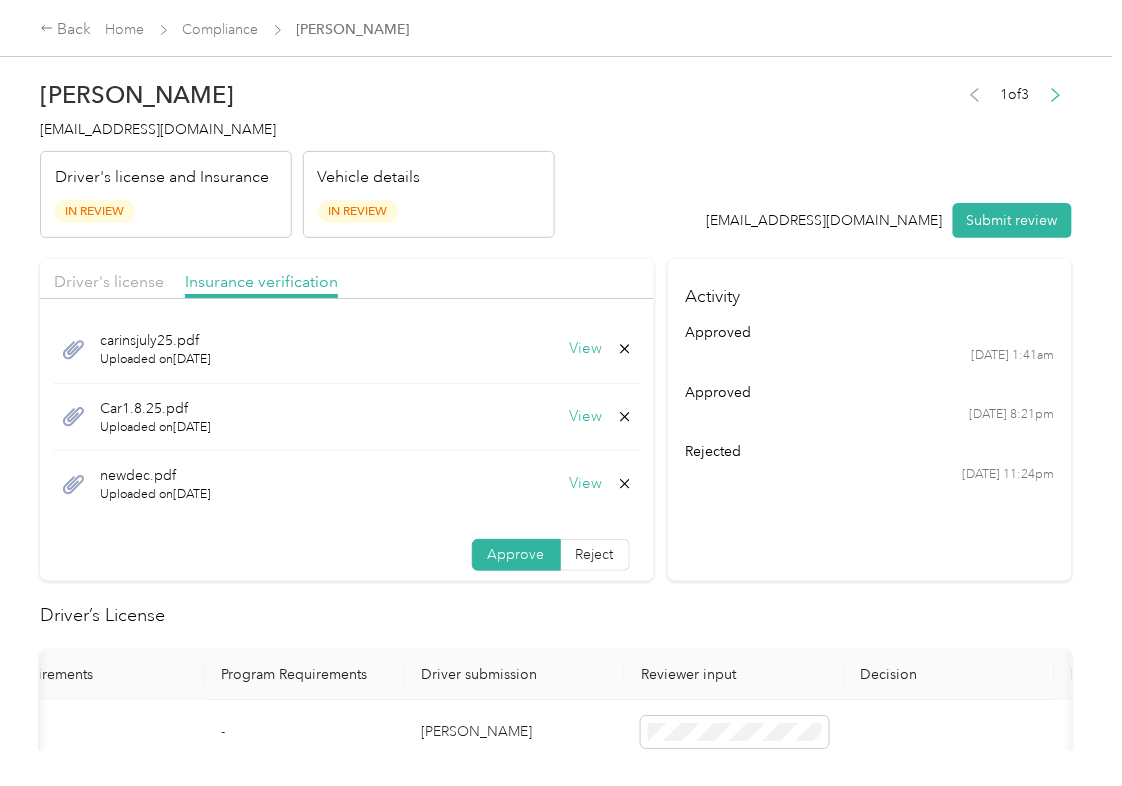 click on "Yes" at bounding box center (548, 501) 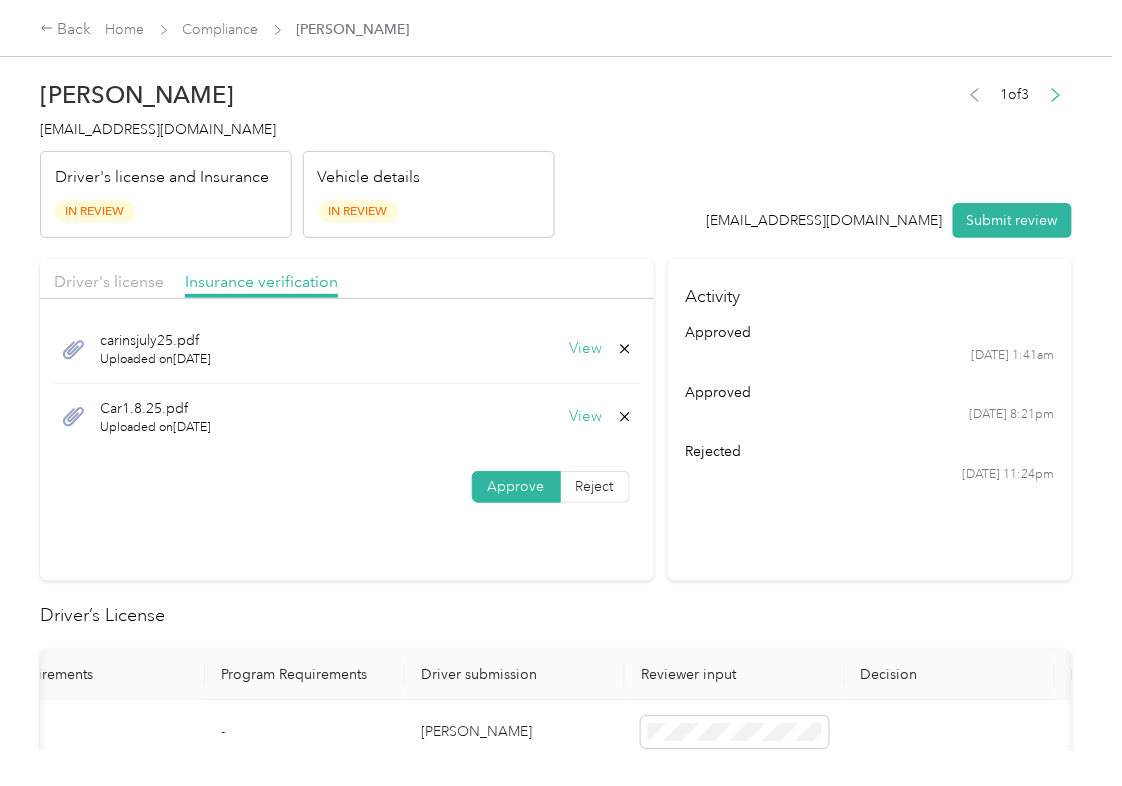 click 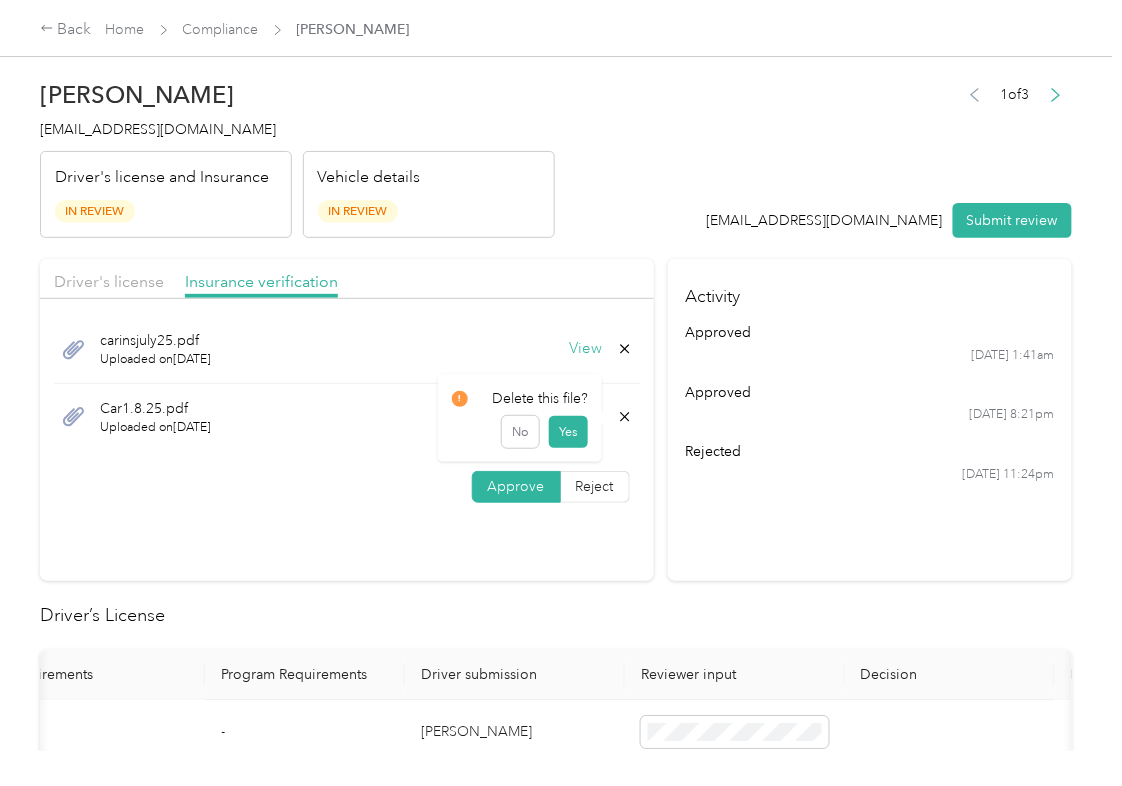 click on "No Yes" at bounding box center [520, 432] 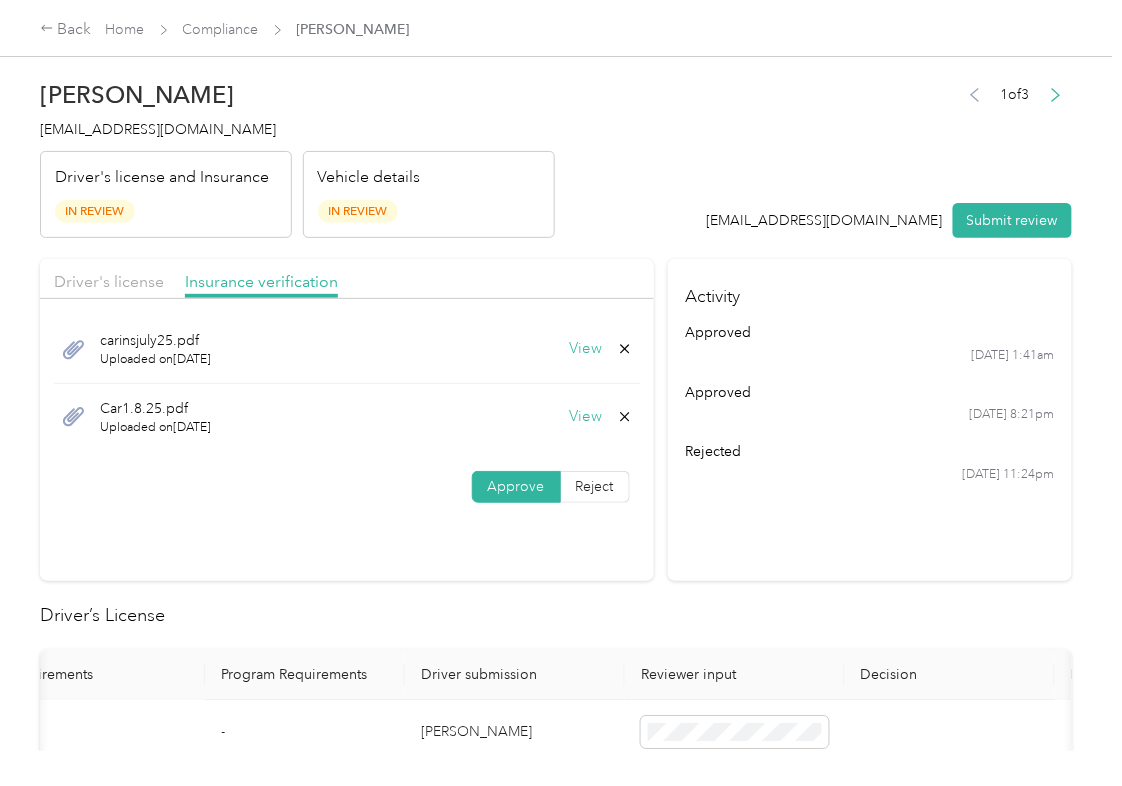 click 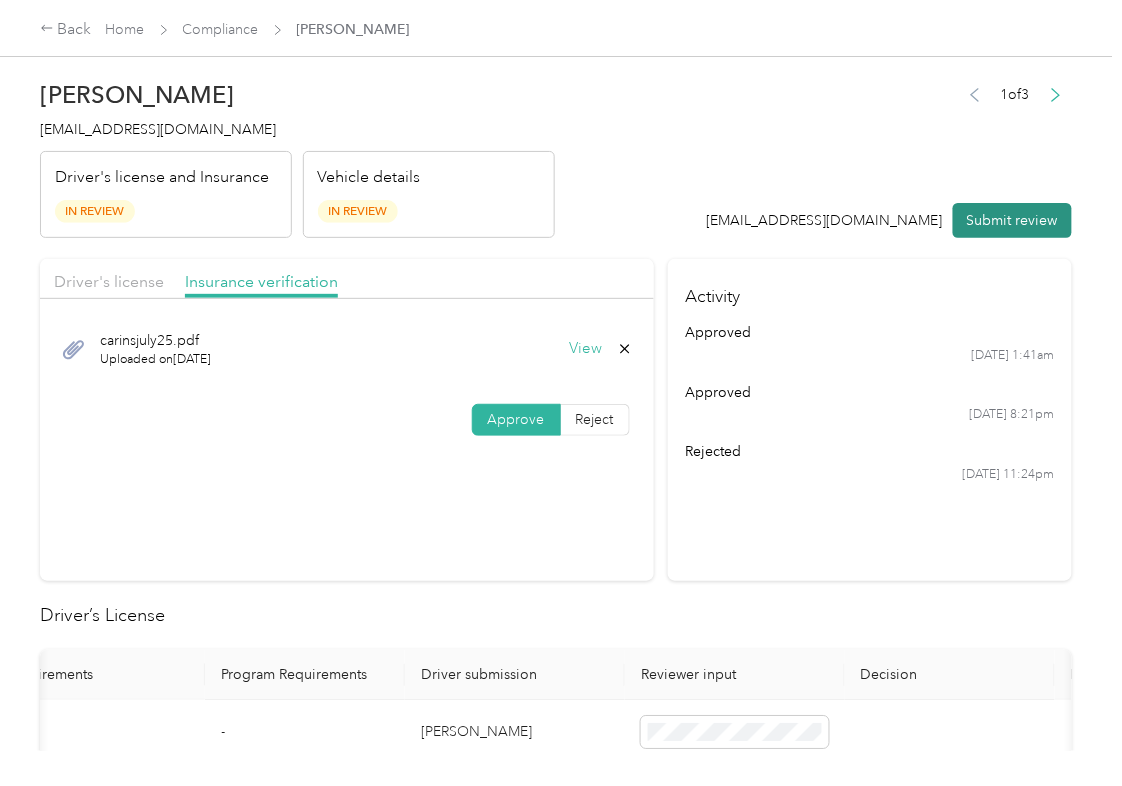 click on "Submit review" at bounding box center [1012, 220] 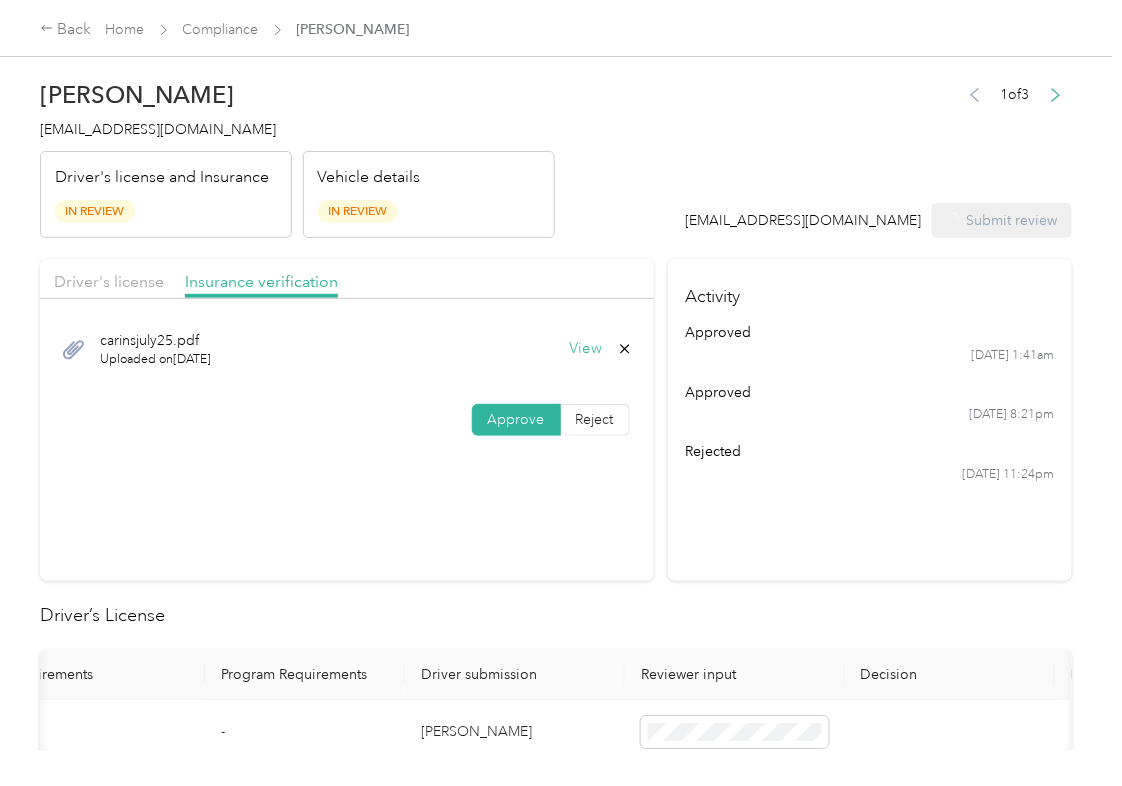 click on "[EMAIL_ADDRESS][DOMAIN_NAME]" at bounding box center [158, 129] 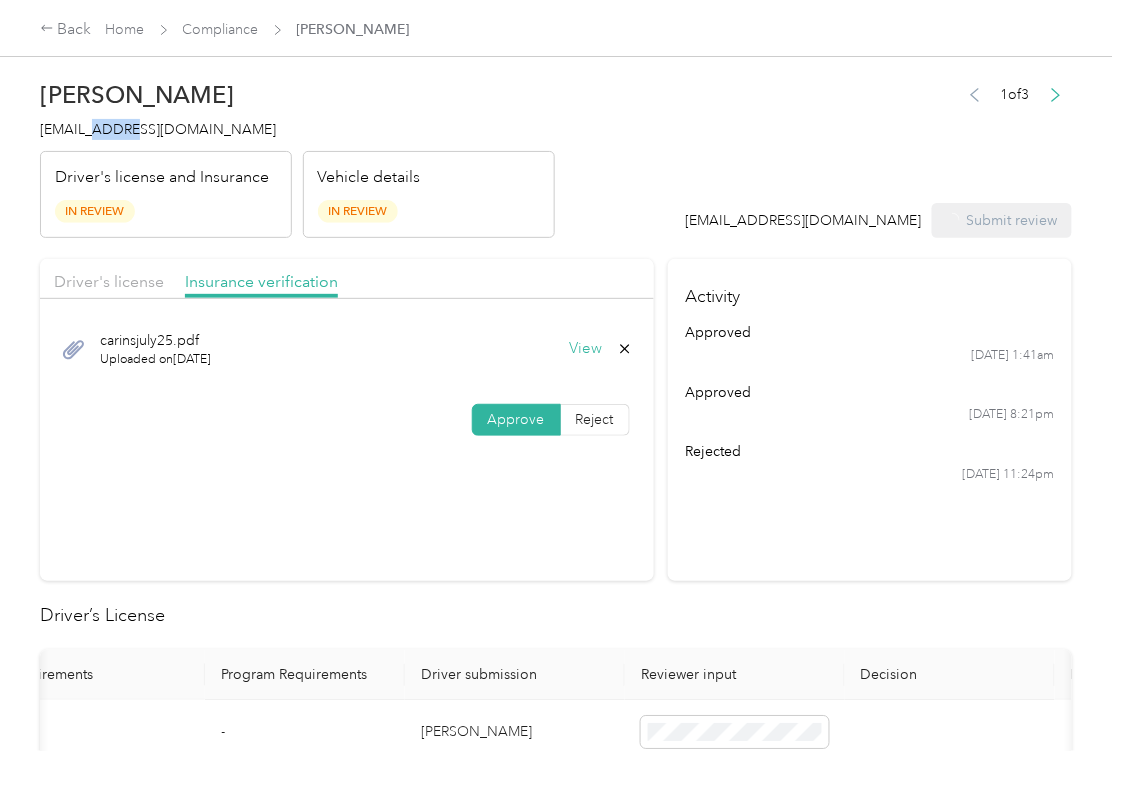 click on "[EMAIL_ADDRESS][DOMAIN_NAME]" at bounding box center [158, 129] 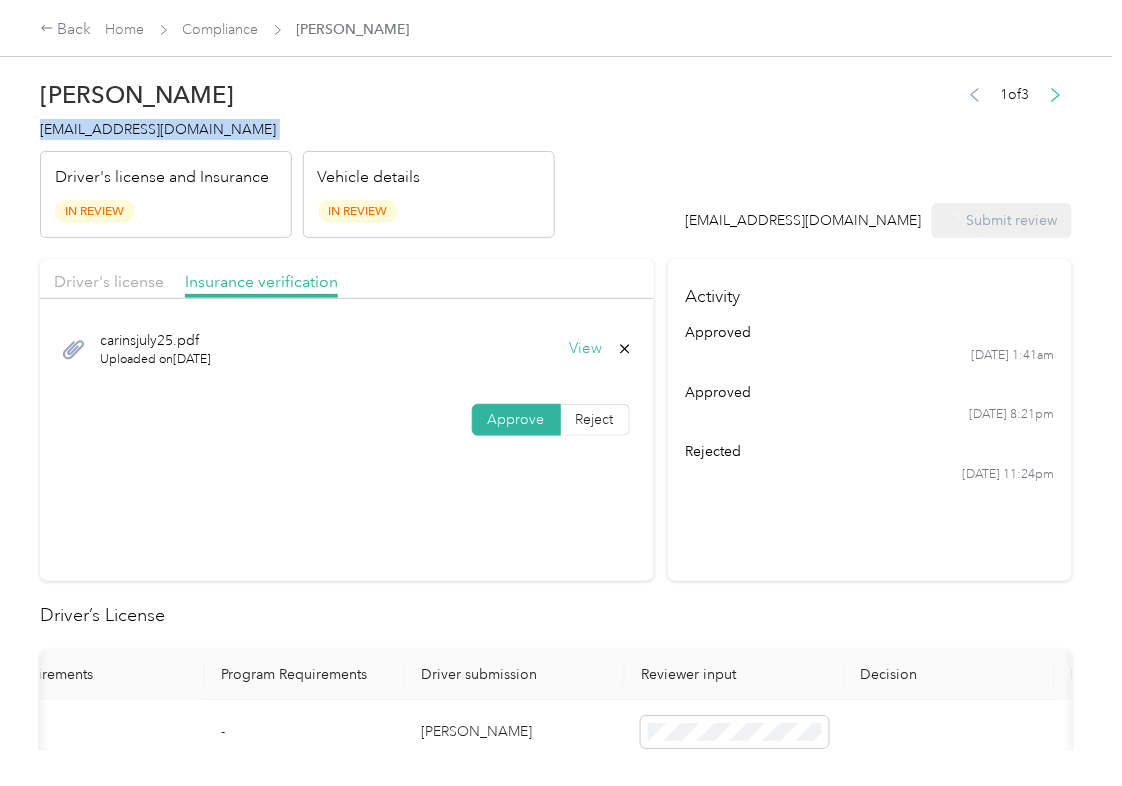 click on "[EMAIL_ADDRESS][DOMAIN_NAME]" at bounding box center (158, 129) 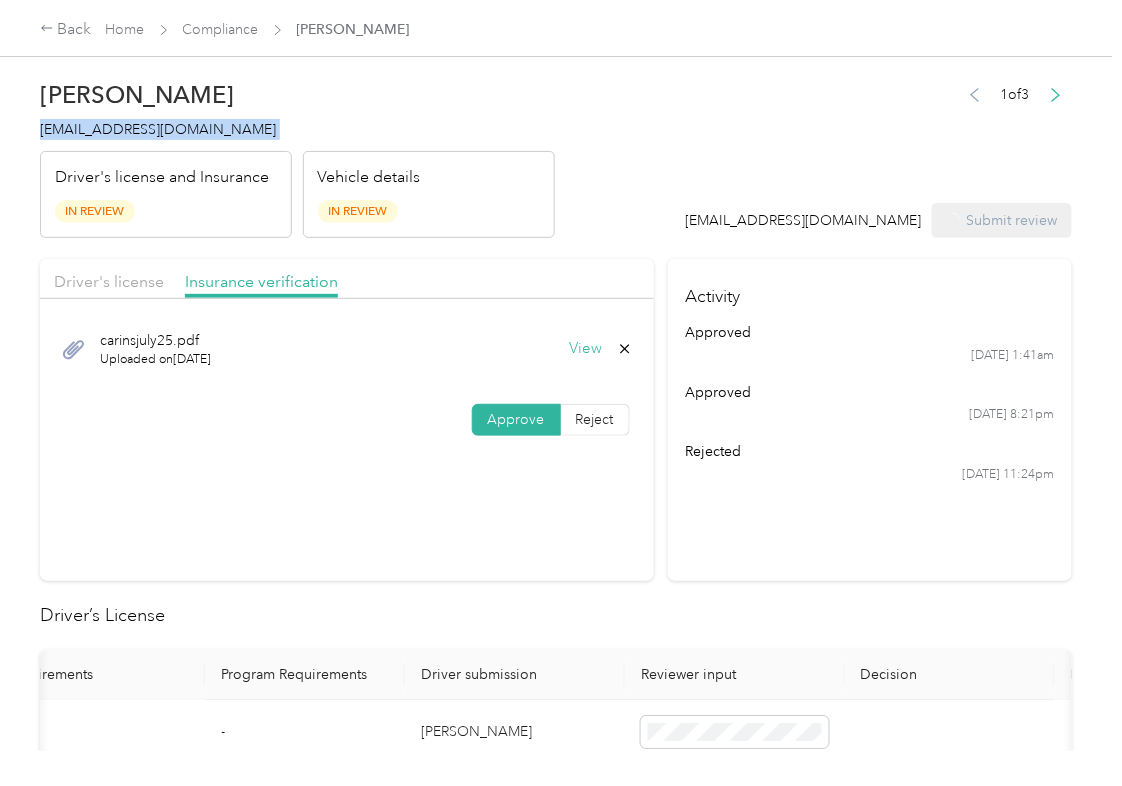 click on "[EMAIL_ADDRESS][DOMAIN_NAME]" at bounding box center (158, 129) 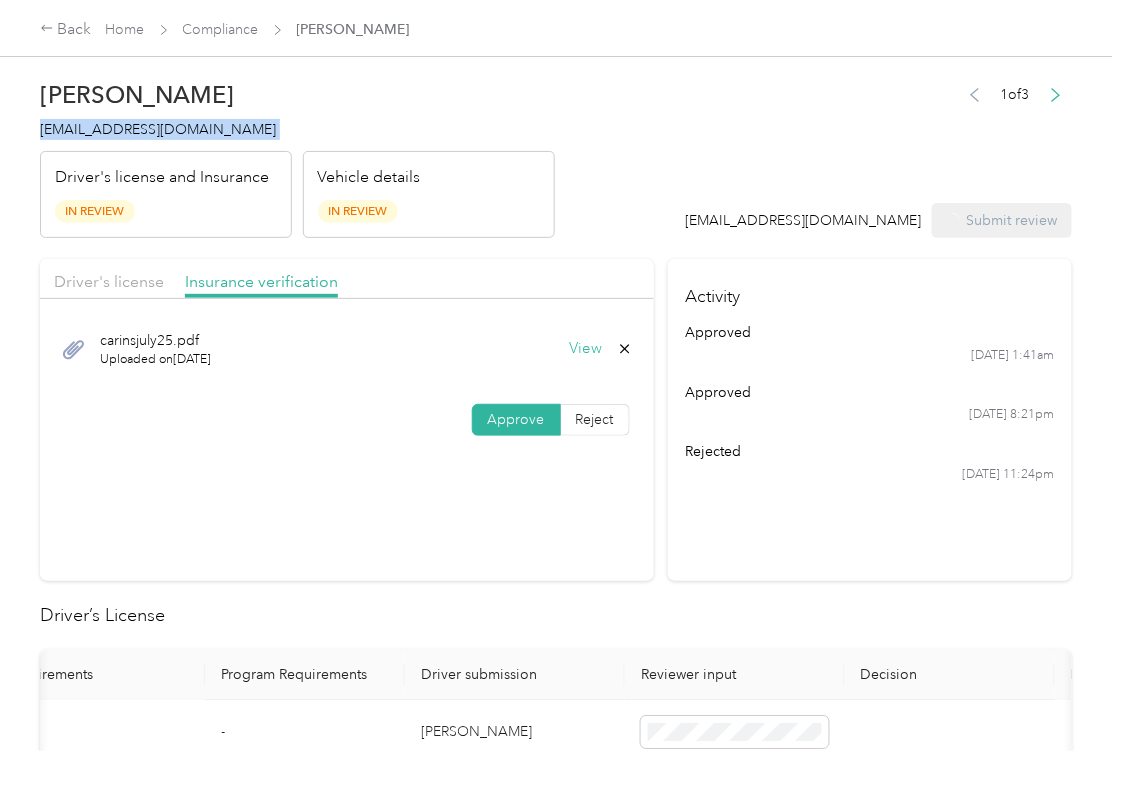 copy on "[EMAIL_ADDRESS][DOMAIN_NAME]" 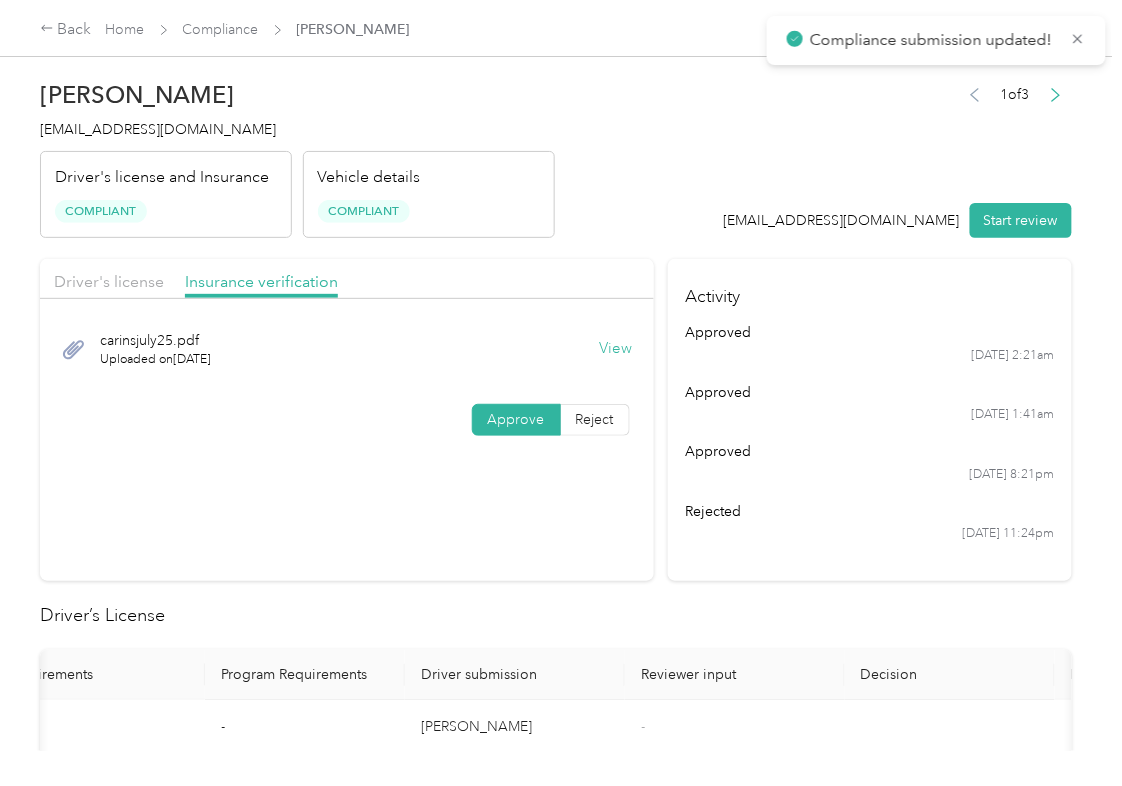 click on "Activity approved [DATE] 2:21am approved [DATE] 1:41am approved [DATE] 8:21pm rejected [DATE] 11:24pm" at bounding box center [870, 420] 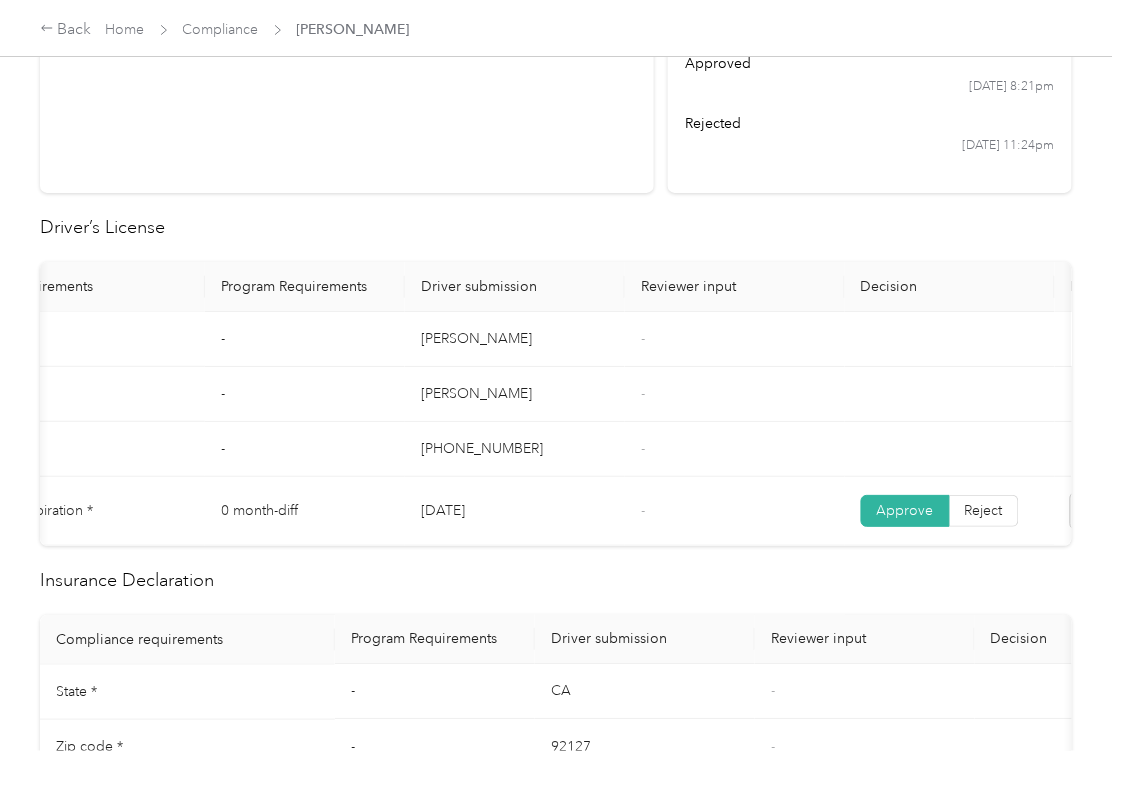 scroll, scrollTop: 533, scrollLeft: 0, axis: vertical 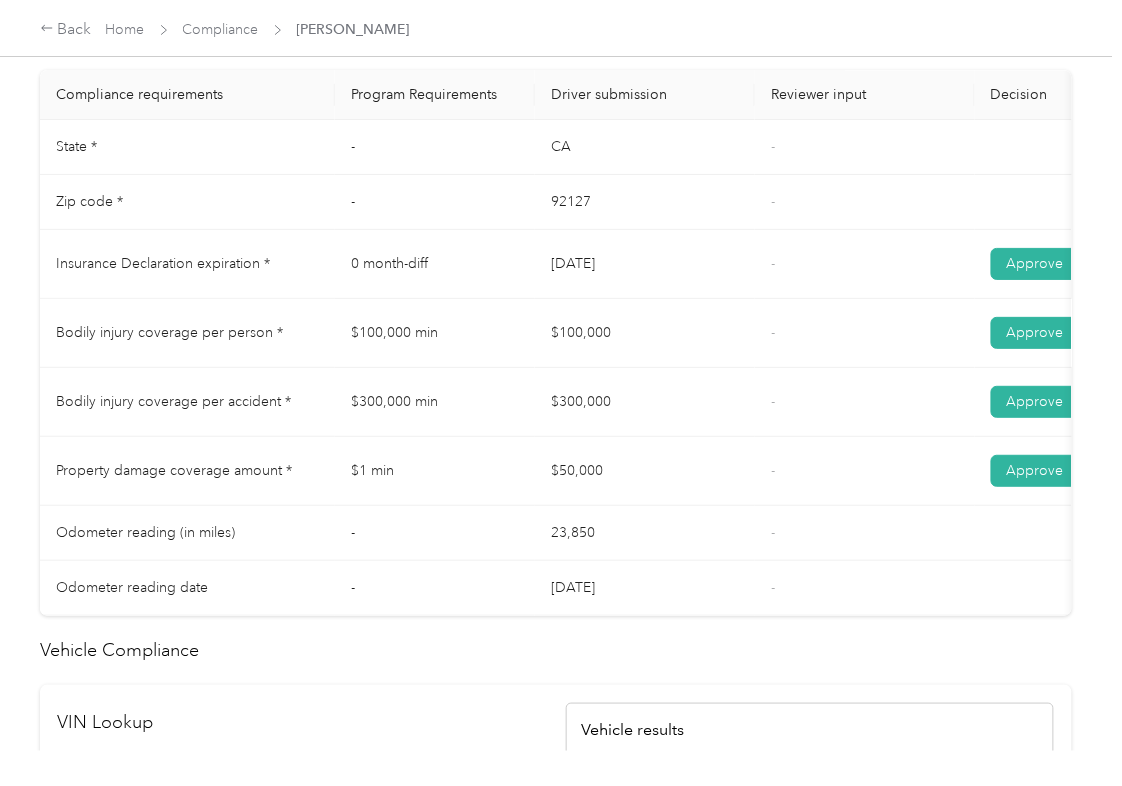 click on "State * - [US_STATE] - Zip code * - 92127 - Insurance Declaration expiration * 0 month-diff [DATE] - Approve Reject Bodily injury coverage per person * $100,000 min $100,000 - Approve Reject Bodily injury coverage per accident * $300,000 min $300,000 - Approve Reject Property damage coverage amount * $1 min $50,000 - Approve Reject Odometer reading (in miles) - 23,850 - Odometer reading date - [DATE] -" at bounding box center [745, 368] 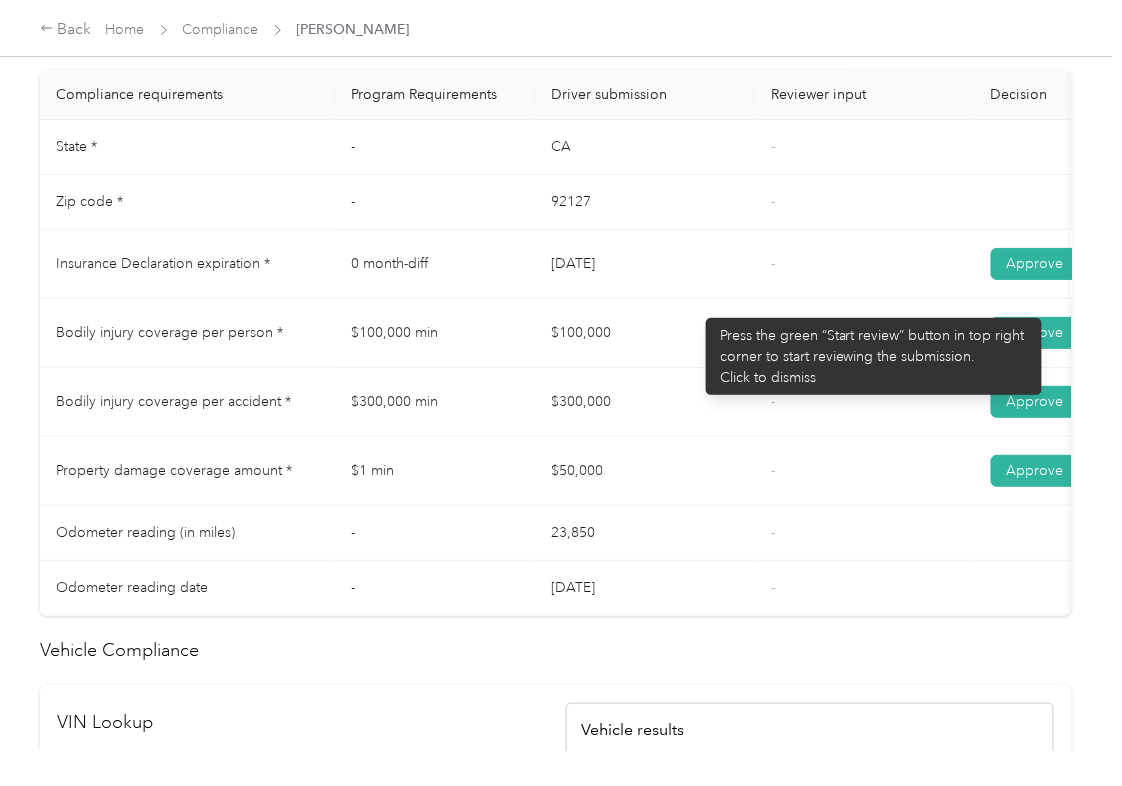 click on "[DATE]" at bounding box center [645, 264] 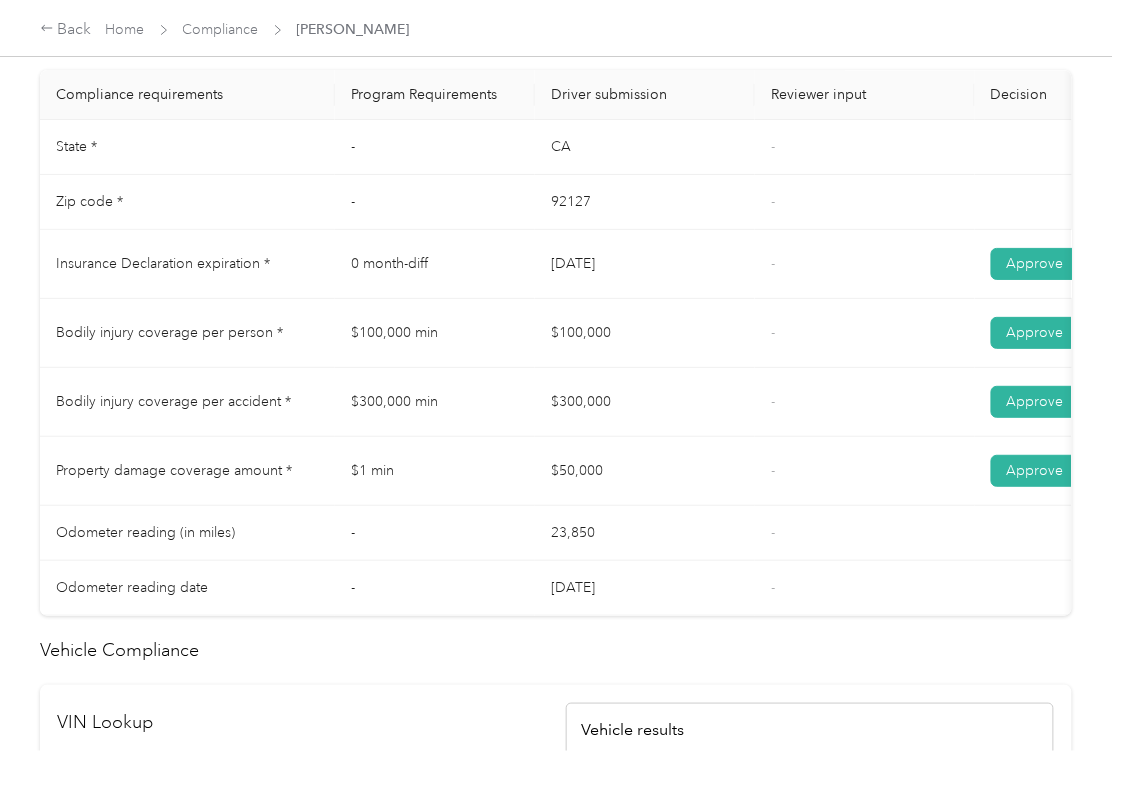 drag, startPoint x: 544, startPoint y: 276, endPoint x: 653, endPoint y: 276, distance: 109 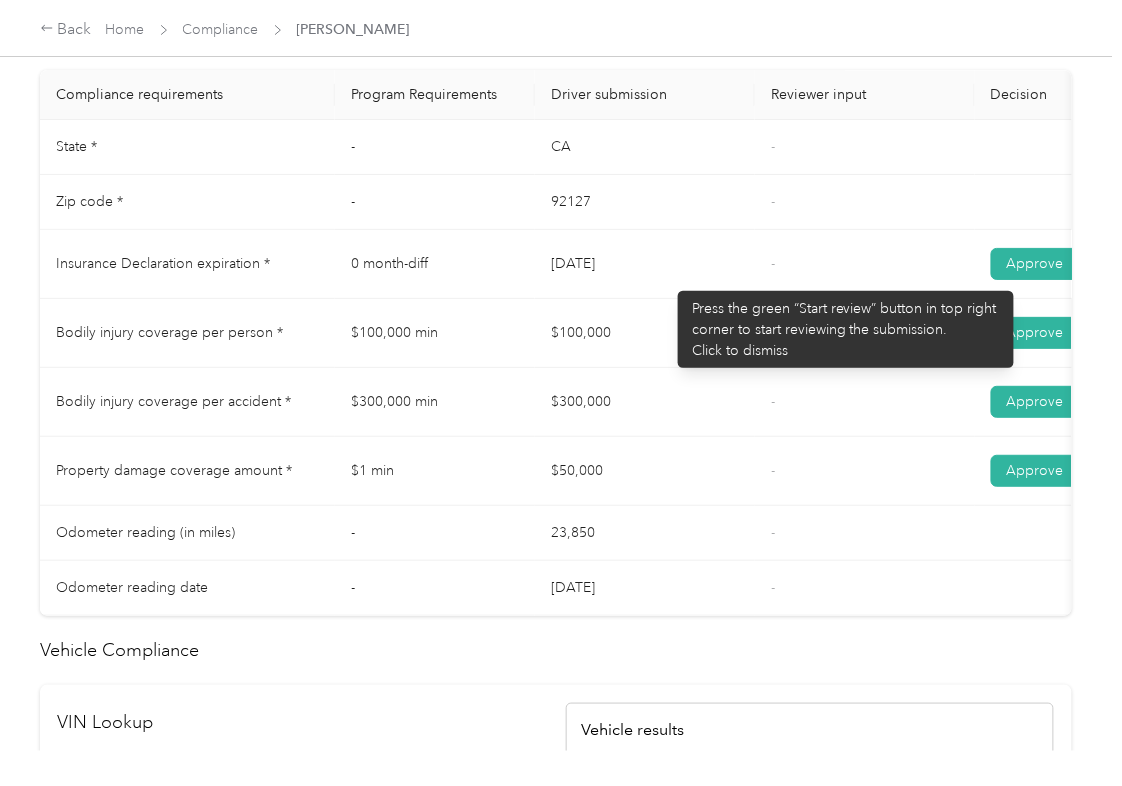 click on "[DATE]" at bounding box center (645, 264) 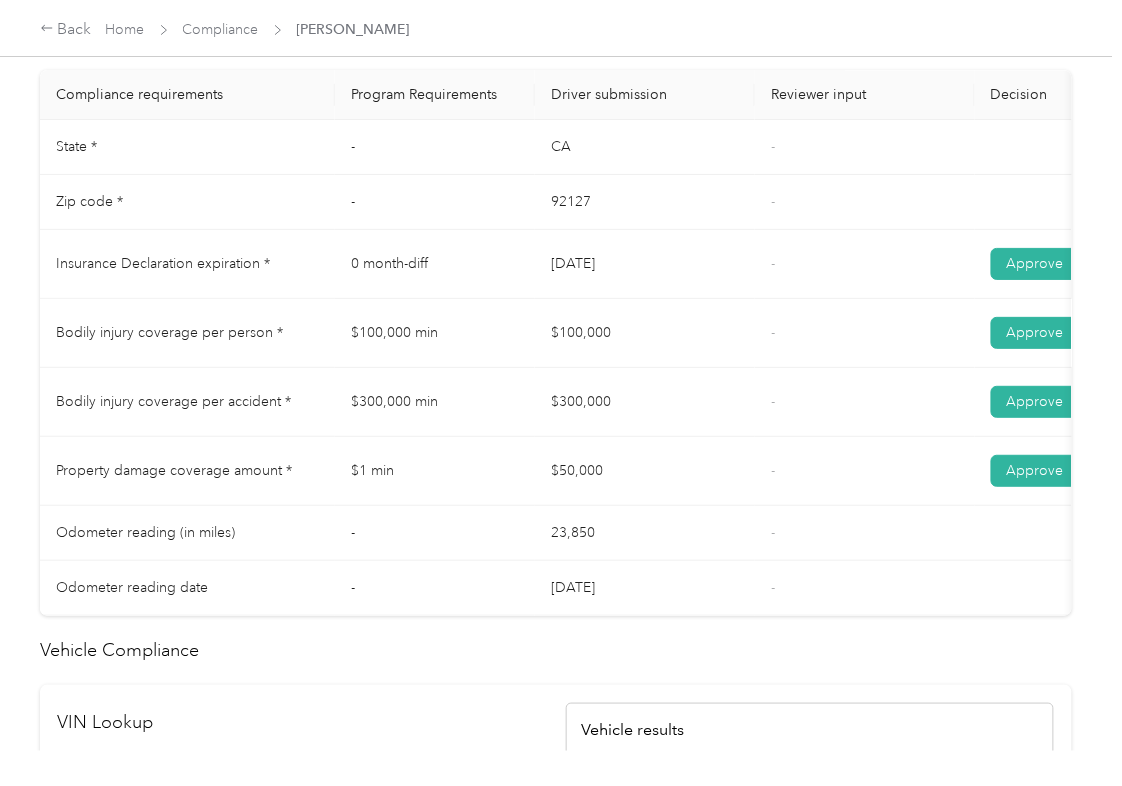 click on "$100,000" at bounding box center (645, 333) 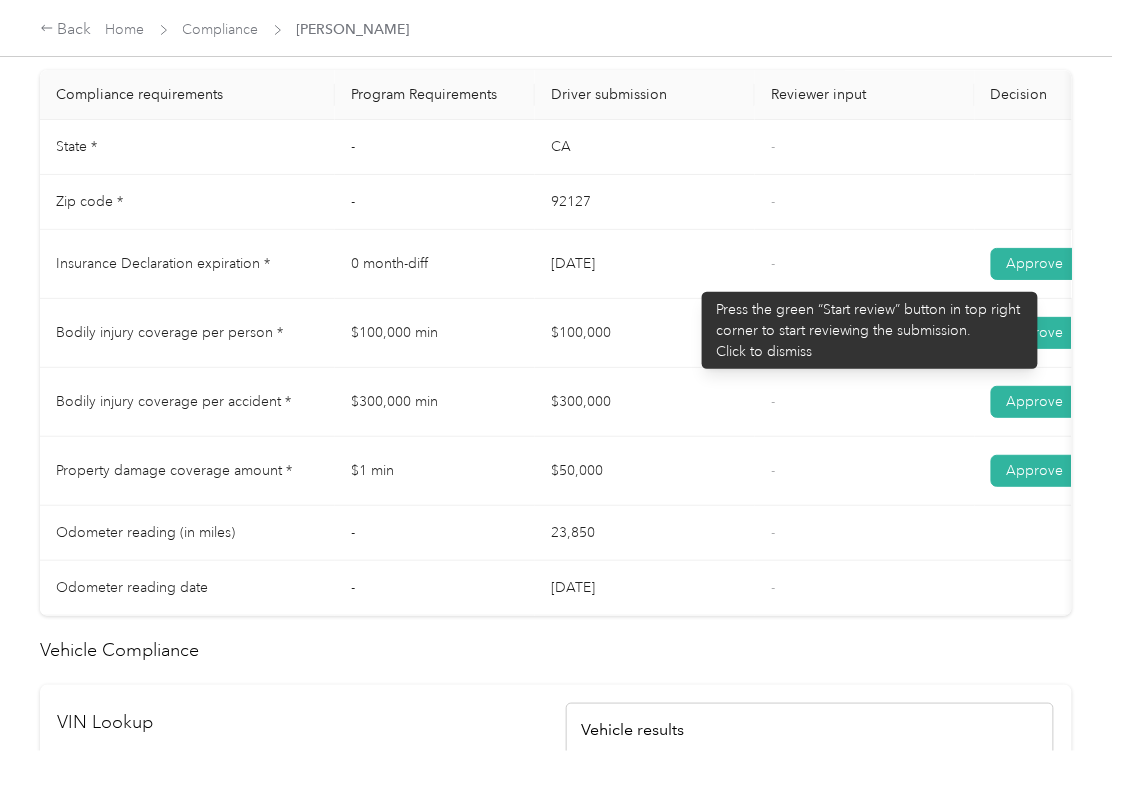 drag, startPoint x: 537, startPoint y: 284, endPoint x: 692, endPoint y: 282, distance: 155.01291 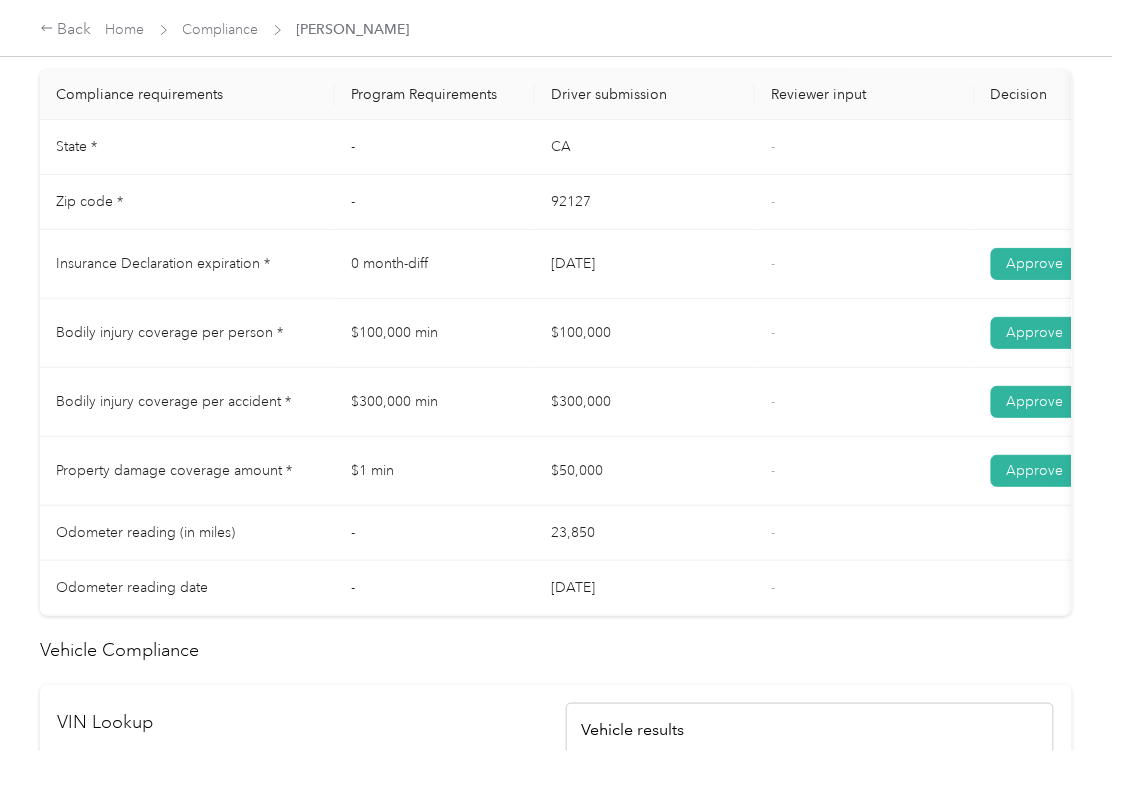click on "$100,000" at bounding box center [645, 333] 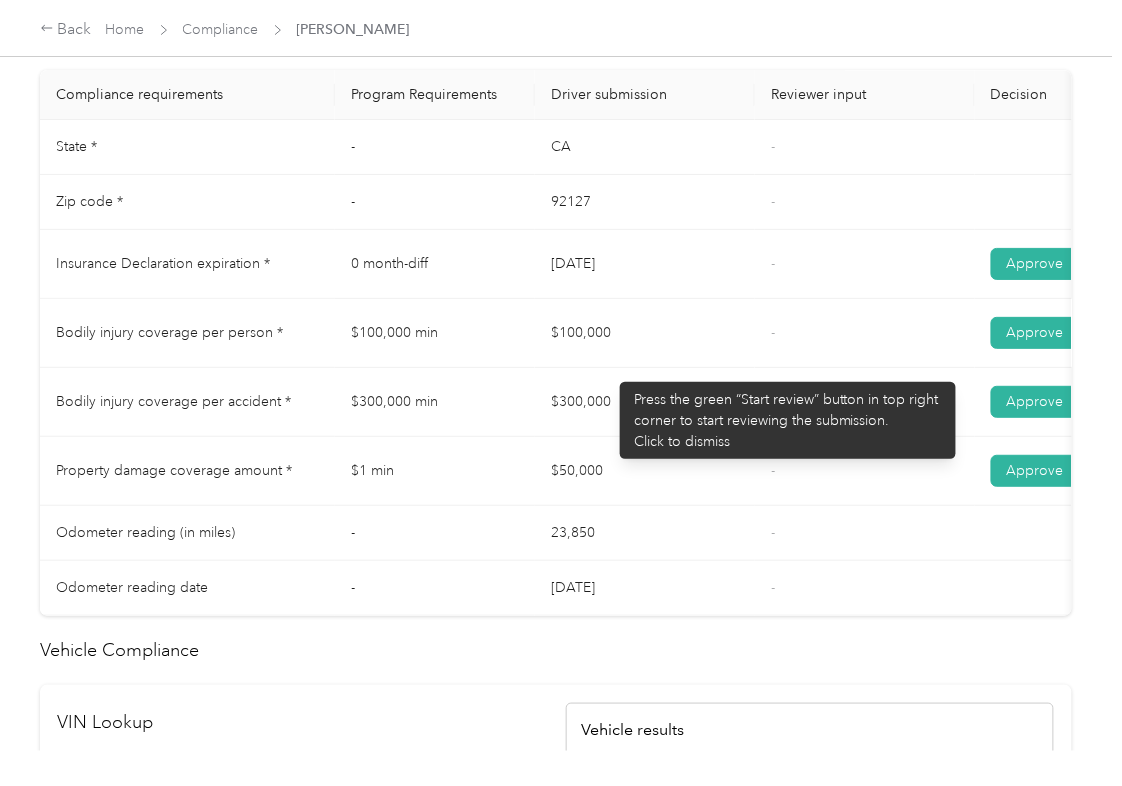 click on "$300,000" at bounding box center [645, 402] 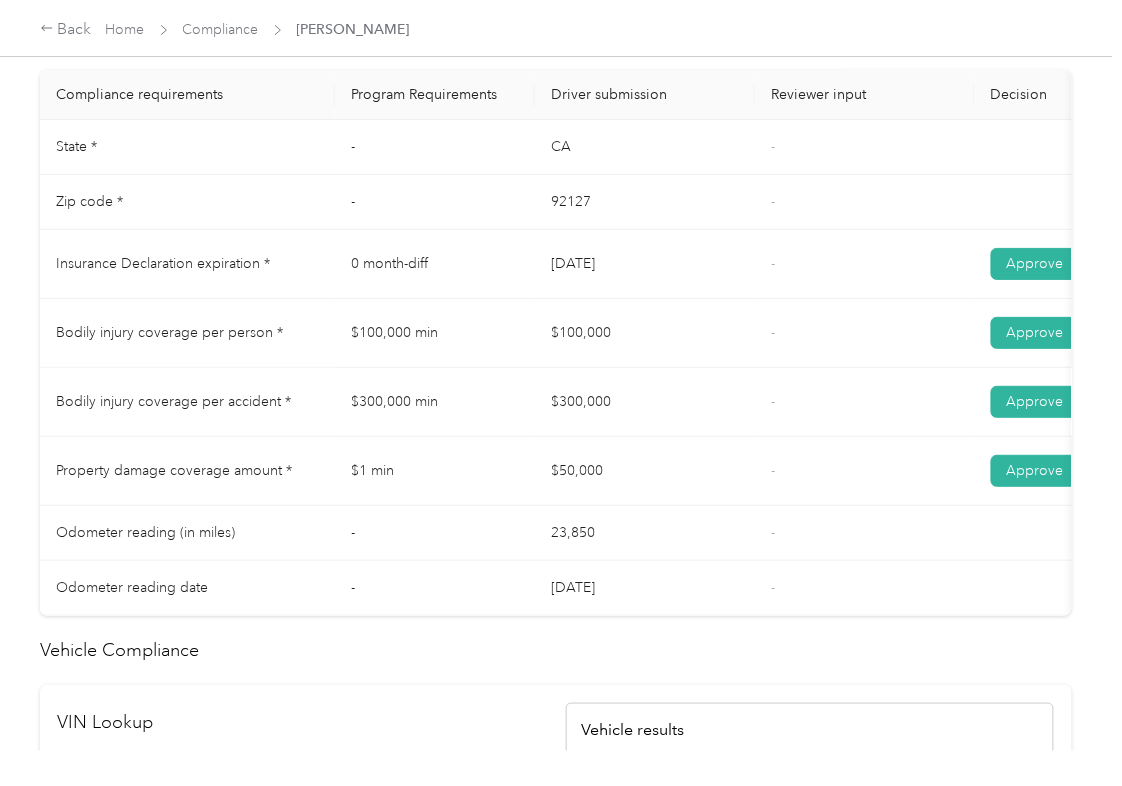 click on "$50,000" at bounding box center [645, 471] 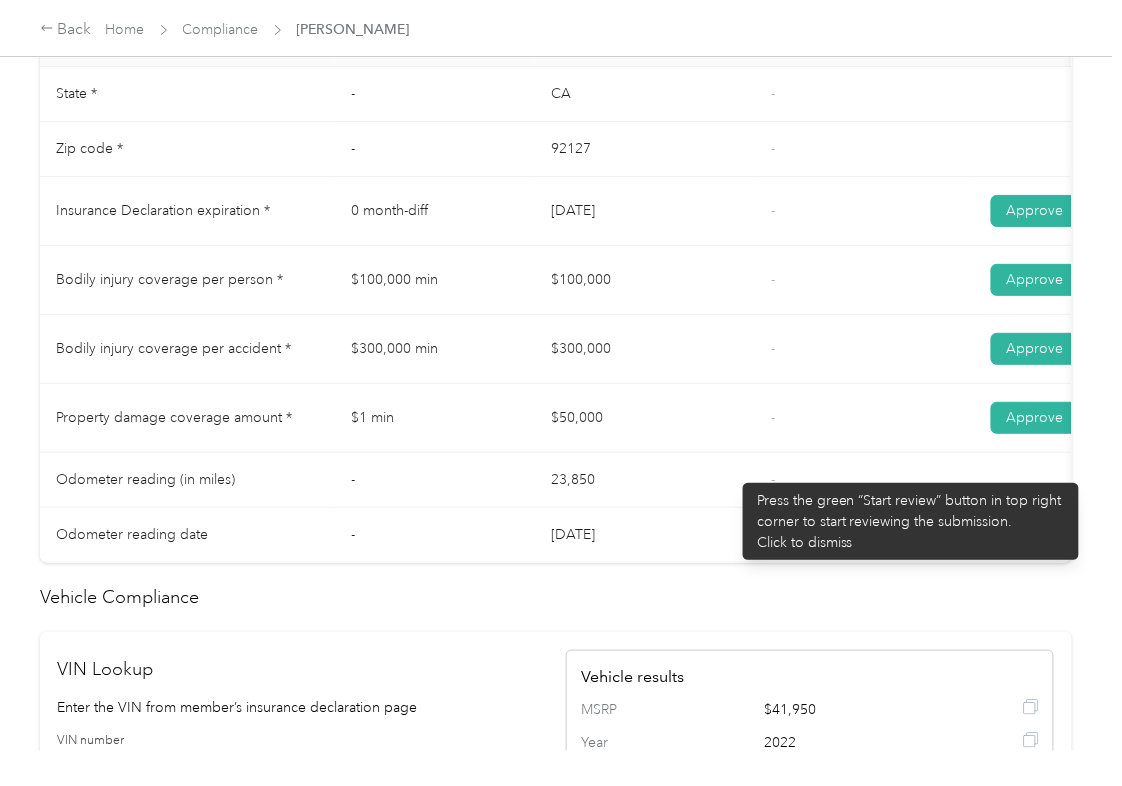 scroll, scrollTop: 933, scrollLeft: 0, axis: vertical 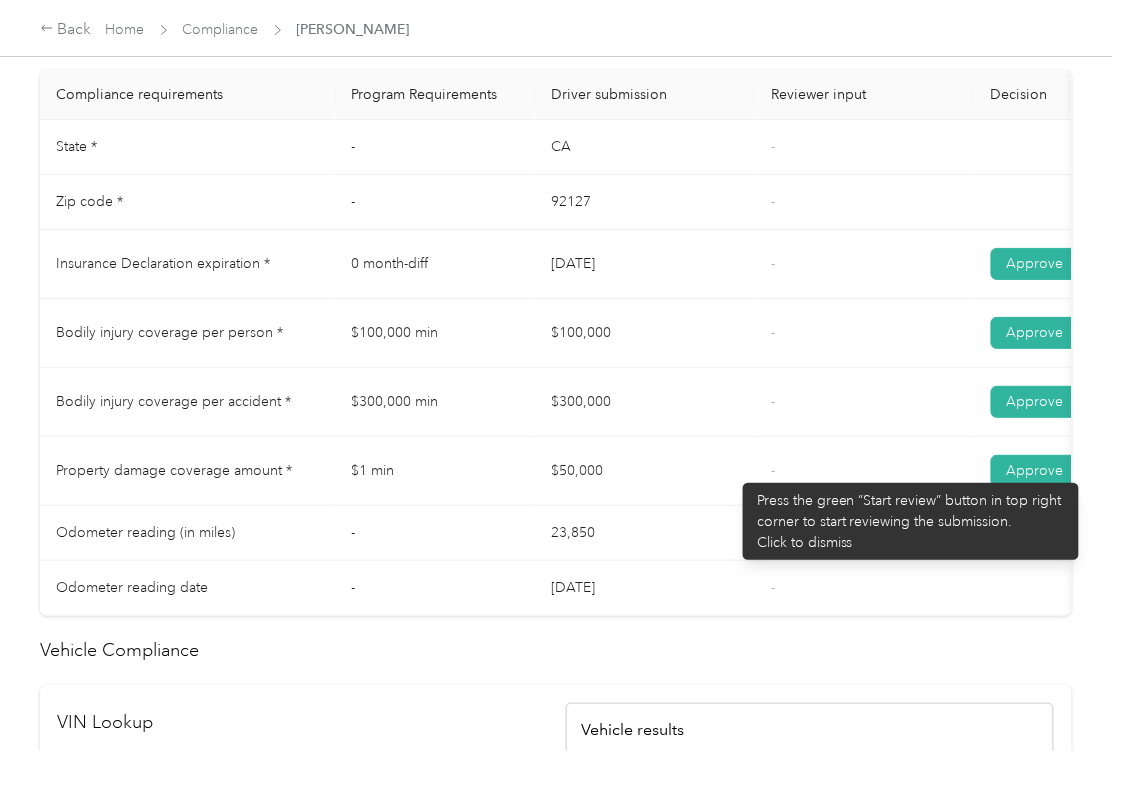 click on "$50,000" at bounding box center (645, 471) 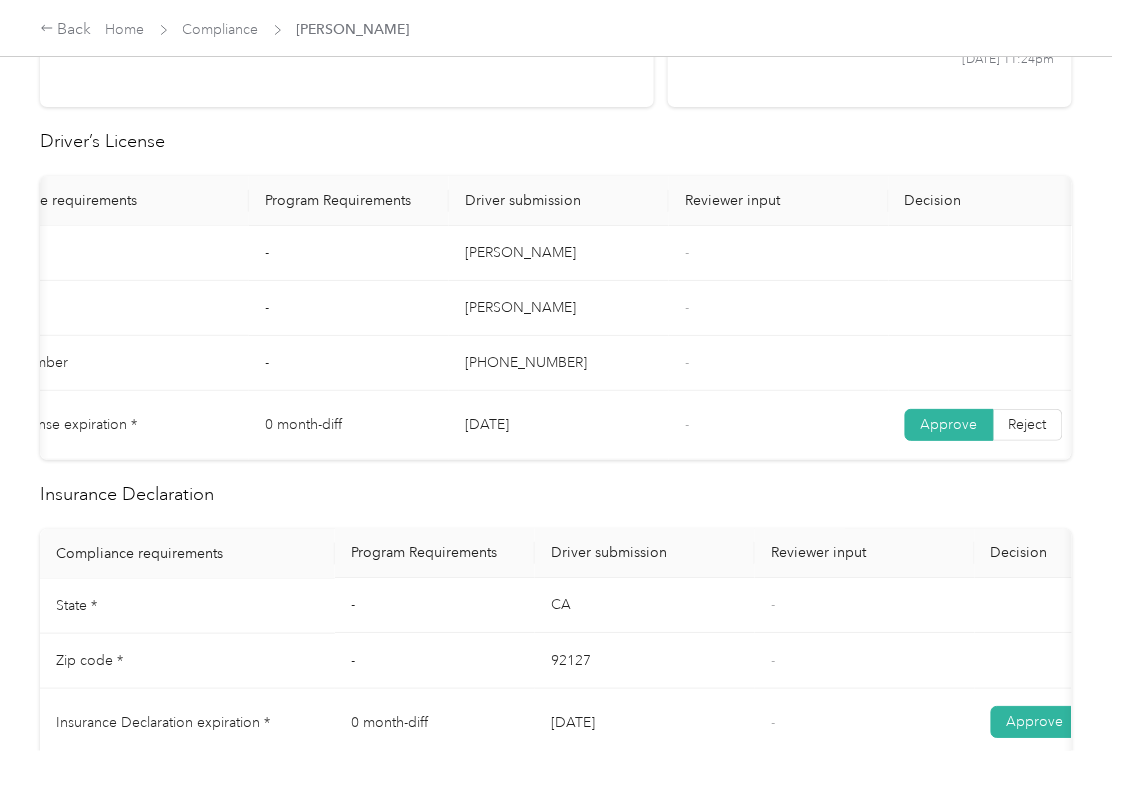 scroll, scrollTop: 0, scrollLeft: 0, axis: both 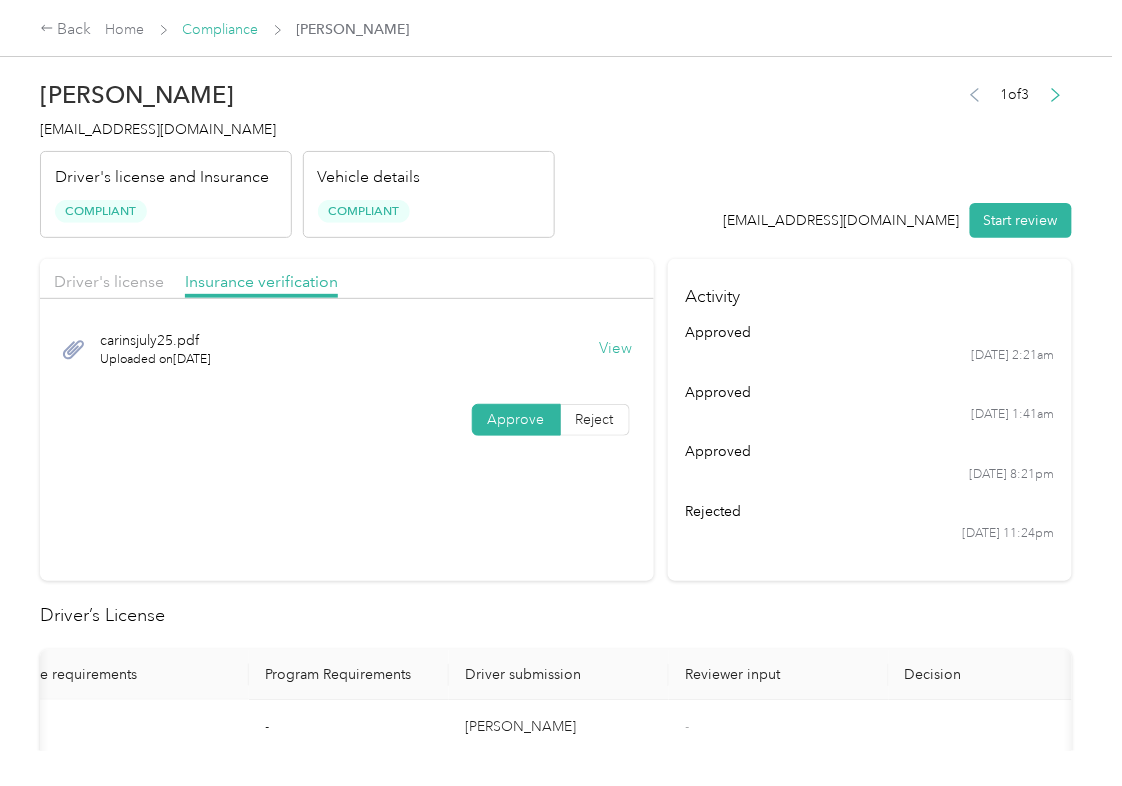 click on "Compliance" at bounding box center [221, 29] 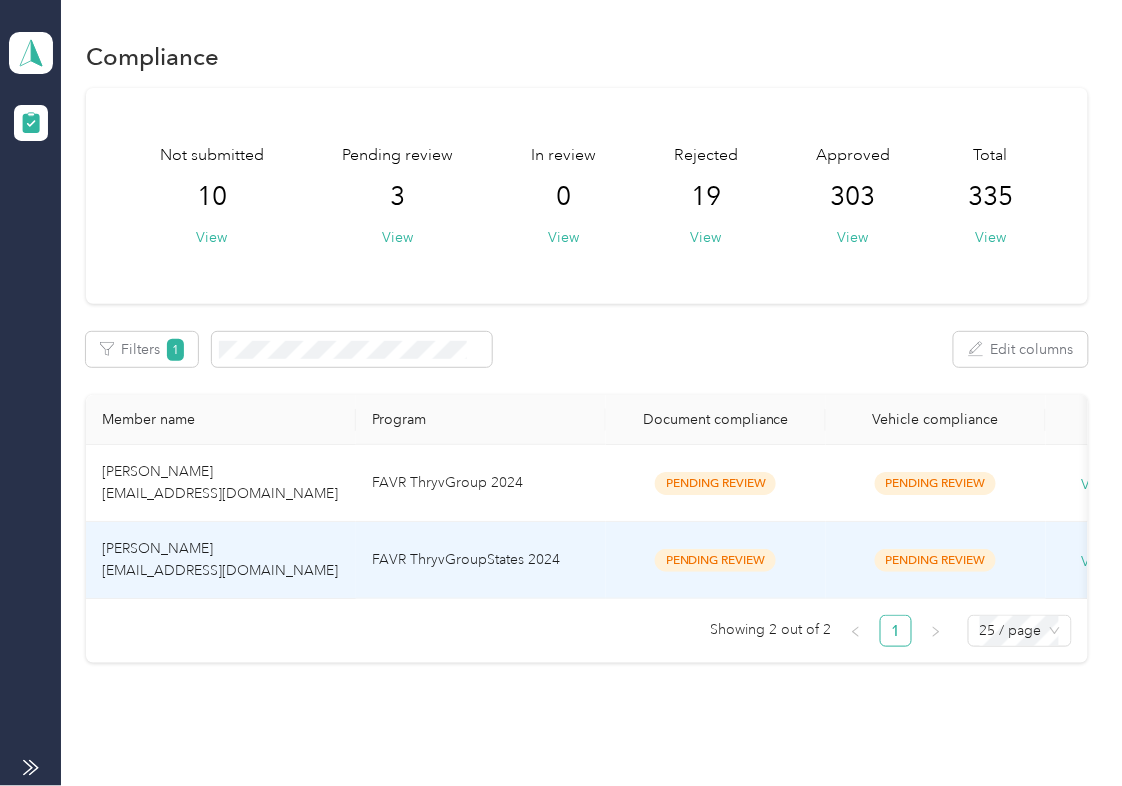 click on "[PERSON_NAME]
[EMAIL_ADDRESS][DOMAIN_NAME]" at bounding box center (221, 560) 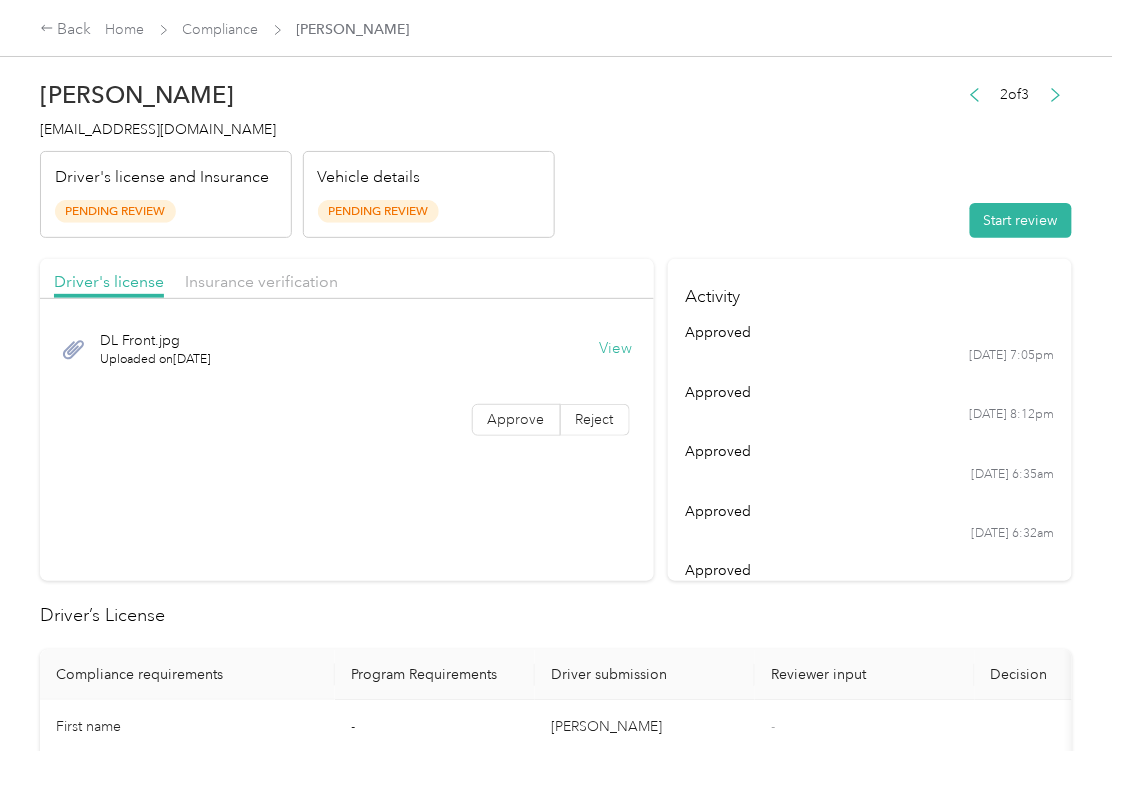 click on "View" at bounding box center (616, 349) 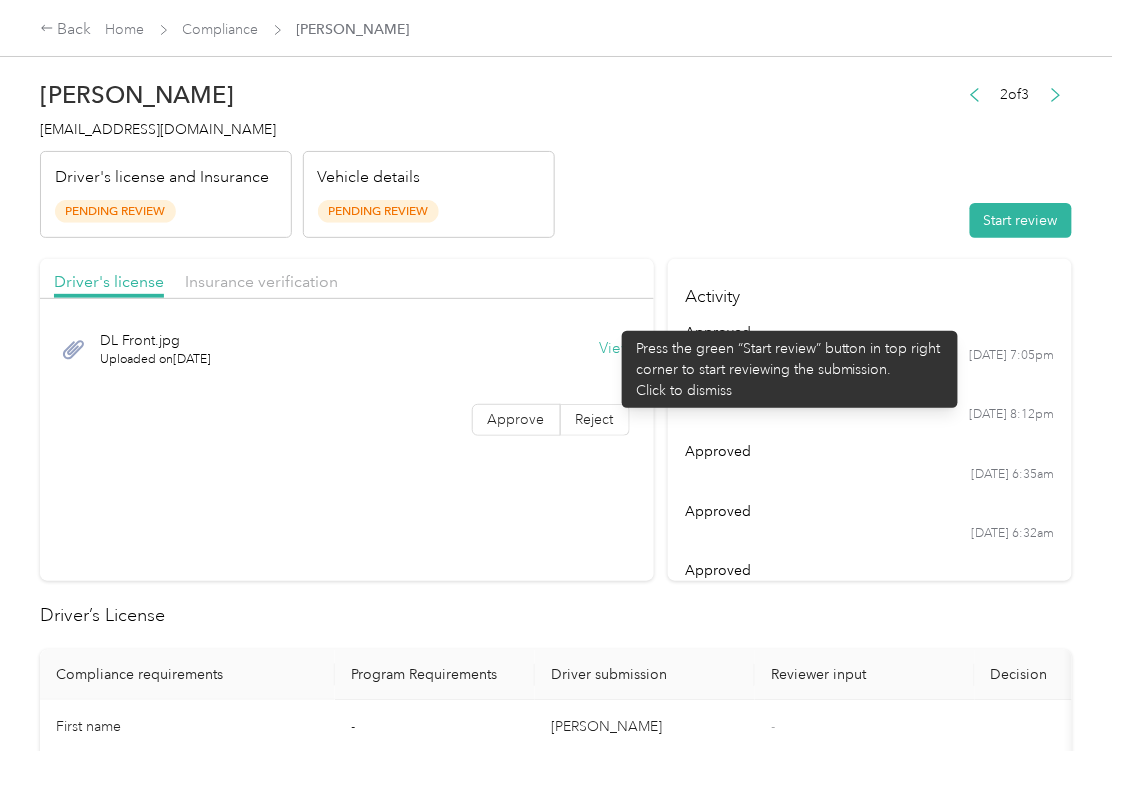 click on "Driver's license Insurance verification" at bounding box center [347, 279] 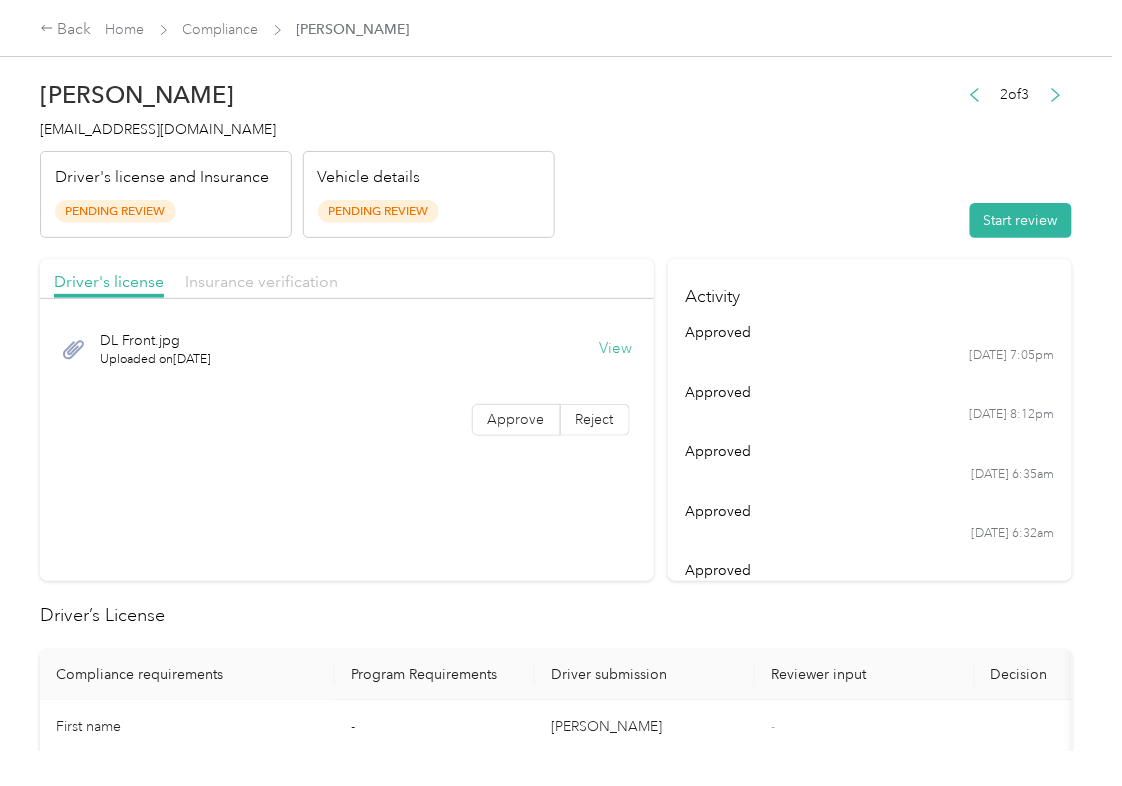 drag, startPoint x: 305, startPoint y: 265, endPoint x: 278, endPoint y: 273, distance: 28.160255 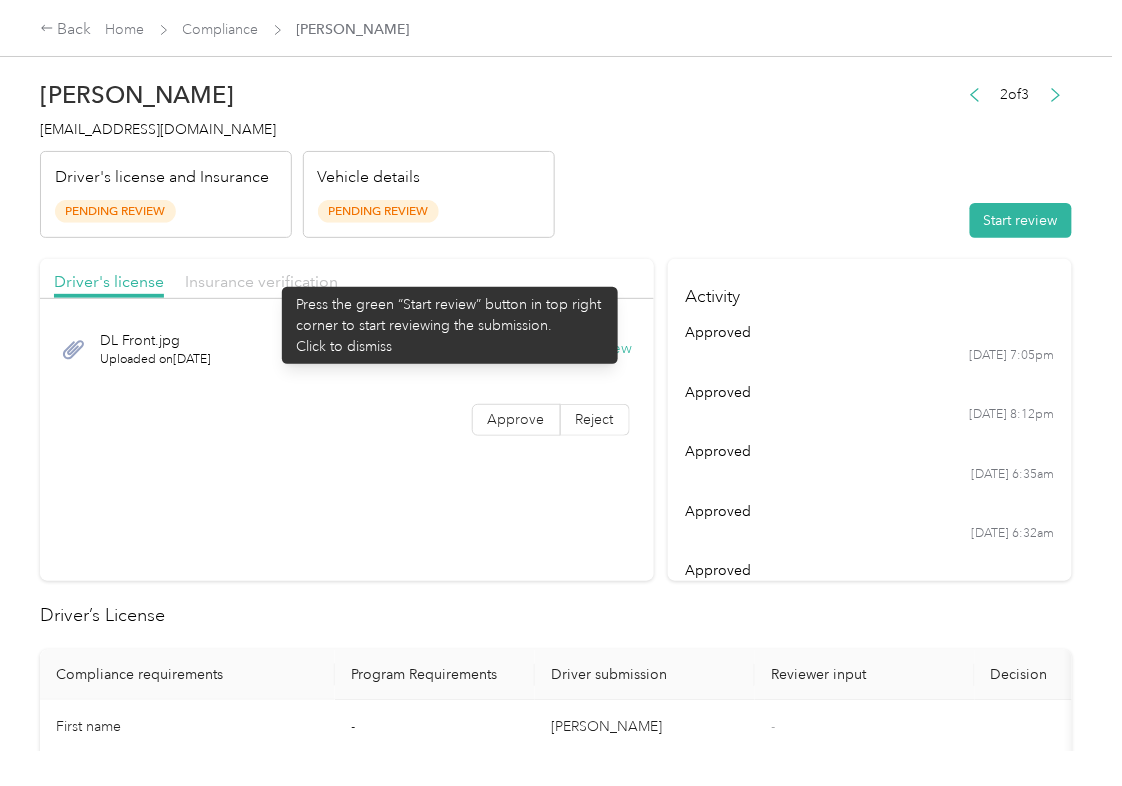 click on "Insurance verification" at bounding box center [261, 281] 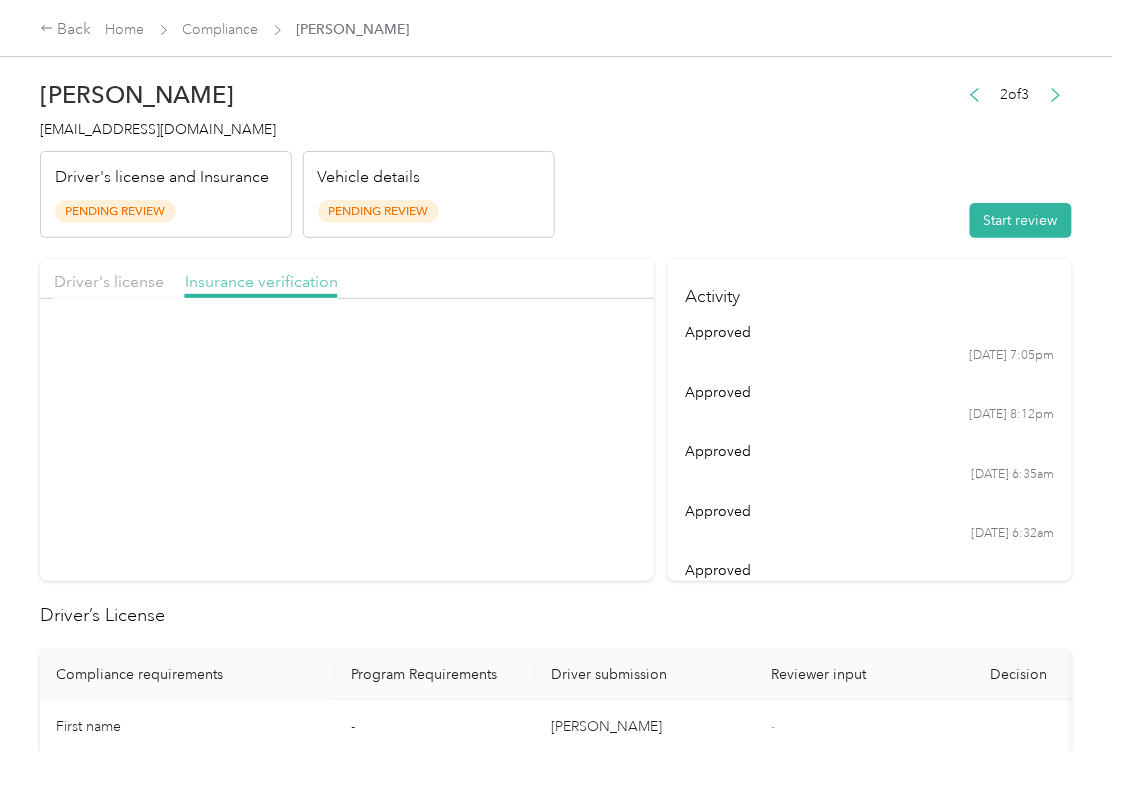 click on "Insurance verification" at bounding box center (261, 281) 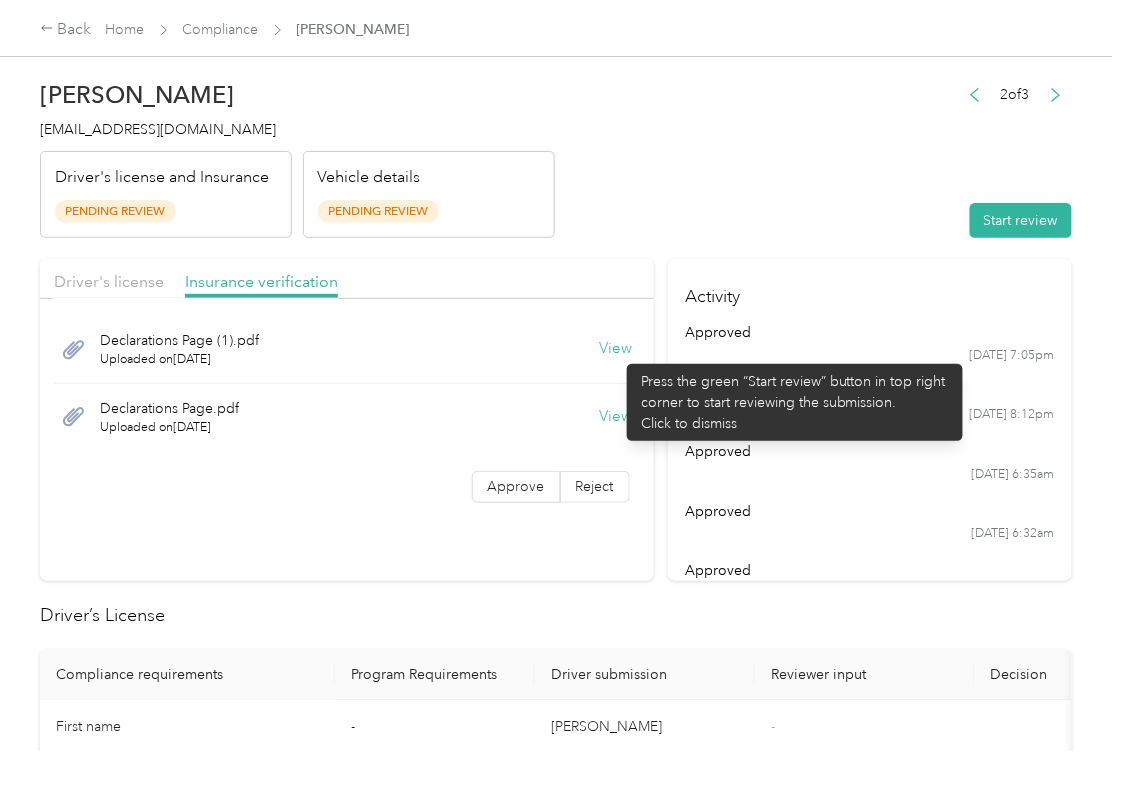 click on "View" at bounding box center [616, 349] 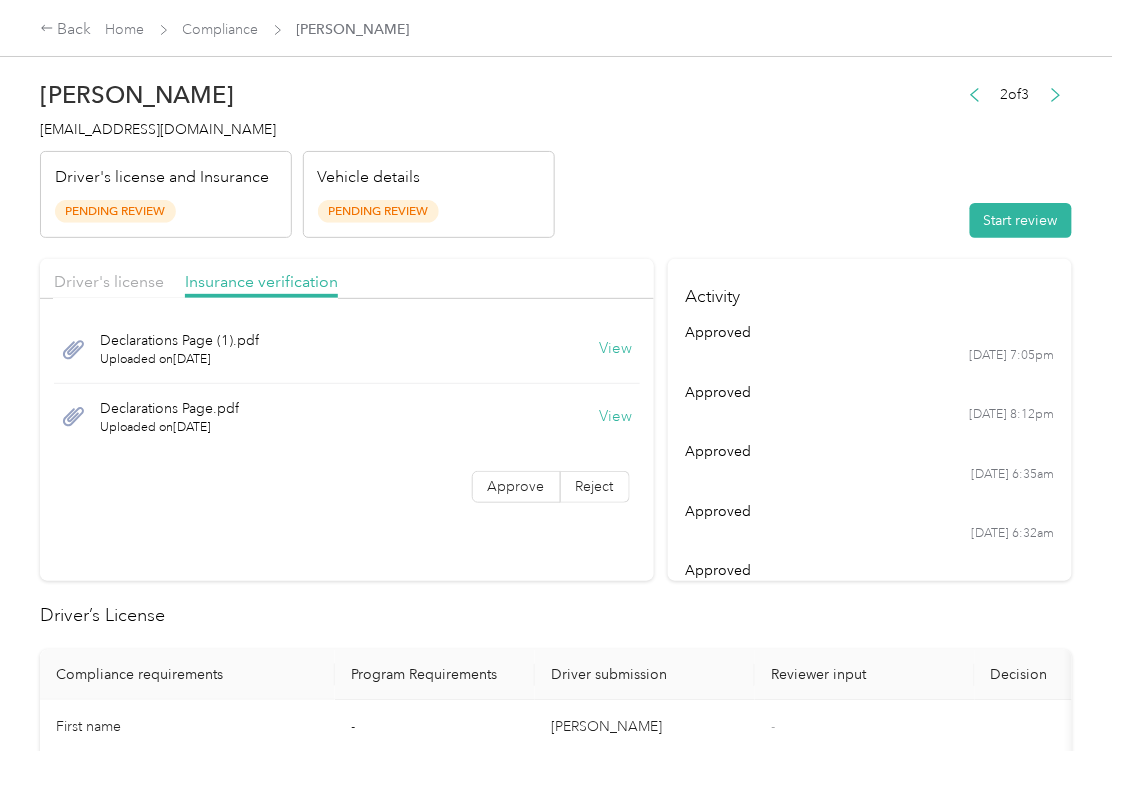 drag, startPoint x: 612, startPoint y: 416, endPoint x: 725, endPoint y: 326, distance: 144.46107 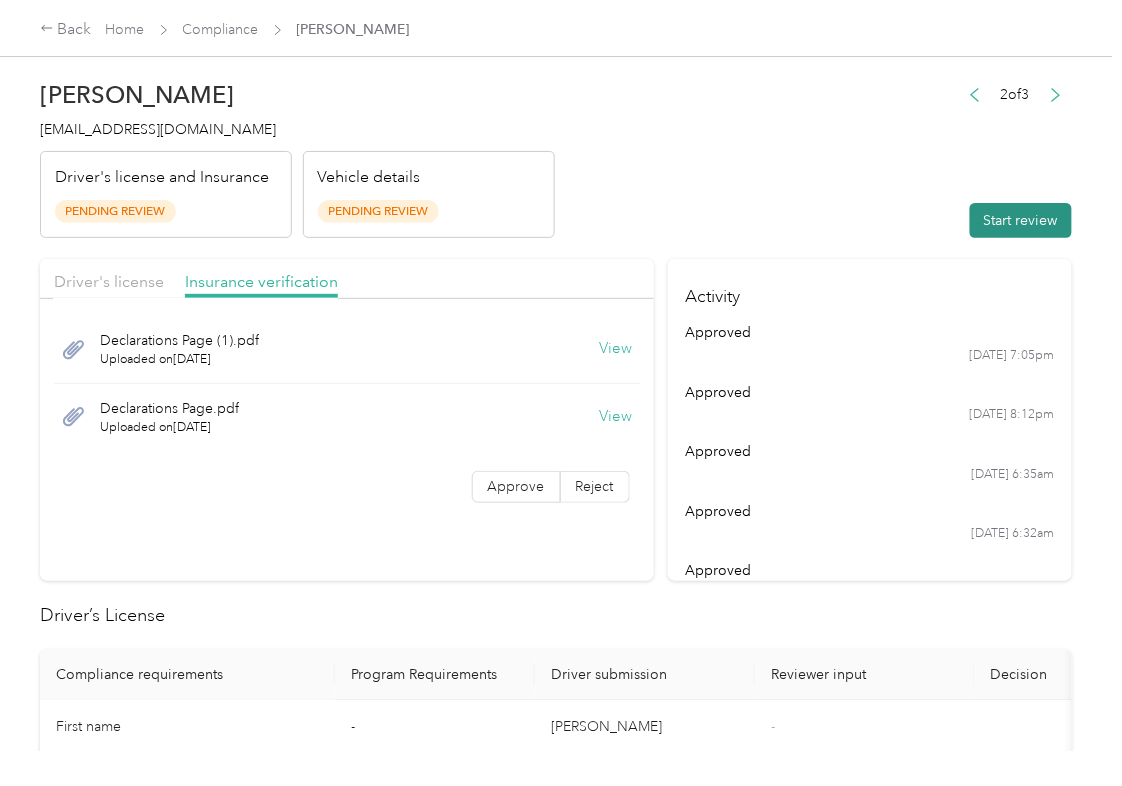 click on "Start review" at bounding box center [1021, 220] 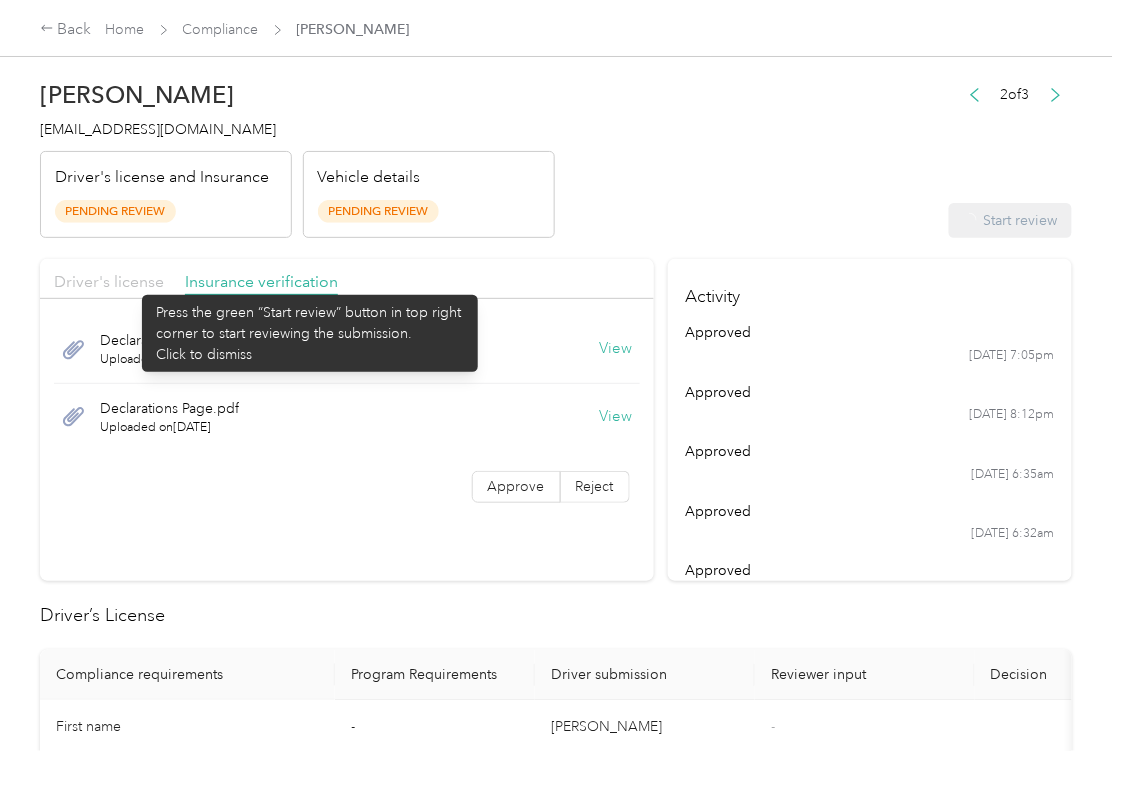 click on "Driver's license" at bounding box center (109, 281) 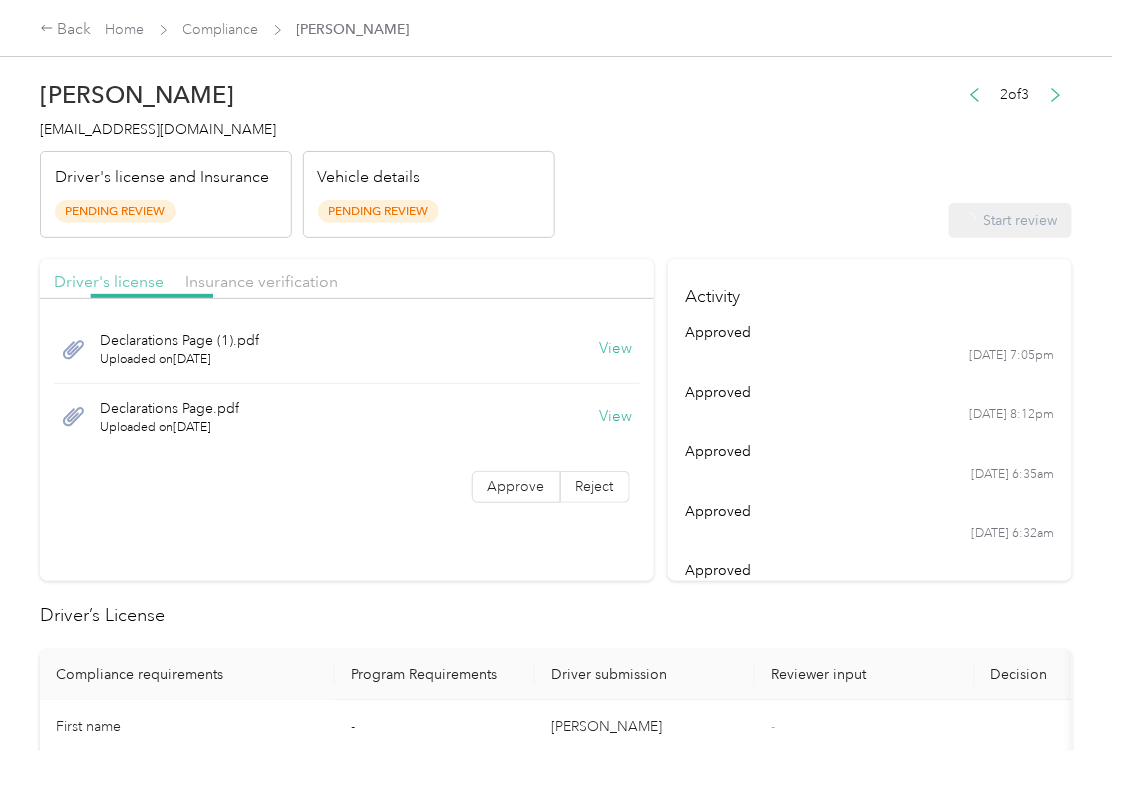 click on "Driver's license" at bounding box center (109, 281) 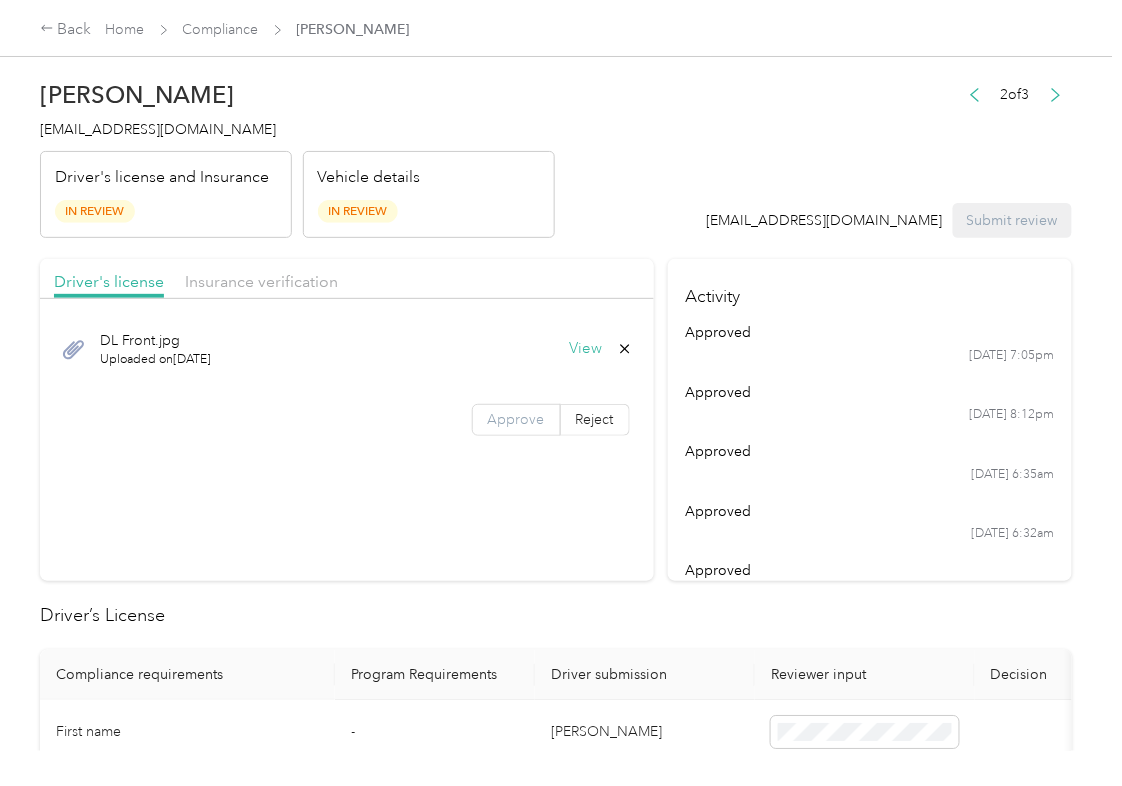 click on "Approve" at bounding box center (516, 420) 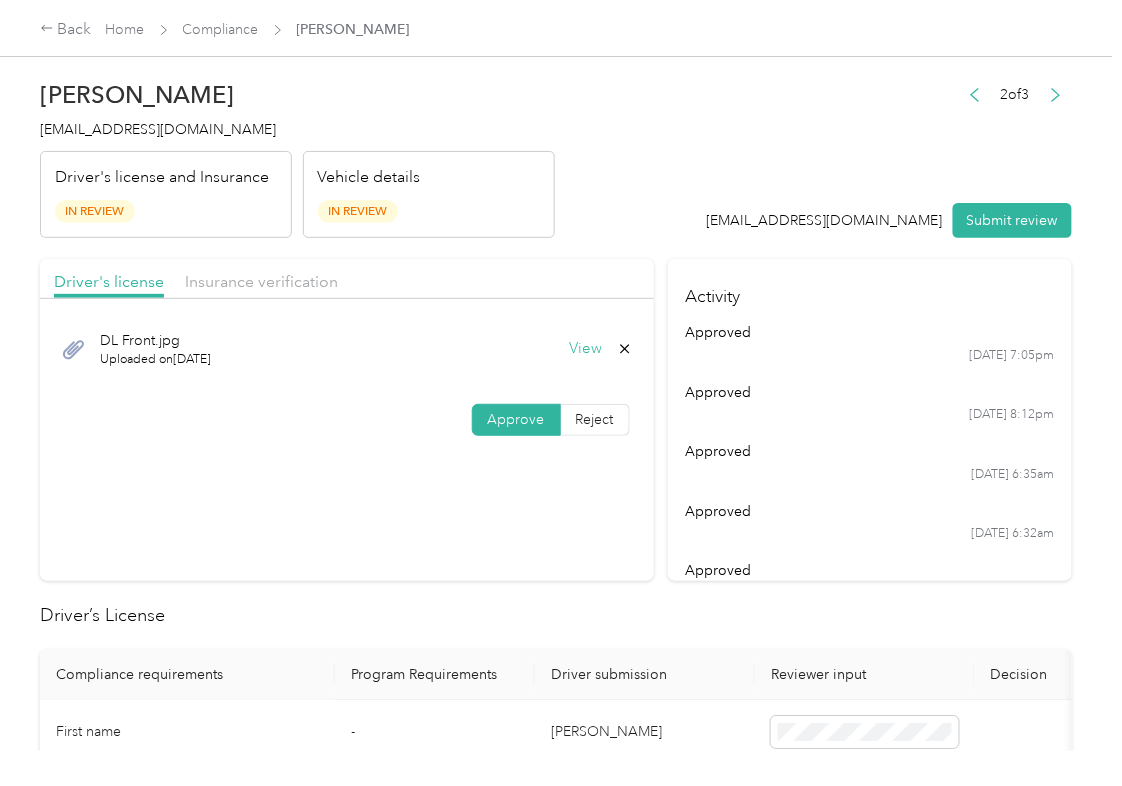 click on "Approve" at bounding box center (516, 419) 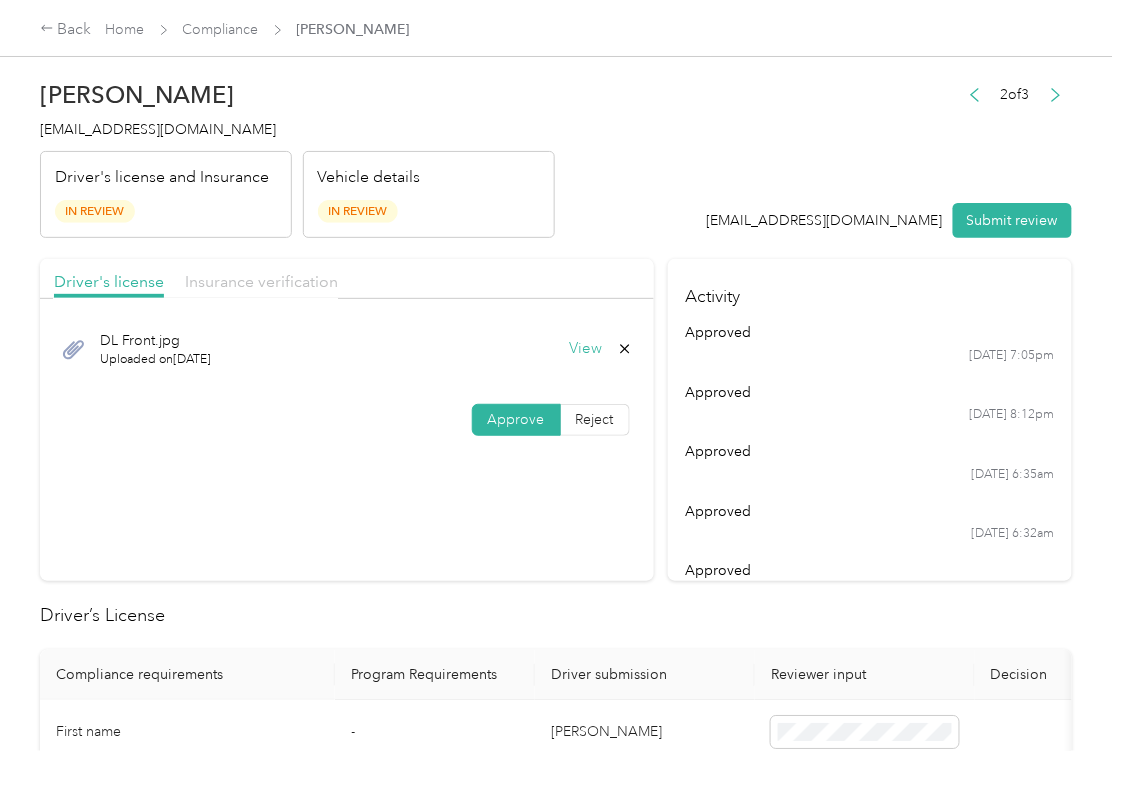 click on "Insurance verification" at bounding box center (261, 281) 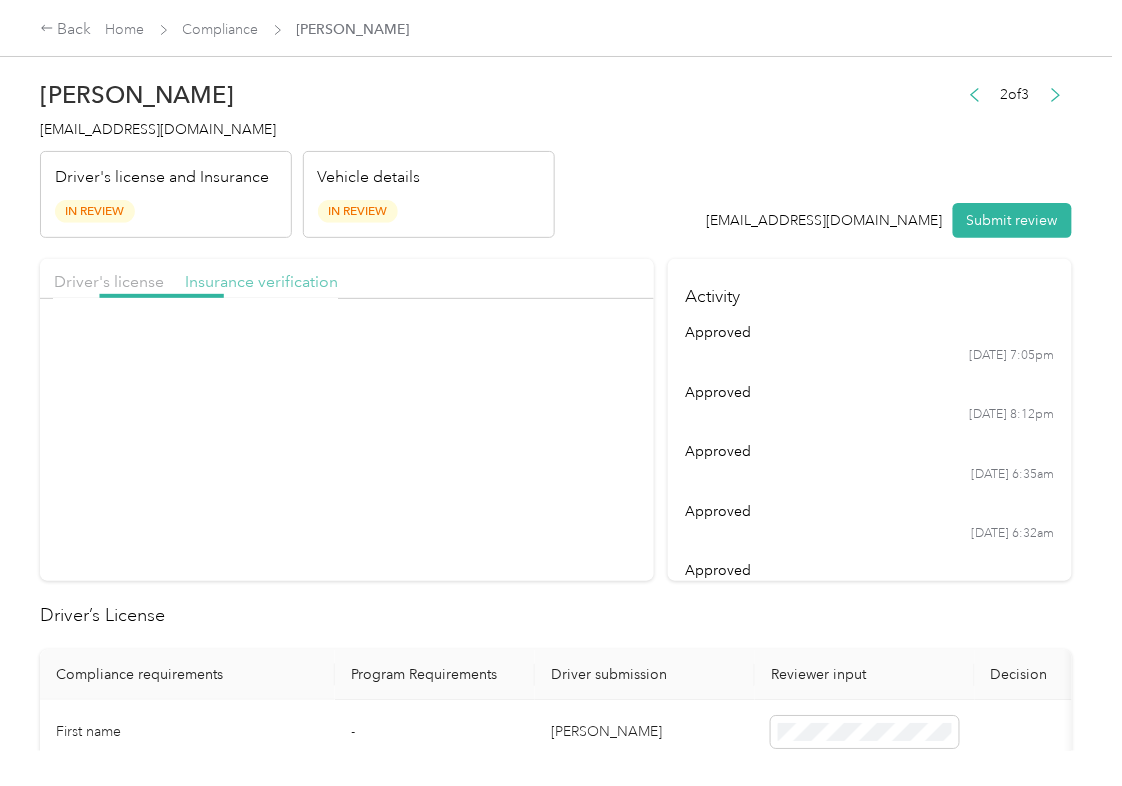click on "Insurance verification" at bounding box center (261, 281) 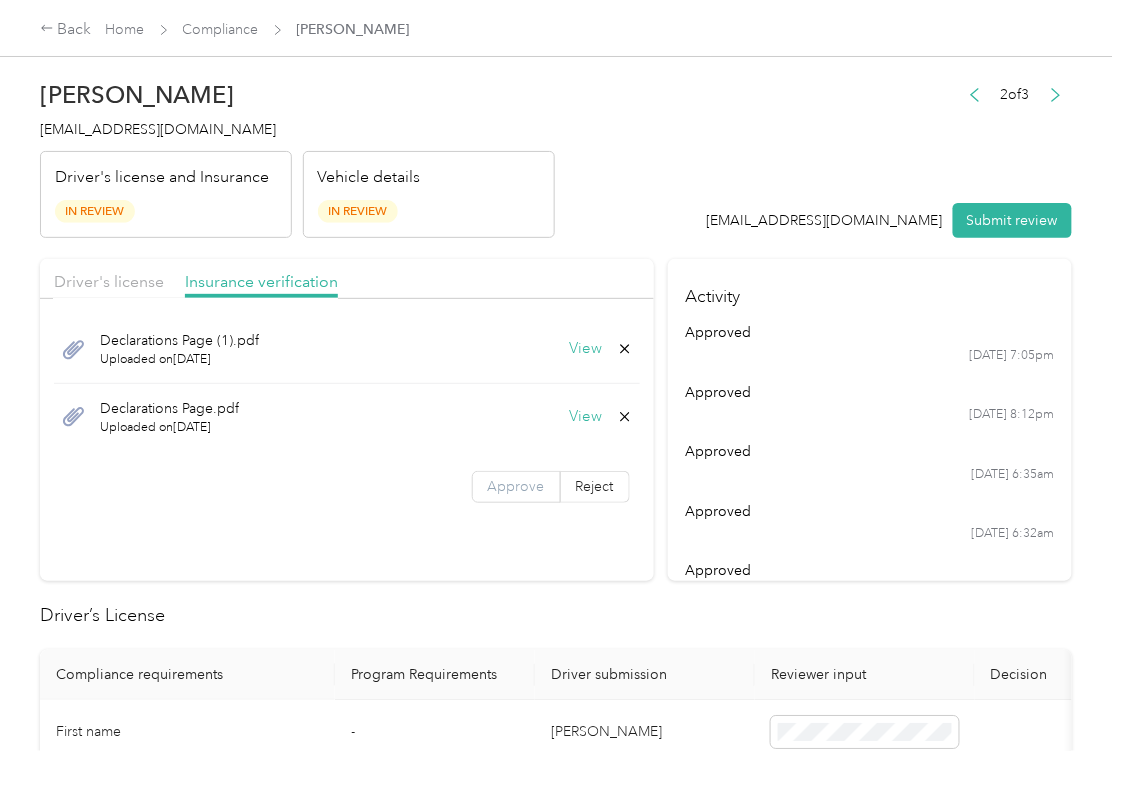 click on "Approve" at bounding box center (516, 487) 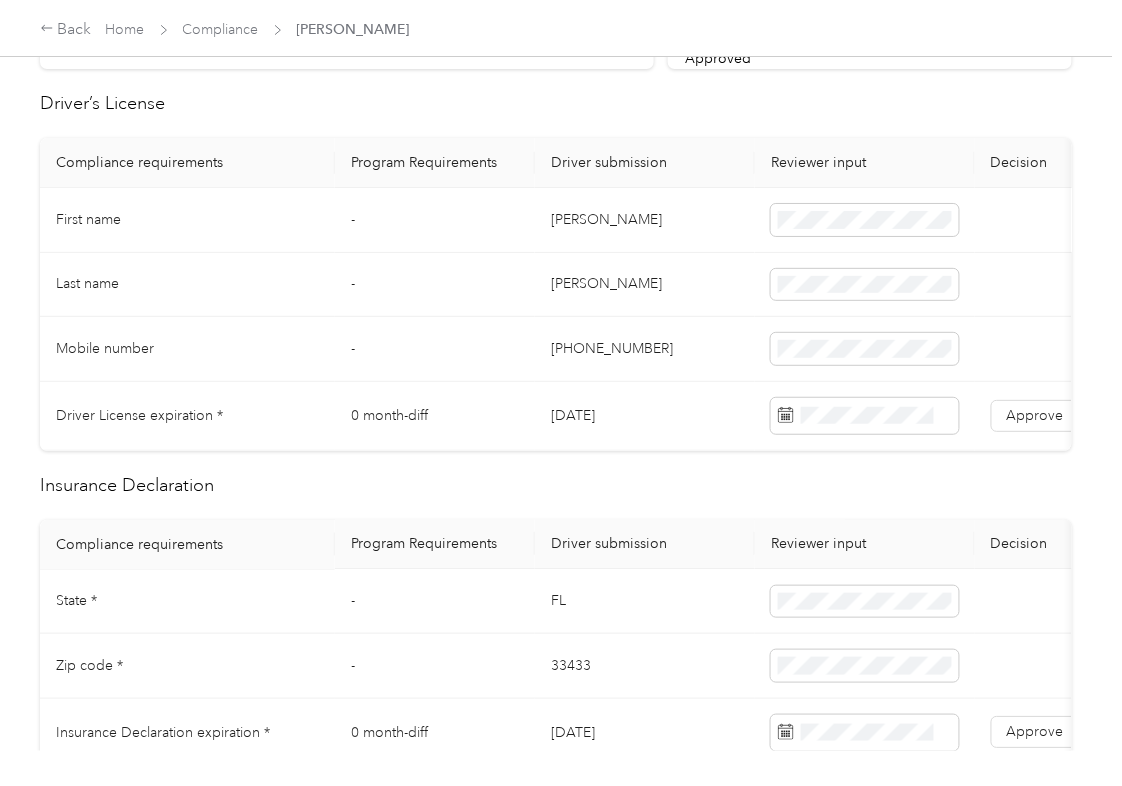 scroll, scrollTop: 533, scrollLeft: 0, axis: vertical 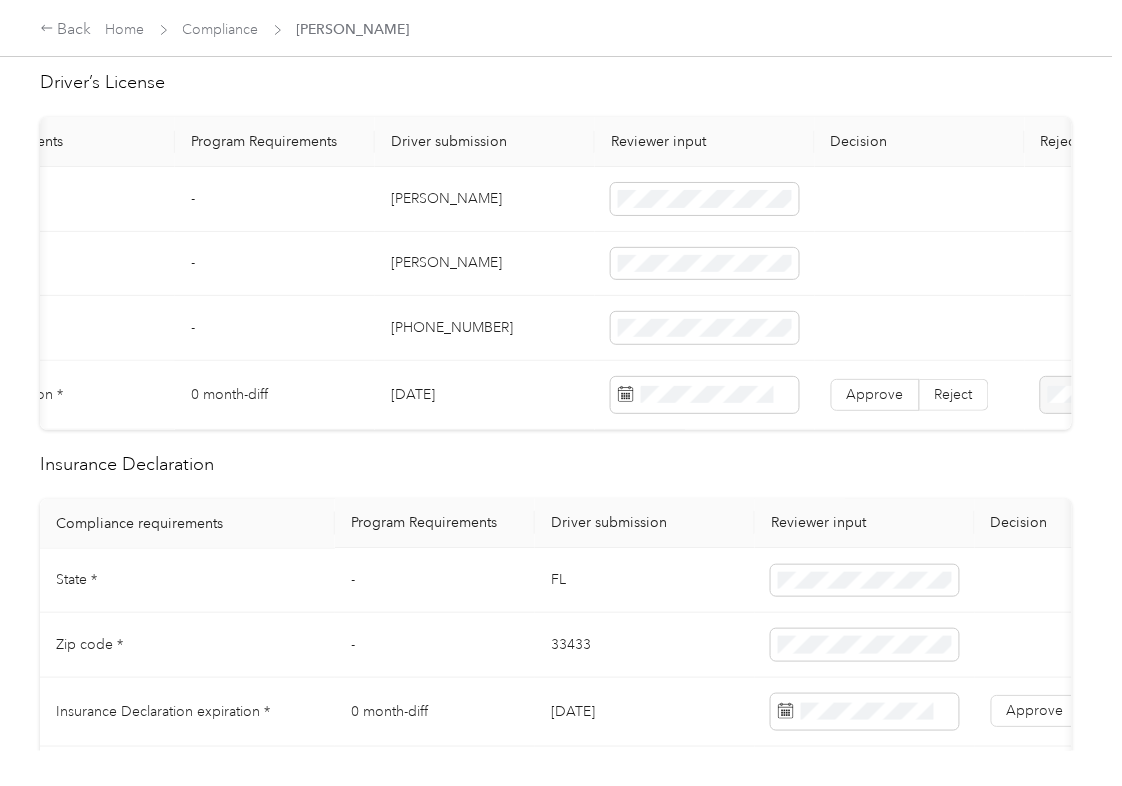 click on "[DATE]" at bounding box center (485, 395) 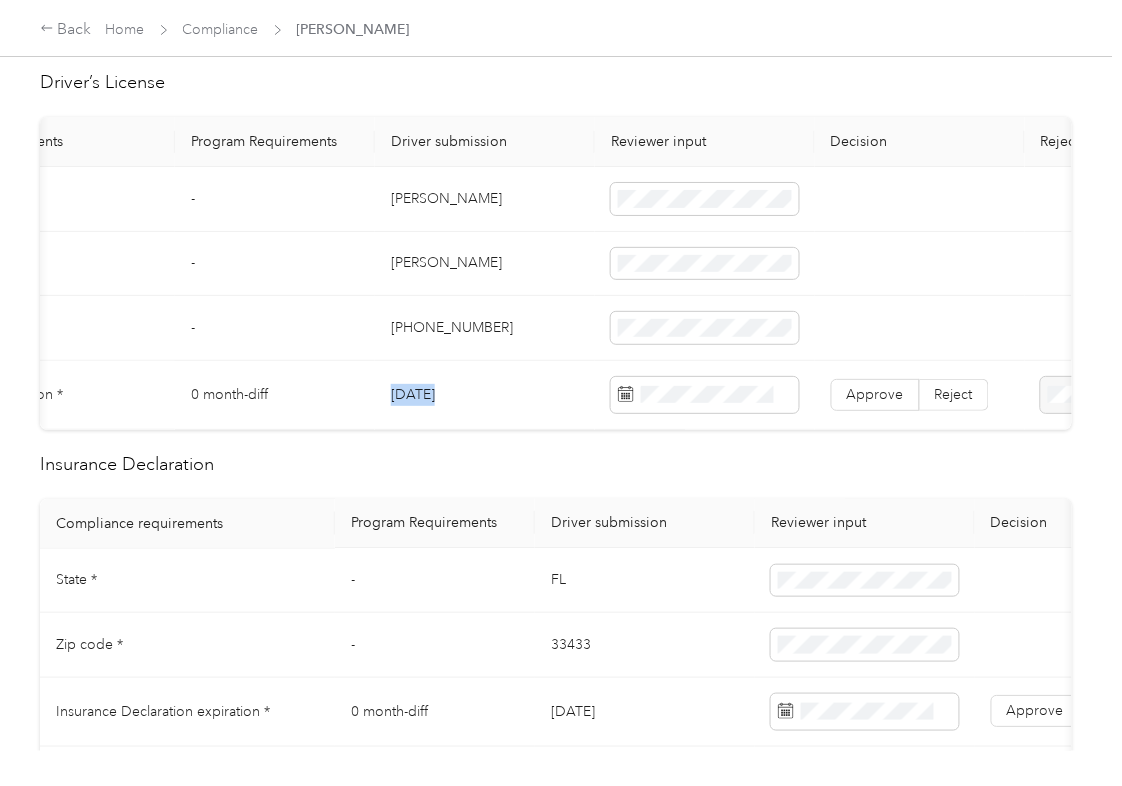 click on "[DATE]" at bounding box center (485, 395) 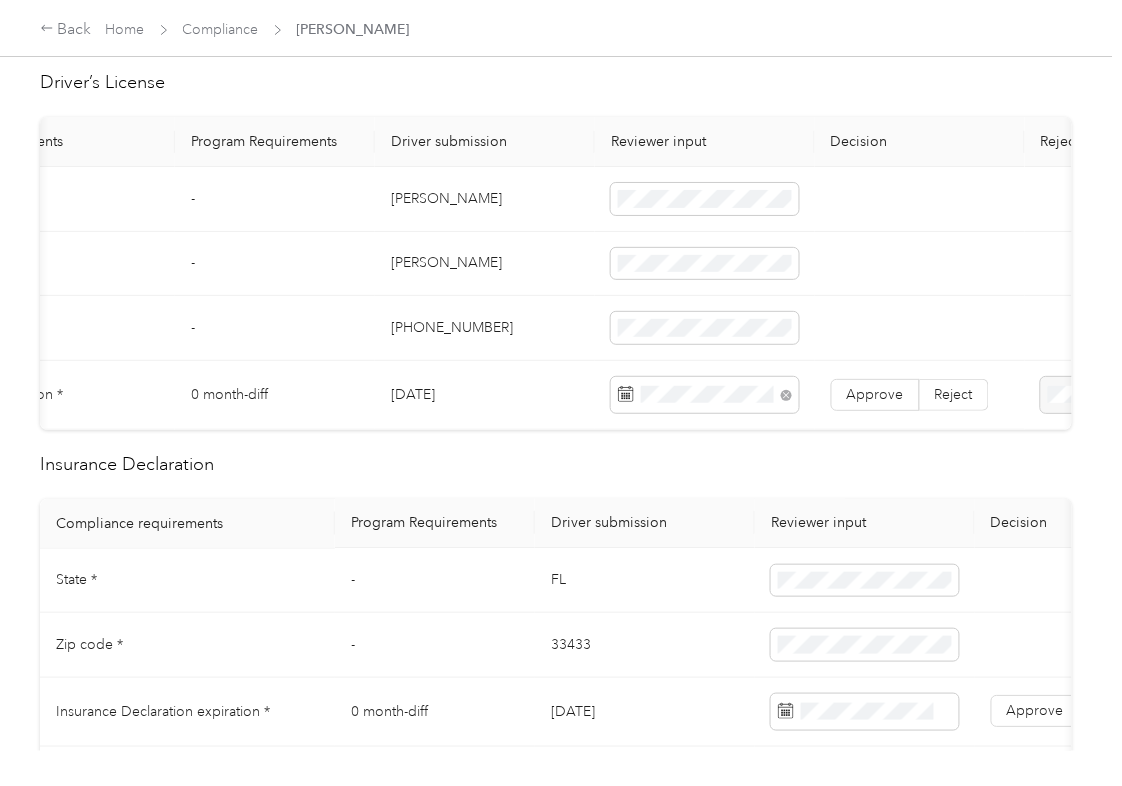 click on "Driver’s License  Compliance requirements Program Requirements Driver submission Reviewer input Decision Rejection reason             First name - [PERSON_NAME] Last name - [PERSON_NAME] Mobile number - [PHONE_NUMBER] Driver License expiration * 0 month-diff [DATE] Approve Reject Insurance Declaration Compliance requirements Program Requirements Driver submission Reviewer input Decision Rejection reason             State * - [US_STATE] Zip code * - 33433 Insurance Declaration expiration * 0 month-diff [DATE] Approve Reject Bodily injury coverage per person * $100,000 min $100,000 Approve Reject Bodily injury coverage per accident * $300,000 min $300,000 Approve Reject Property damage coverage amount * $1 min $100,000 Approve Reject Odometer reading (in miles) - 1,220 - Odometer reading date - [DATE] - Vehicle Compliance VIN Lookup Enter the VIN from member’s insurance declaration page VIN number   17 characters maximum Check VIN Vehicle results MSRP Year Make Model Compliance requirements Decision" at bounding box center (556, 941) 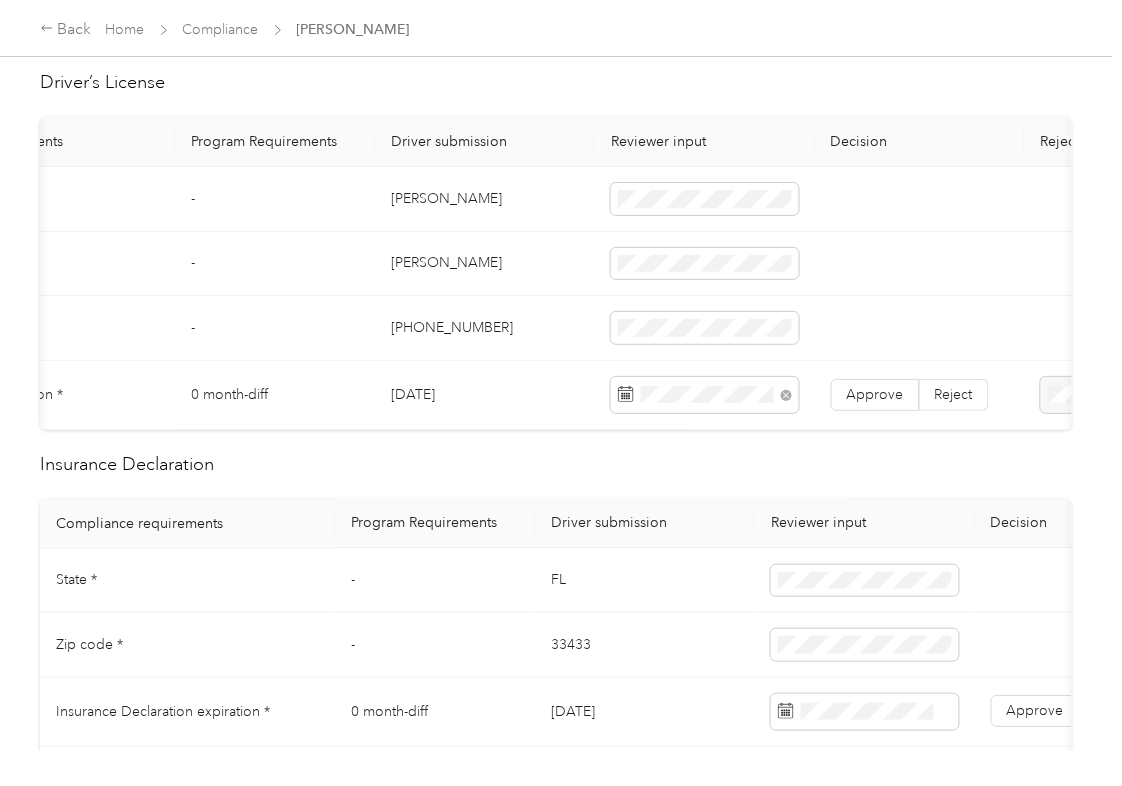 click on "Approve Reject" at bounding box center (920, 395) 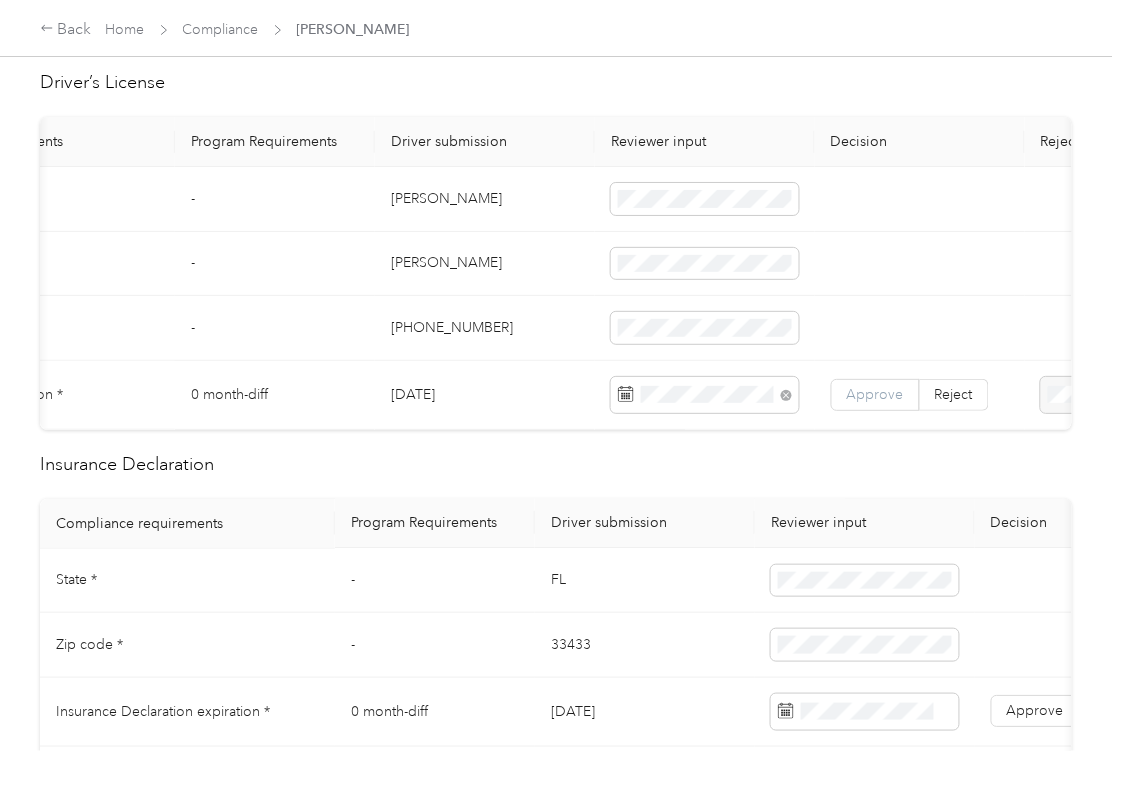 click on "Approve" at bounding box center (875, 394) 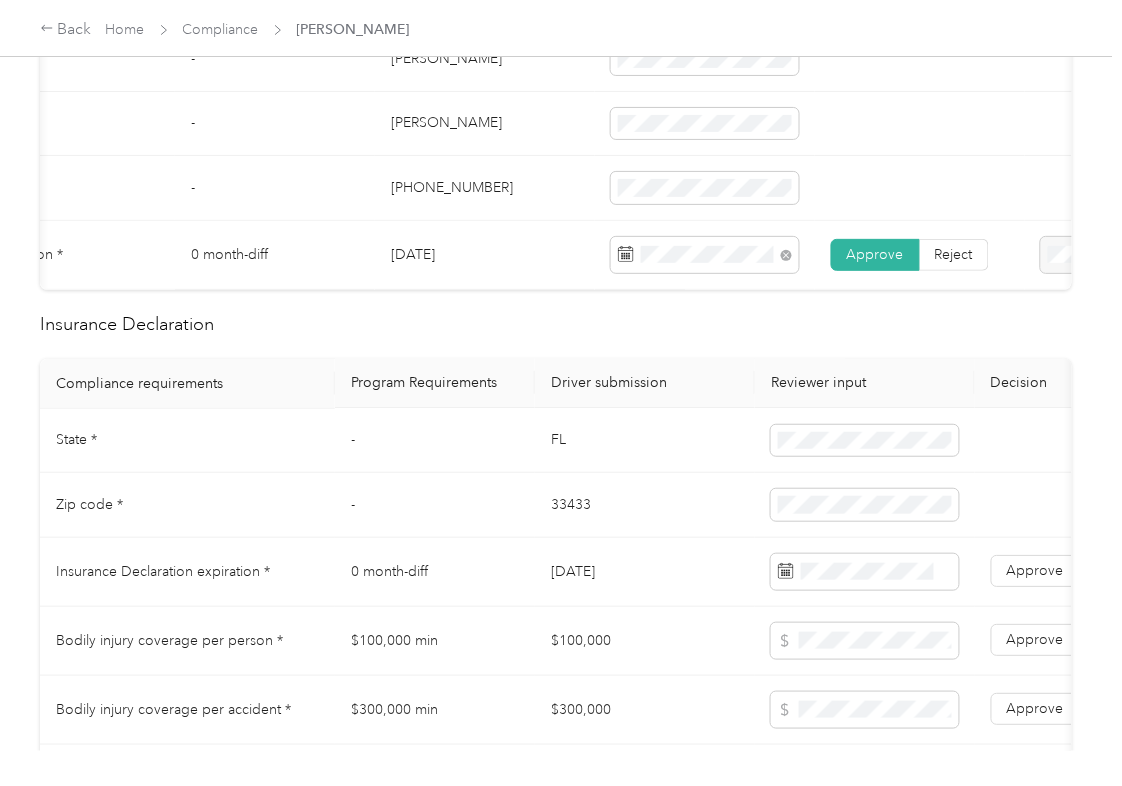 scroll, scrollTop: 933, scrollLeft: 0, axis: vertical 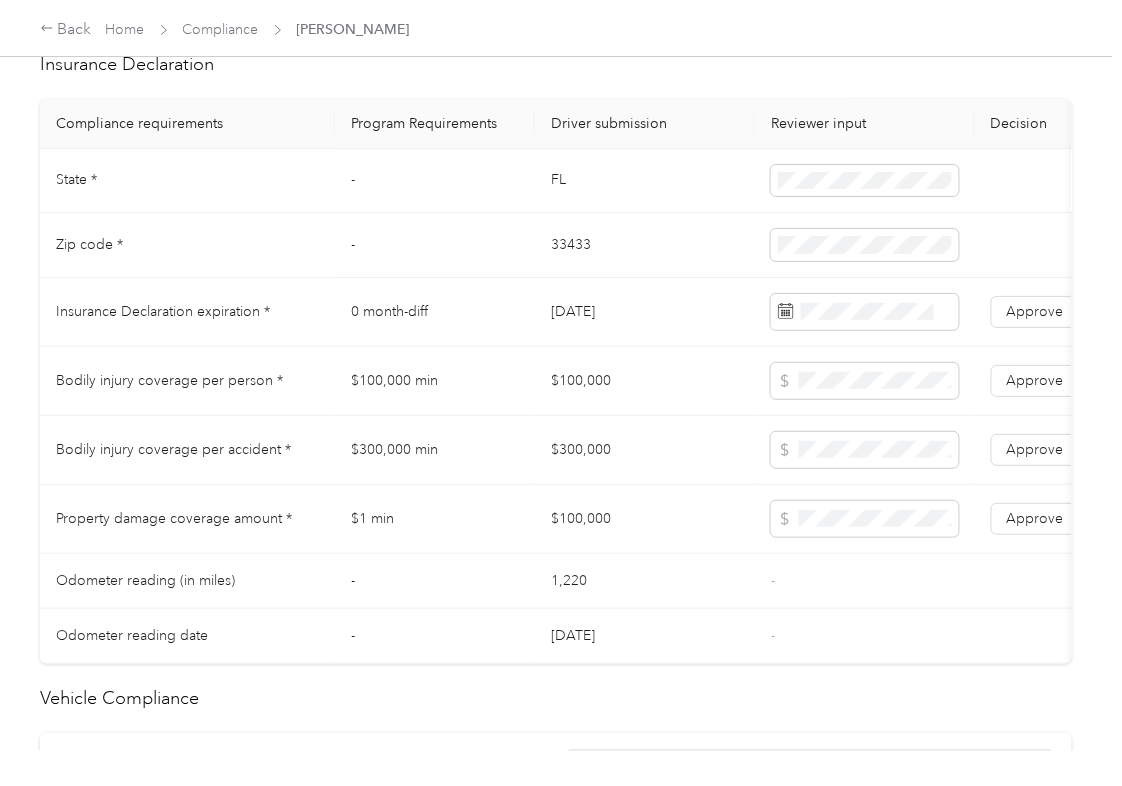 click on "FL" at bounding box center (645, 181) 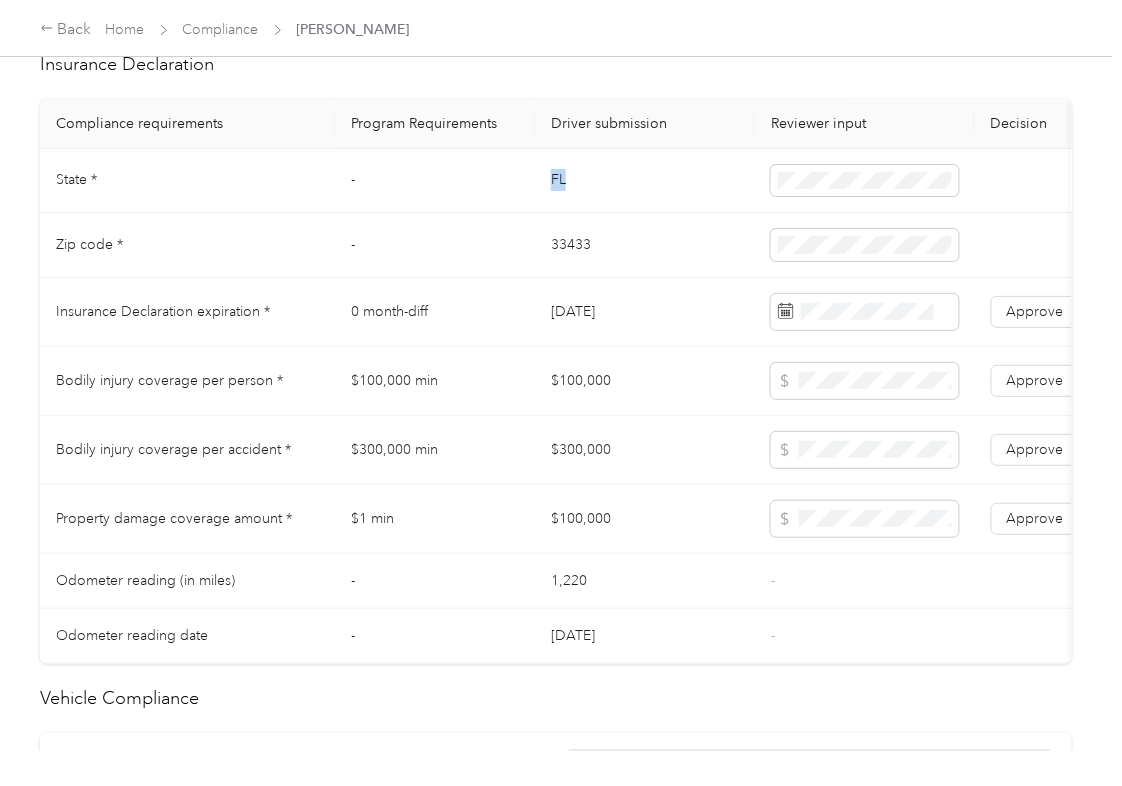 click on "FL" at bounding box center [645, 181] 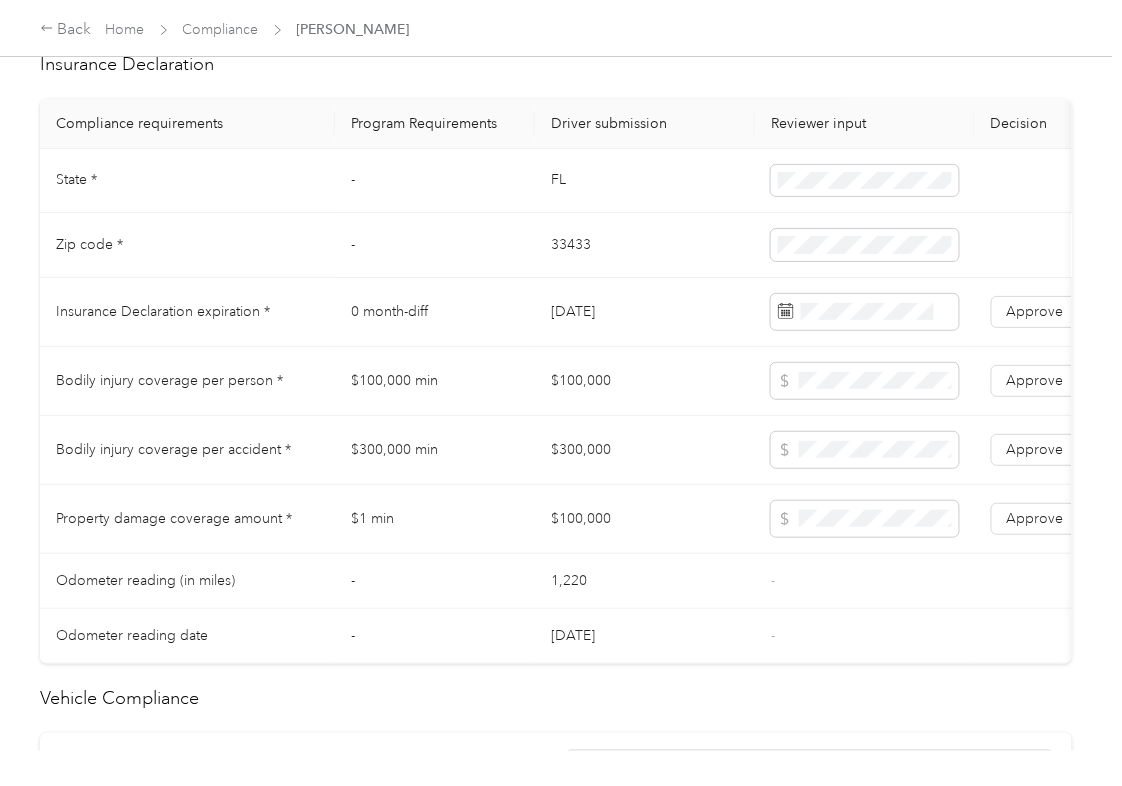 click on "33433" at bounding box center [645, 245] 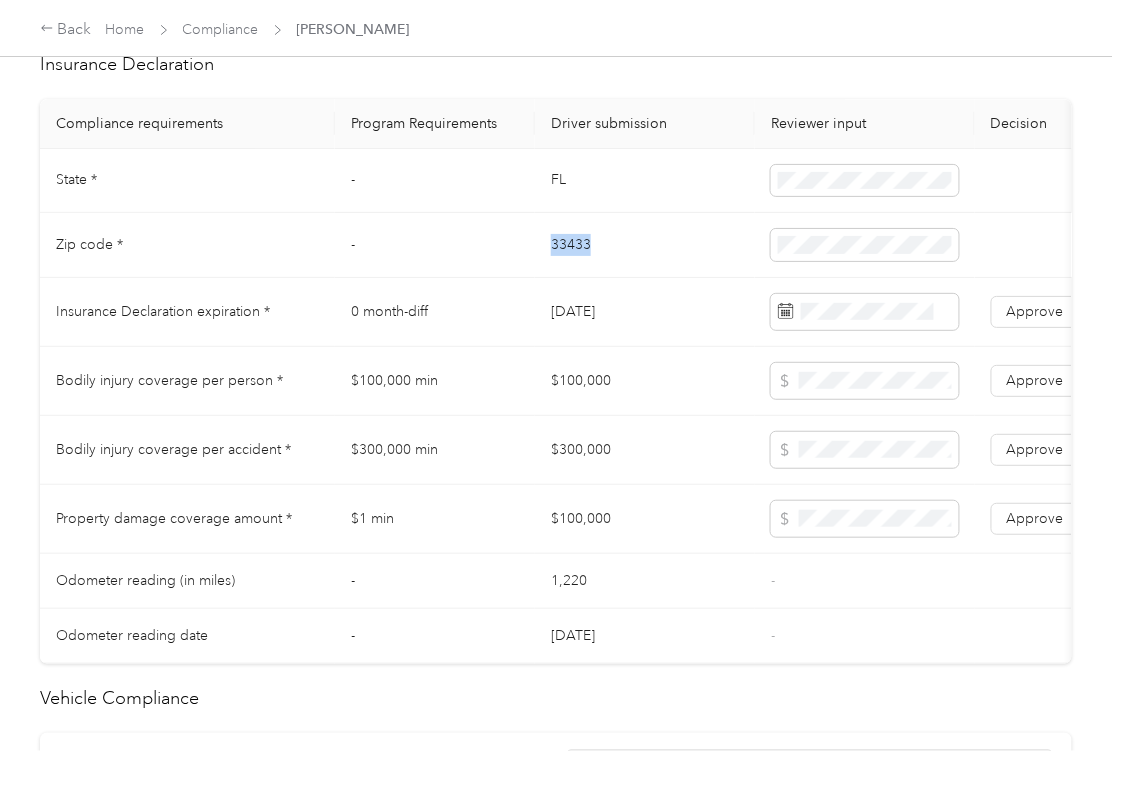 click on "33433" at bounding box center [645, 245] 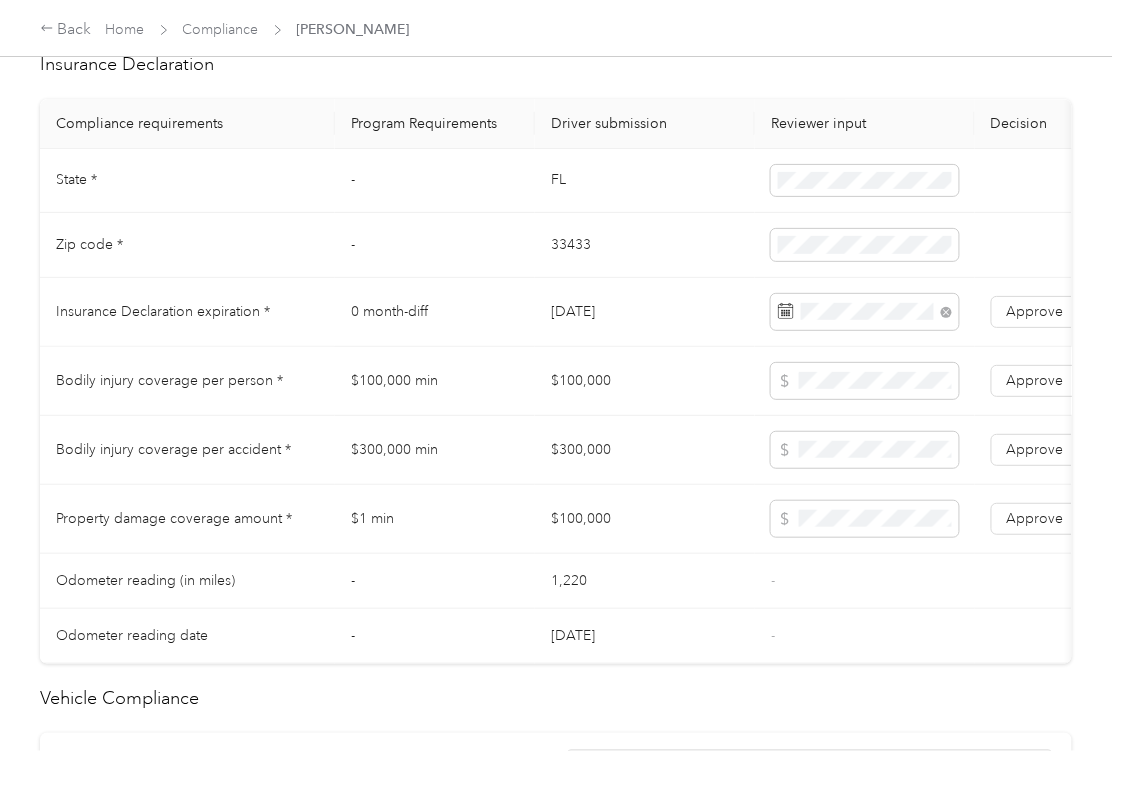 drag, startPoint x: 593, startPoint y: 448, endPoint x: 30, endPoint y: 389, distance: 566.083 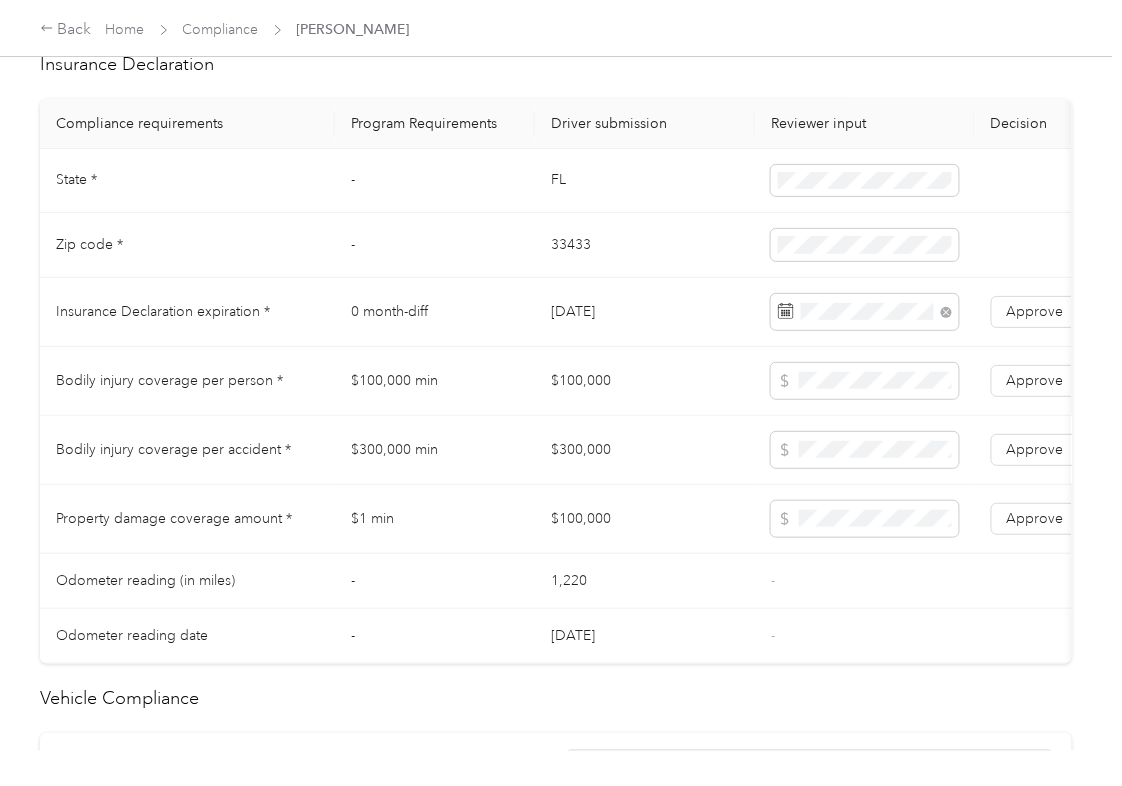 click on "$300,000 min" at bounding box center [435, 450] 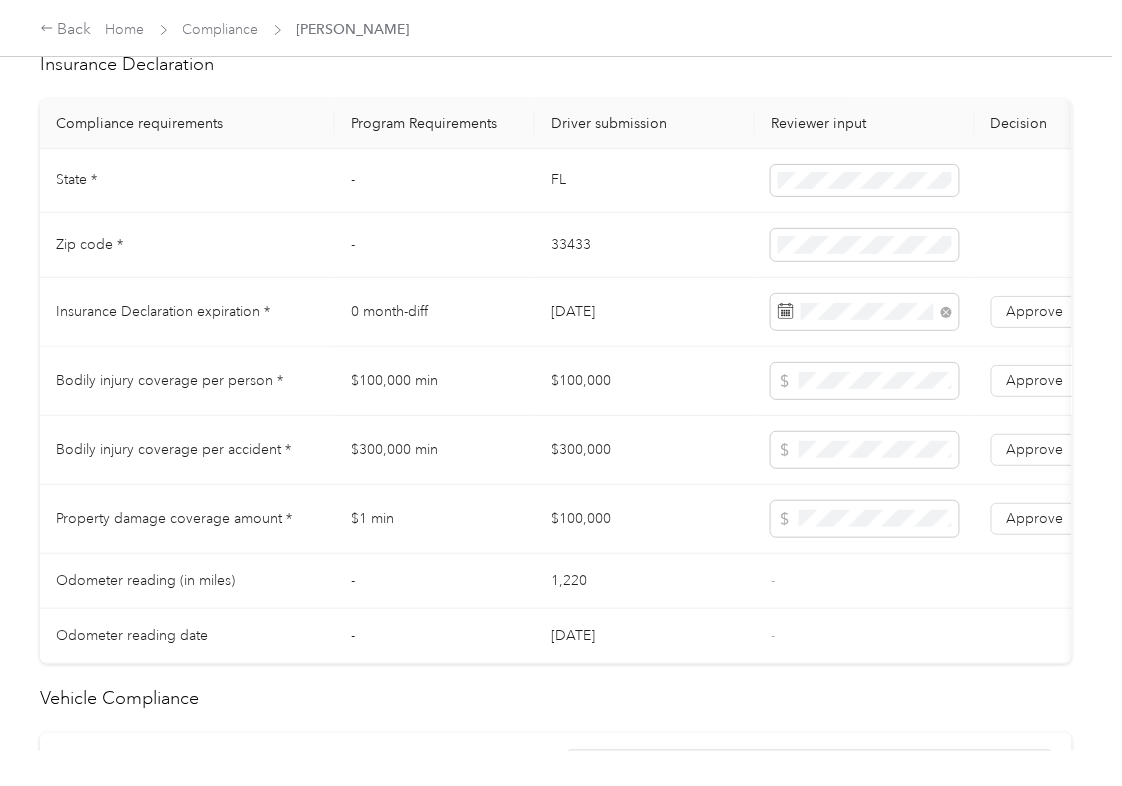 scroll, scrollTop: 0, scrollLeft: 0, axis: both 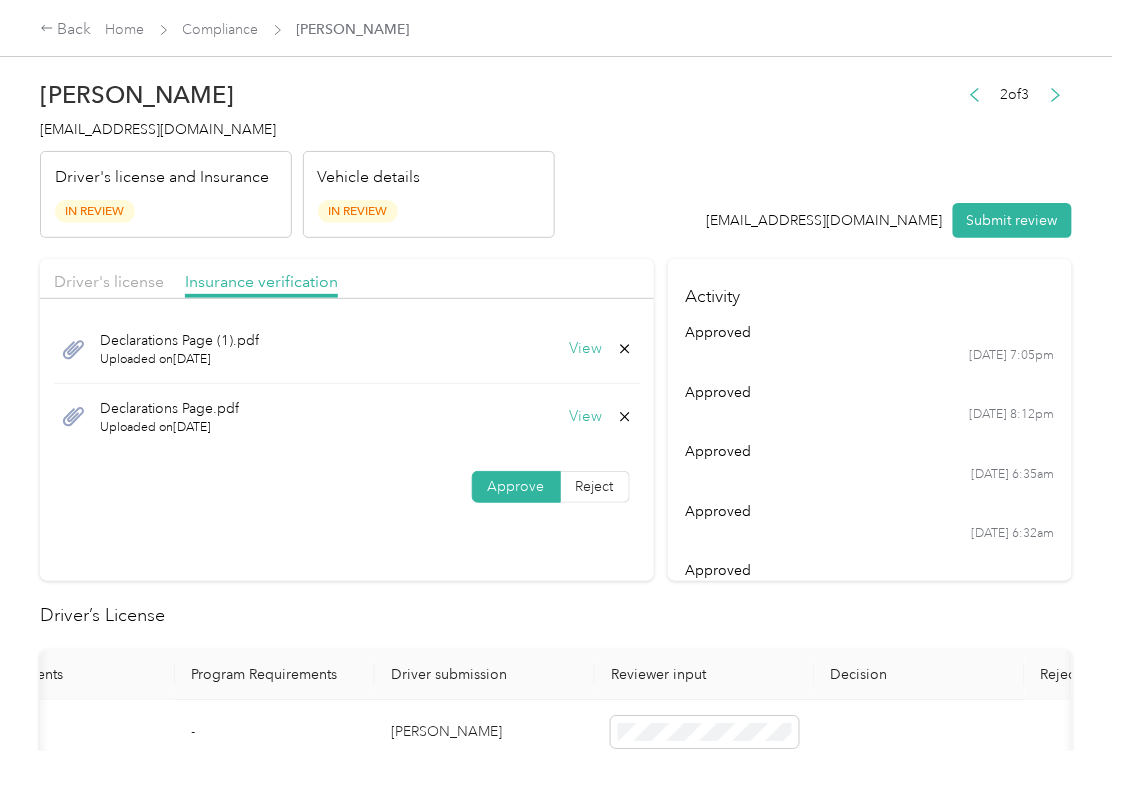 click on "View" at bounding box center (586, 349) 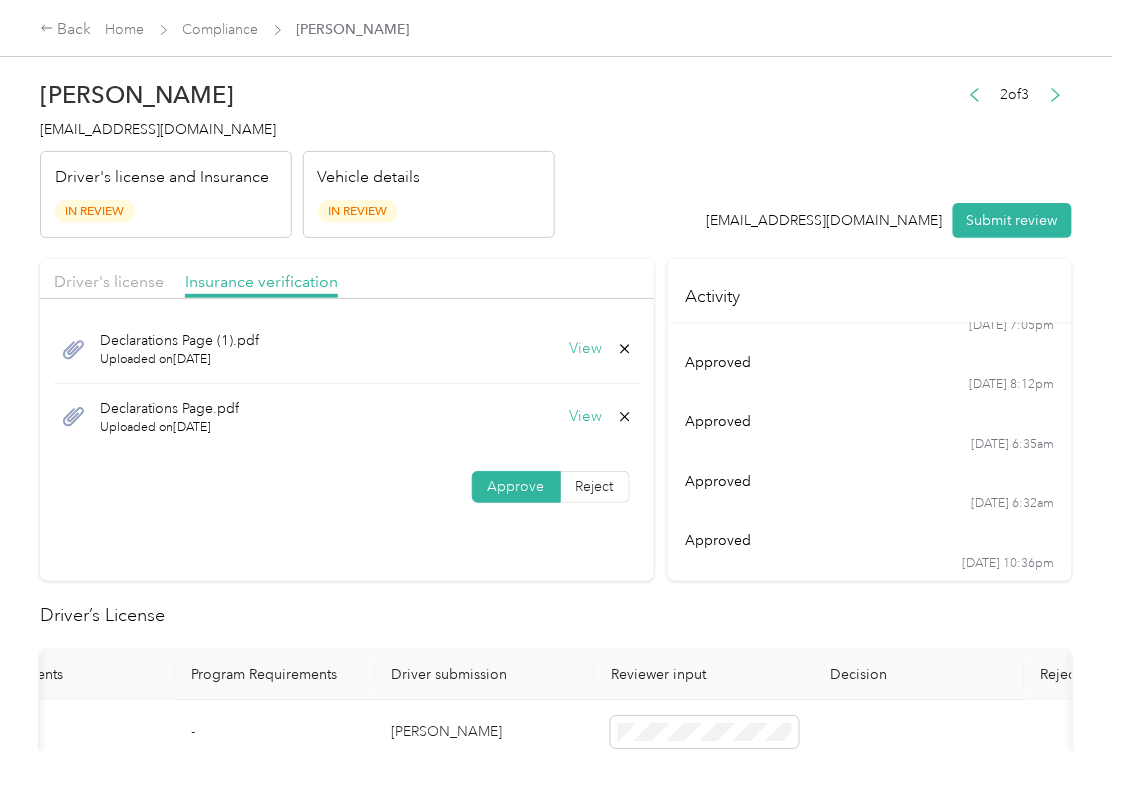 scroll, scrollTop: 45, scrollLeft: 0, axis: vertical 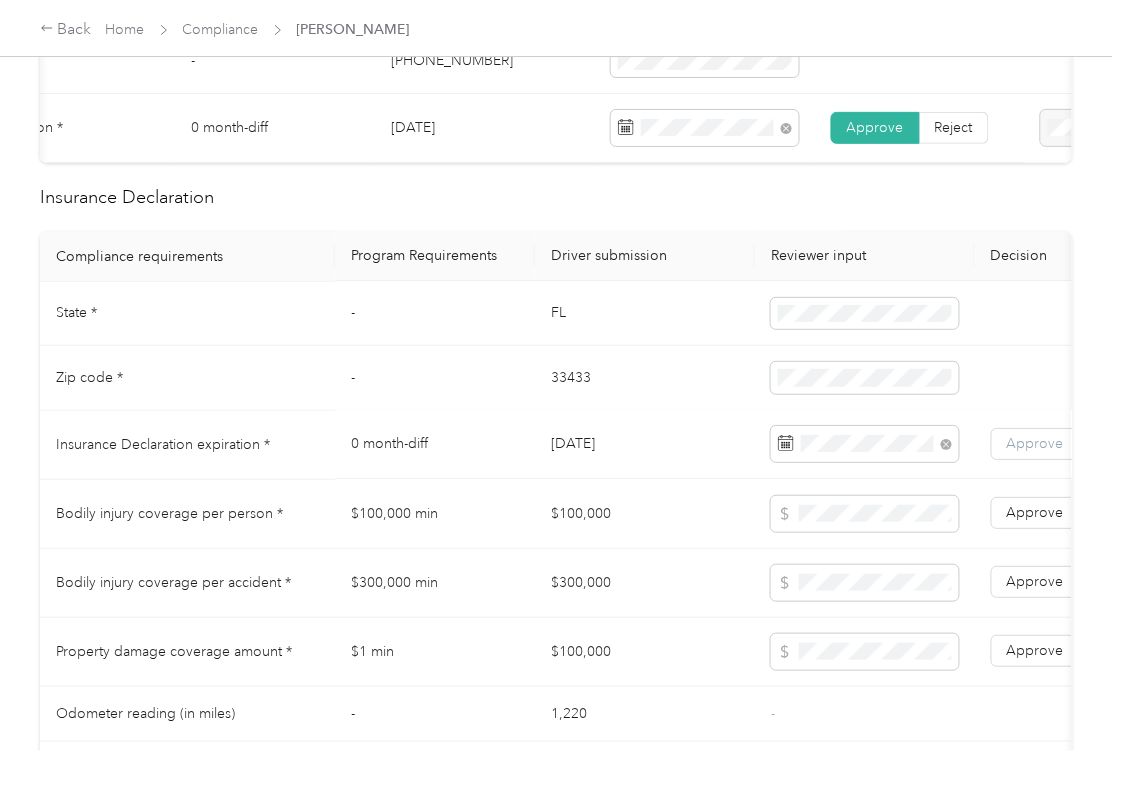 click on "Approve" at bounding box center (1035, 444) 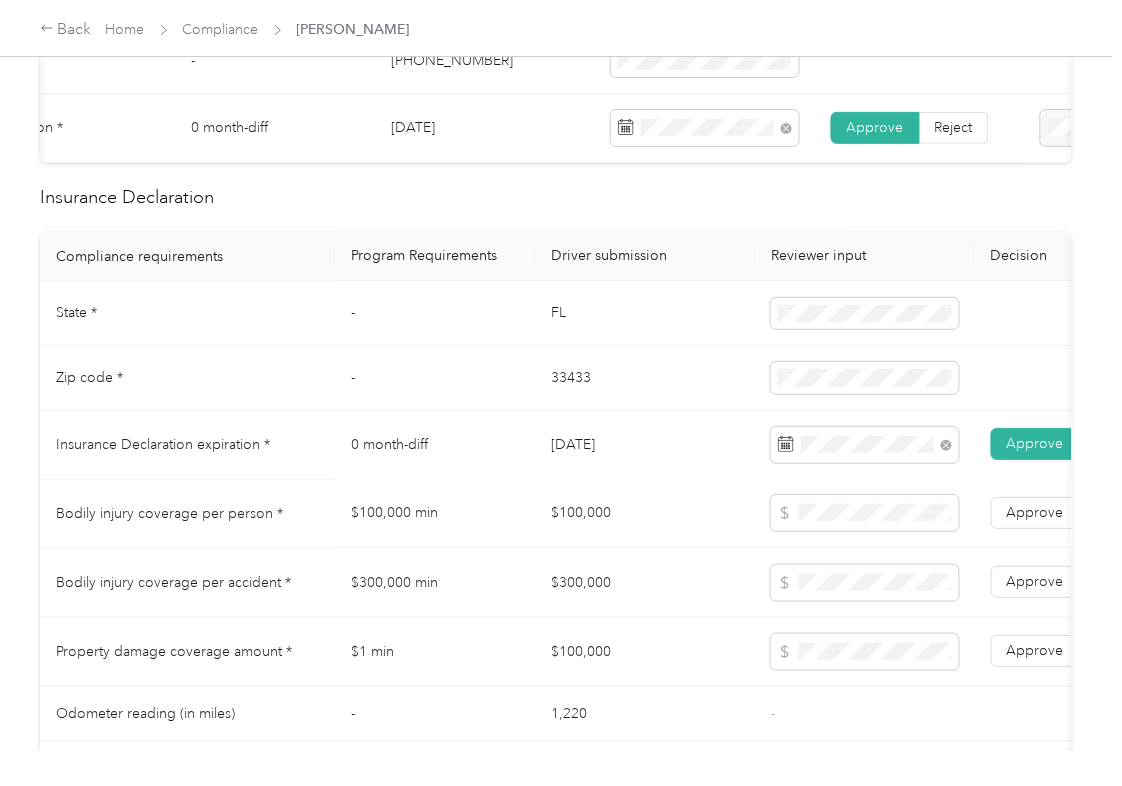 click on "$100,000 min" at bounding box center (435, 514) 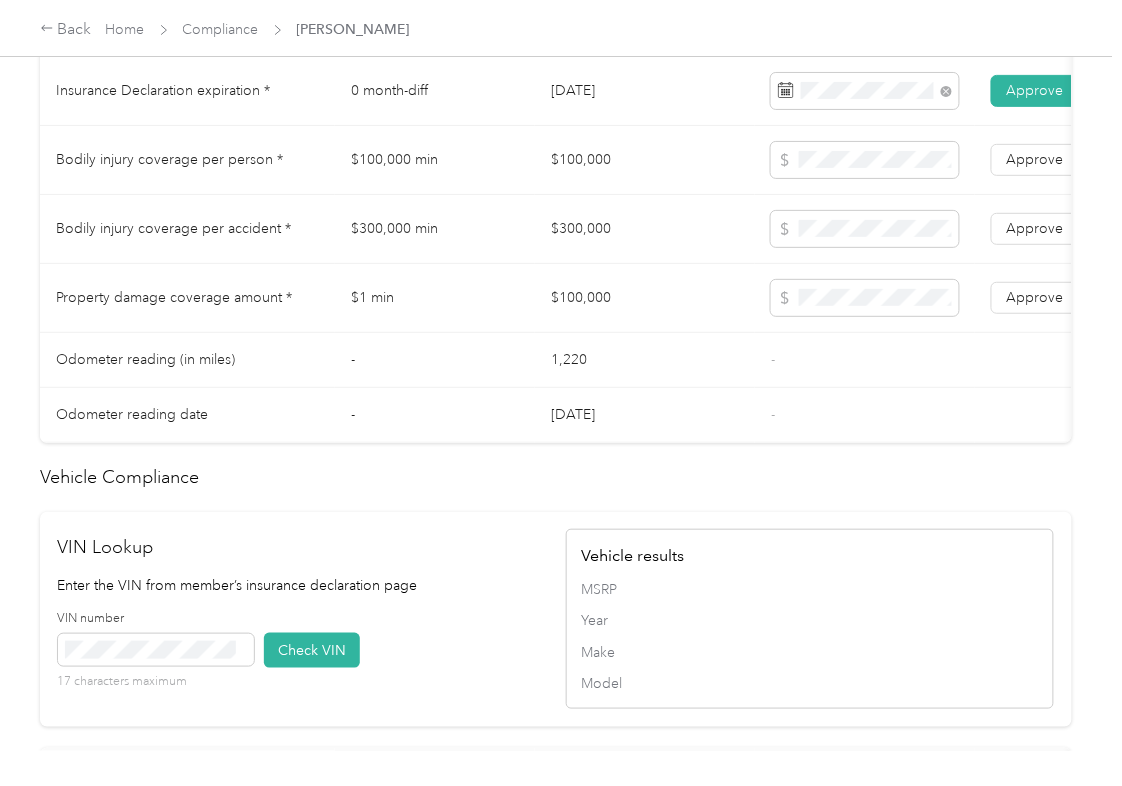 scroll, scrollTop: 1822, scrollLeft: 0, axis: vertical 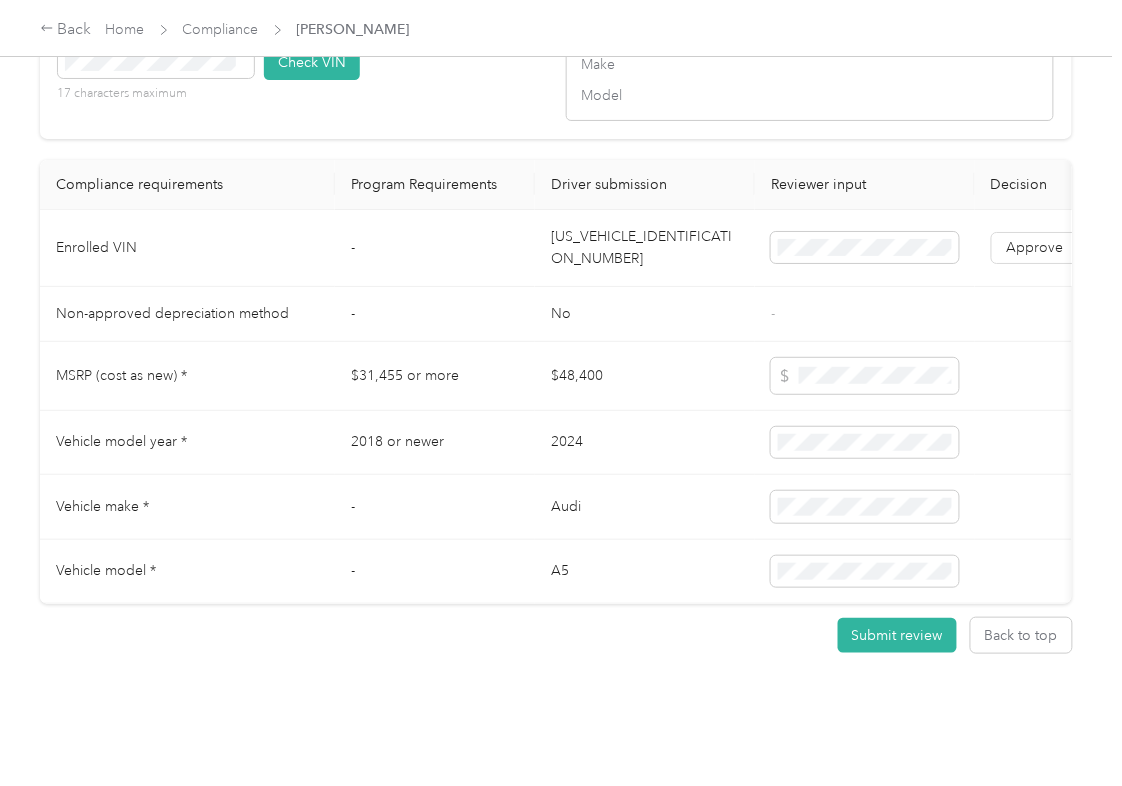 click on "[US_VEHICLE_IDENTIFICATION_NUMBER]" at bounding box center [645, 248] 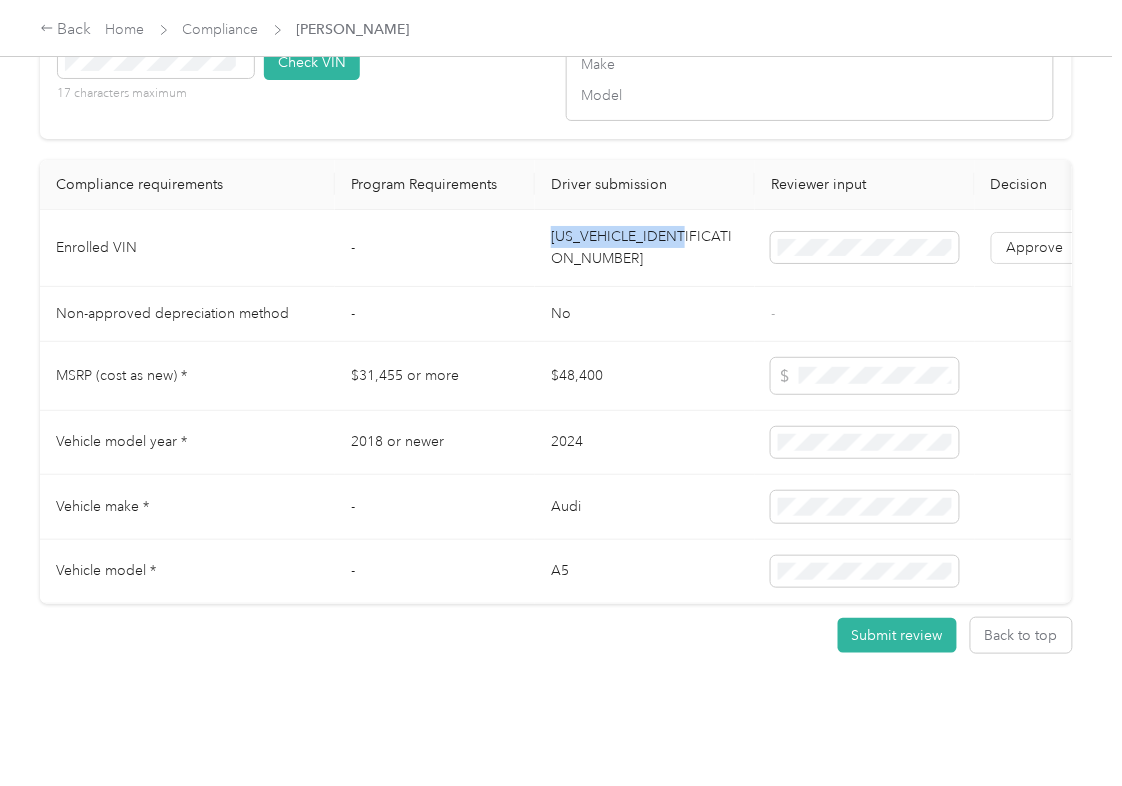 click on "[US_VEHICLE_IDENTIFICATION_NUMBER]" at bounding box center [645, 248] 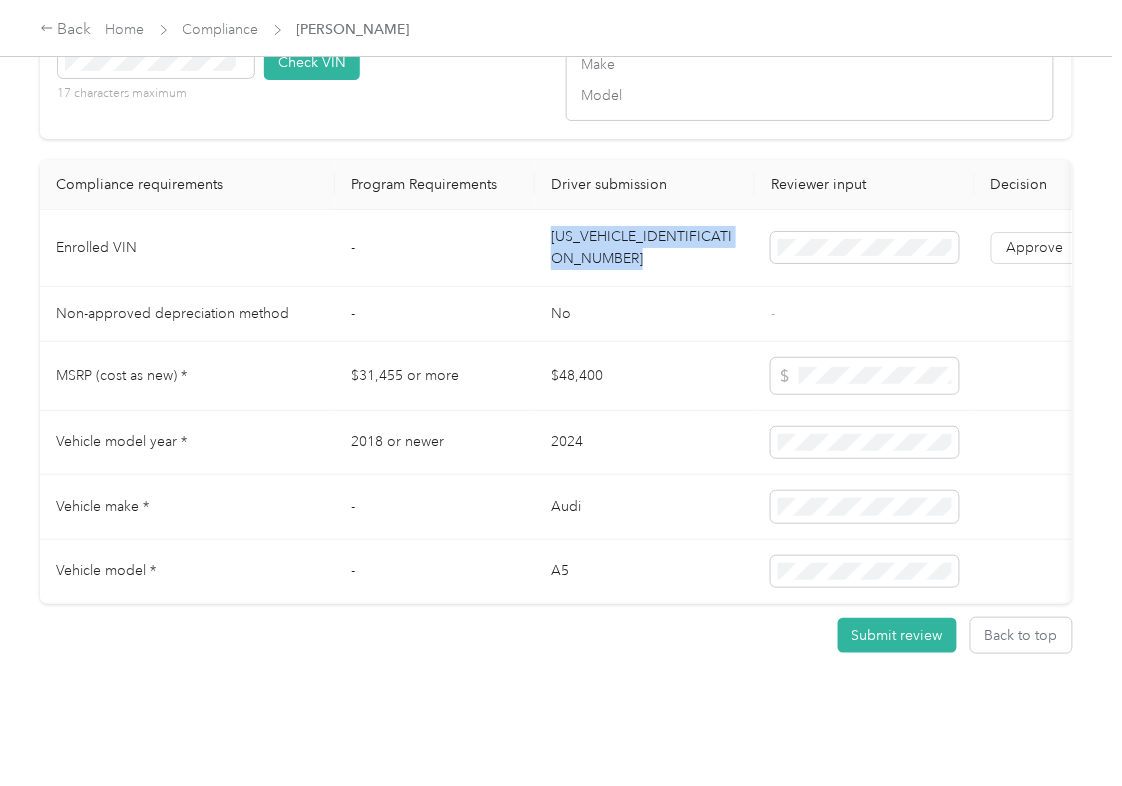 click on "[US_VEHICLE_IDENTIFICATION_NUMBER]" at bounding box center [645, 248] 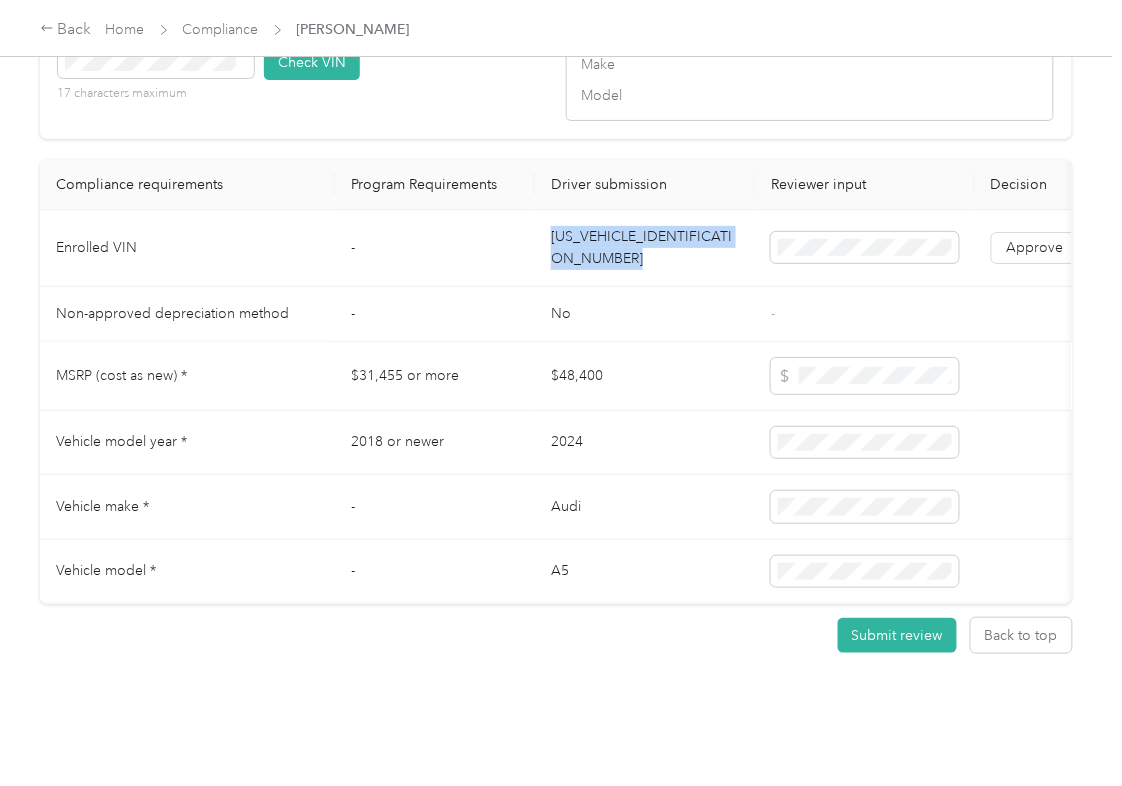 click on "$48,400" at bounding box center (645, 376) 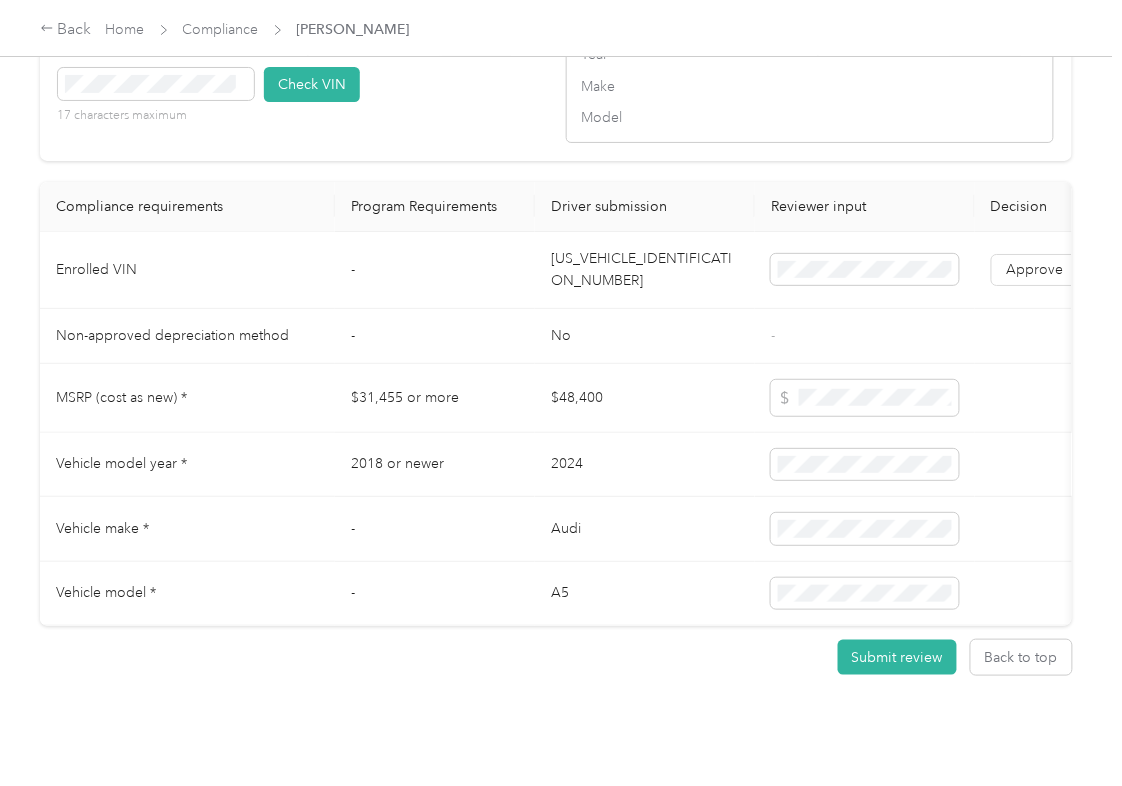 scroll, scrollTop: 1689, scrollLeft: 0, axis: vertical 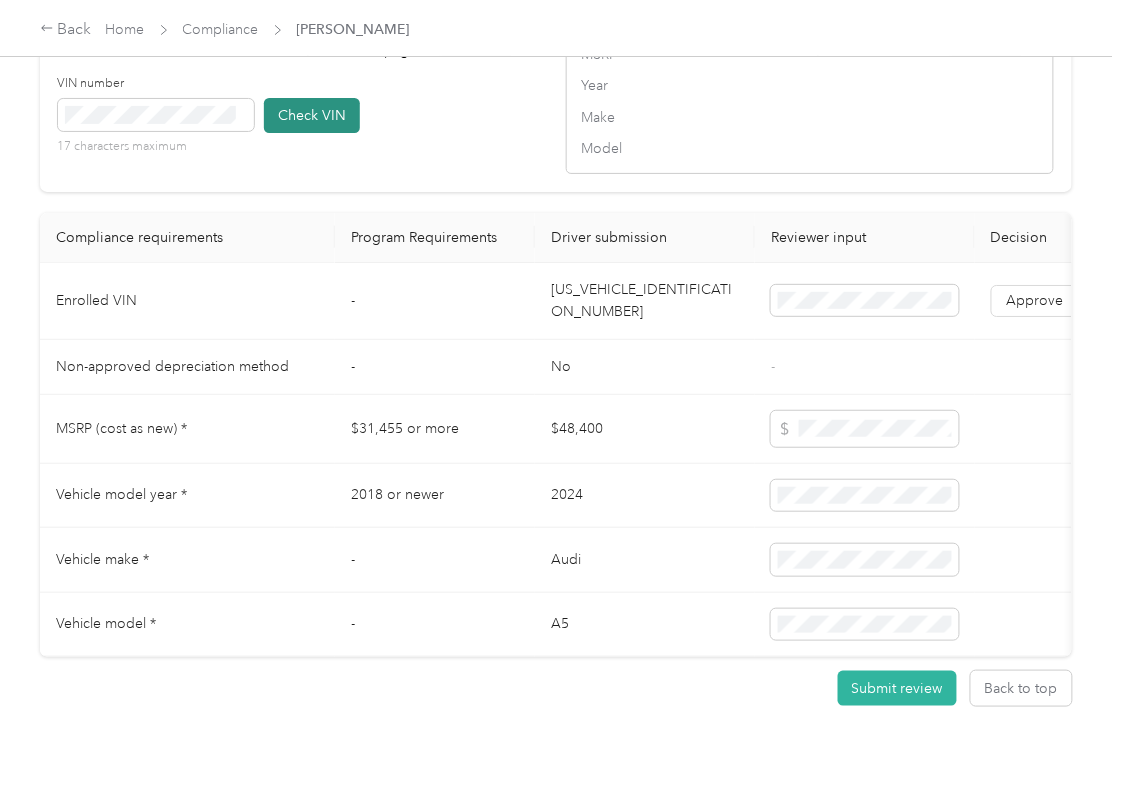 type 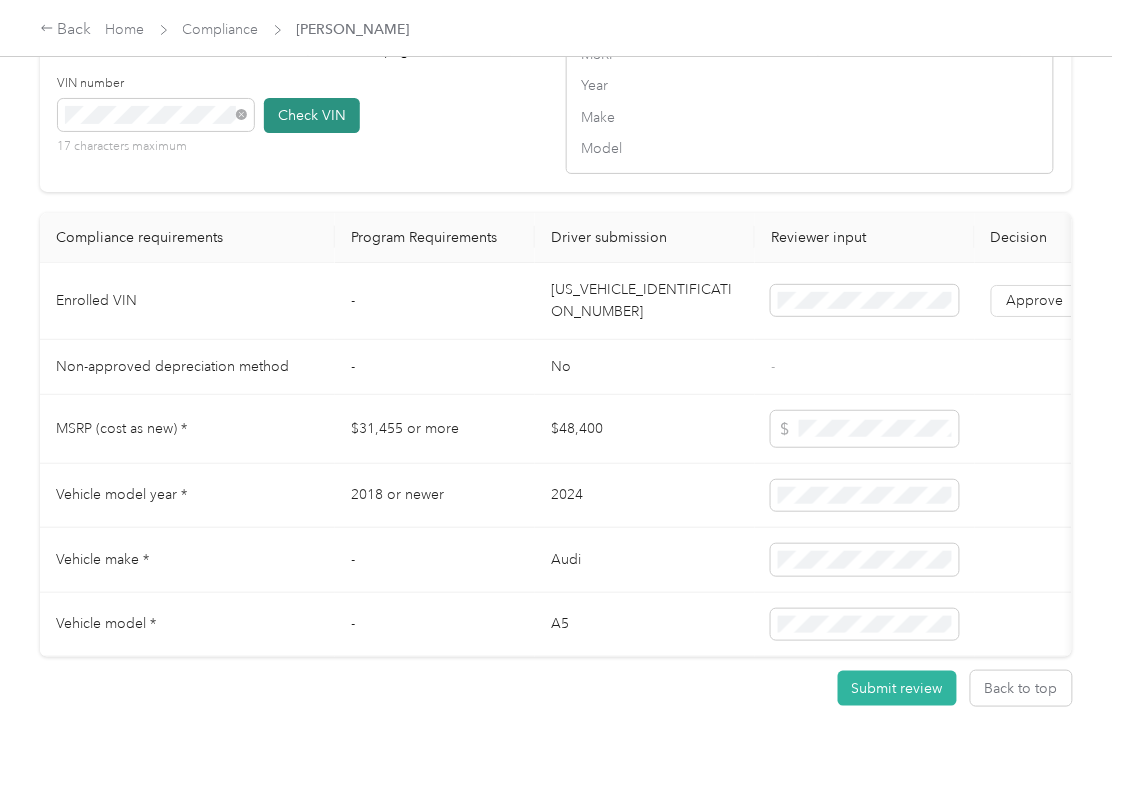 drag, startPoint x: 310, startPoint y: 157, endPoint x: 694, endPoint y: 326, distance: 419.5438 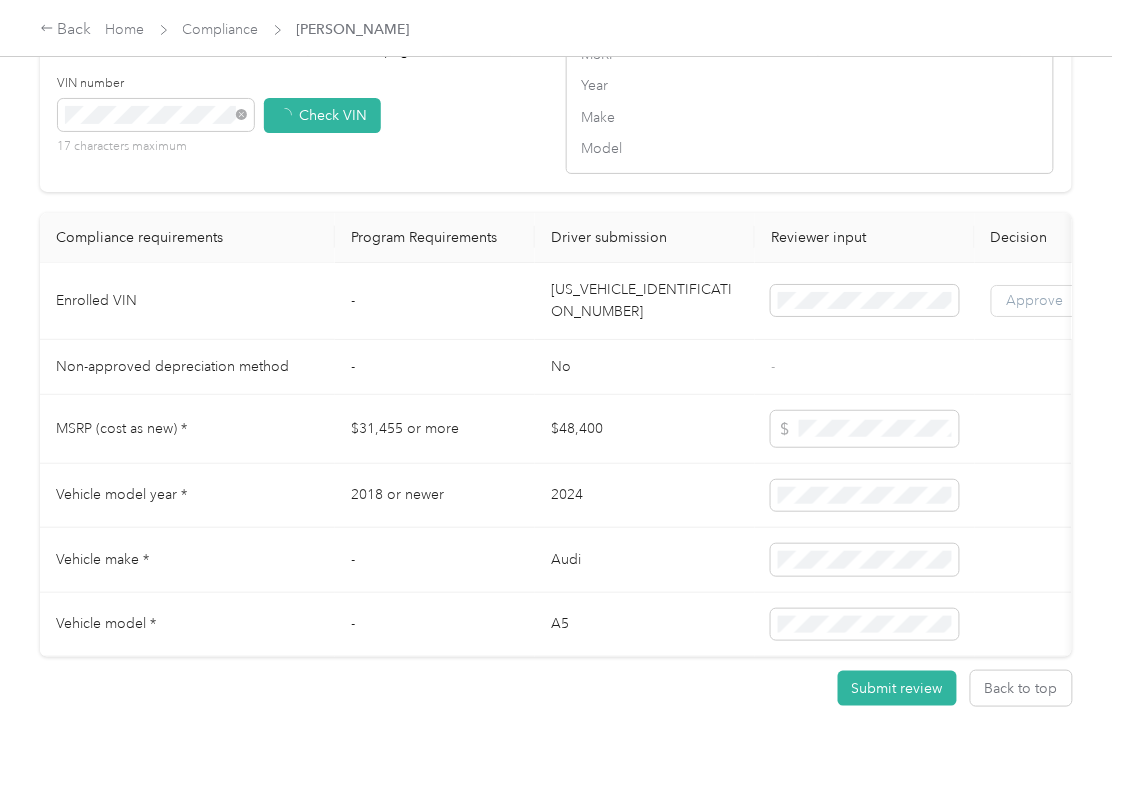 click on "Approve" at bounding box center (1035, 300) 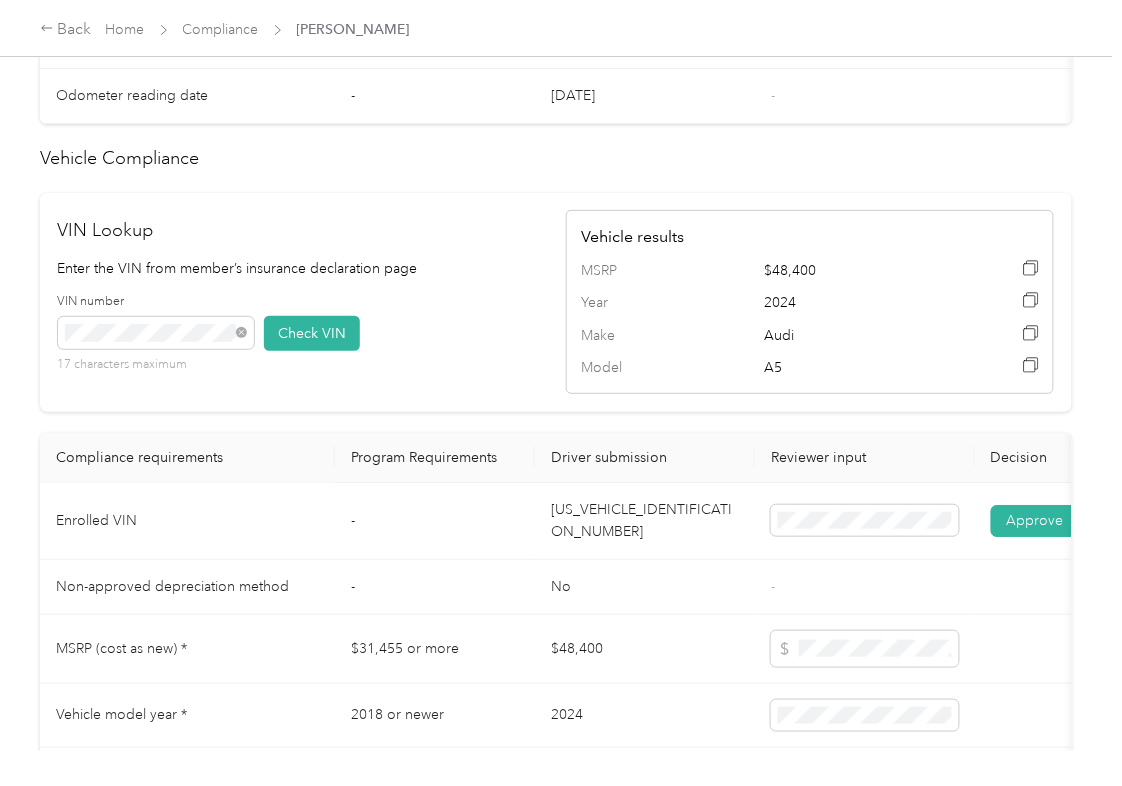scroll, scrollTop: 1022, scrollLeft: 0, axis: vertical 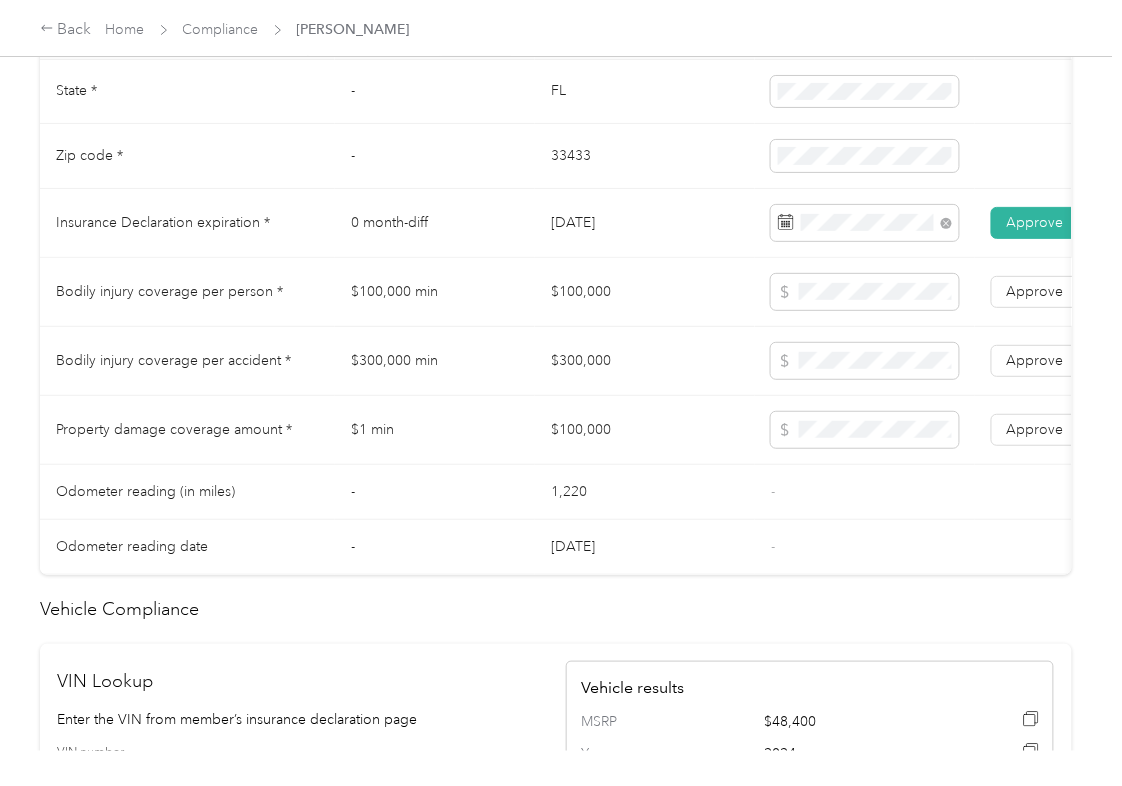 click on "$100,000" at bounding box center (645, 292) 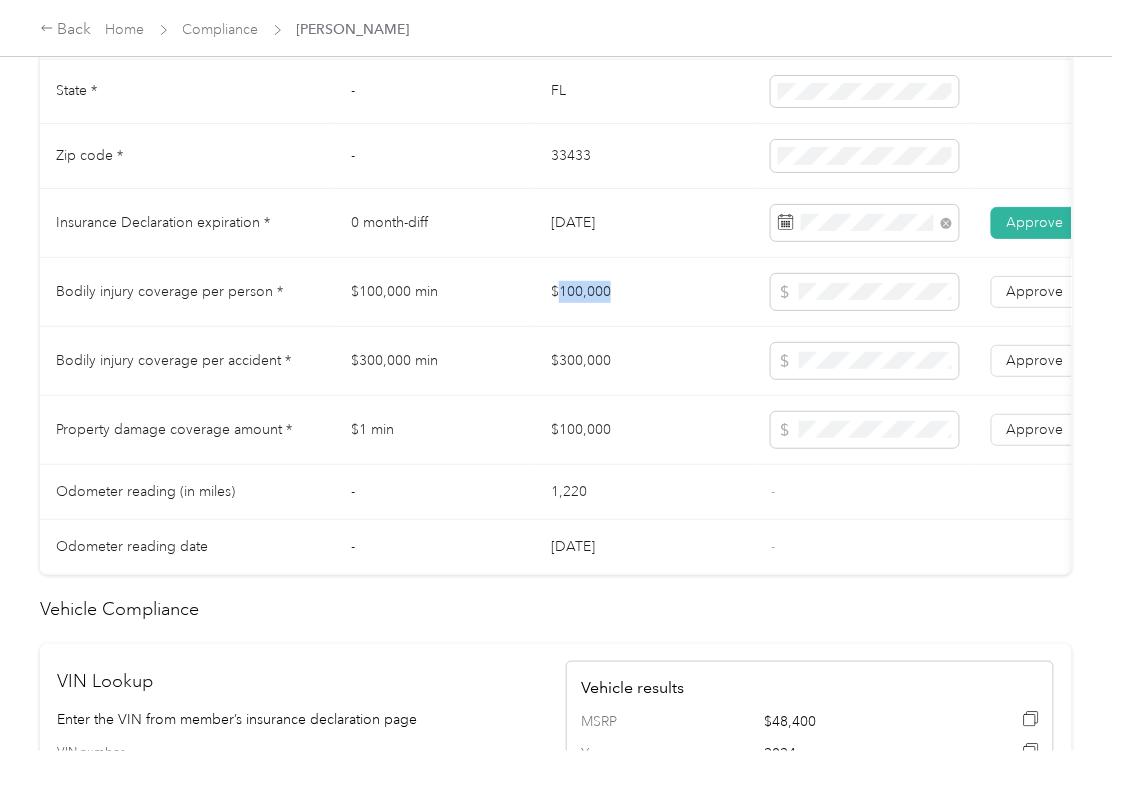 click on "$100,000" at bounding box center [645, 292] 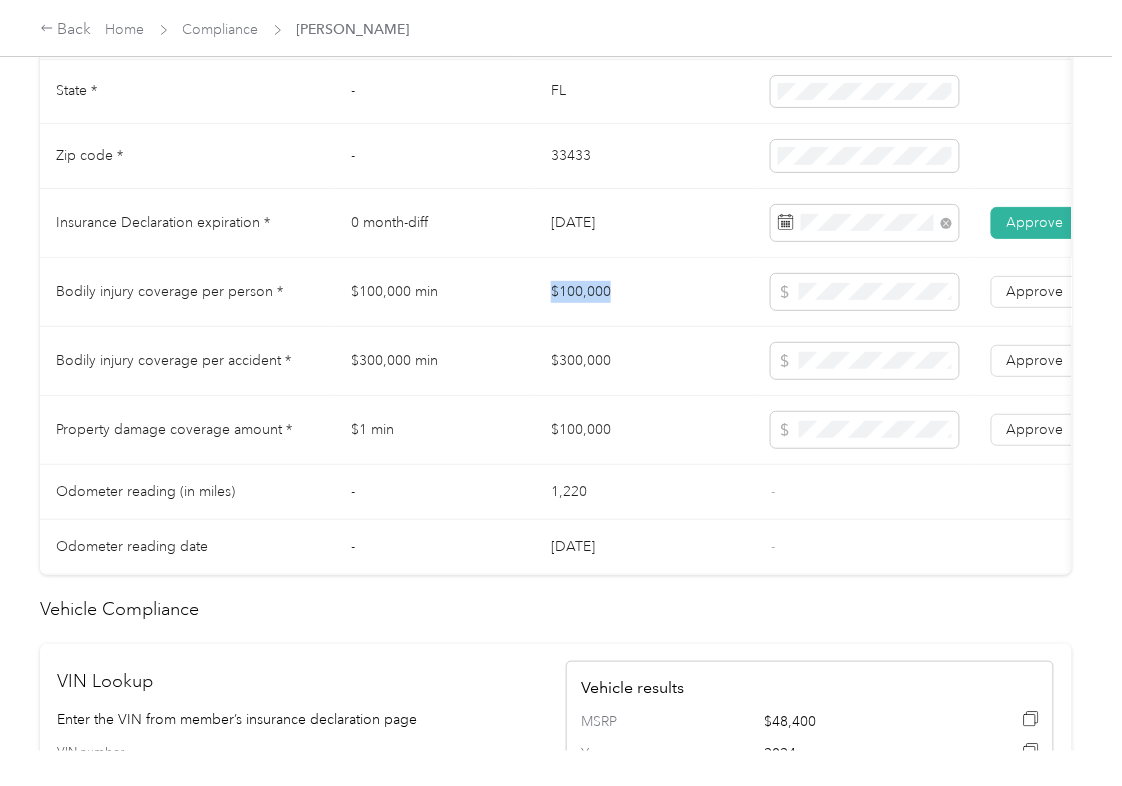 click on "$100,000" at bounding box center [645, 292] 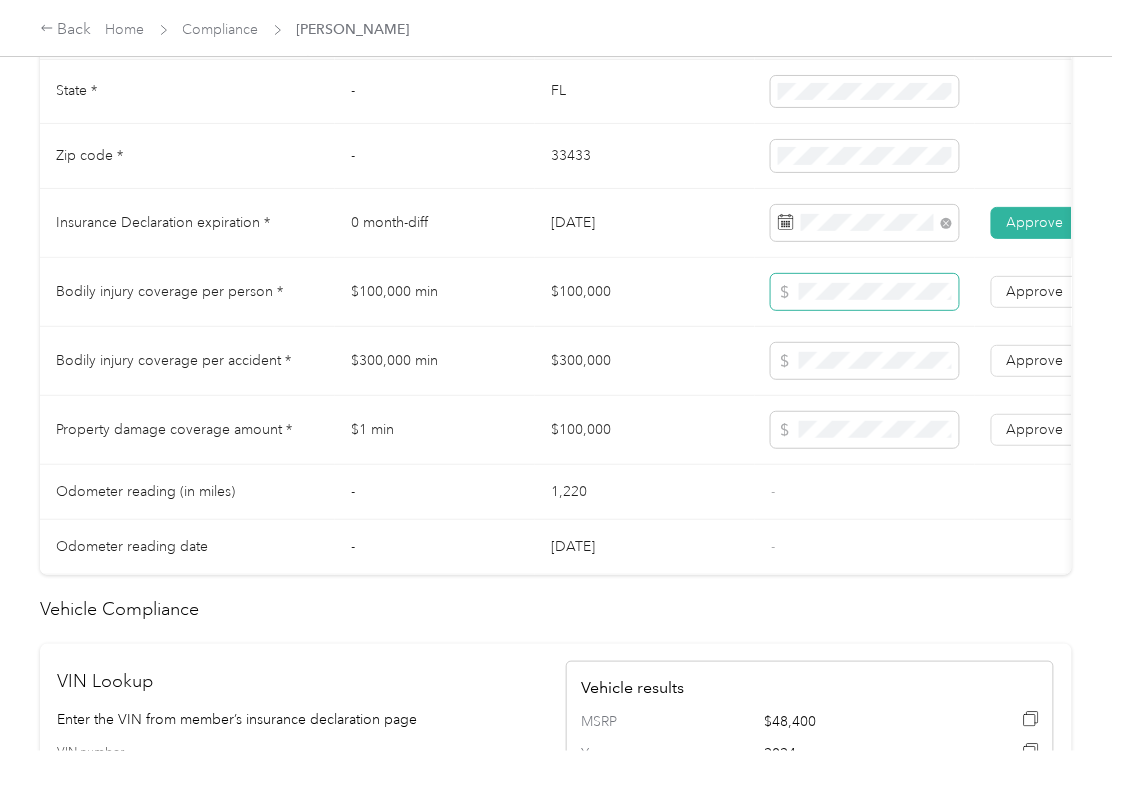 click at bounding box center (865, 292) 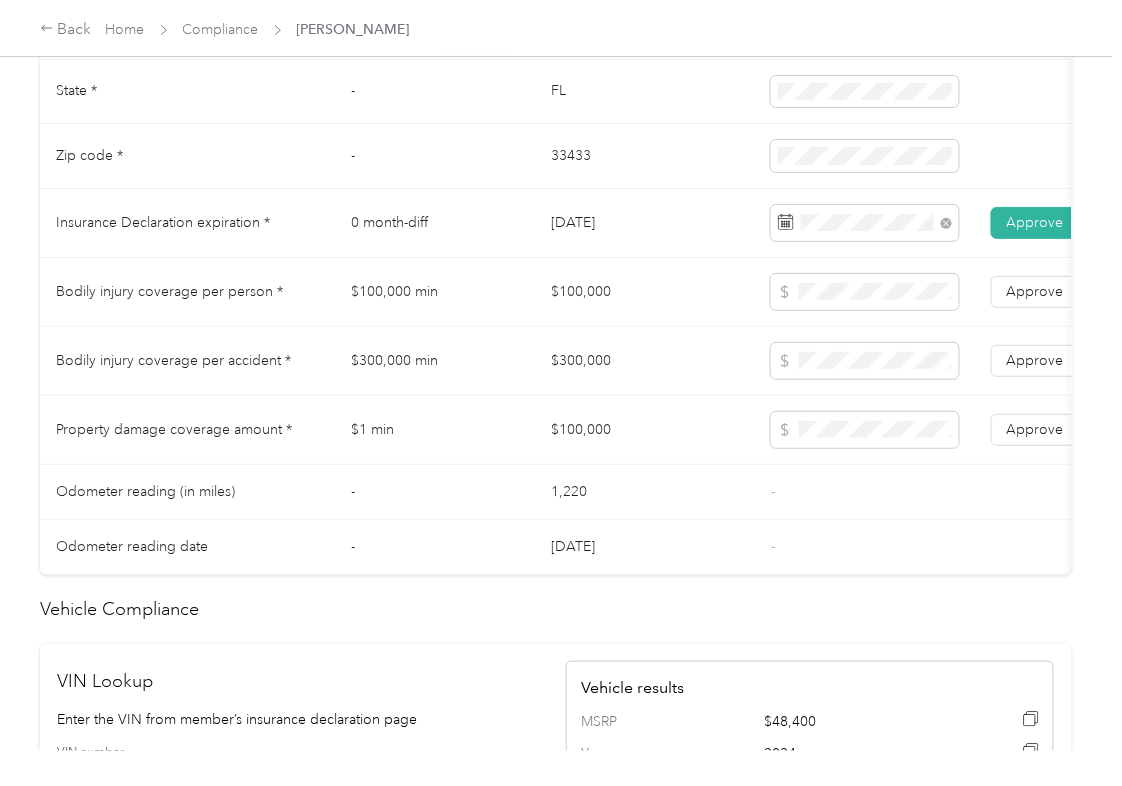 click on "$300,000" at bounding box center (645, 361) 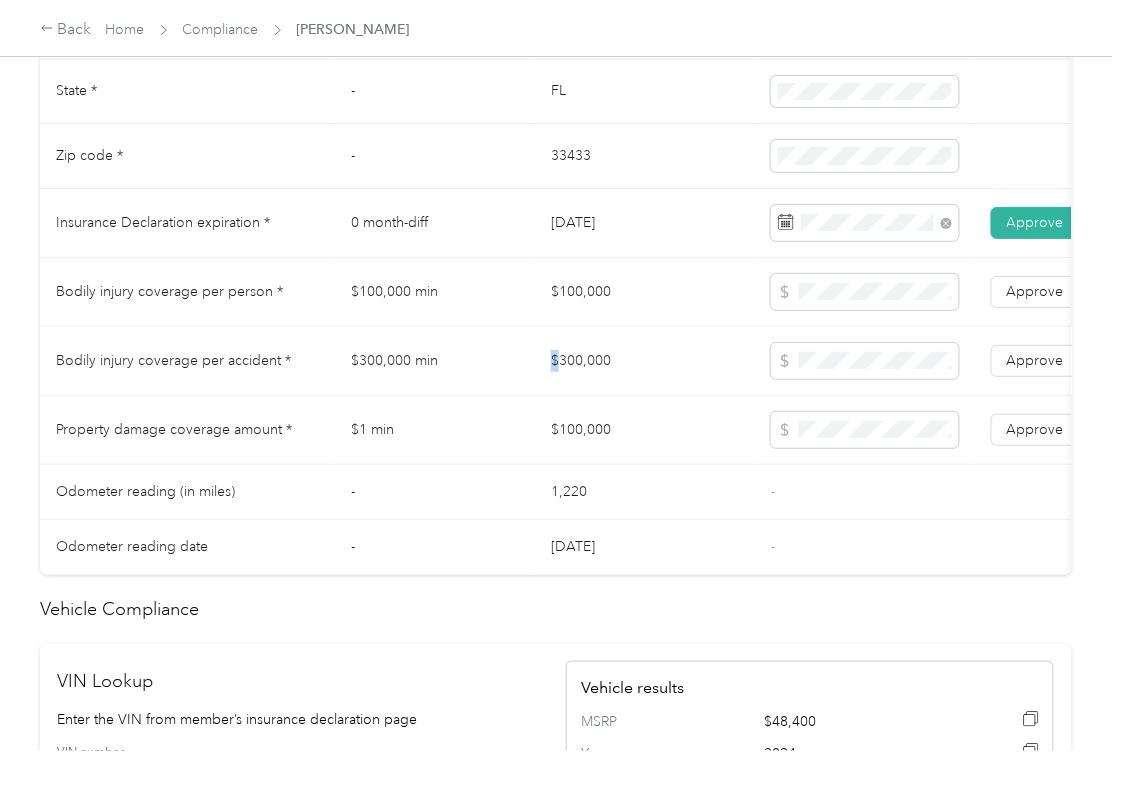 click on "$300,000" at bounding box center (645, 361) 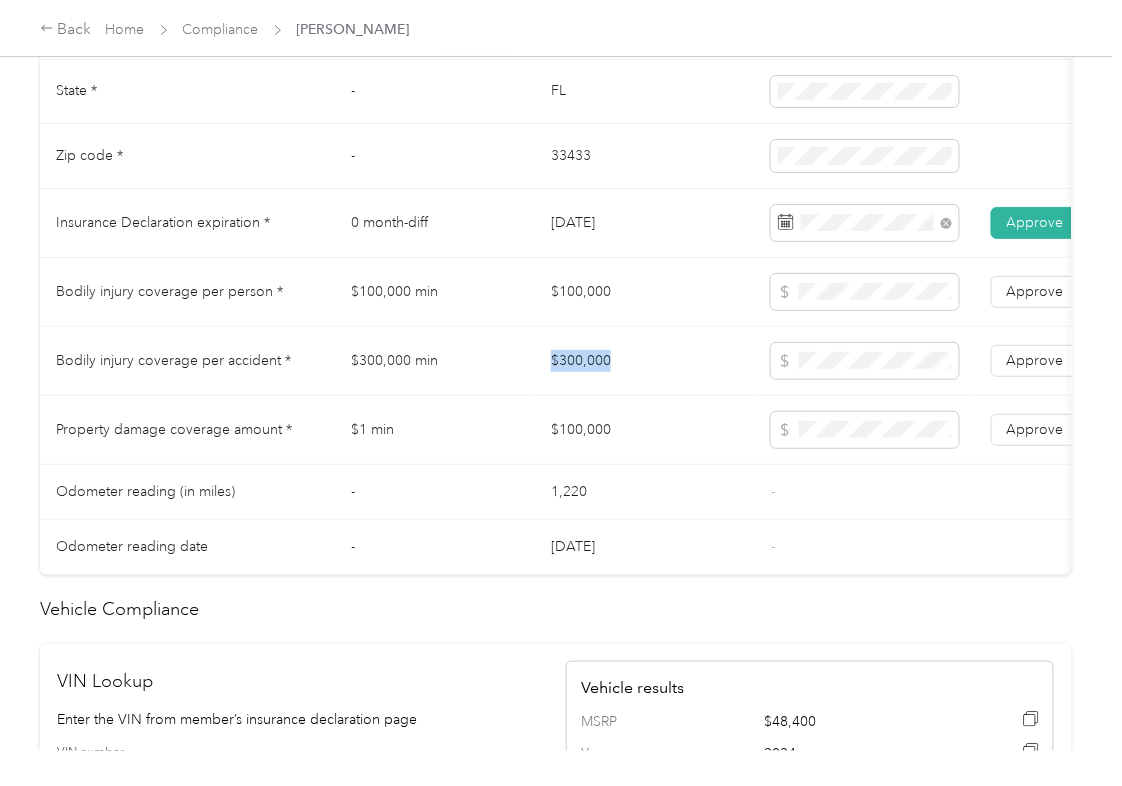 click on "$300,000" at bounding box center [645, 361] 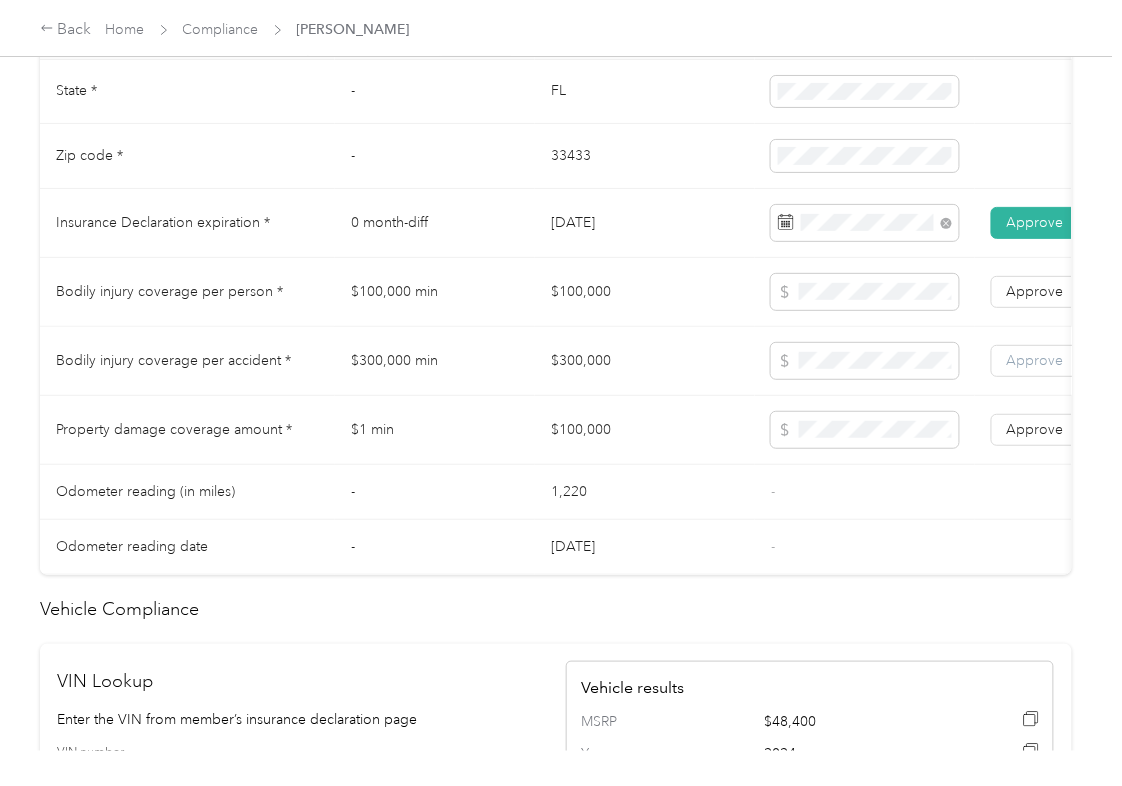 click on "Approve" at bounding box center [1035, 361] 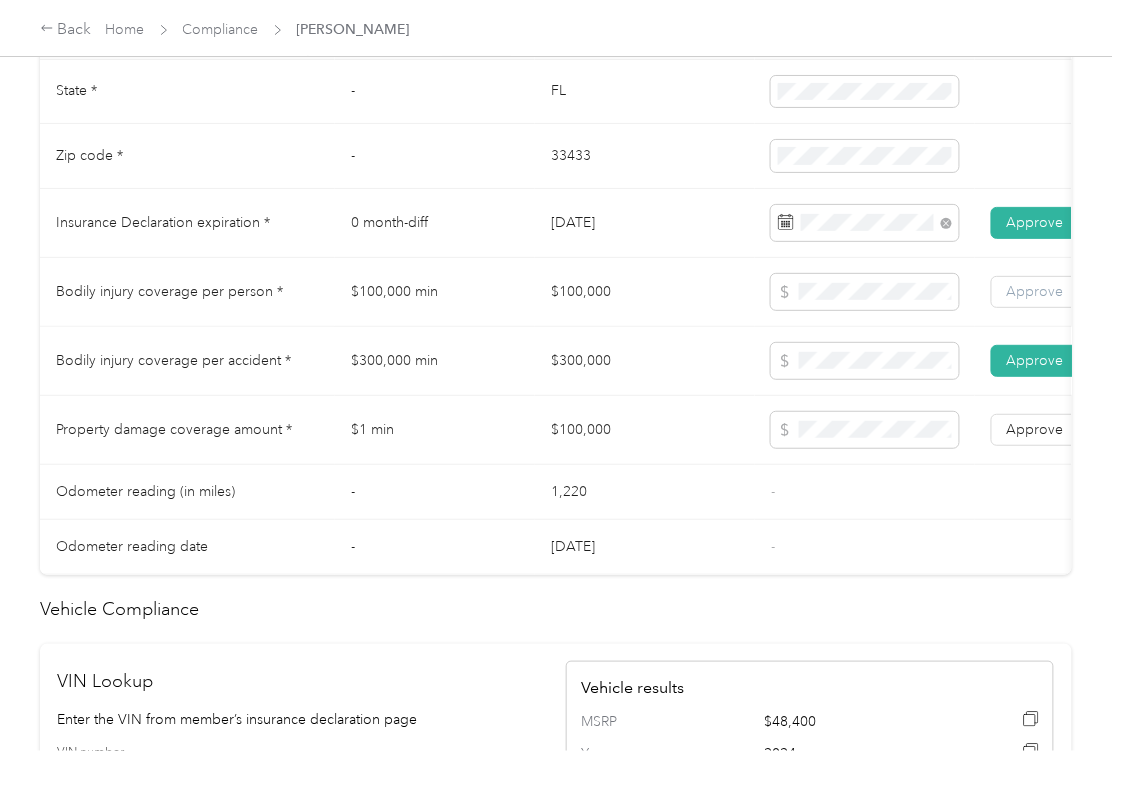 click on "Approve" at bounding box center (1035, 291) 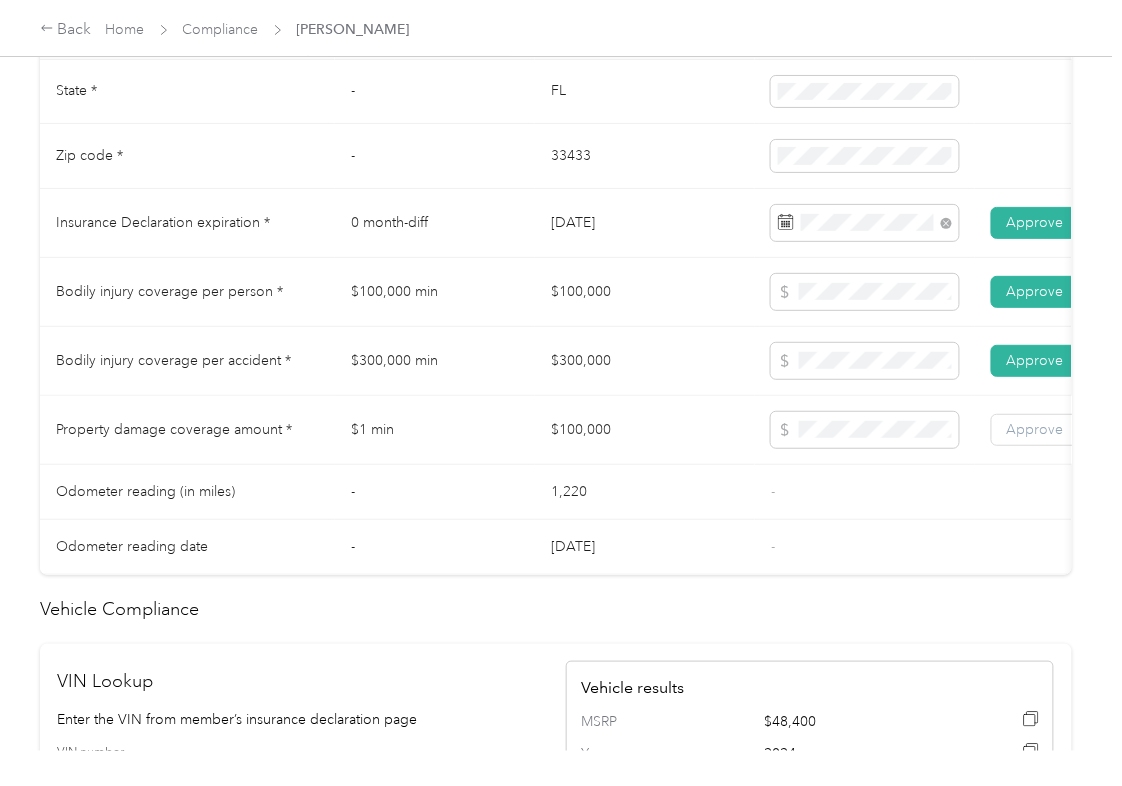 click on "Approve" at bounding box center [1035, 429] 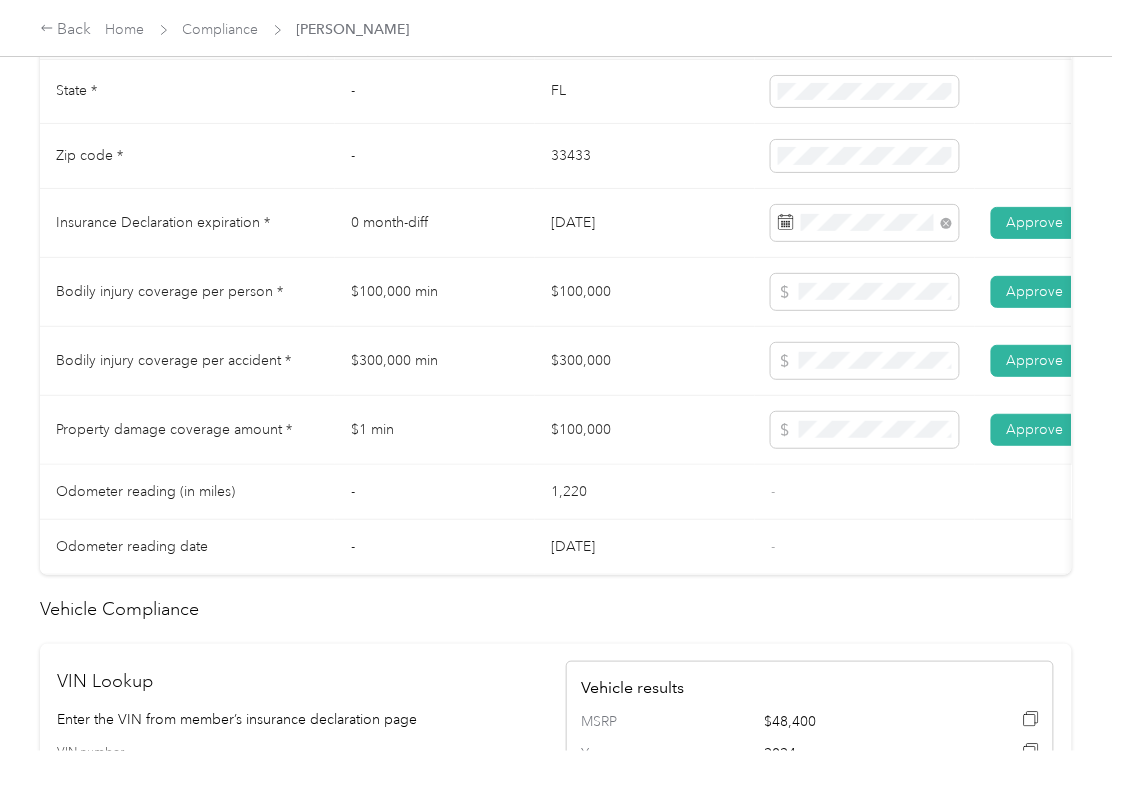 click on "-" at bounding box center [435, 492] 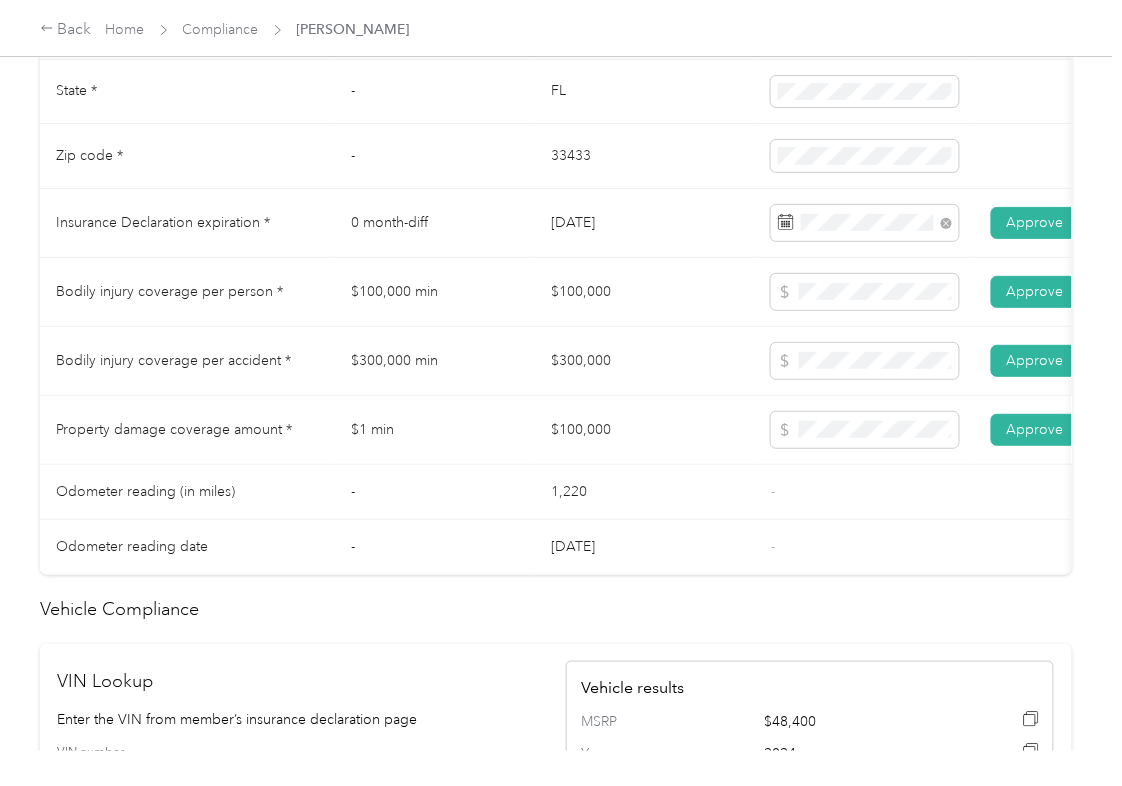 click on "$100,000" at bounding box center (645, 430) 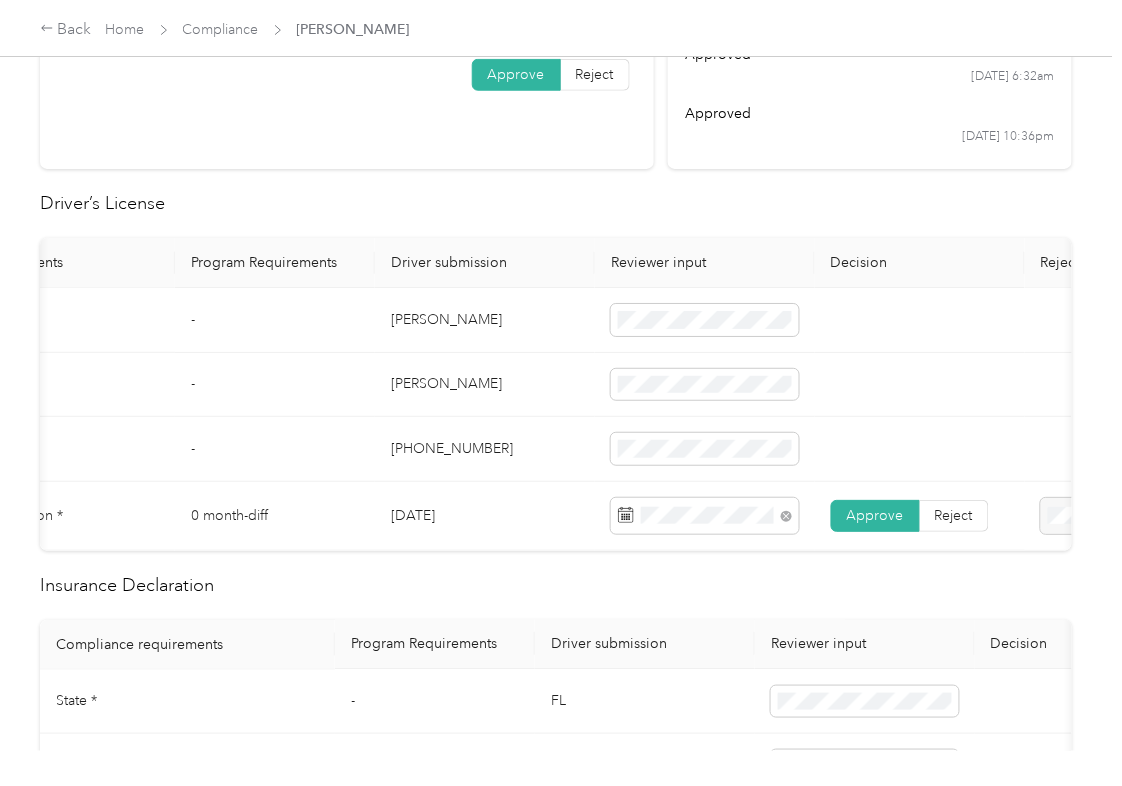 scroll, scrollTop: 0, scrollLeft: 0, axis: both 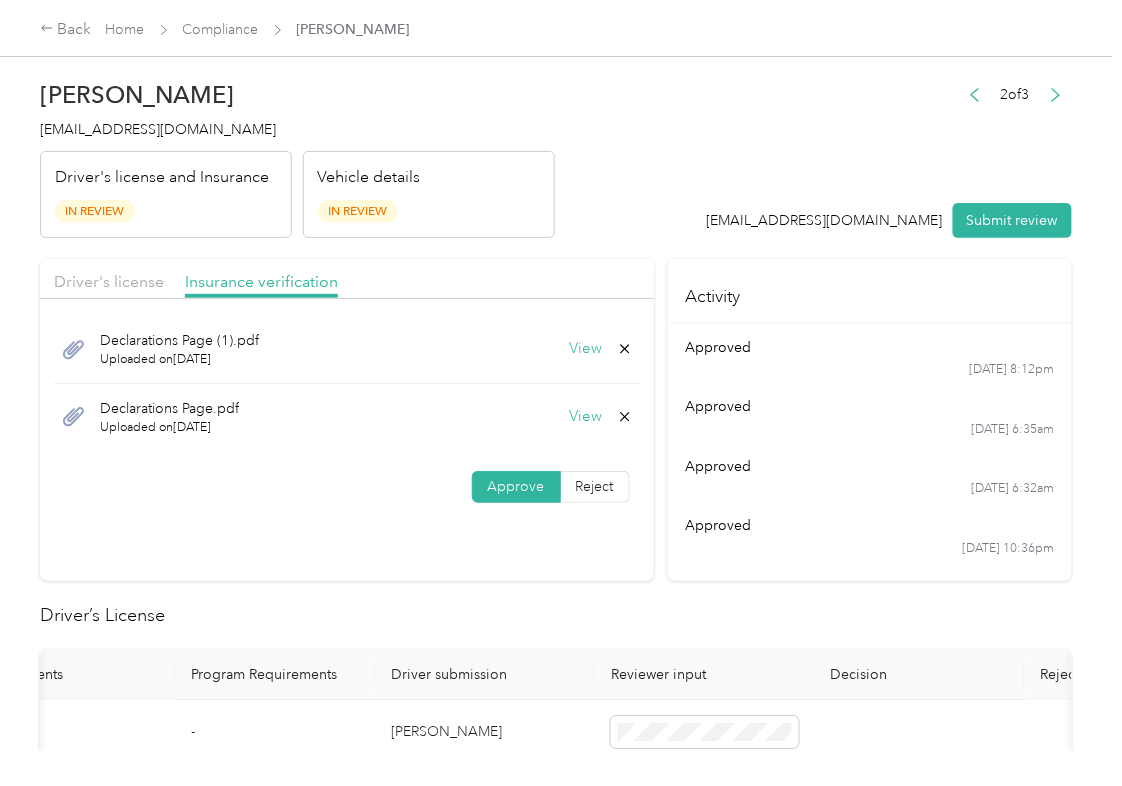 click 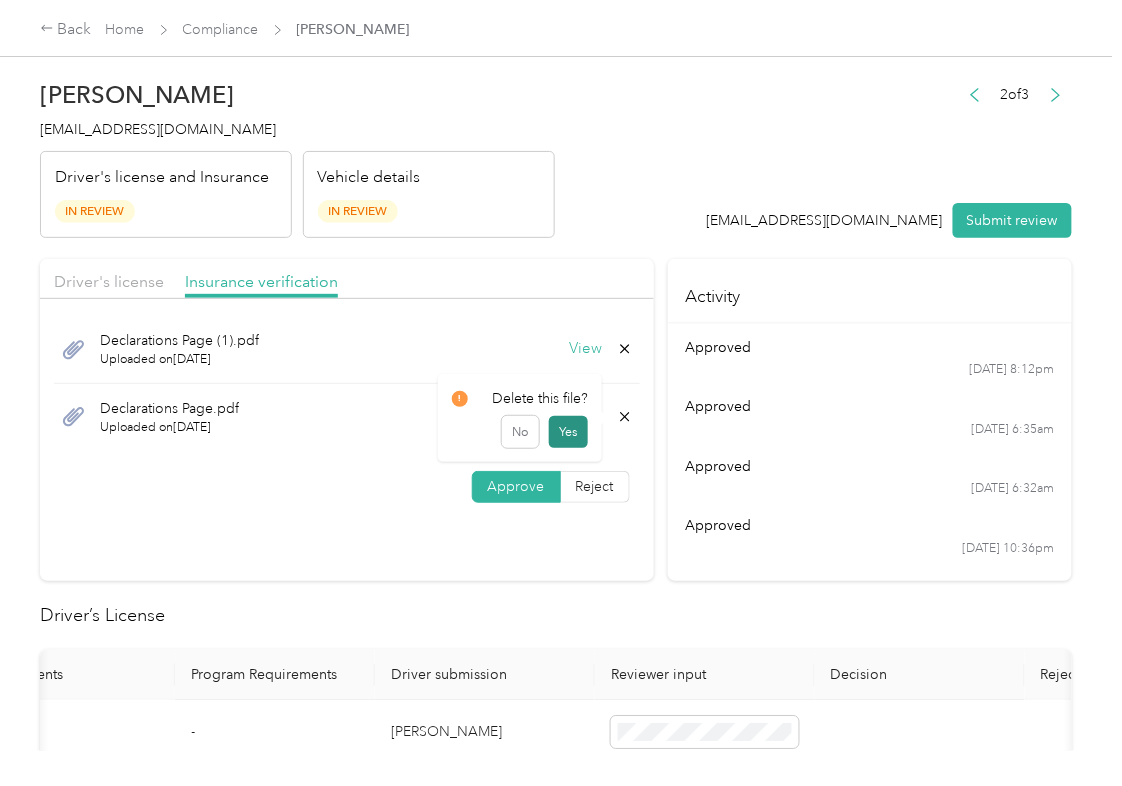 click on "Yes" at bounding box center [568, 432] 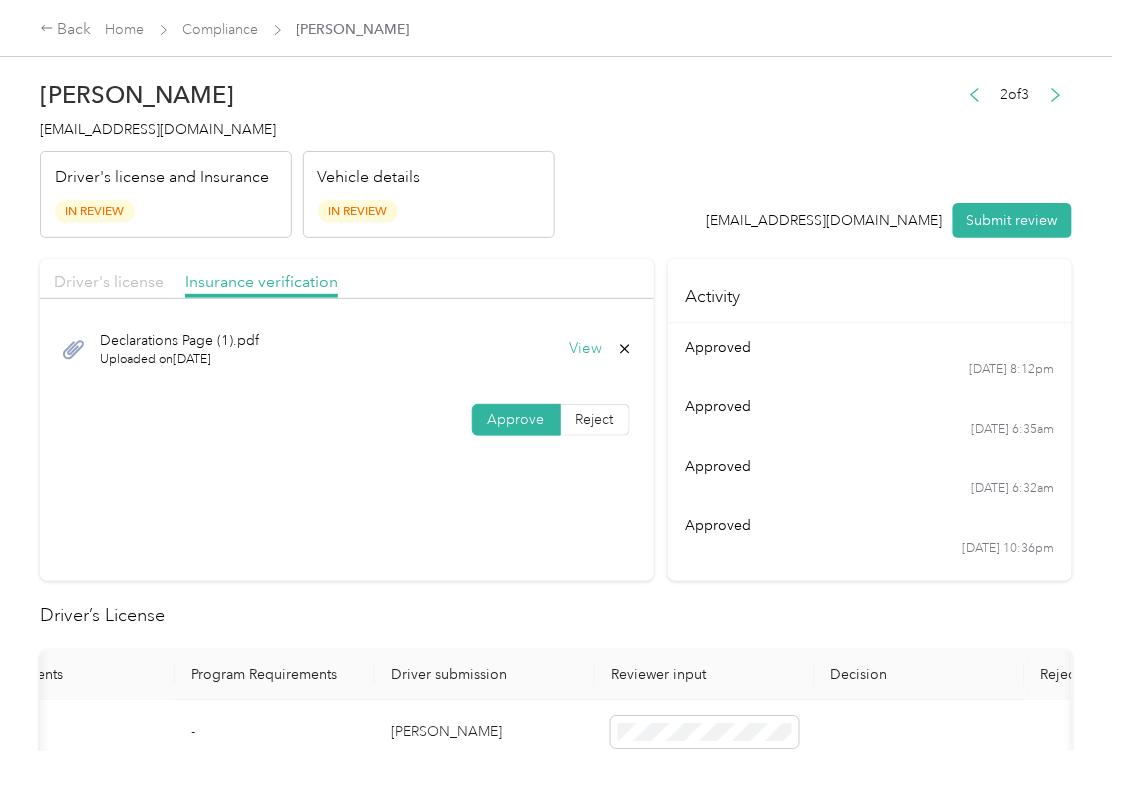 click on "Driver's license" at bounding box center (109, 281) 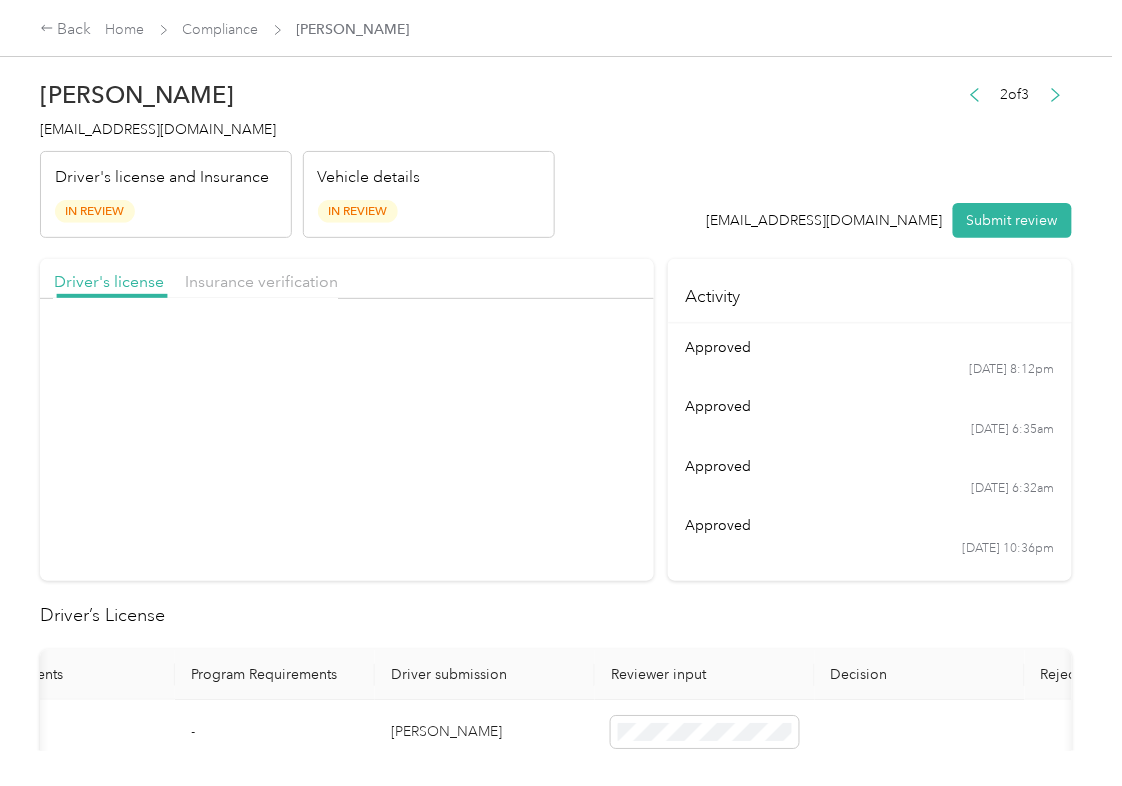 click on "2  of  3 [EMAIL_ADDRESS][DOMAIN_NAME] Submit review" at bounding box center (890, 160) 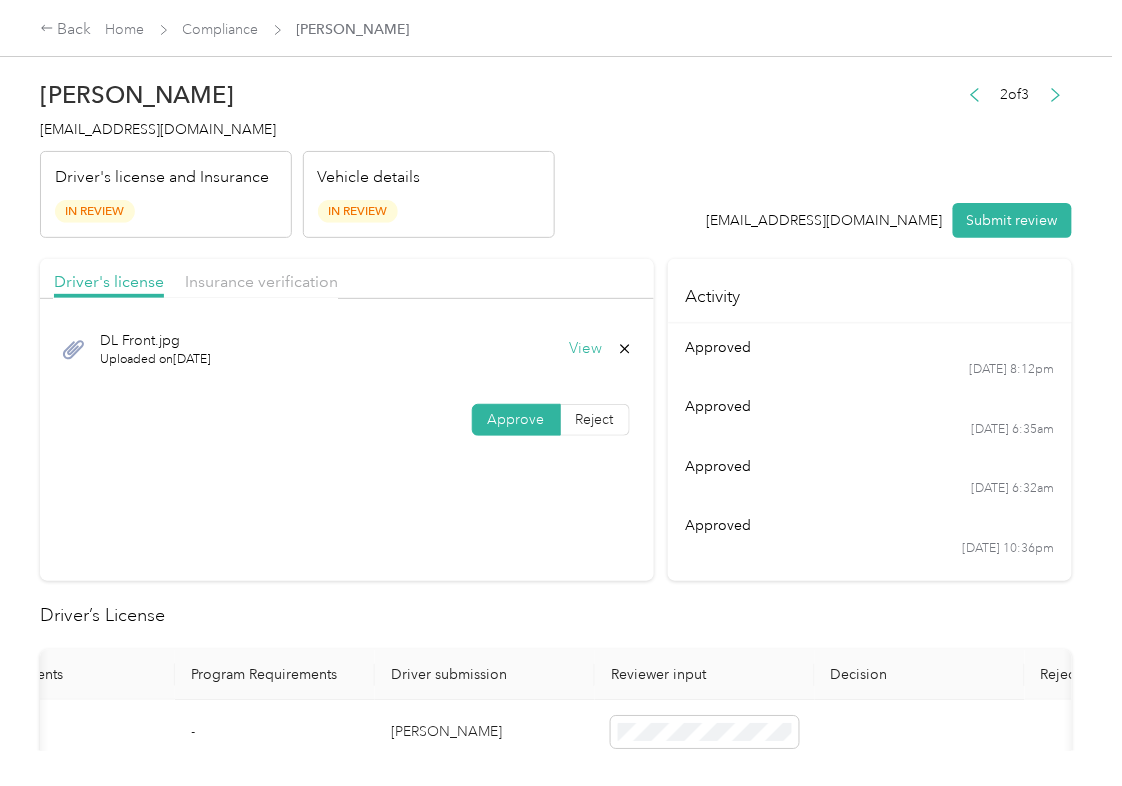 click on "[PERSON_NAME] [EMAIL_ADDRESS][DOMAIN_NAME] Driver's license and Insurance In Review Vehicle details In Review" at bounding box center [297, 154] 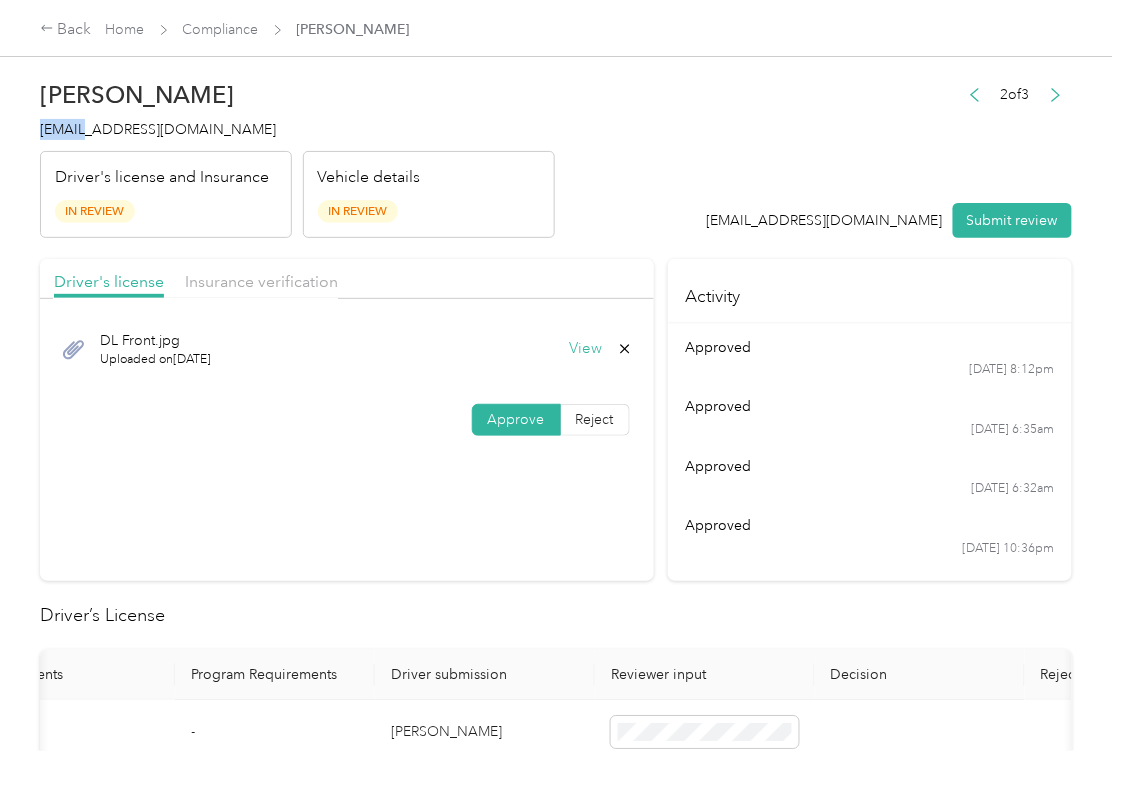 click on "[PERSON_NAME] [EMAIL_ADDRESS][DOMAIN_NAME] Driver's license and Insurance In Review Vehicle details In Review" at bounding box center (297, 154) 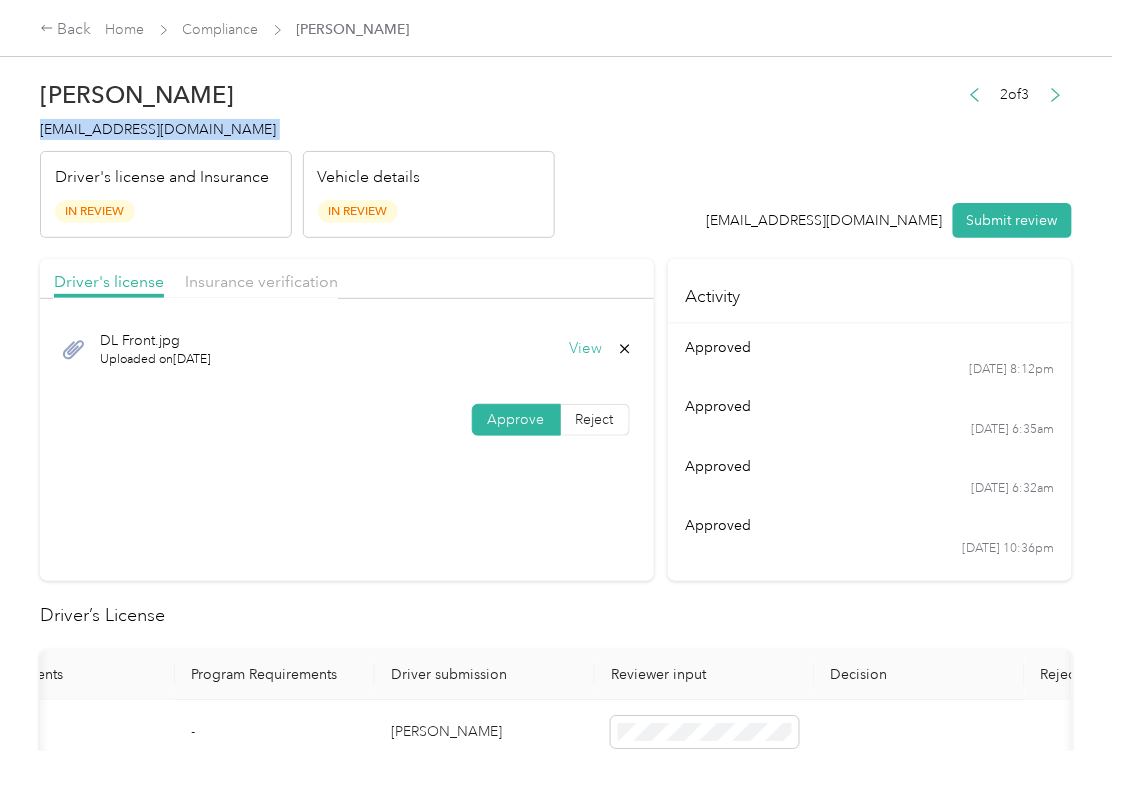 click on "[PERSON_NAME] [EMAIL_ADDRESS][DOMAIN_NAME] Driver's license and Insurance In Review Vehicle details In Review" at bounding box center [297, 154] 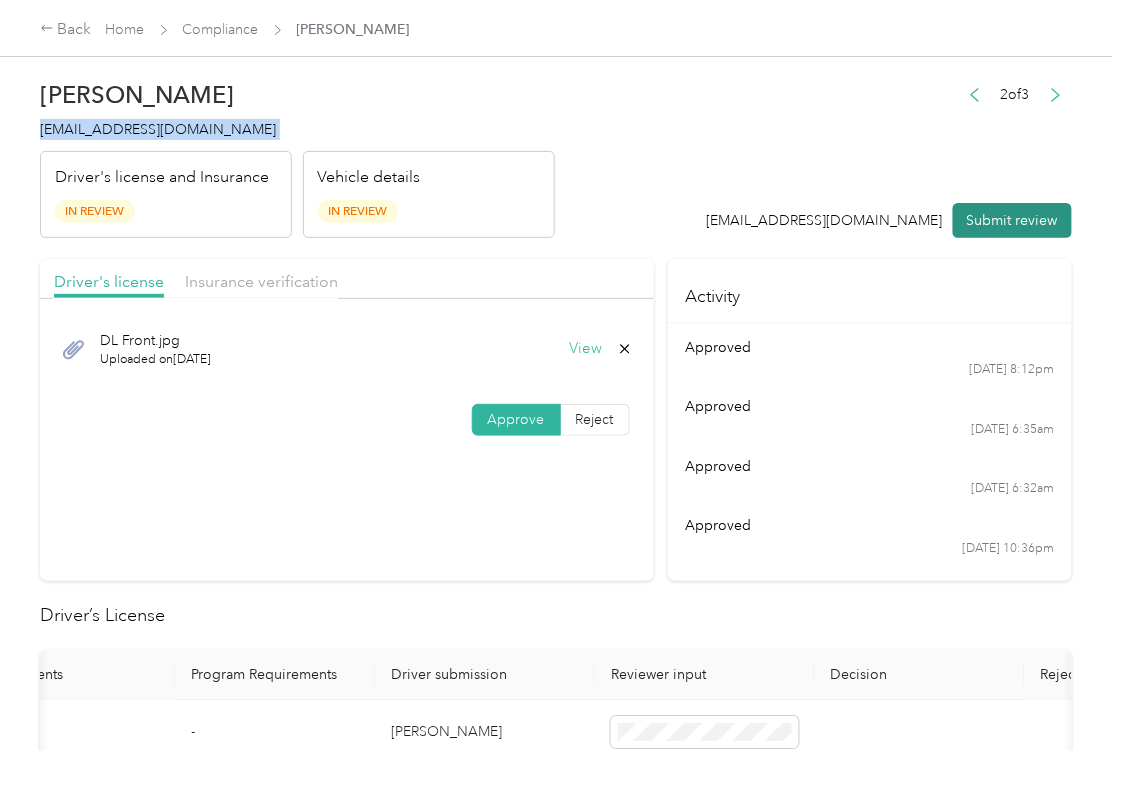 click on "Submit review" at bounding box center (1012, 220) 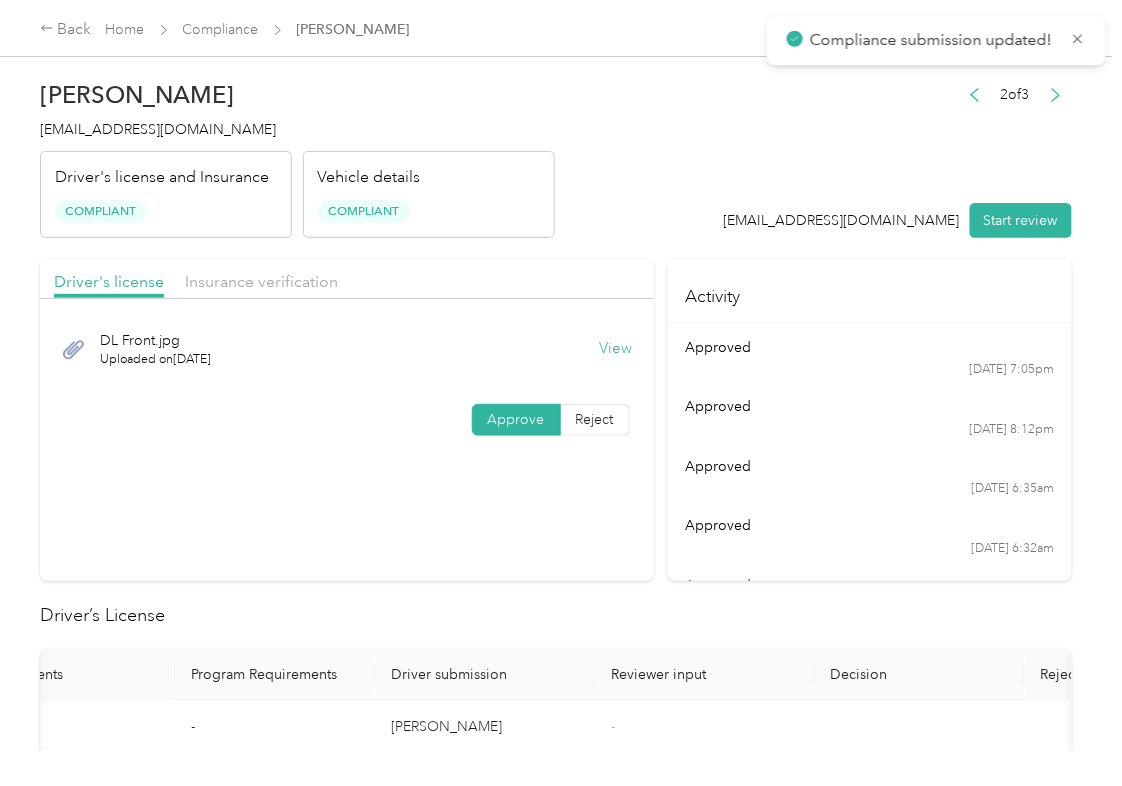 click on "approved [DATE] 2:23am approved [DATE] 7:05pm approved [DATE] 8:12pm approved [DATE] 6:35am approved [DATE] 6:32am approved [DATE] 10:36pm" at bounding box center (869, 447) 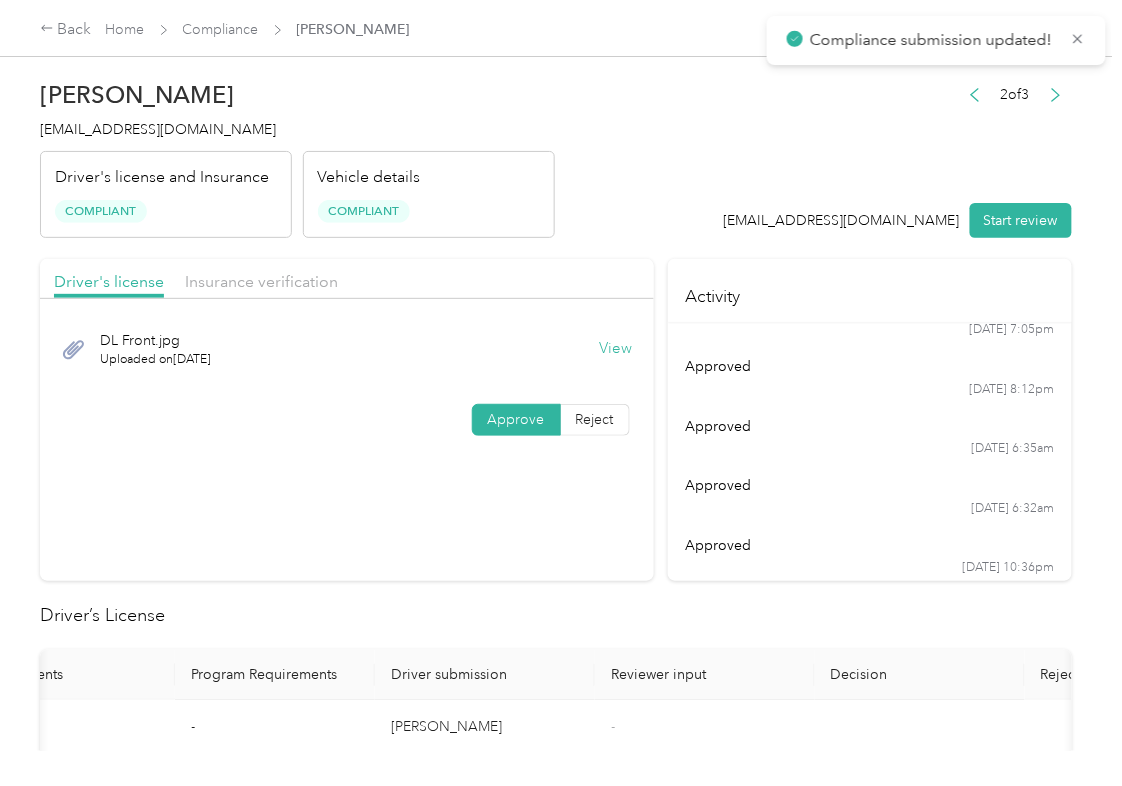 scroll, scrollTop: 104, scrollLeft: 0, axis: vertical 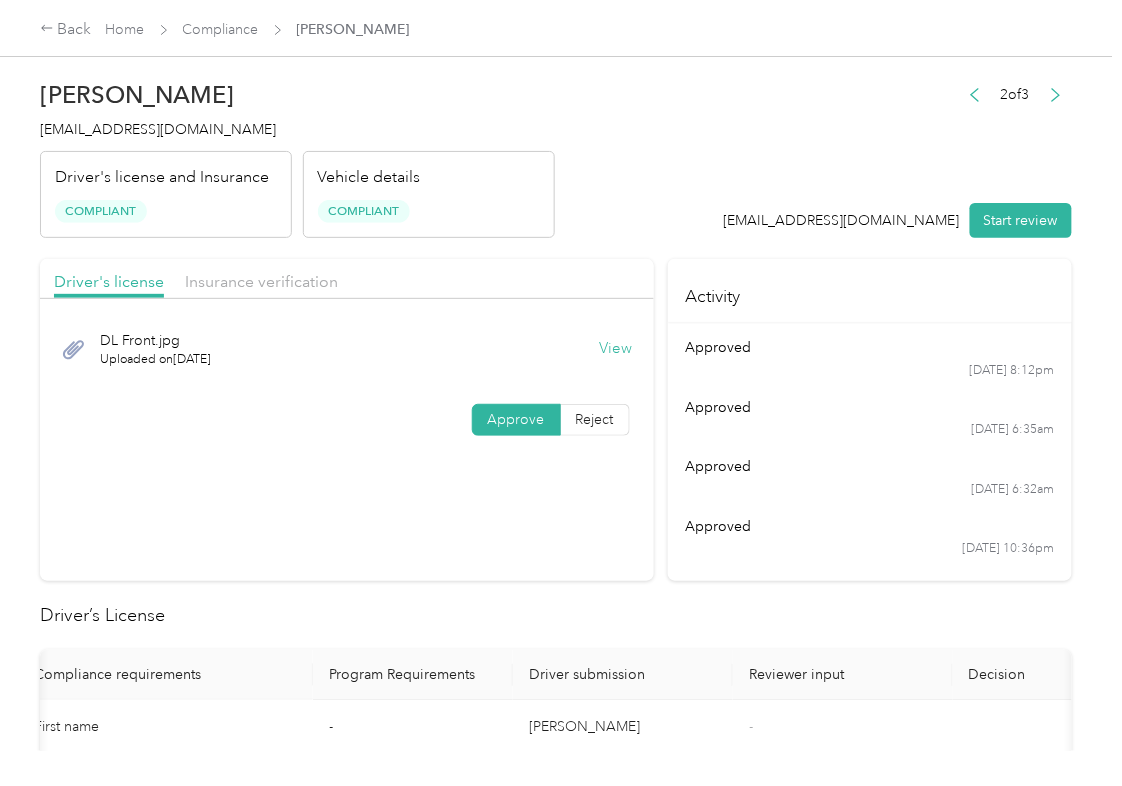 click on "View" at bounding box center (616, 349) 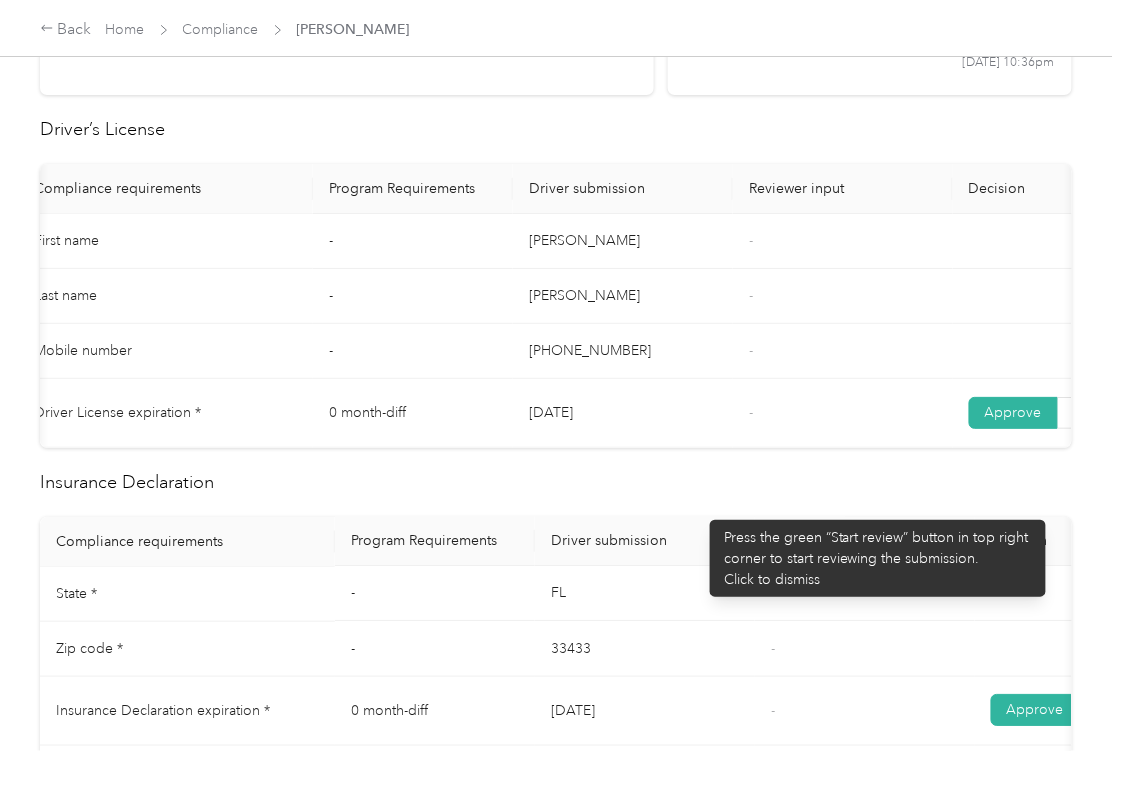 scroll, scrollTop: 533, scrollLeft: 0, axis: vertical 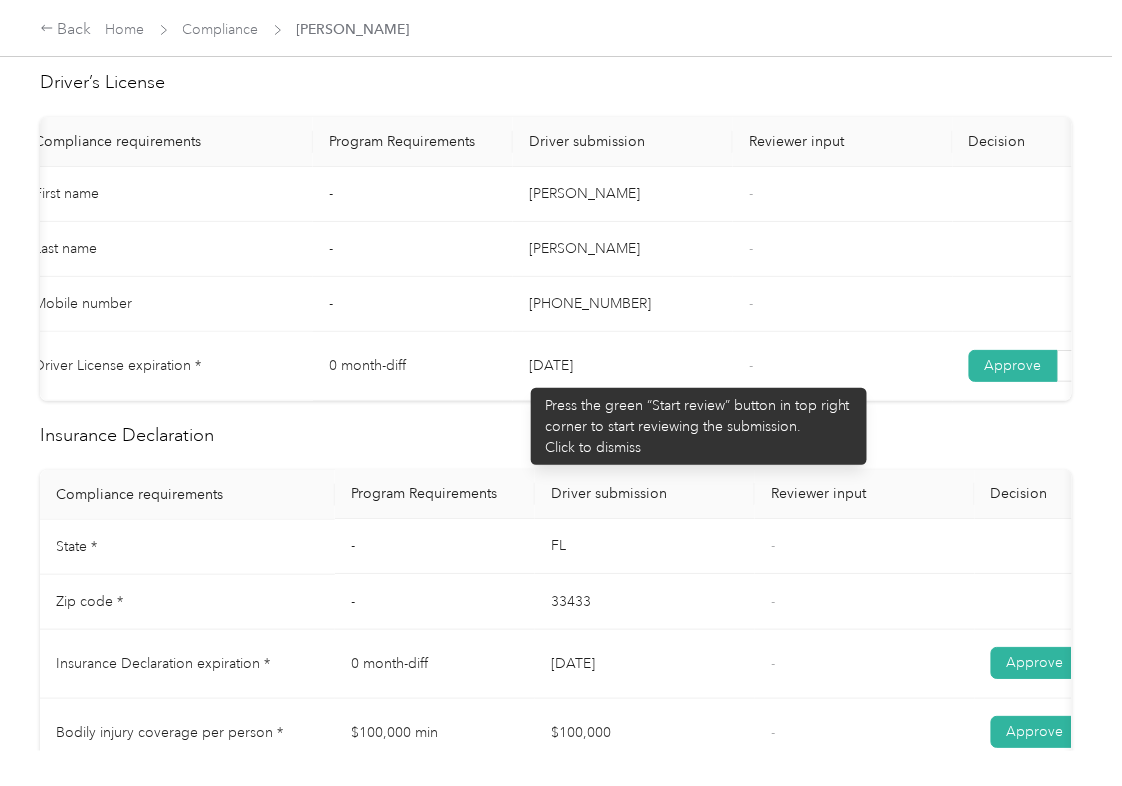 click on "[DATE]" at bounding box center [623, 366] 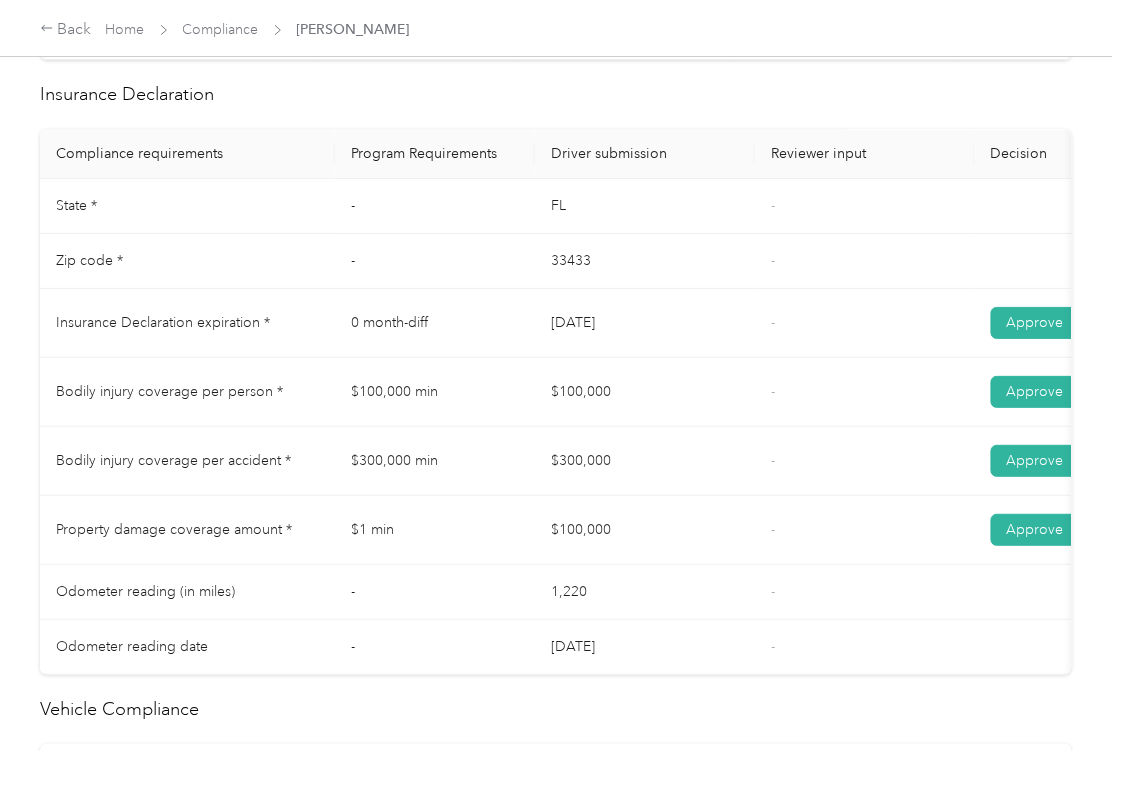 scroll, scrollTop: 933, scrollLeft: 0, axis: vertical 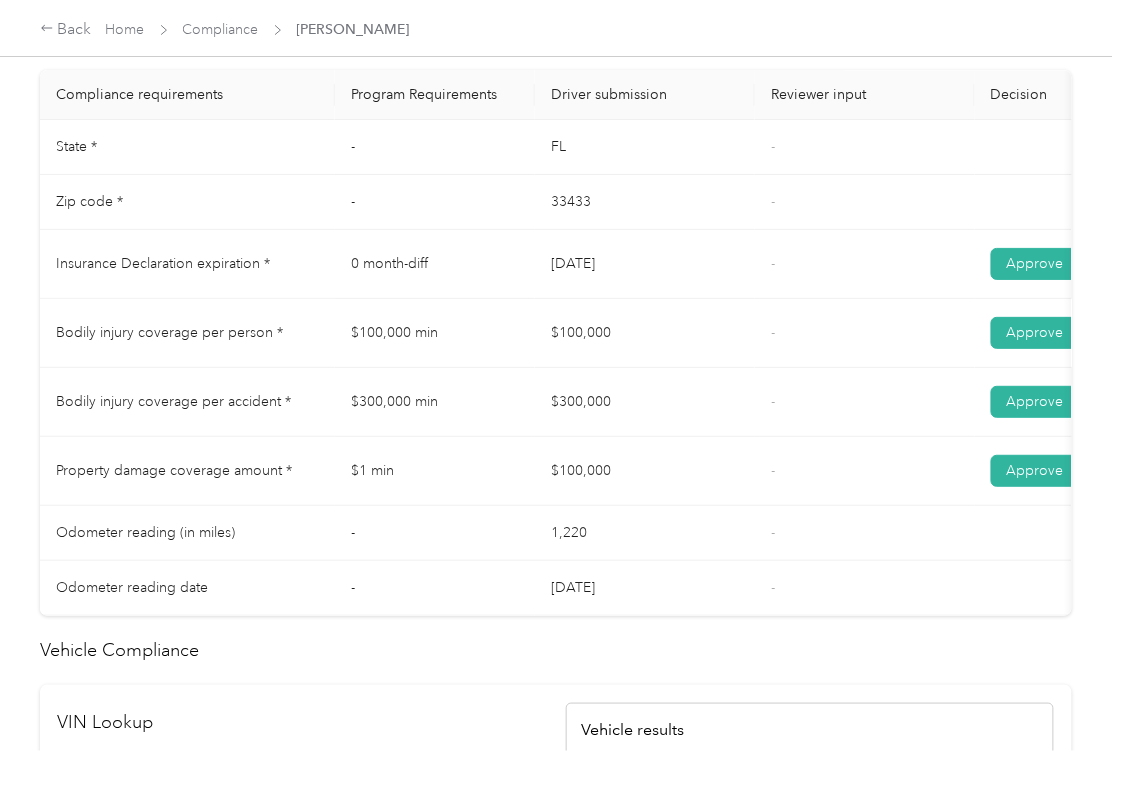 click on "$100,000" at bounding box center [645, 333] 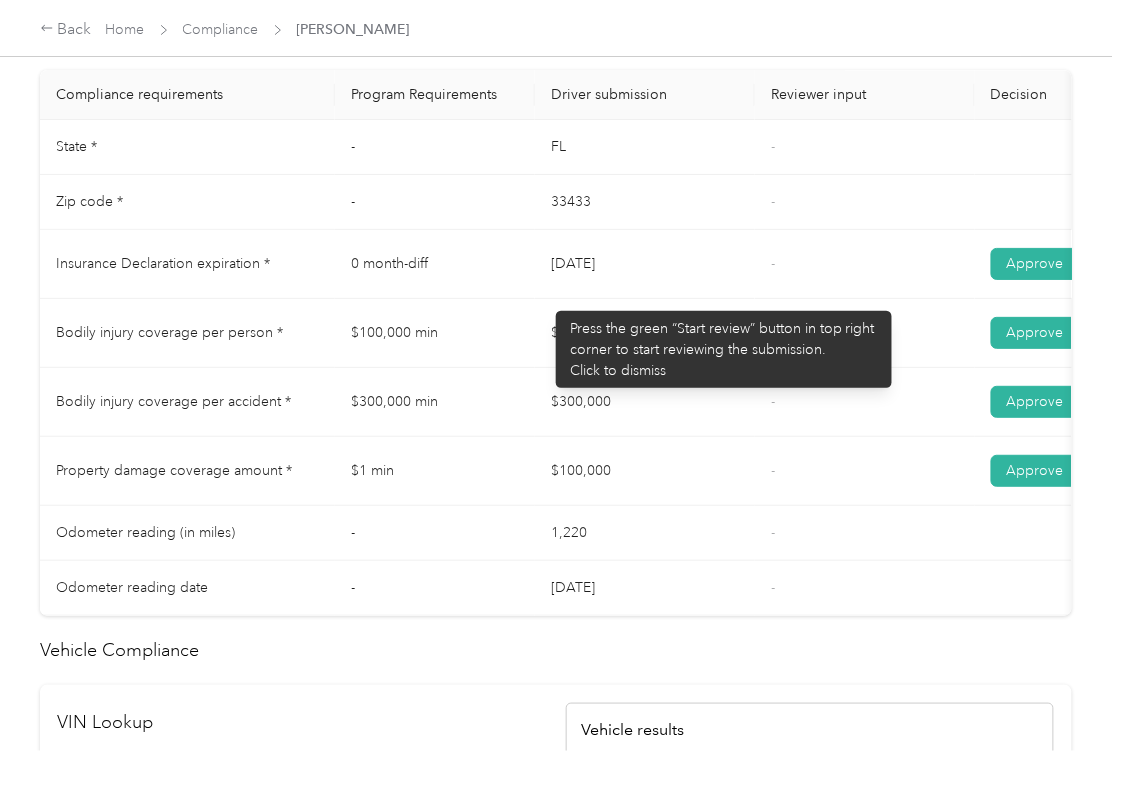 click on "[DATE]" at bounding box center (645, 264) 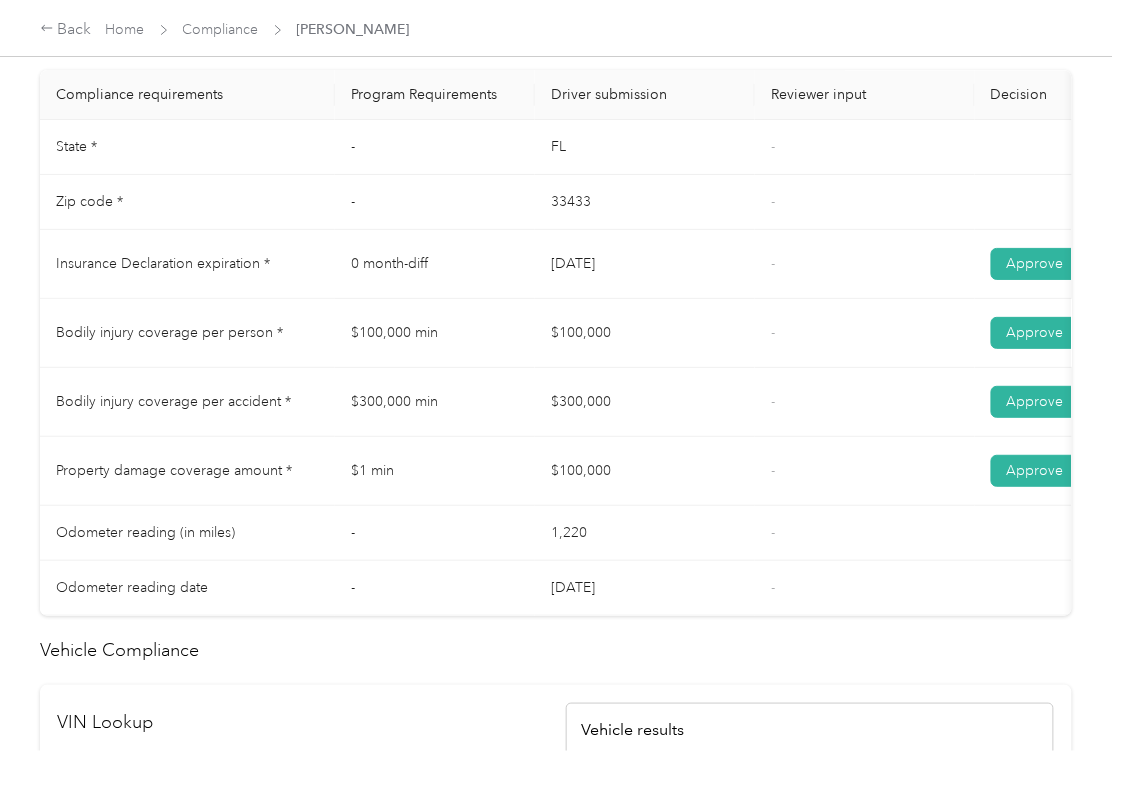 drag, startPoint x: 580, startPoint y: 358, endPoint x: 641, endPoint y: 364, distance: 61.294373 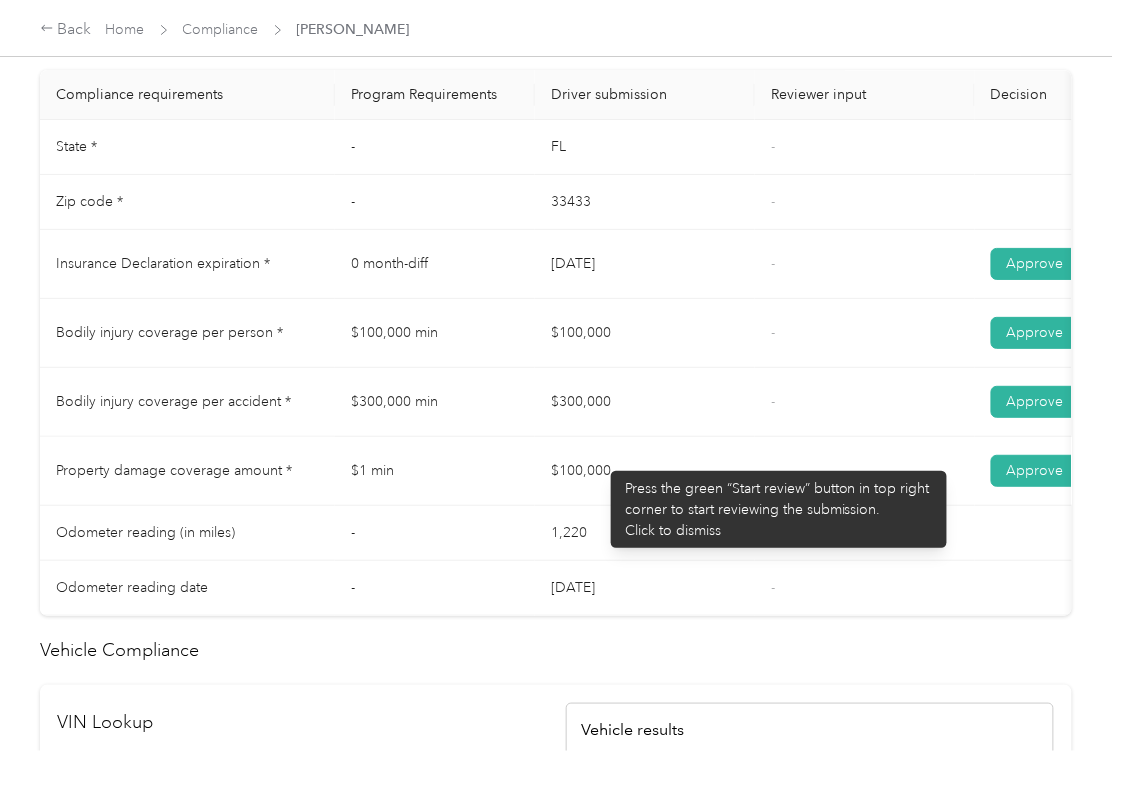 drag, startPoint x: 597, startPoint y: 461, endPoint x: 646, endPoint y: 468, distance: 49.497475 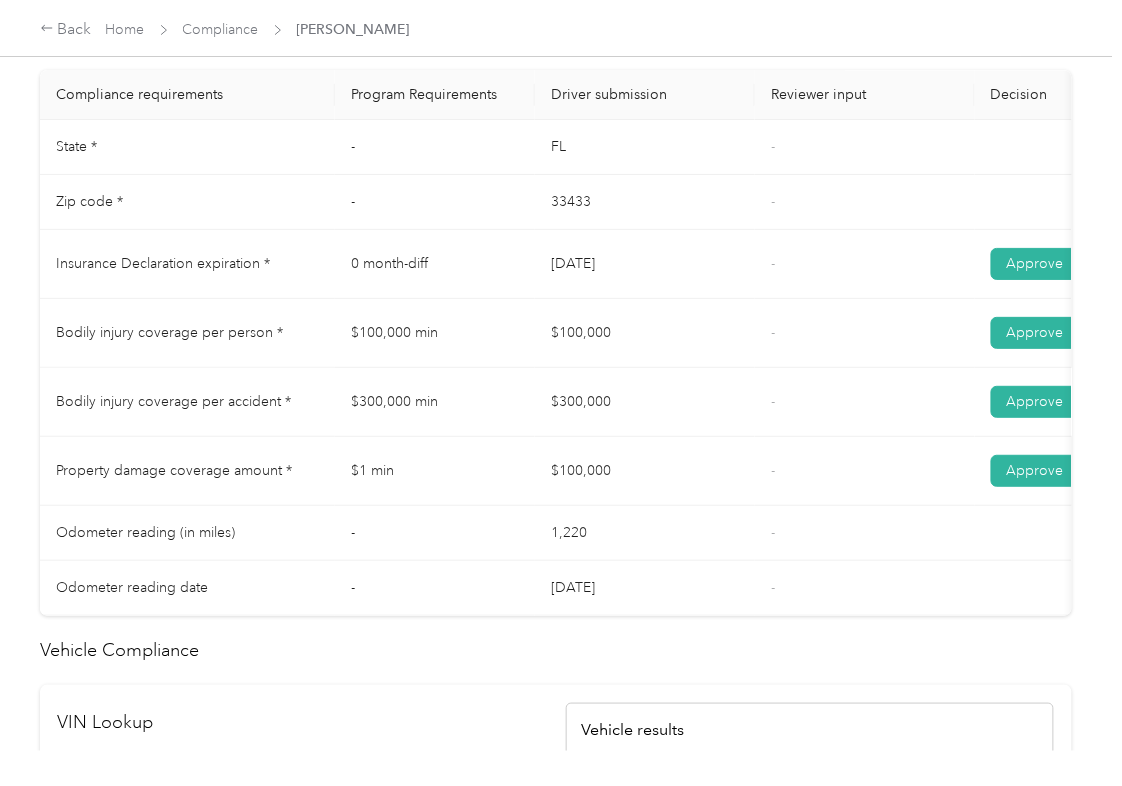 drag, startPoint x: 674, startPoint y: 424, endPoint x: 556, endPoint y: 368, distance: 130.61394 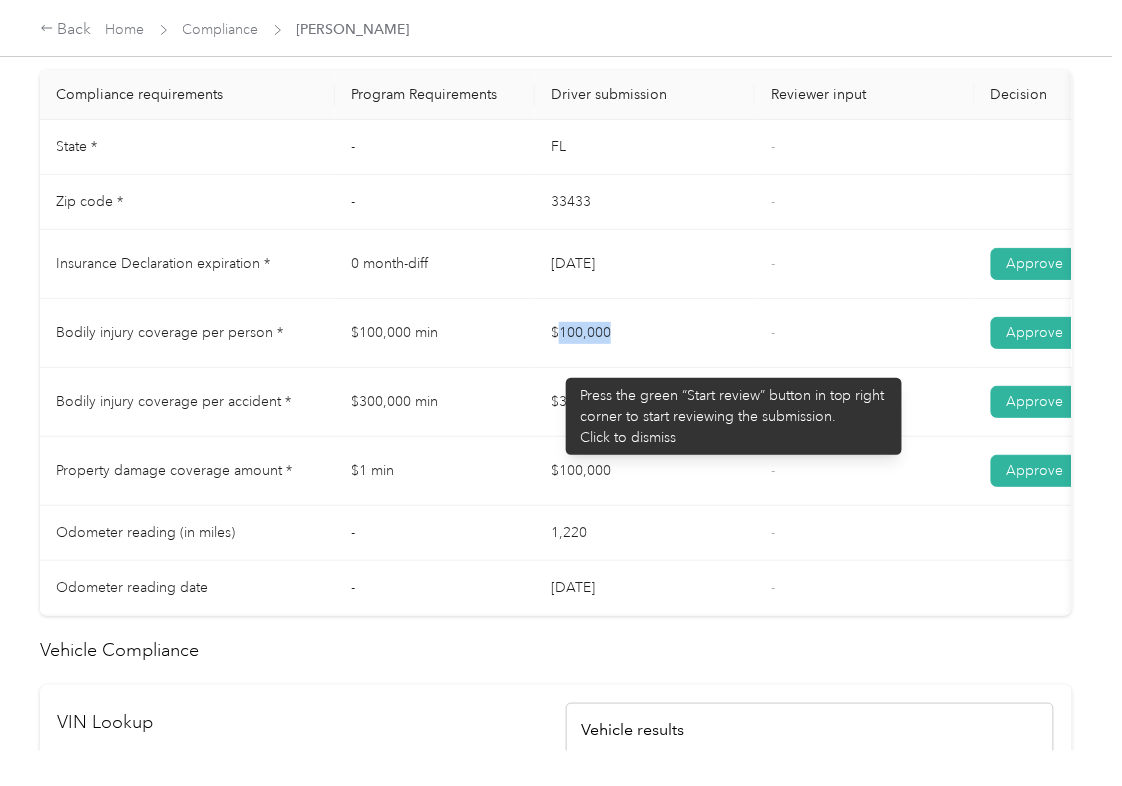 drag, startPoint x: 556, startPoint y: 368, endPoint x: 688, endPoint y: 365, distance: 132.03409 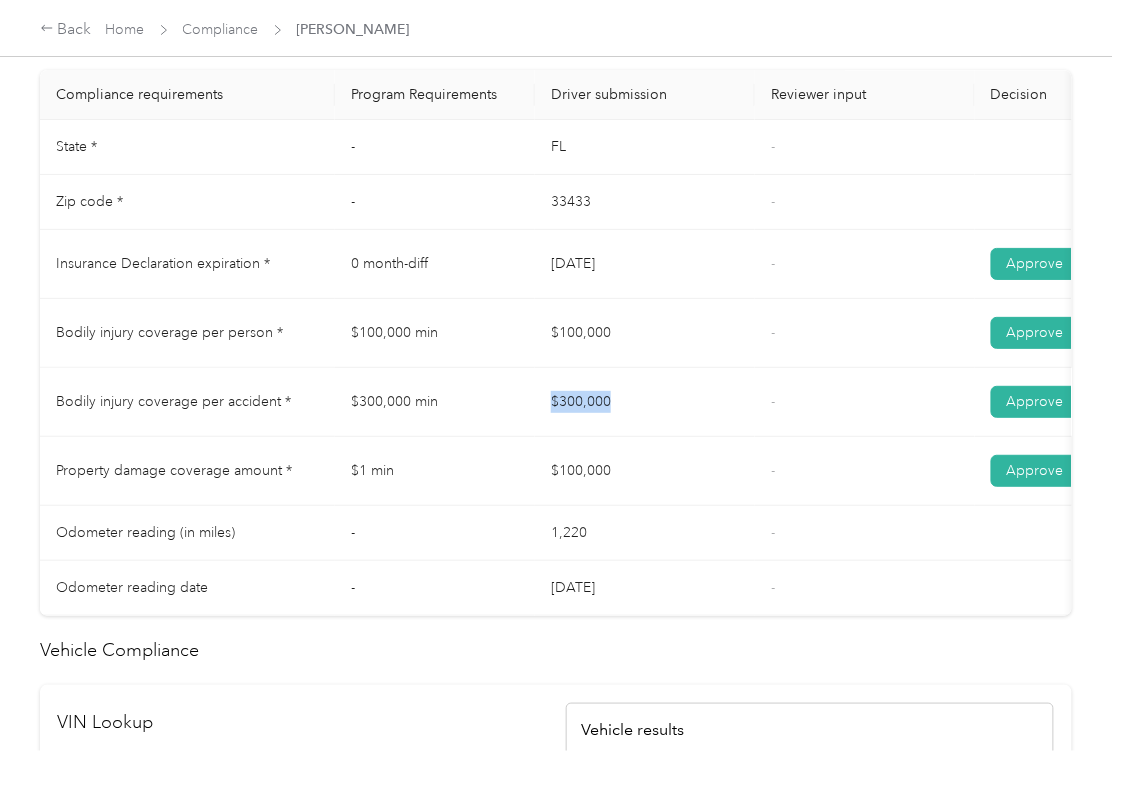 drag, startPoint x: 572, startPoint y: 417, endPoint x: 590, endPoint y: 458, distance: 44.777225 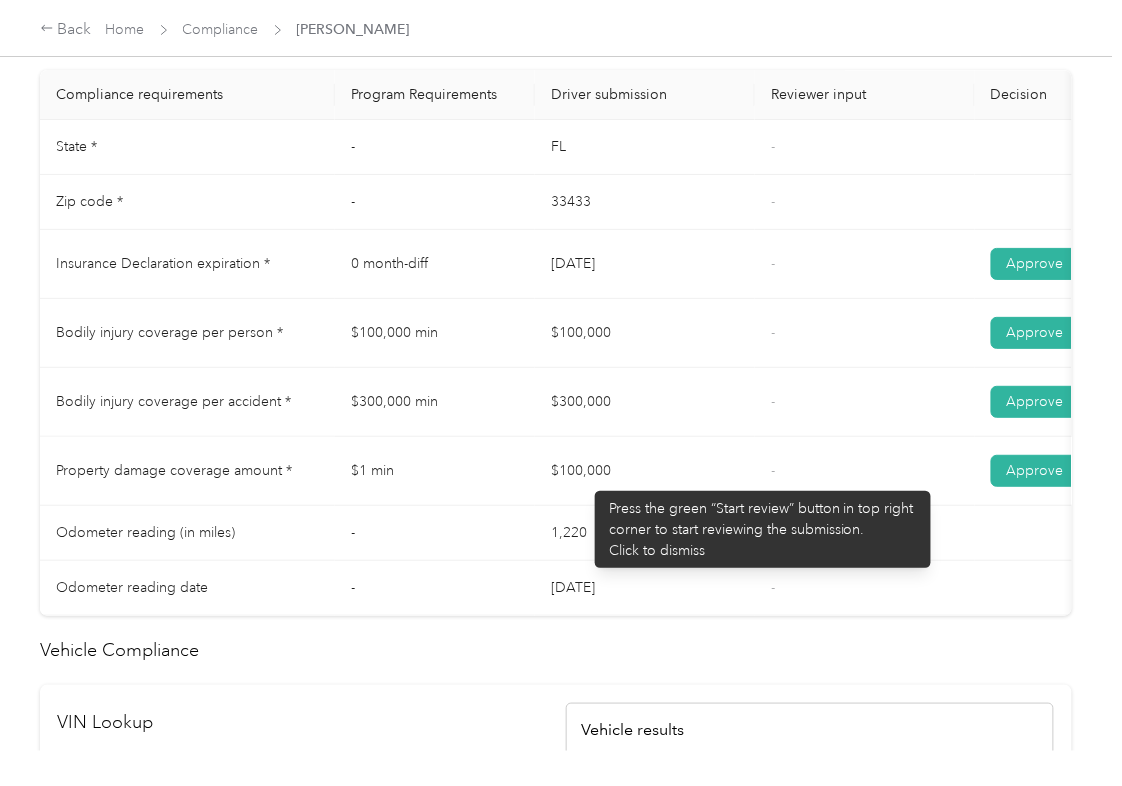 drag, startPoint x: 585, startPoint y: 481, endPoint x: 653, endPoint y: 485, distance: 68.117546 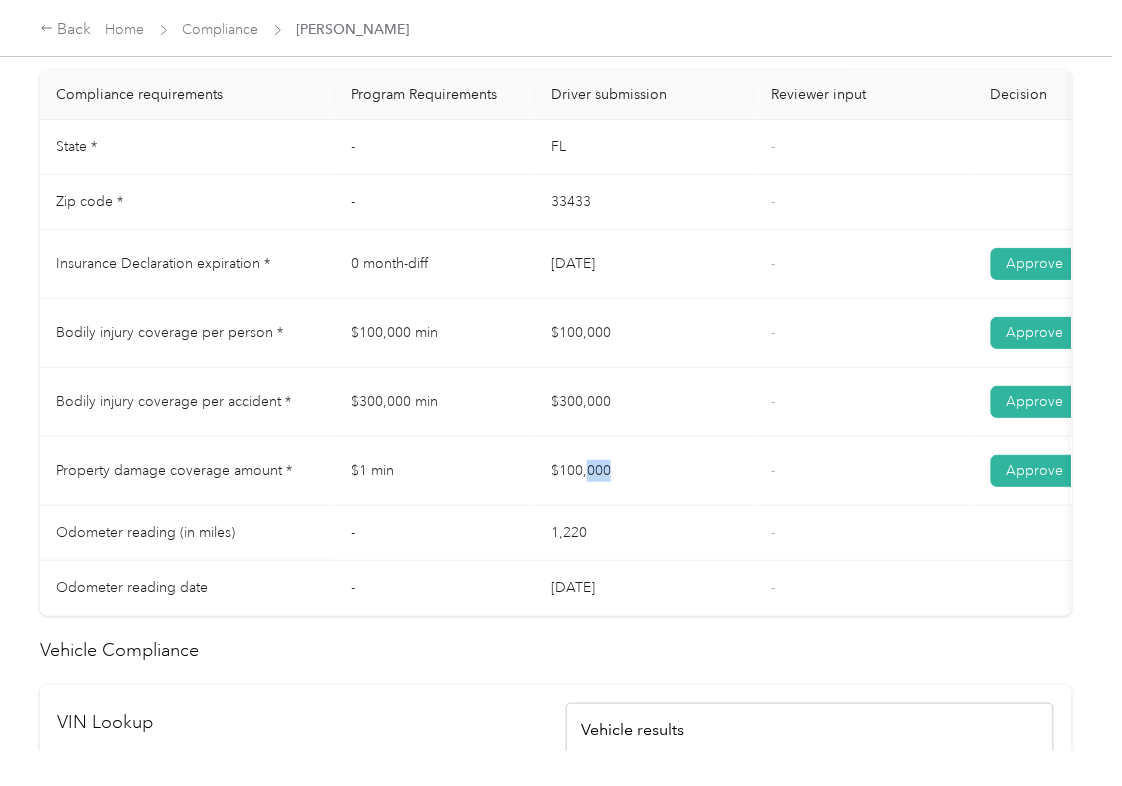 click on "$100,000" at bounding box center [645, 471] 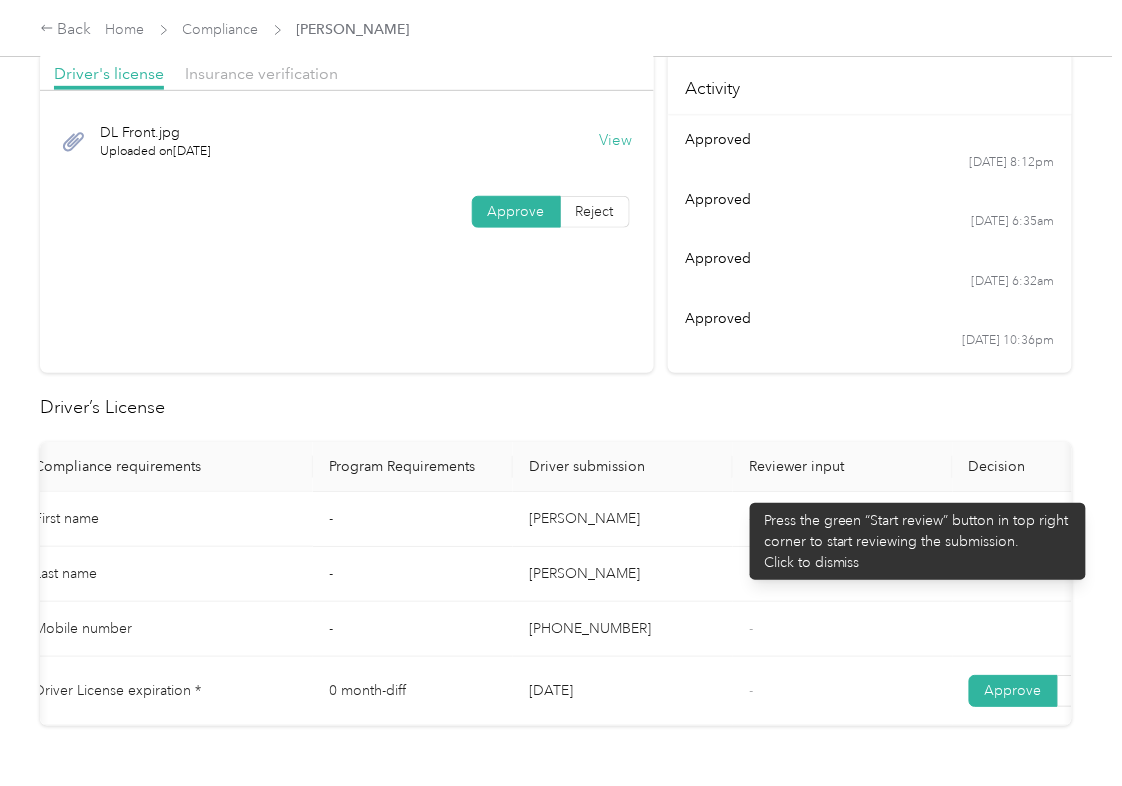 scroll, scrollTop: 0, scrollLeft: 0, axis: both 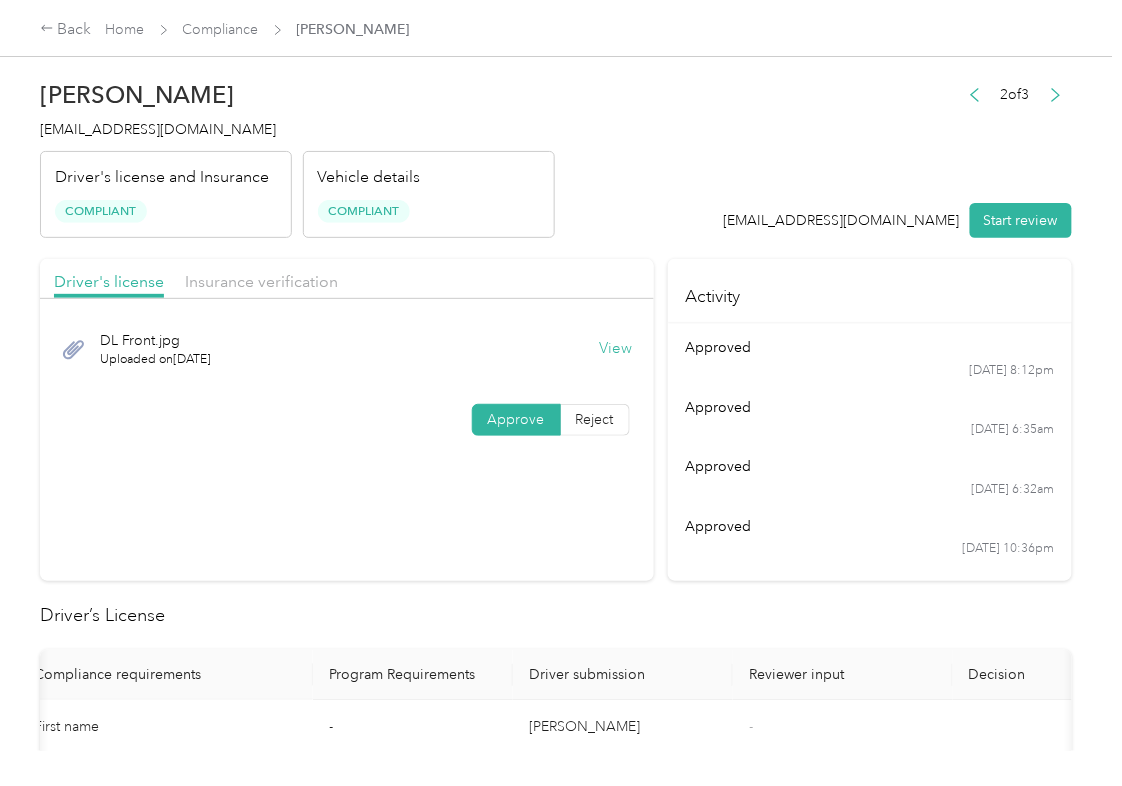 click on "Back Home Compliance [PERSON_NAME]" at bounding box center (225, 30) 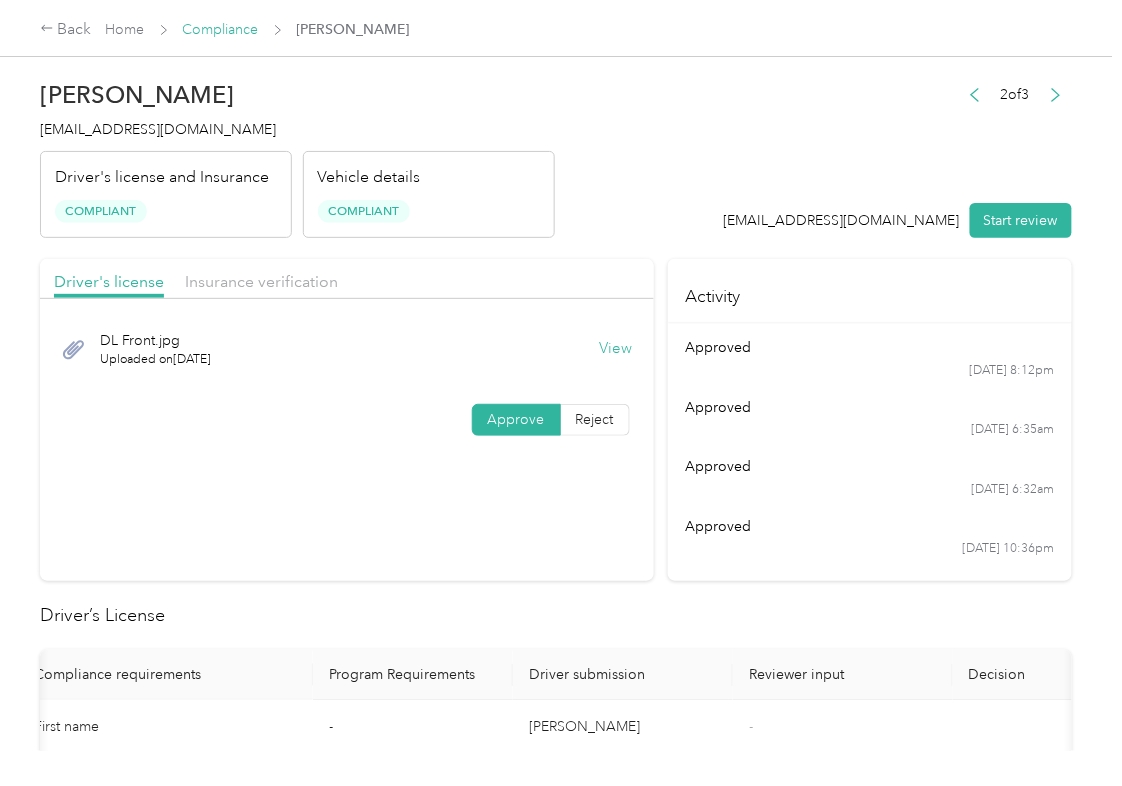 click on "Compliance" at bounding box center (221, 29) 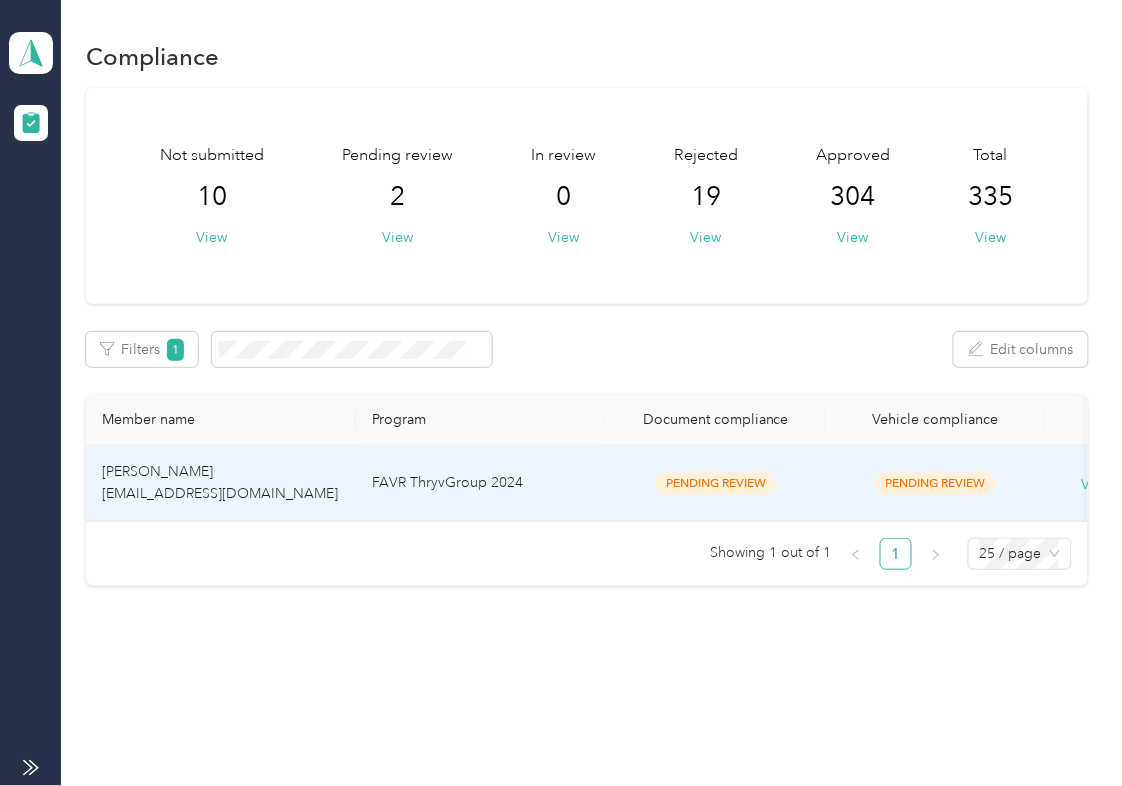 click on "[PERSON_NAME]
[EMAIL_ADDRESS][DOMAIN_NAME]" at bounding box center [220, 482] 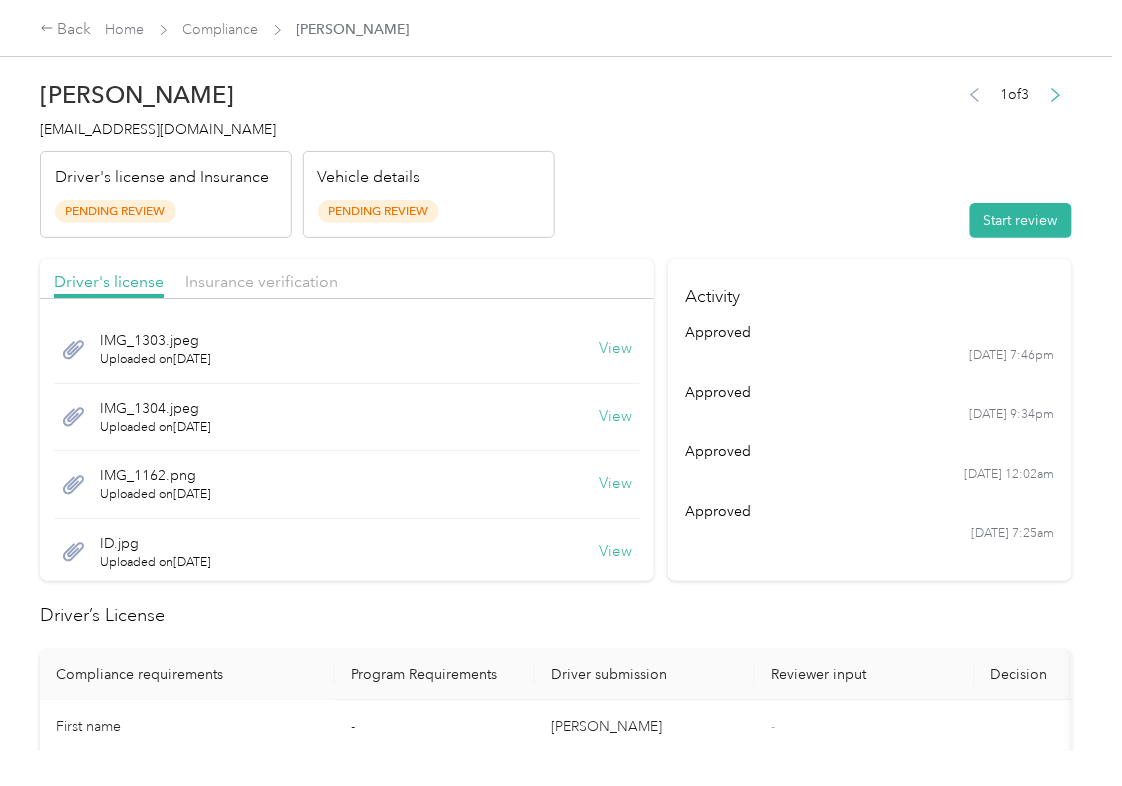 click on "View" at bounding box center [616, 349] 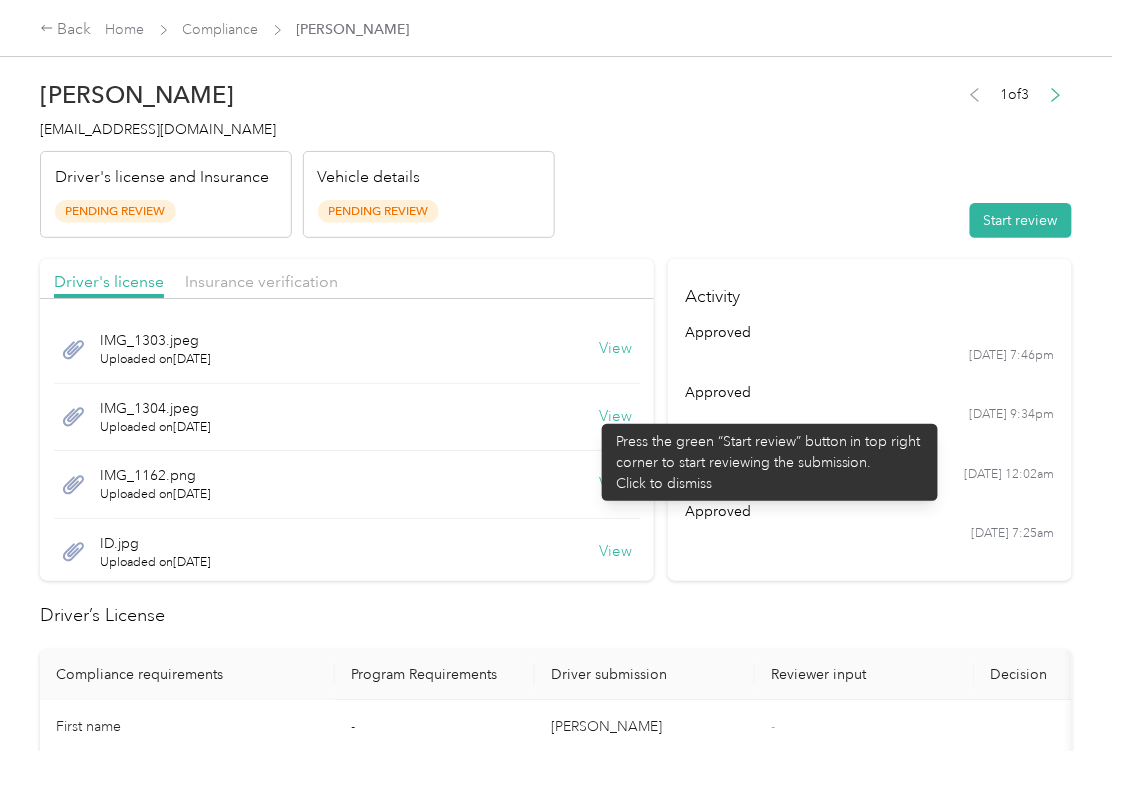 click on "View" at bounding box center [616, 417] 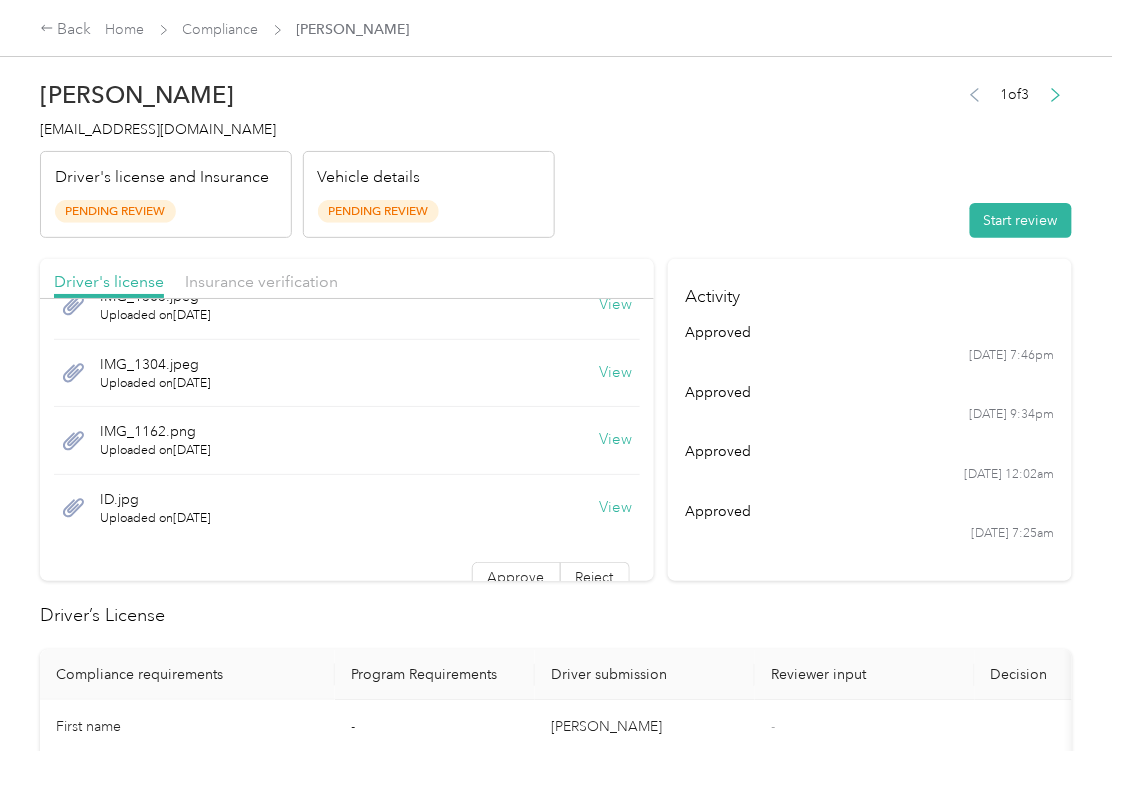 scroll, scrollTop: 45, scrollLeft: 0, axis: vertical 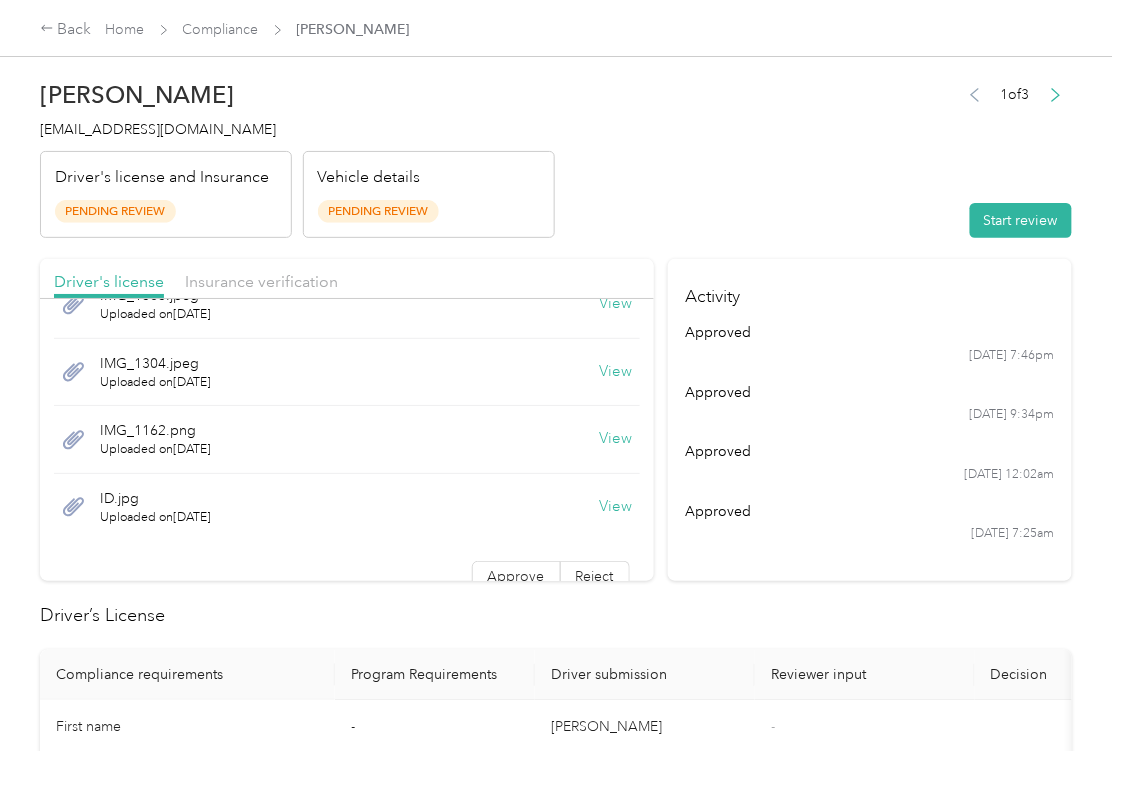 click on "View" at bounding box center [616, 439] 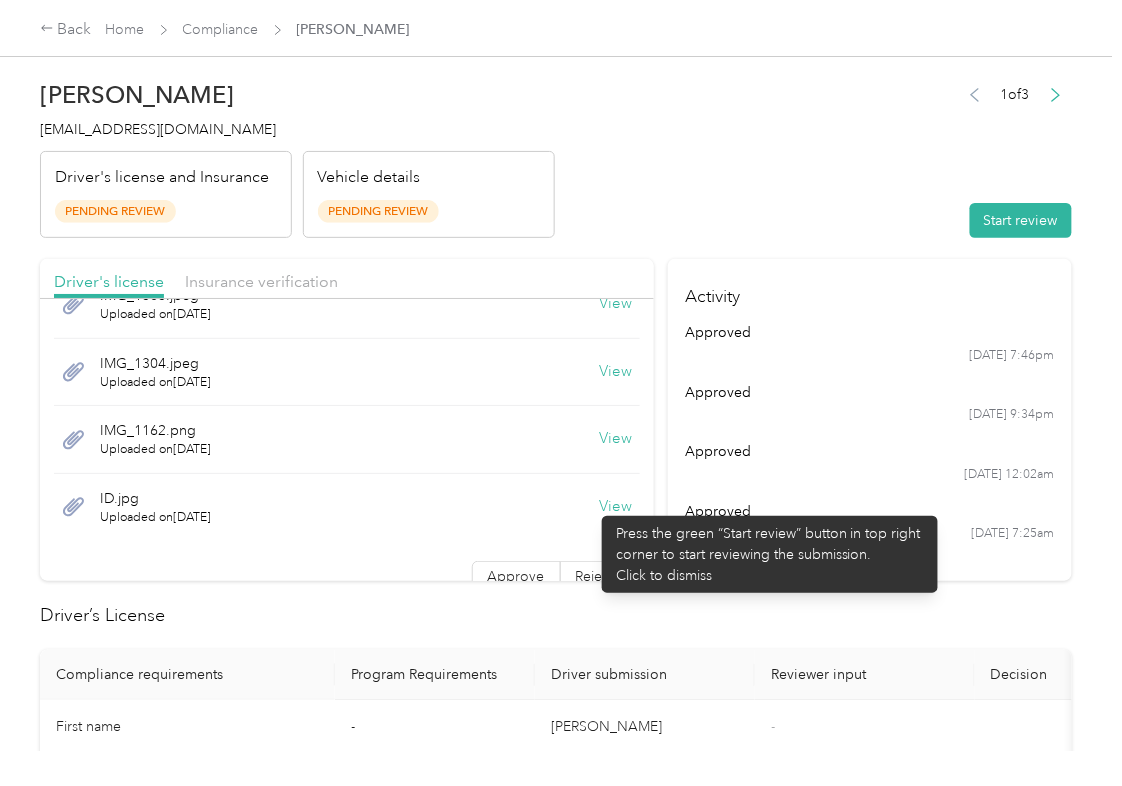 click on "View" at bounding box center [616, 507] 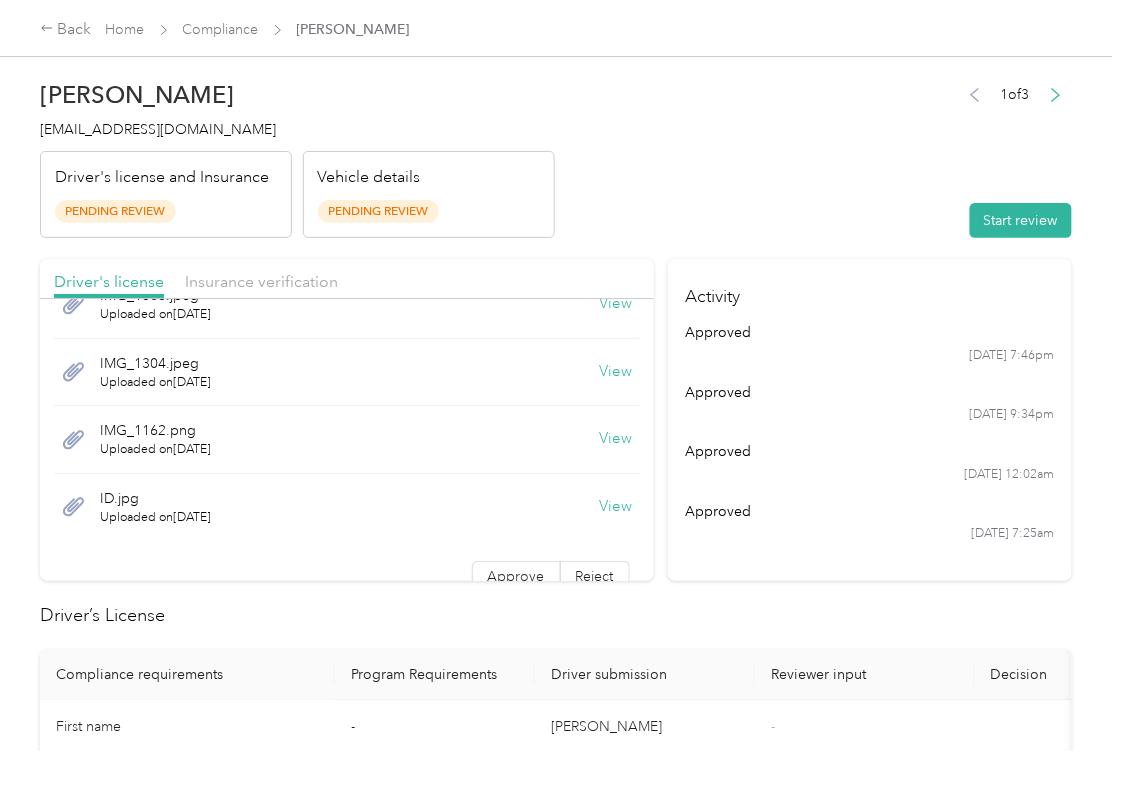scroll, scrollTop: 60, scrollLeft: 0, axis: vertical 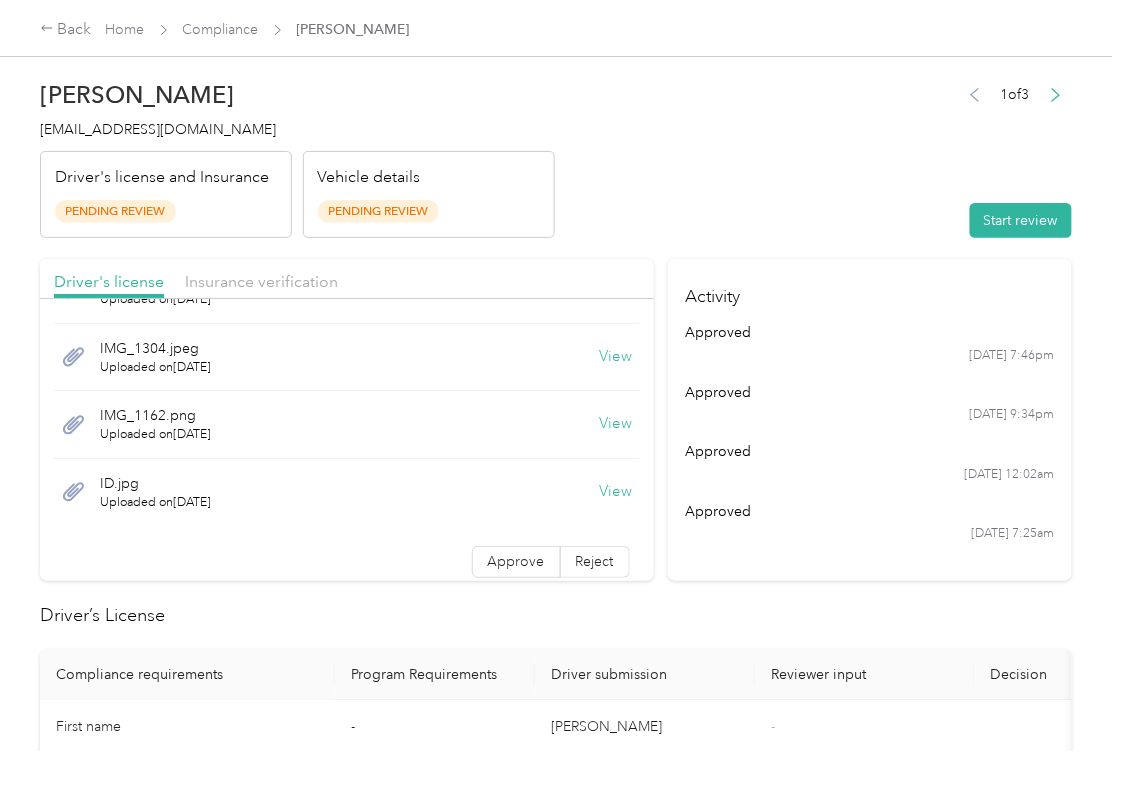 click on "[PERSON_NAME] [EMAIL_ADDRESS][DOMAIN_NAME] Driver's license and Insurance Pending Review Vehicle details Pending Review 1  of  3 Start review" at bounding box center [556, 154] 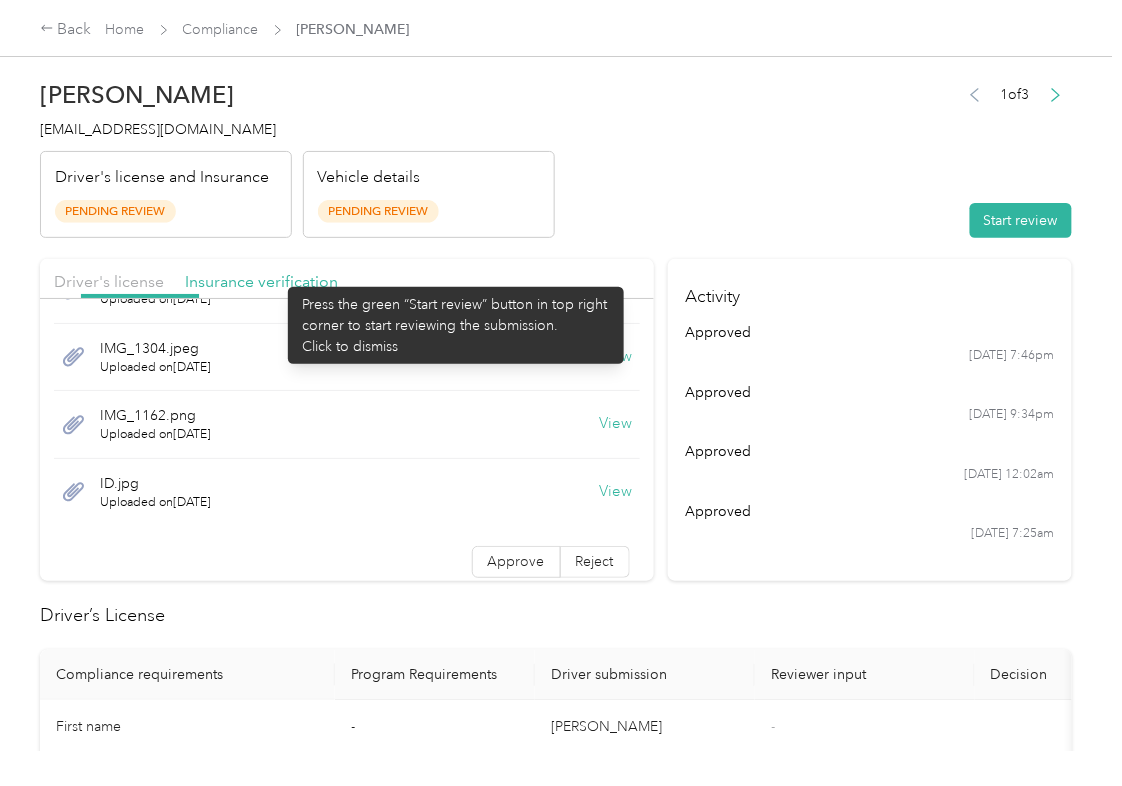 scroll, scrollTop: 0, scrollLeft: 0, axis: both 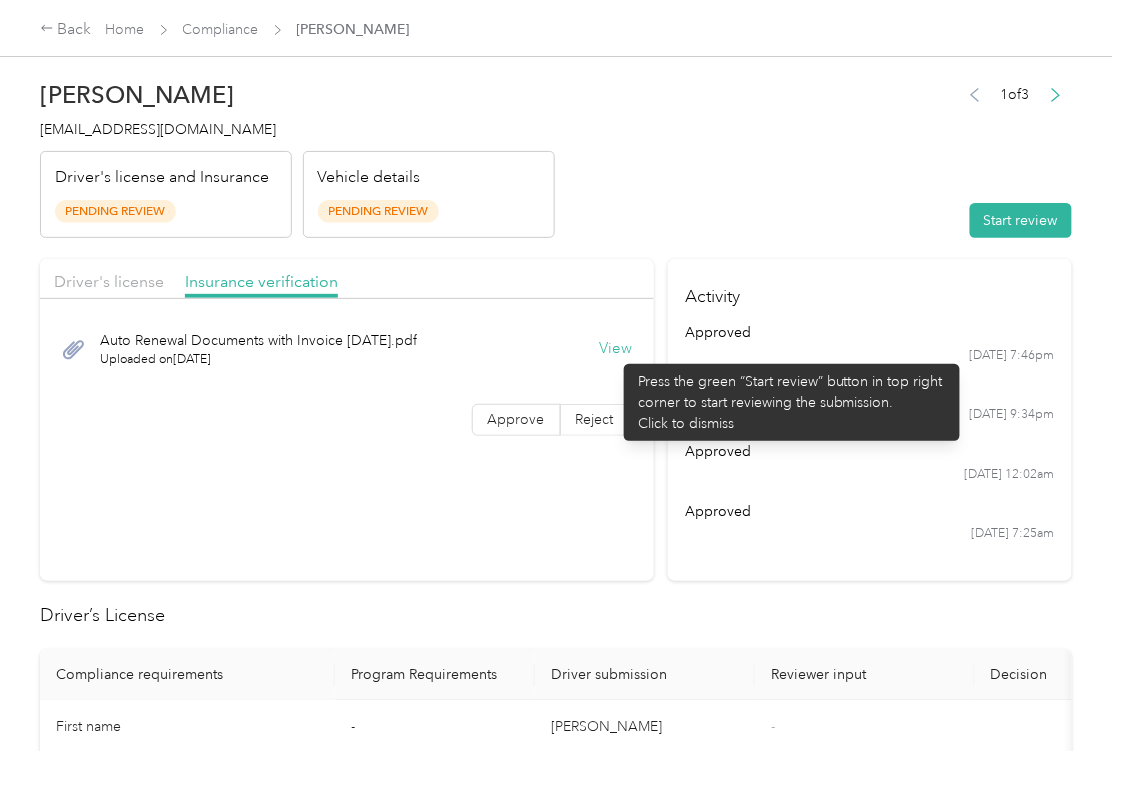 click on "View" at bounding box center [616, 349] 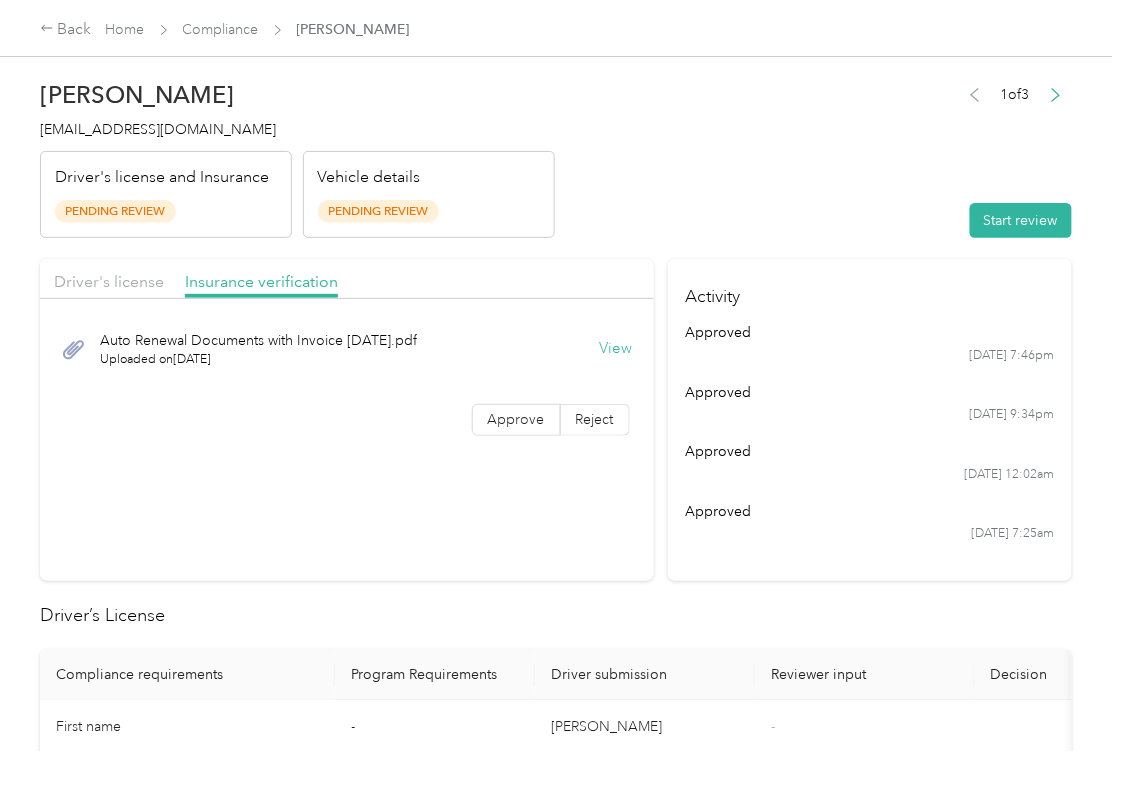 drag, startPoint x: 1036, startPoint y: 210, endPoint x: 997, endPoint y: 240, distance: 49.20366 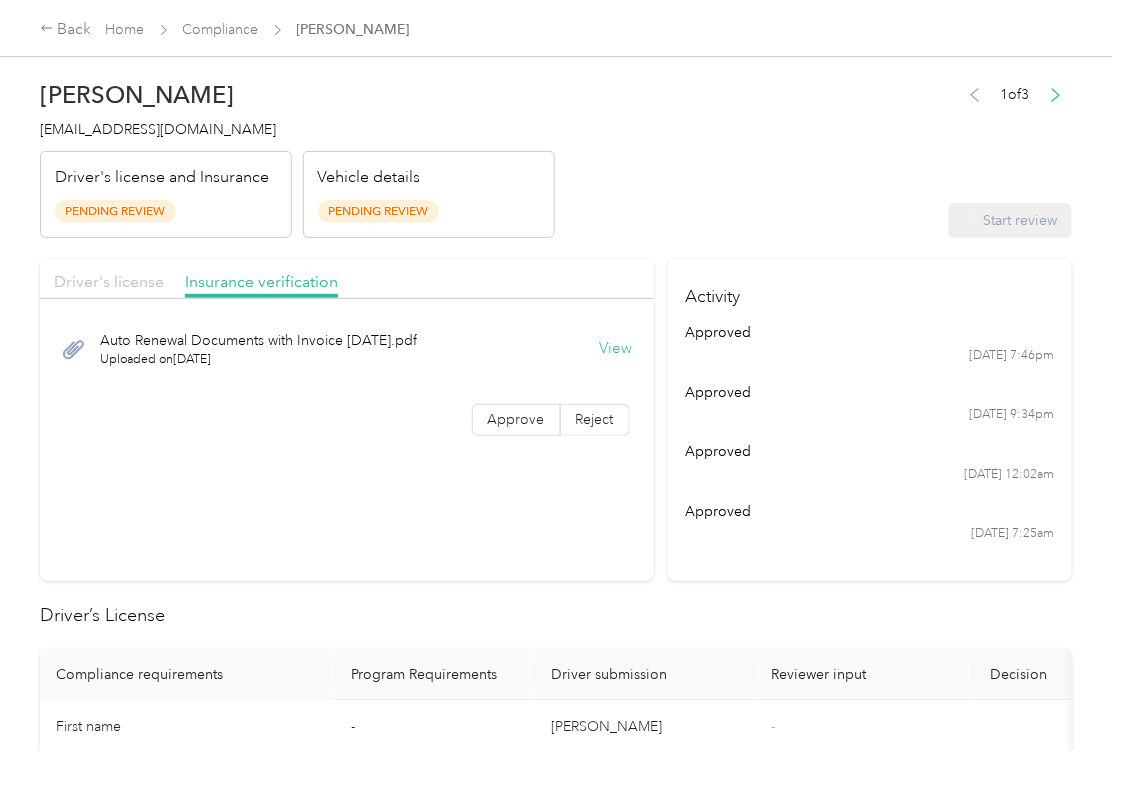 click on "Driver's license" at bounding box center [109, 281] 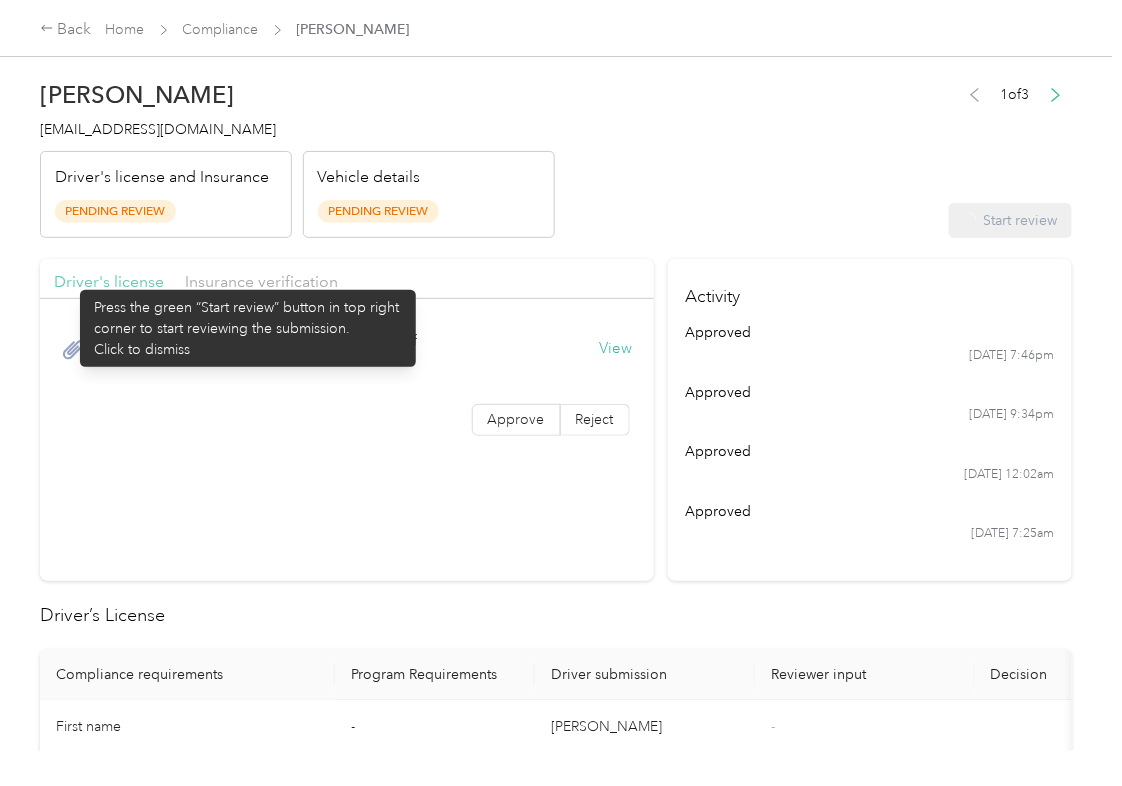 click on "Driver's license" at bounding box center (109, 281) 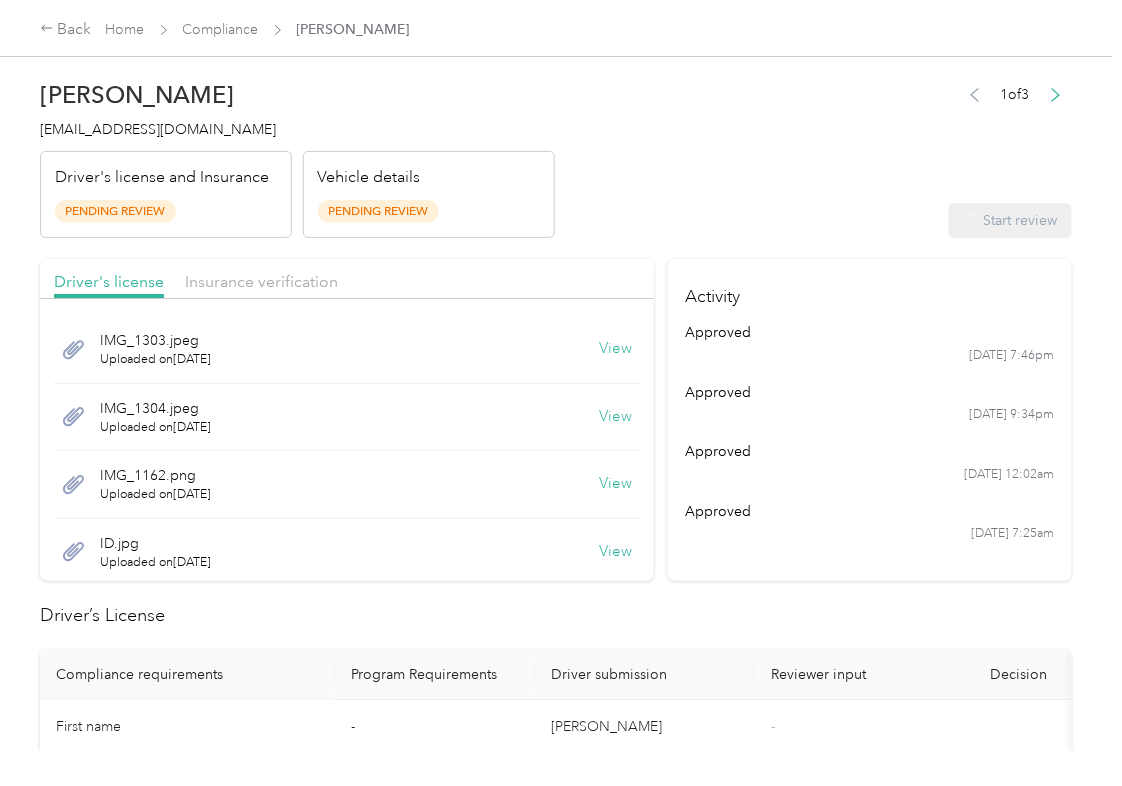 scroll, scrollTop: 72, scrollLeft: 0, axis: vertical 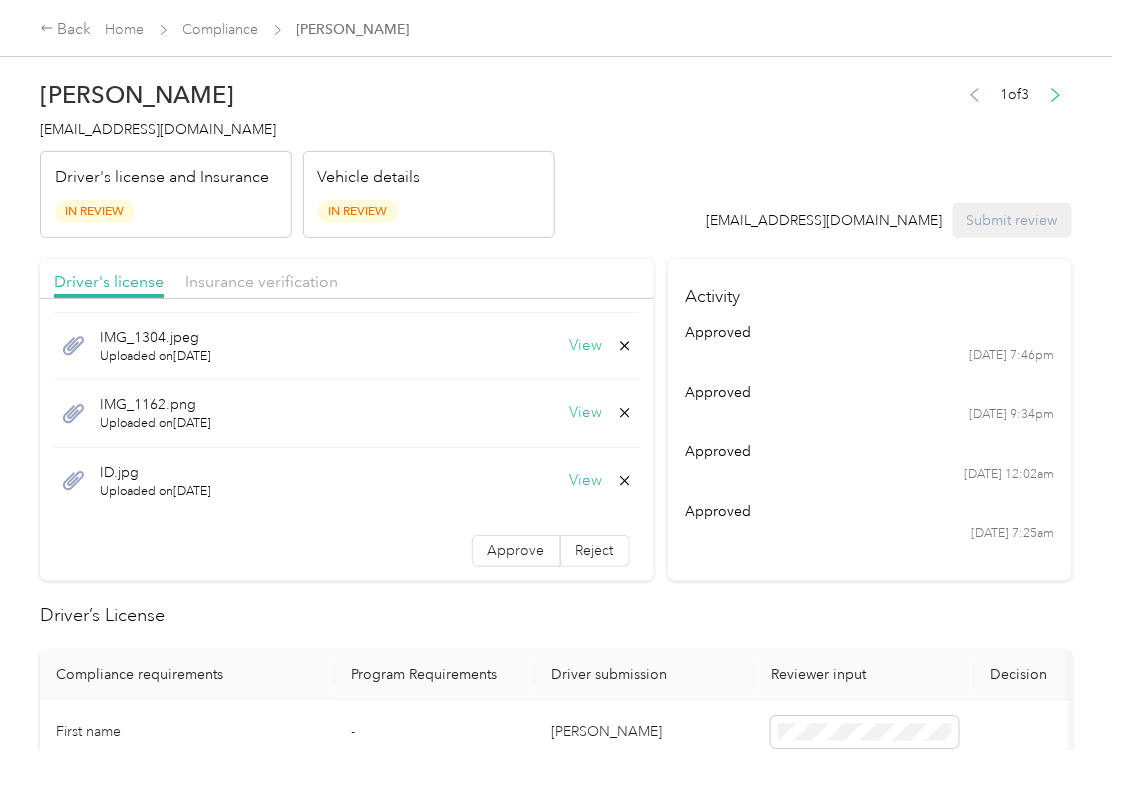 click on "Approve" at bounding box center [516, 551] 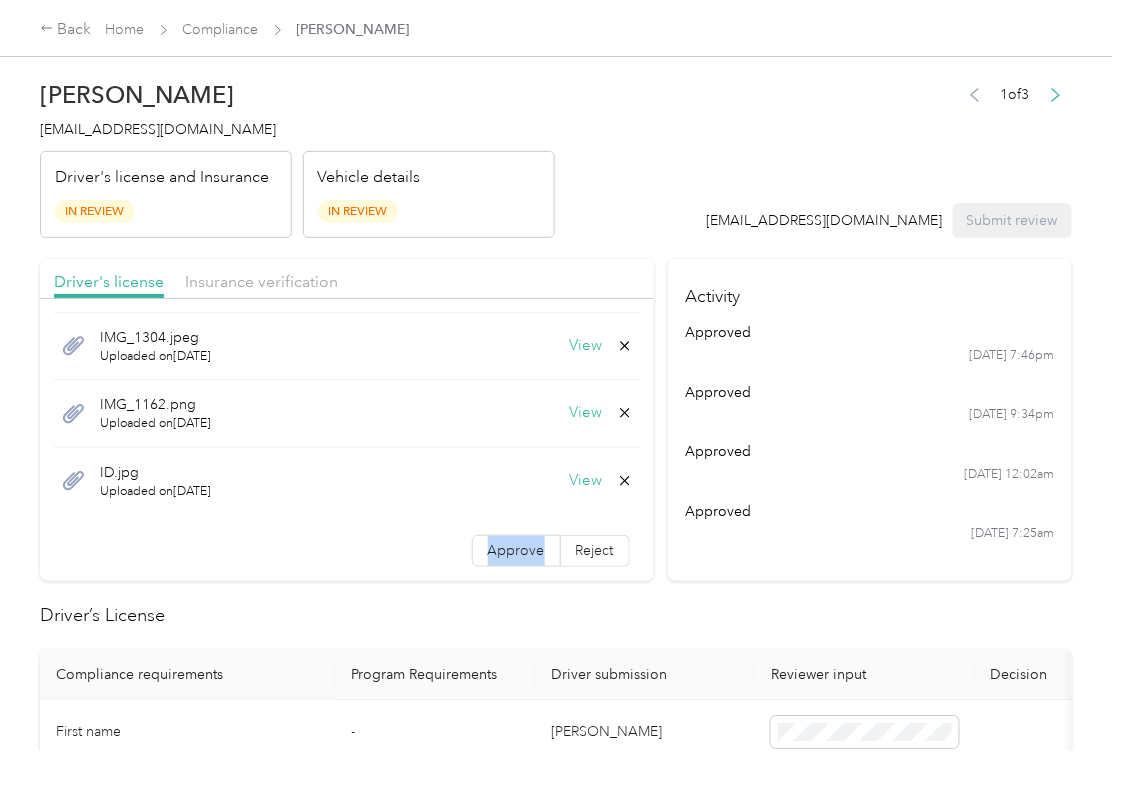 click on "Approve" at bounding box center (516, 551) 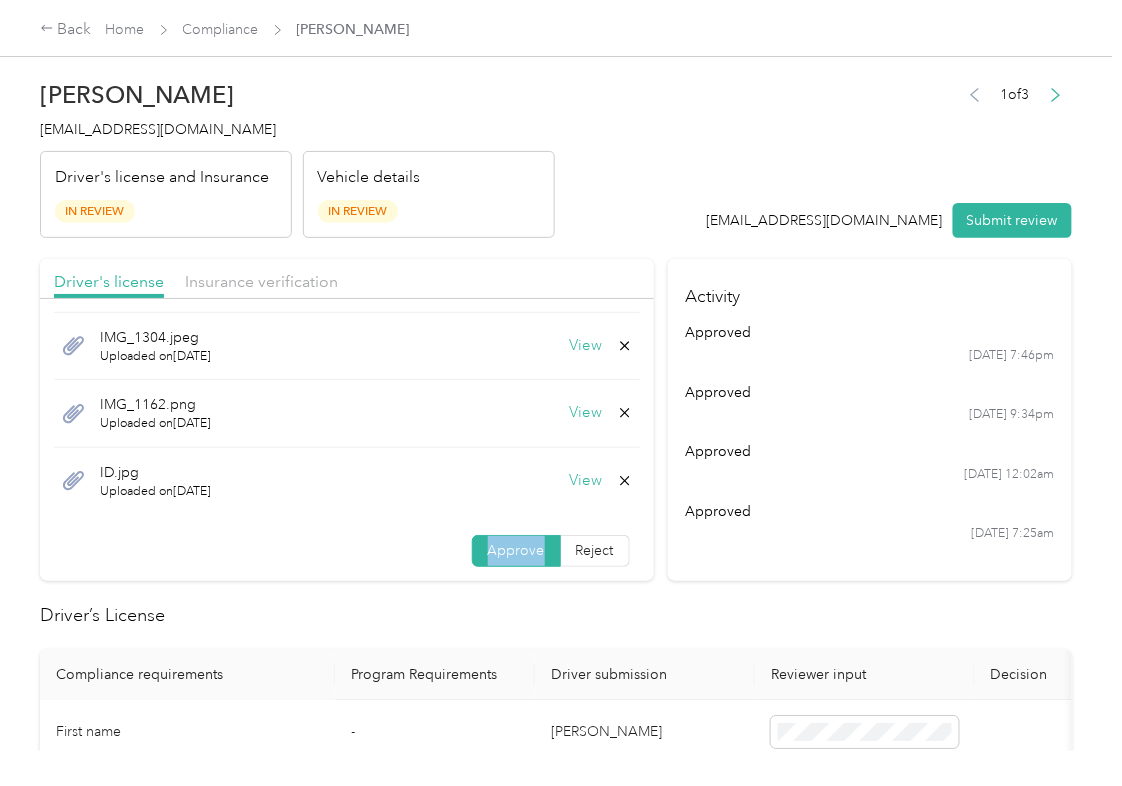 click on "Approve" at bounding box center [516, 551] 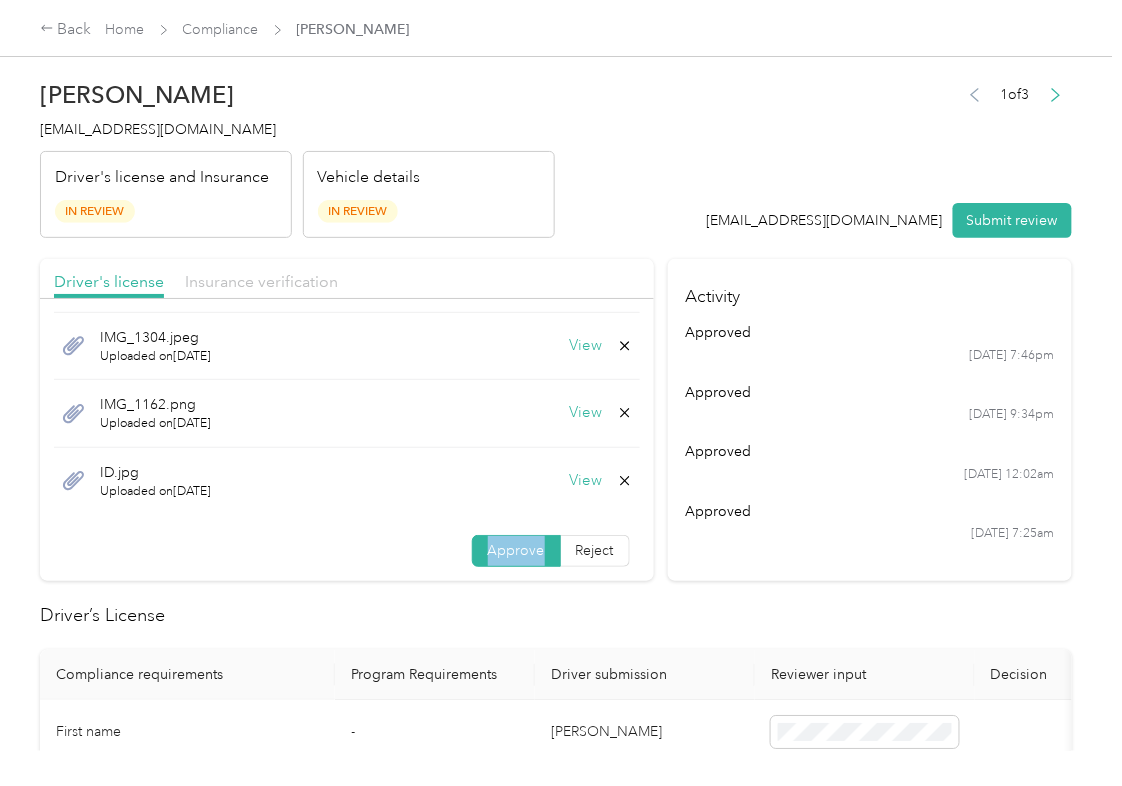 click on "Insurance verification" at bounding box center [261, 281] 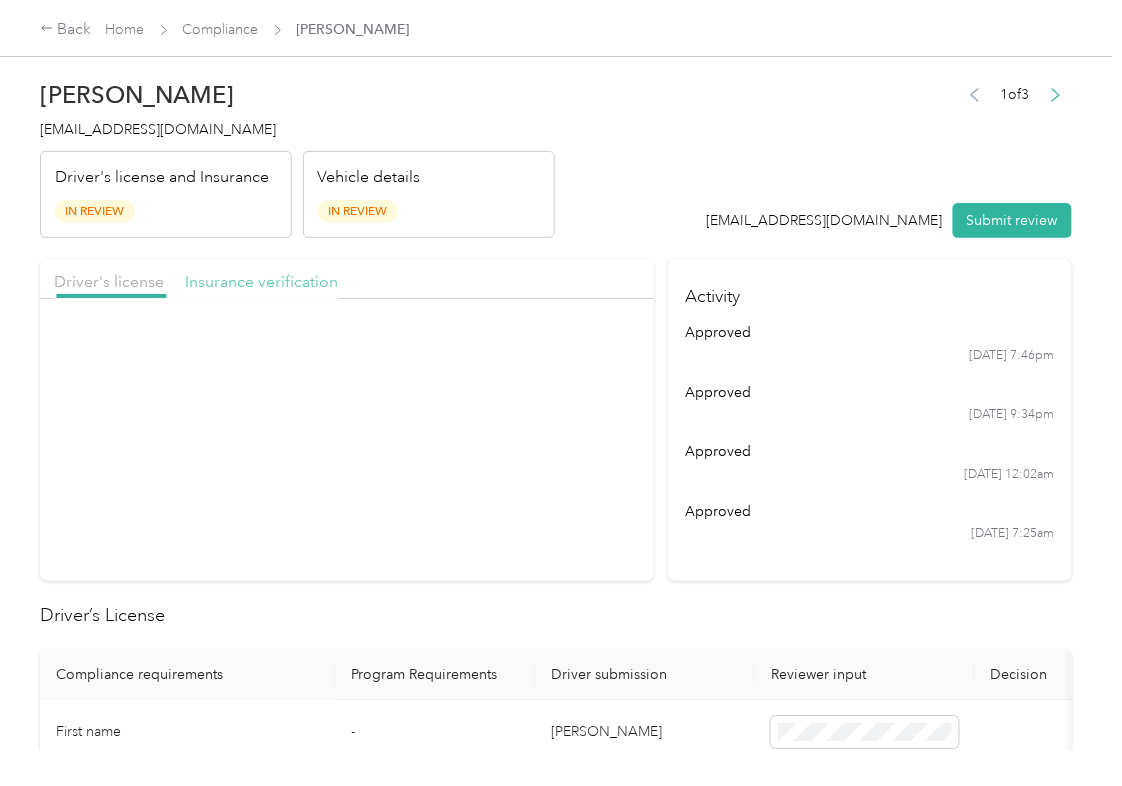 click on "Insurance verification" at bounding box center [261, 281] 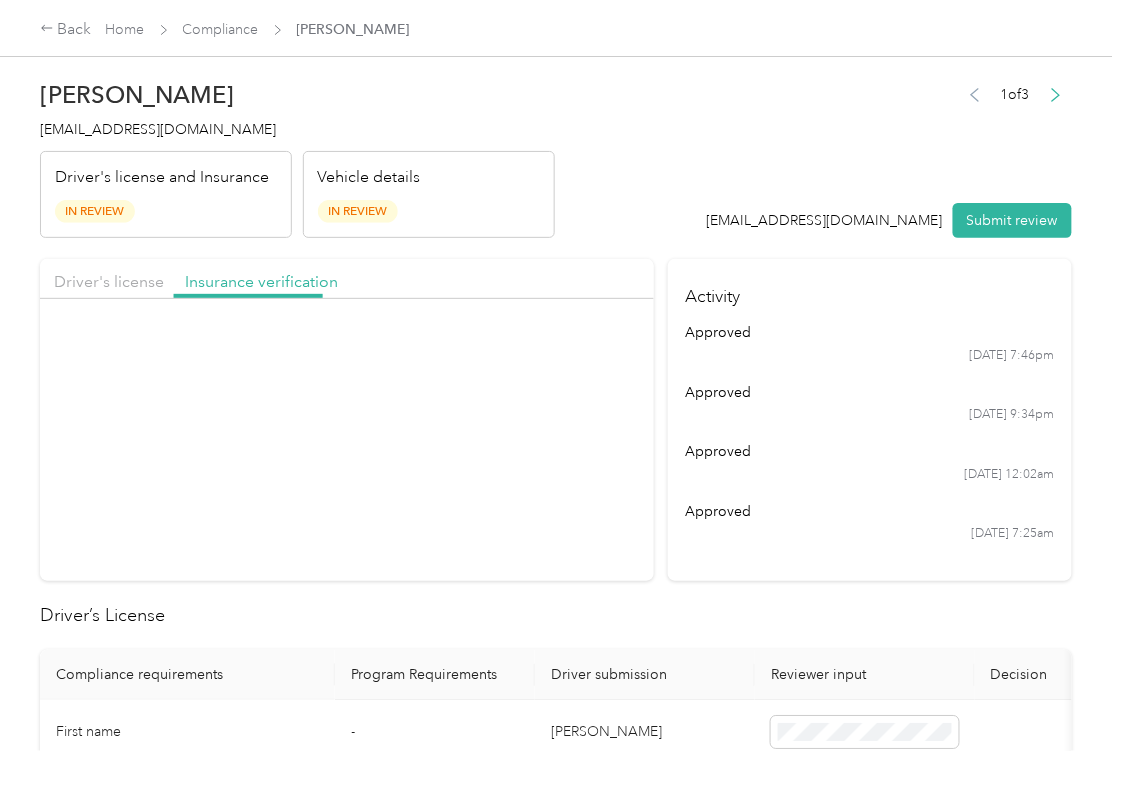 scroll, scrollTop: 0, scrollLeft: 0, axis: both 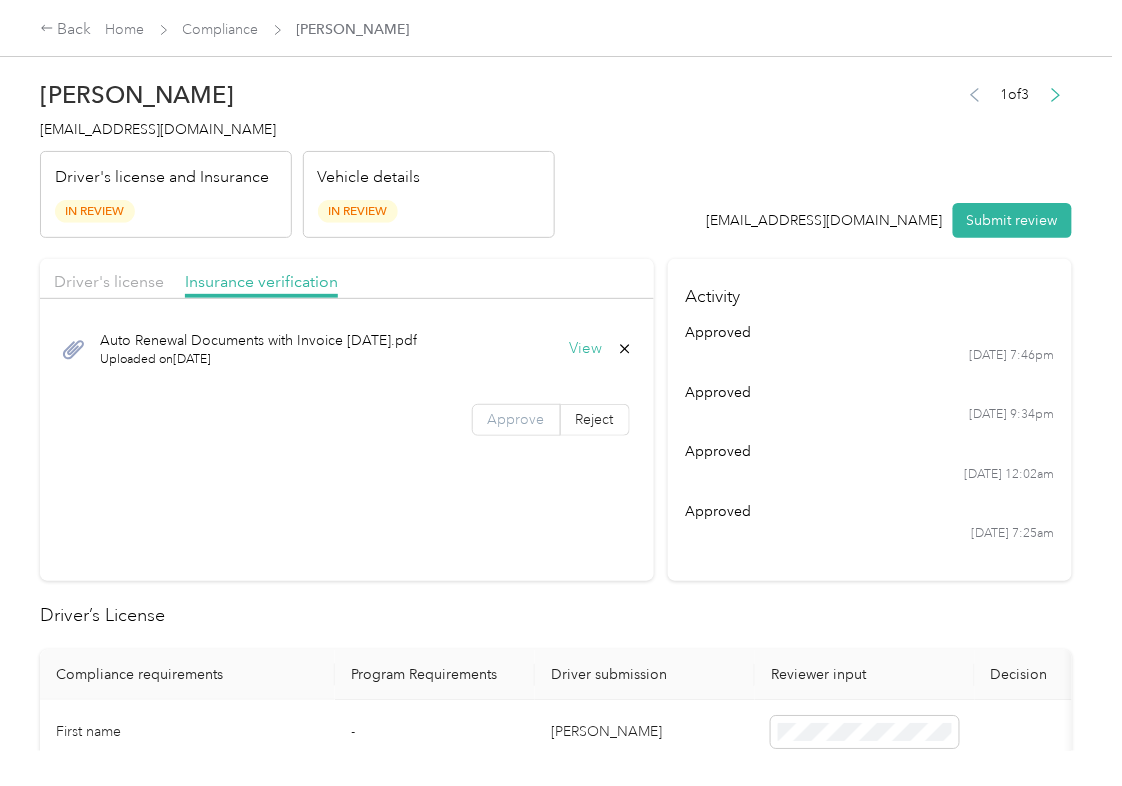 click on "Approve" at bounding box center (516, 419) 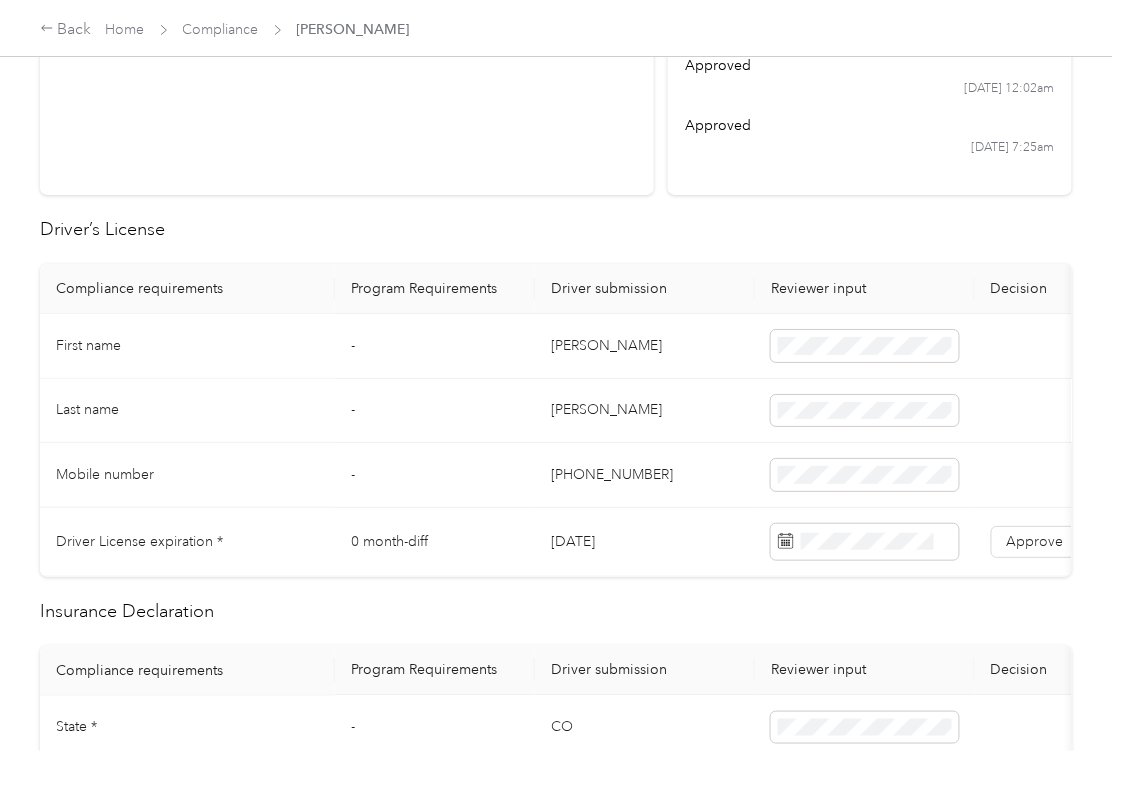 scroll, scrollTop: 400, scrollLeft: 0, axis: vertical 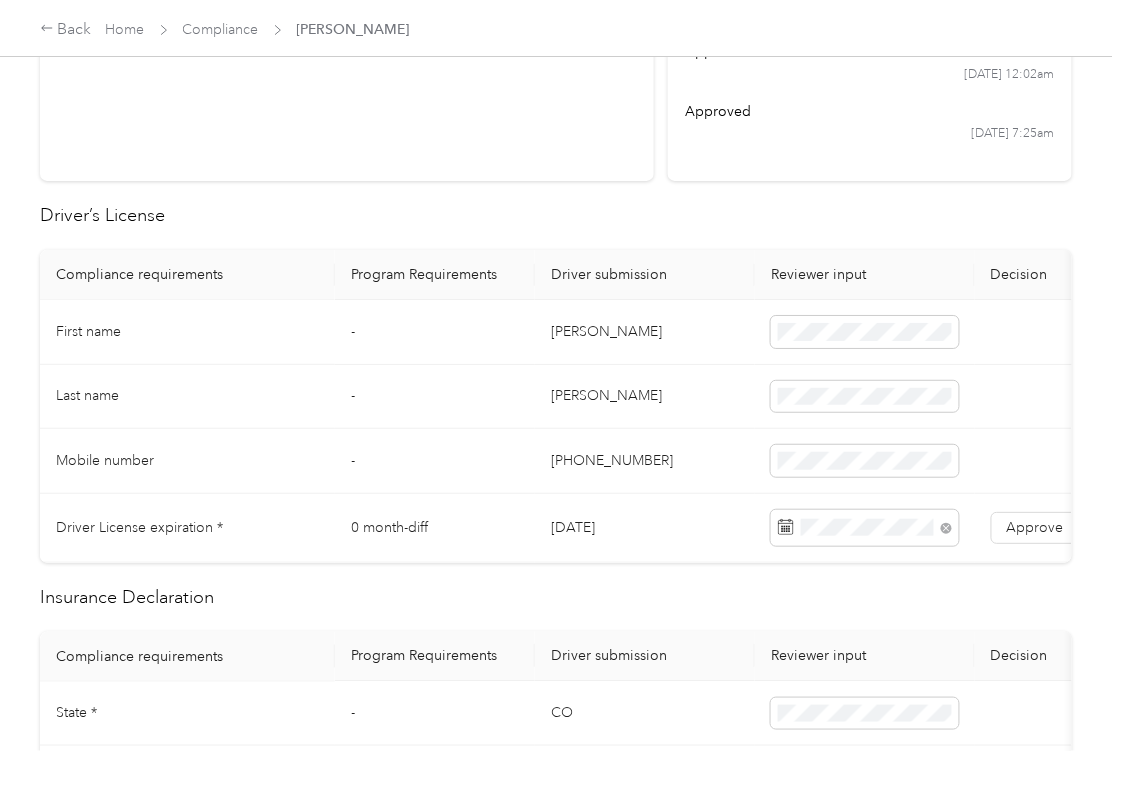 click on "-" at bounding box center [435, 397] 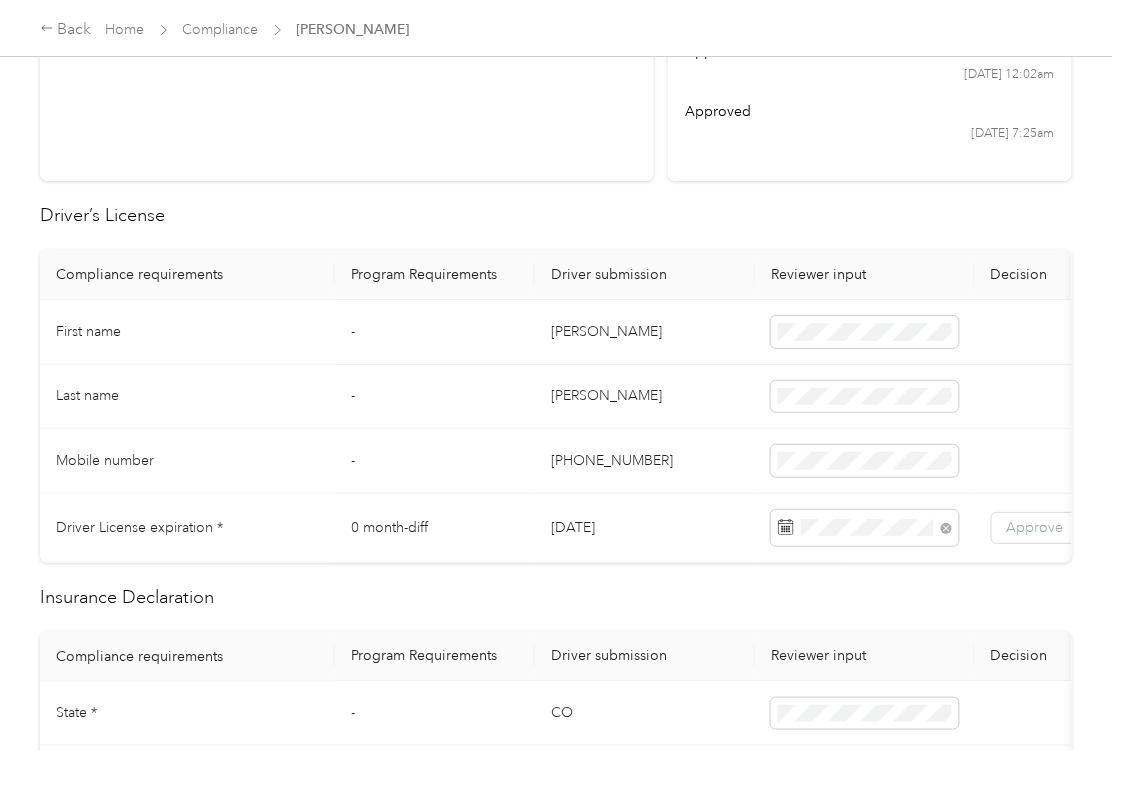 click on "Approve" at bounding box center (1035, 527) 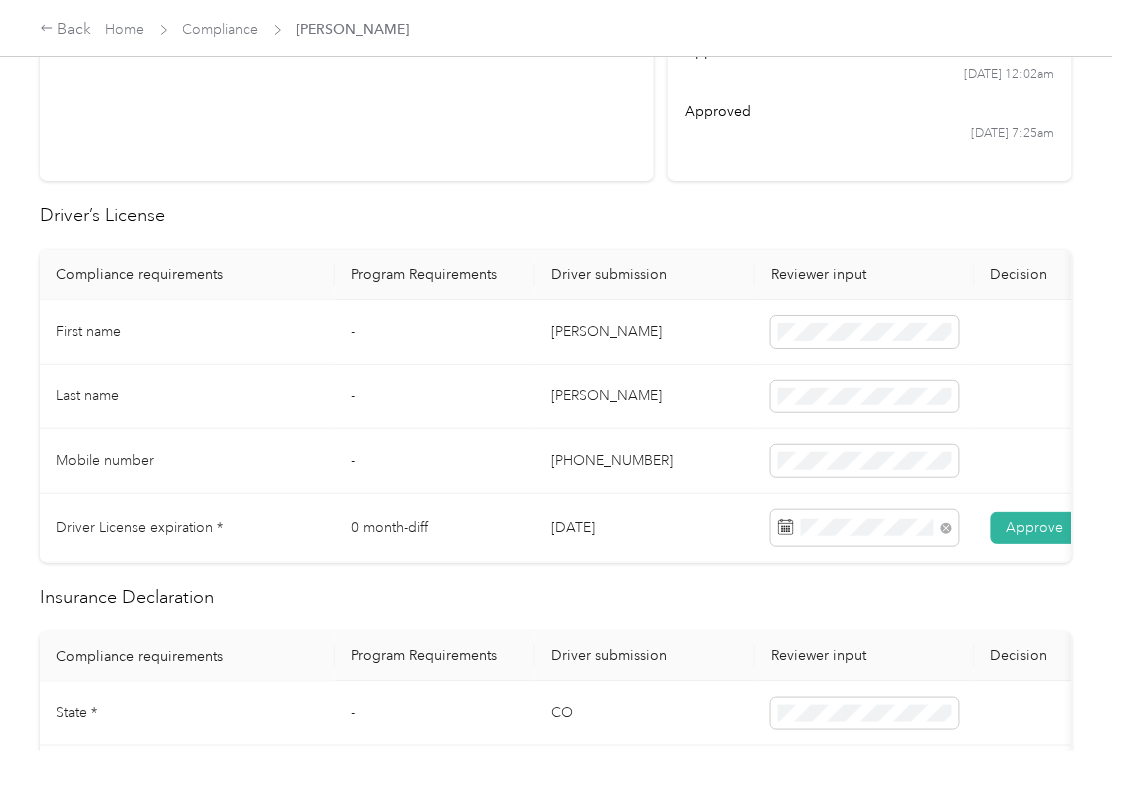 scroll, scrollTop: 0, scrollLeft: 65, axis: horizontal 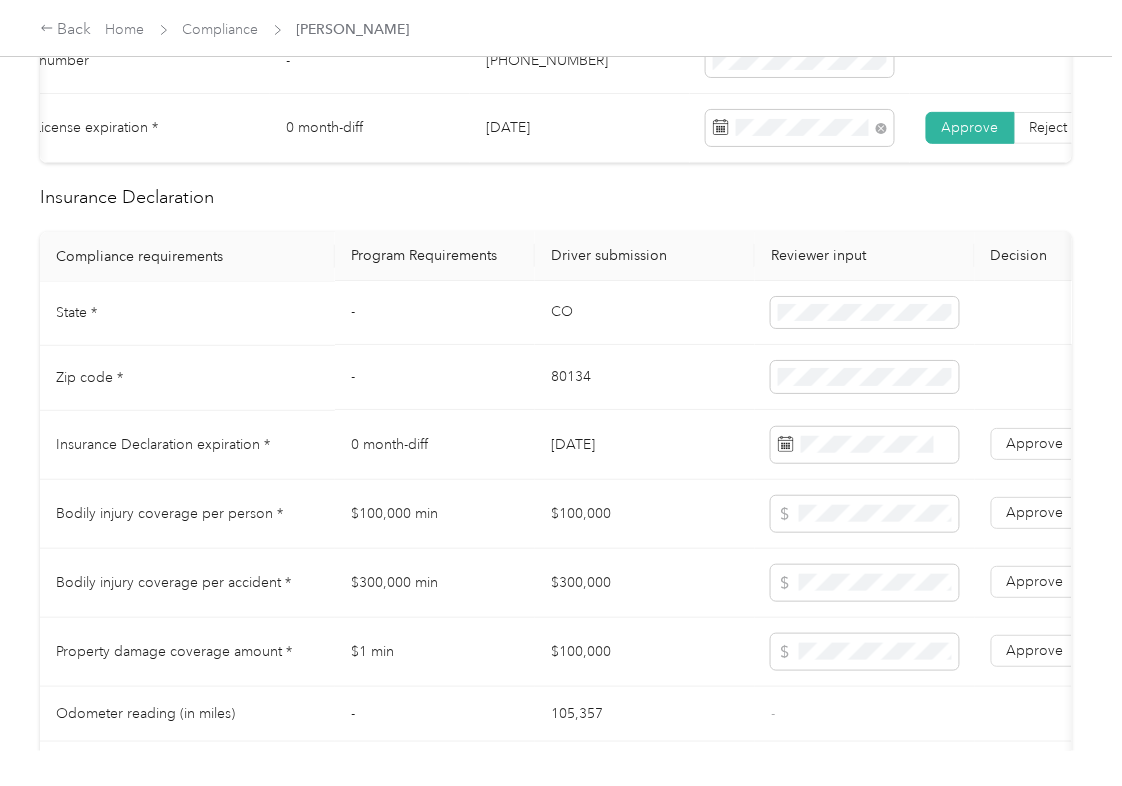 click on "CO" at bounding box center [645, 314] 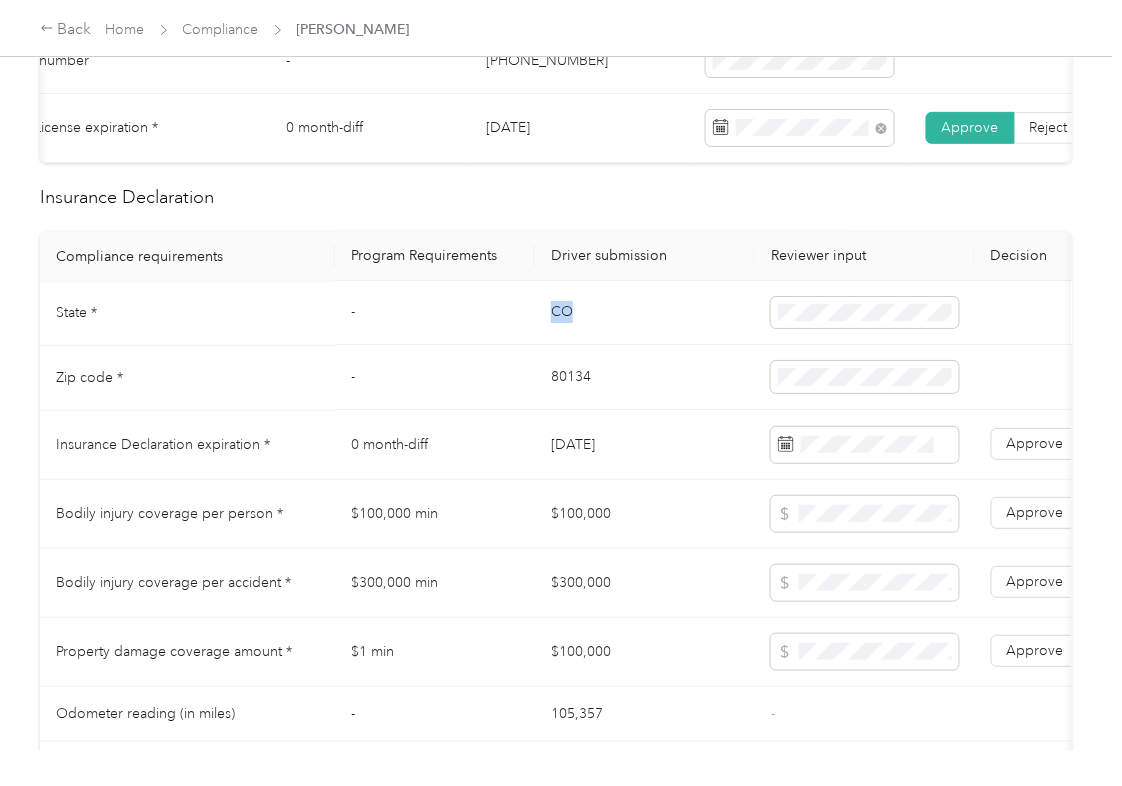 click on "CO" at bounding box center (645, 314) 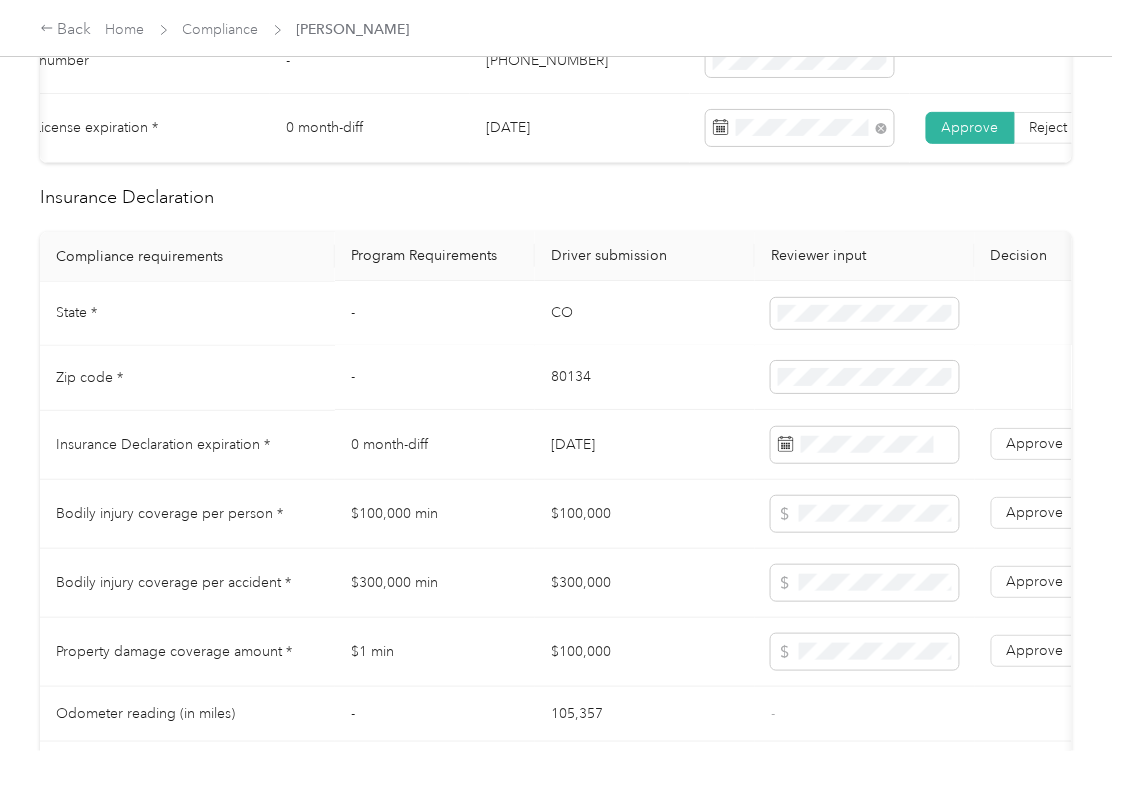 click on "80134" at bounding box center (645, 378) 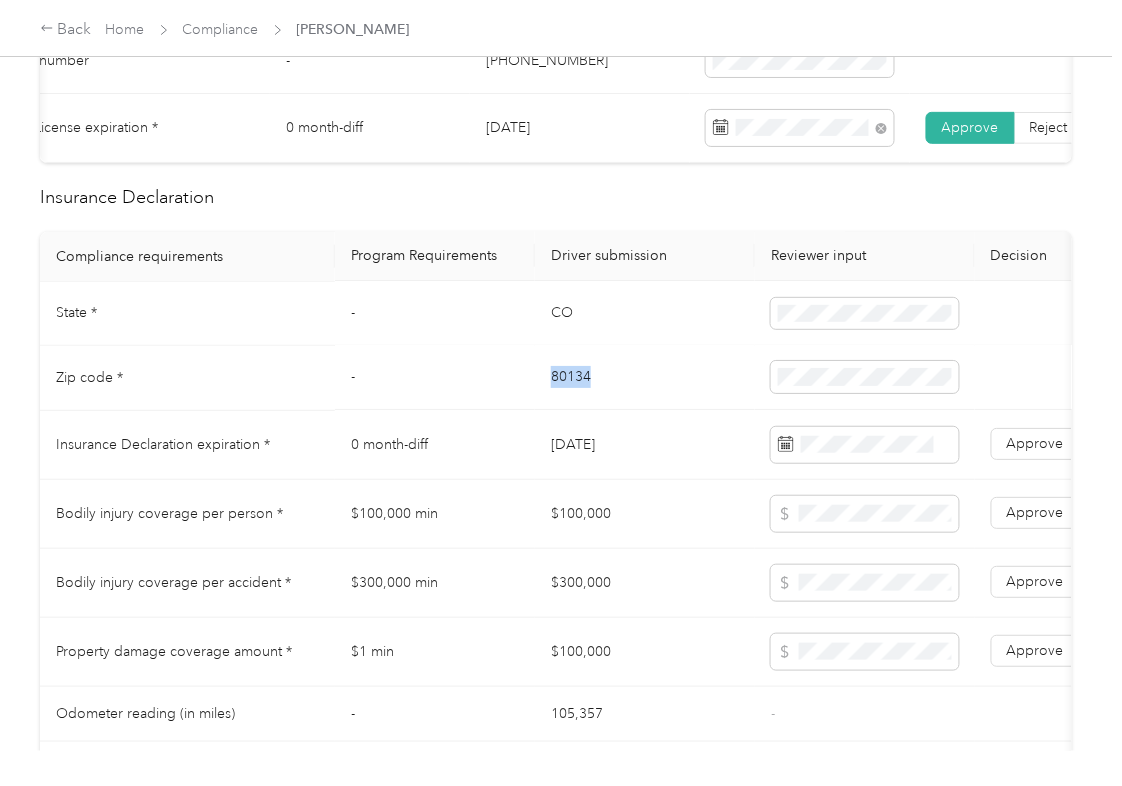 click on "80134" at bounding box center (645, 378) 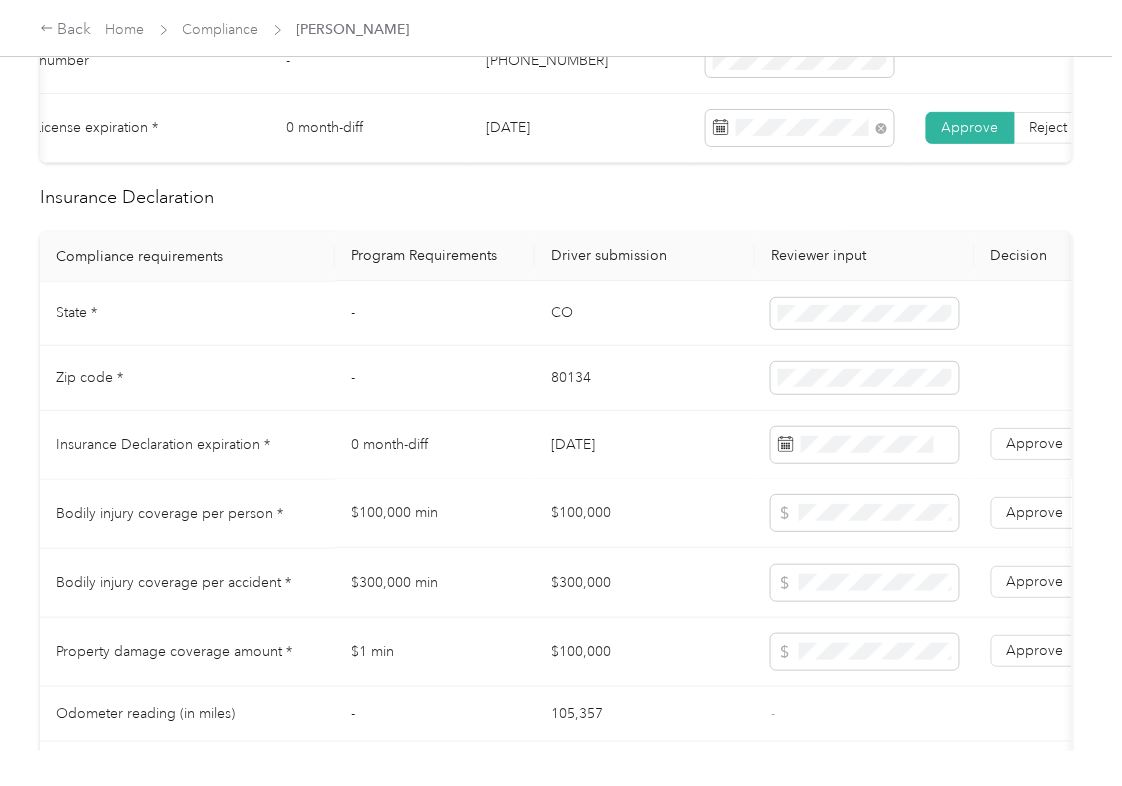click on "$100,000" at bounding box center (645, 514) 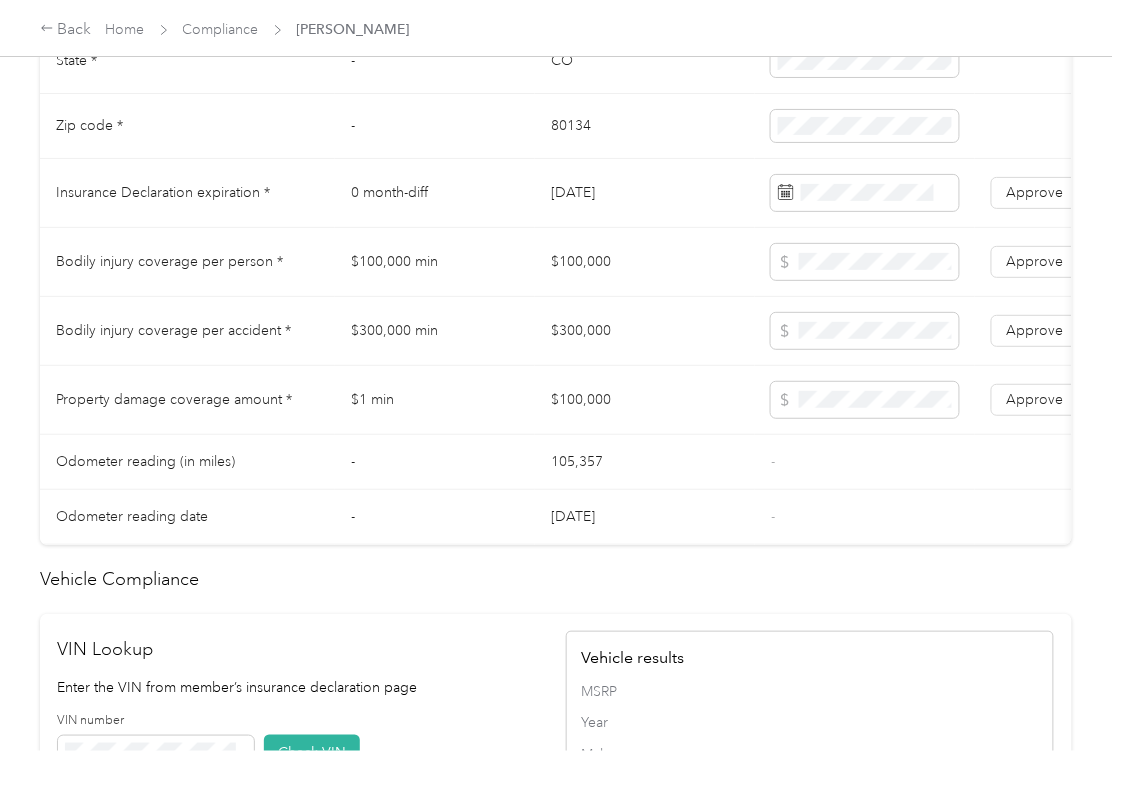 scroll, scrollTop: 1600, scrollLeft: 0, axis: vertical 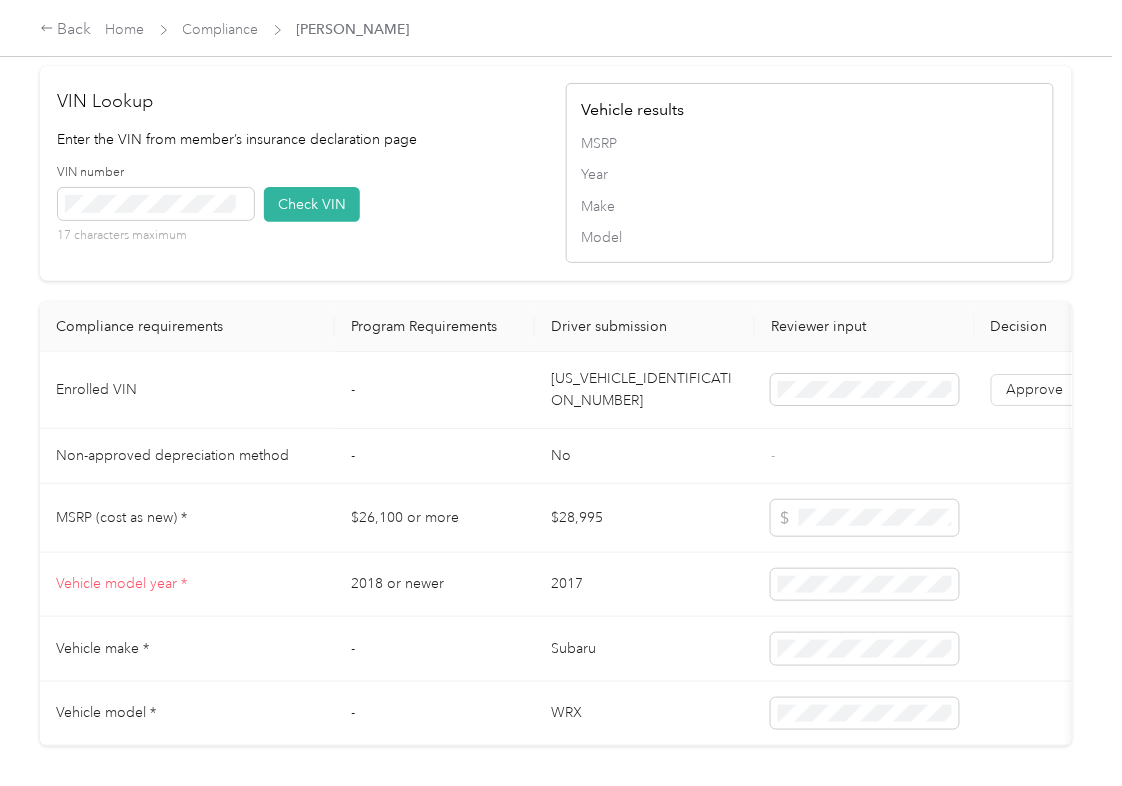 click on "[US_VEHICLE_IDENTIFICATION_NUMBER]" at bounding box center (645, 390) 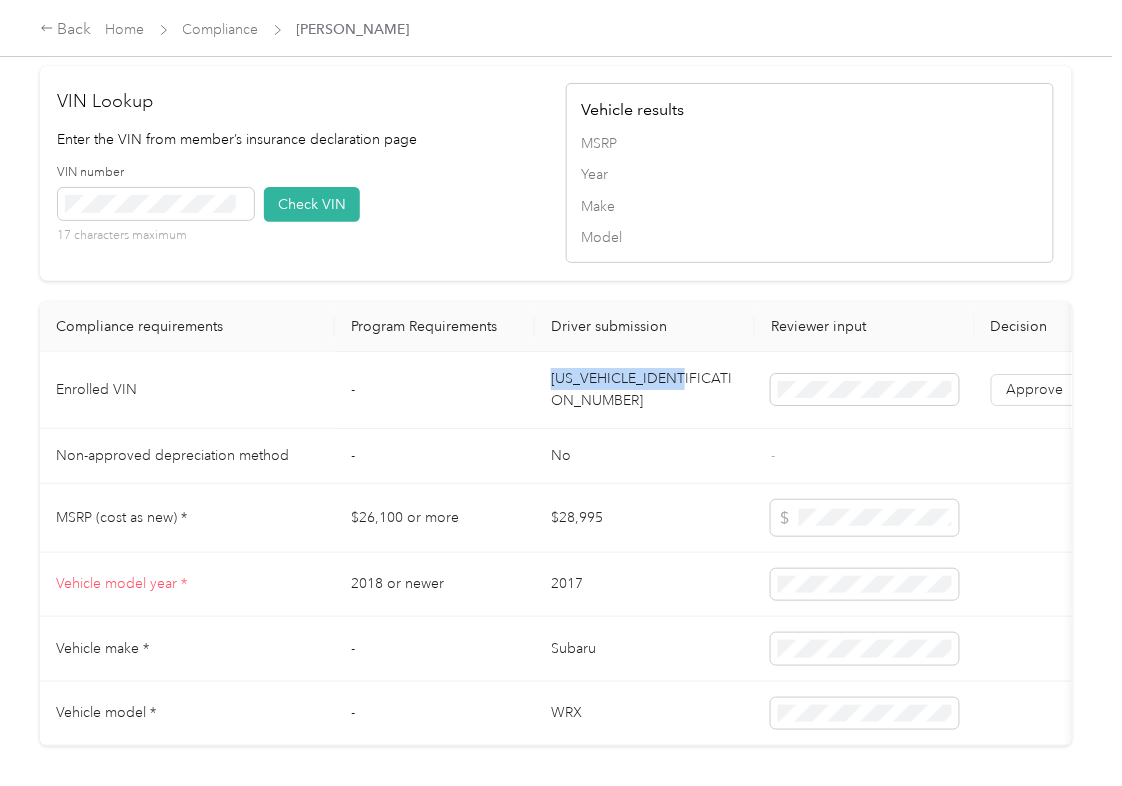click on "[US_VEHICLE_IDENTIFICATION_NUMBER]" at bounding box center (645, 390) 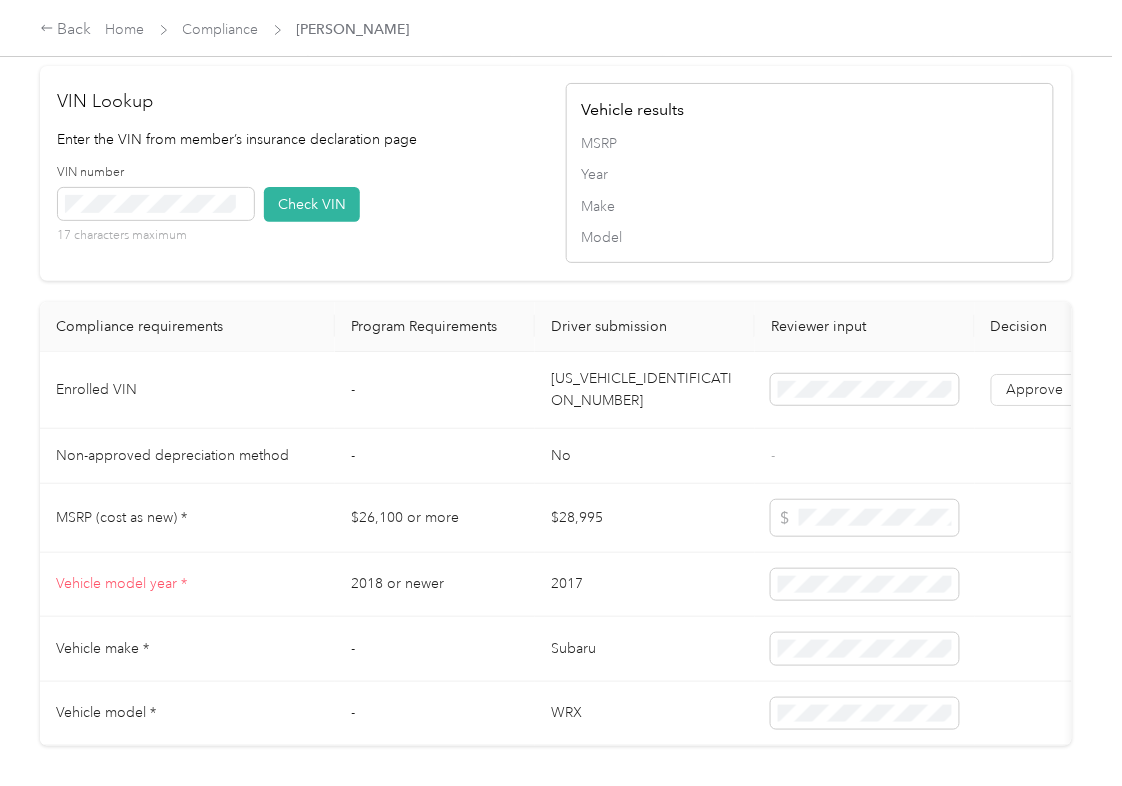click on "VIN number   17 characters maximum Check VIN" at bounding box center (302, 211) 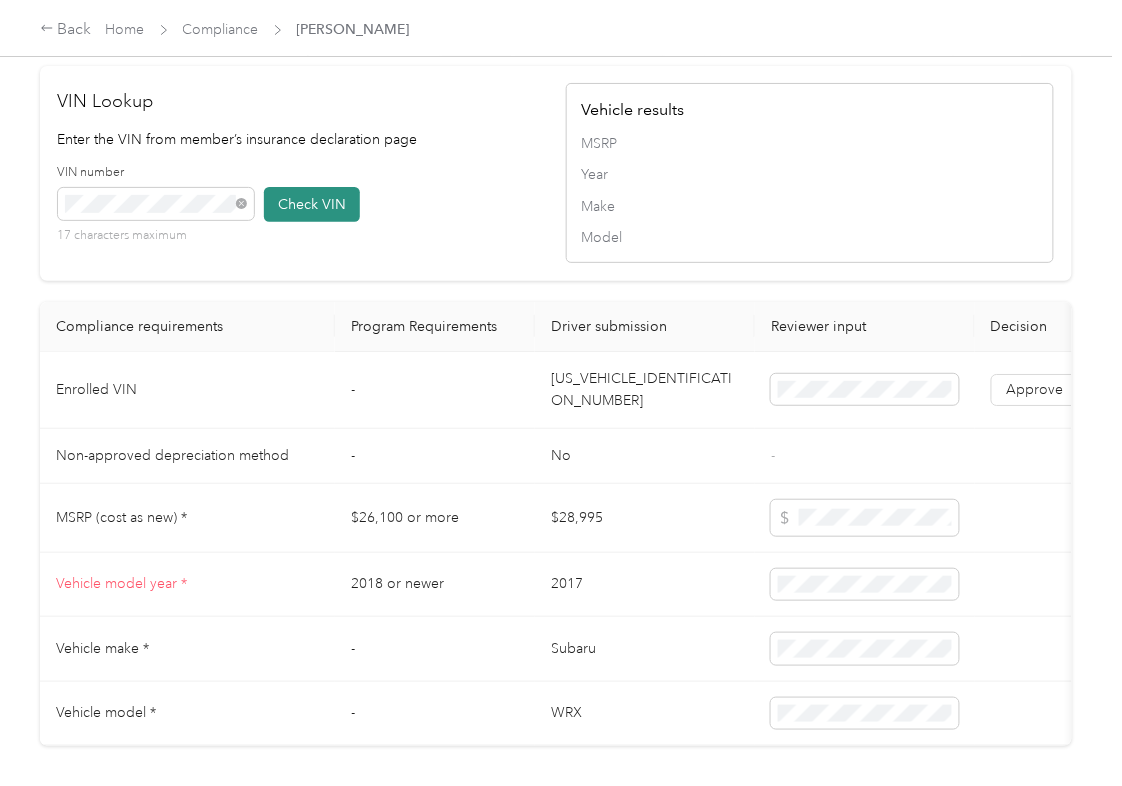 type 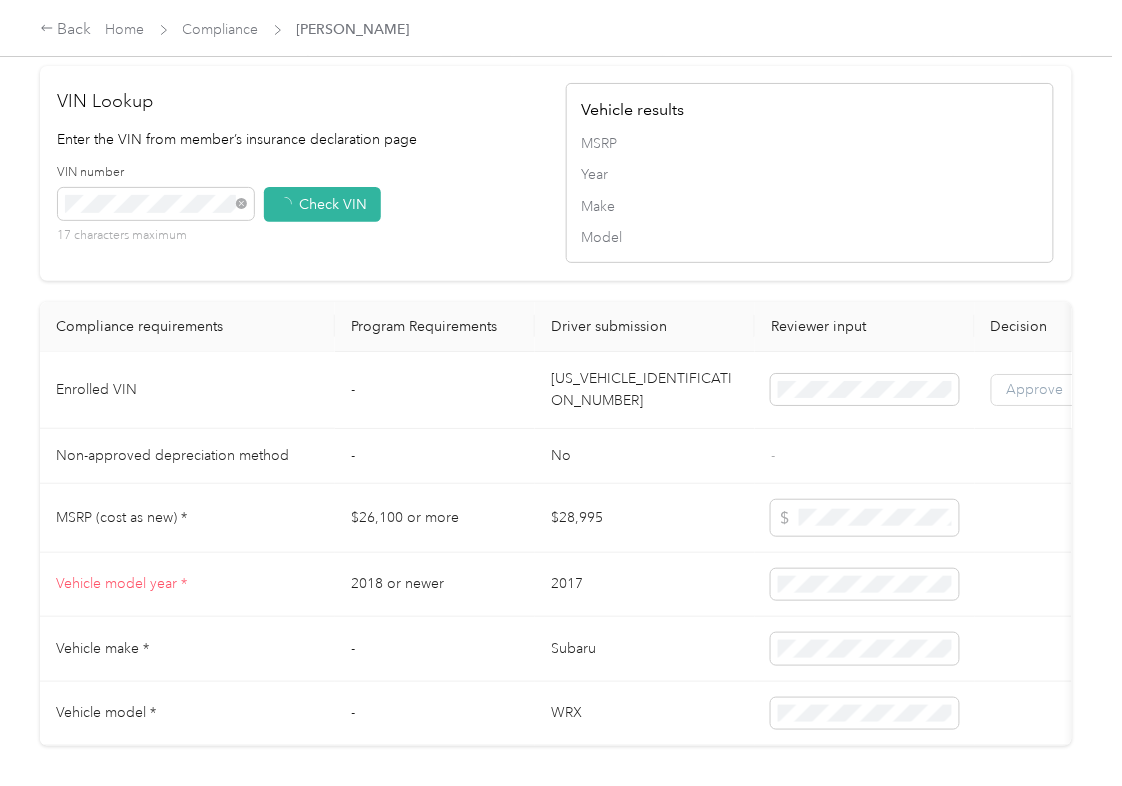 click on "Approve" at bounding box center [1035, 390] 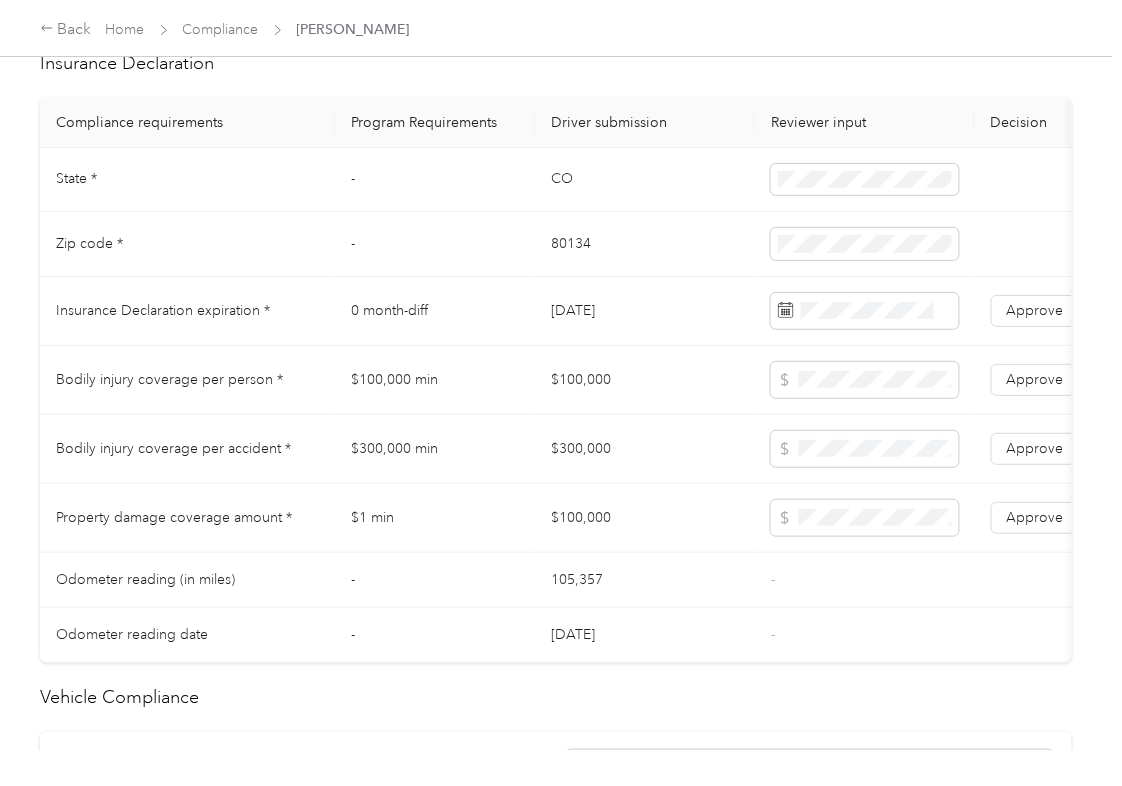 scroll, scrollTop: 933, scrollLeft: 0, axis: vertical 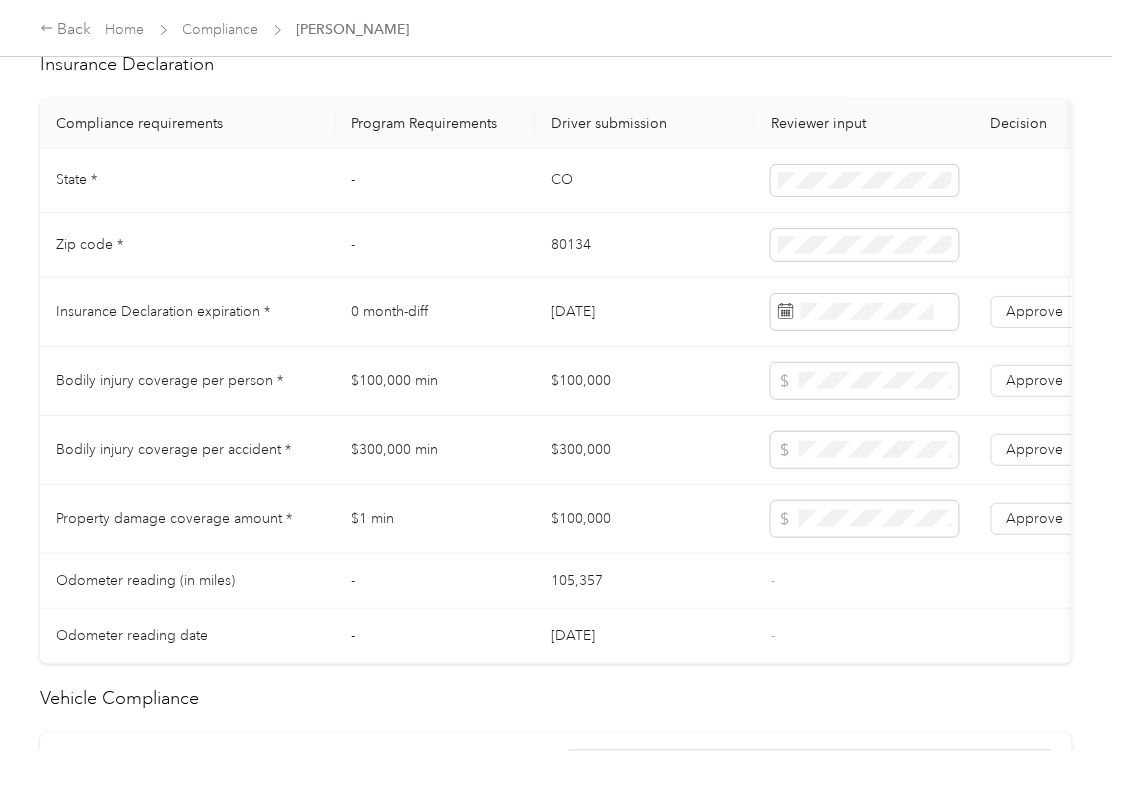 click on "[DATE]" at bounding box center (645, 312) 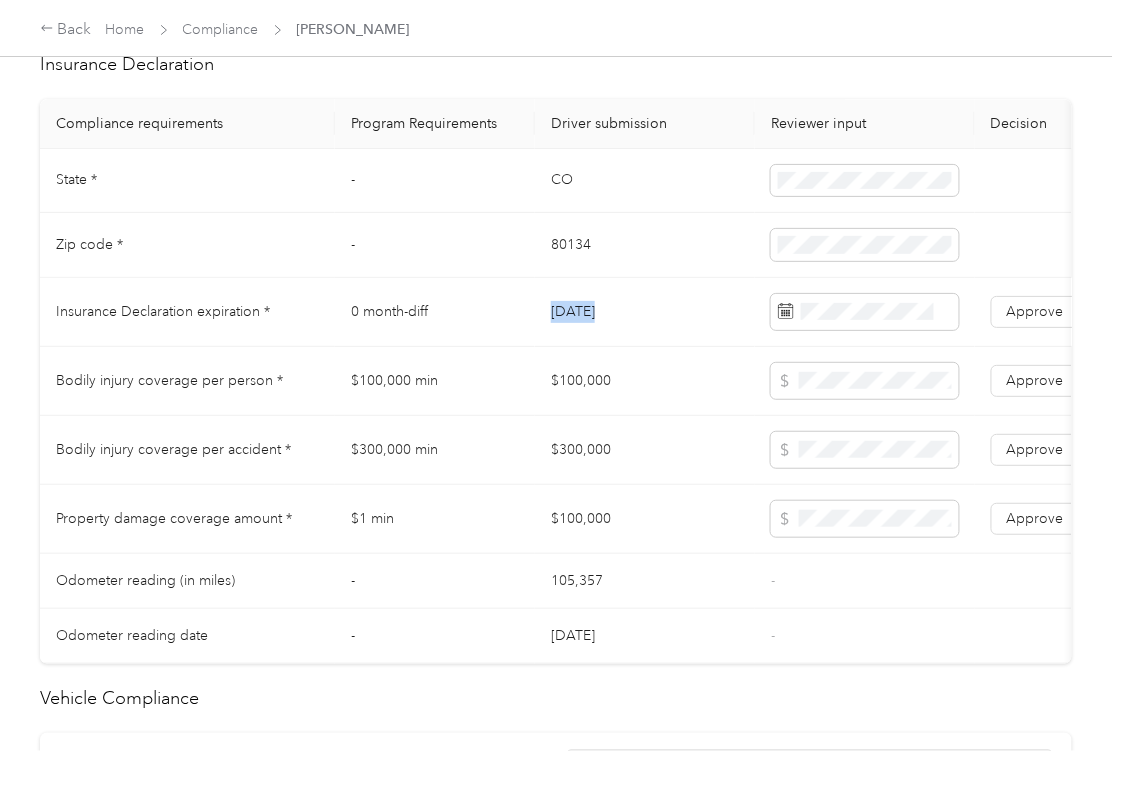 click on "[DATE]" at bounding box center (645, 312) 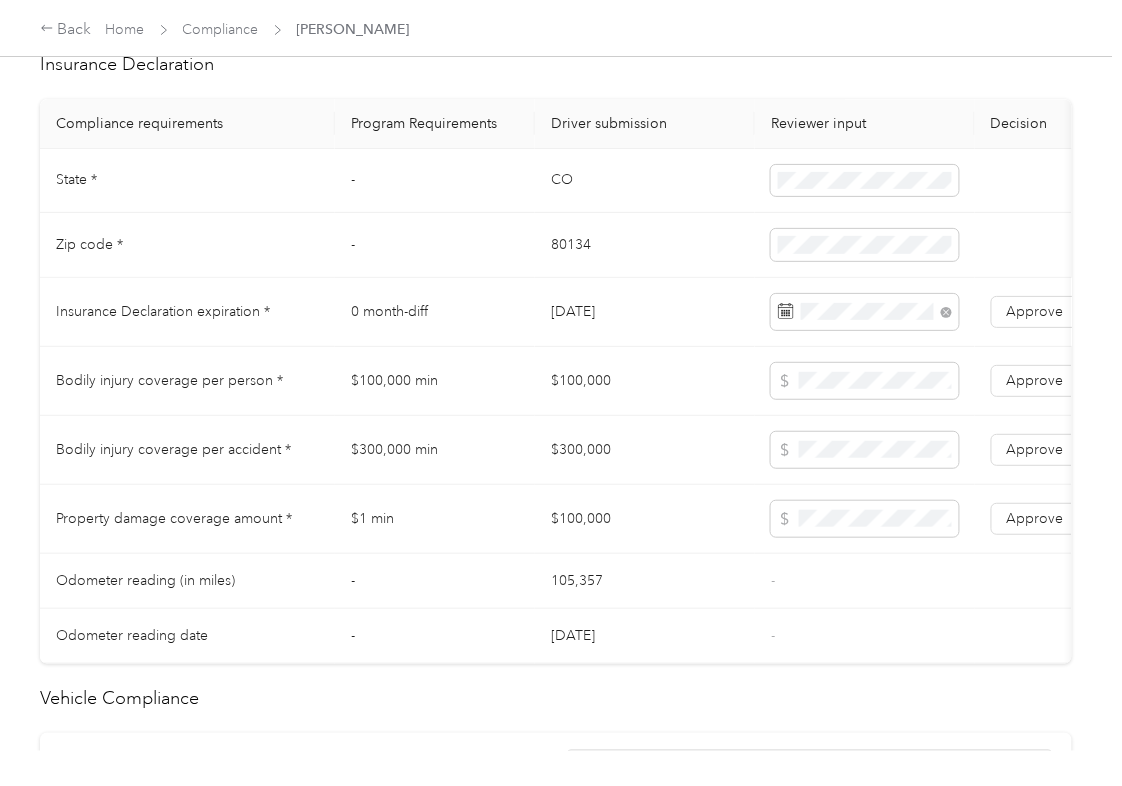 click on "$100,000" at bounding box center (645, 381) 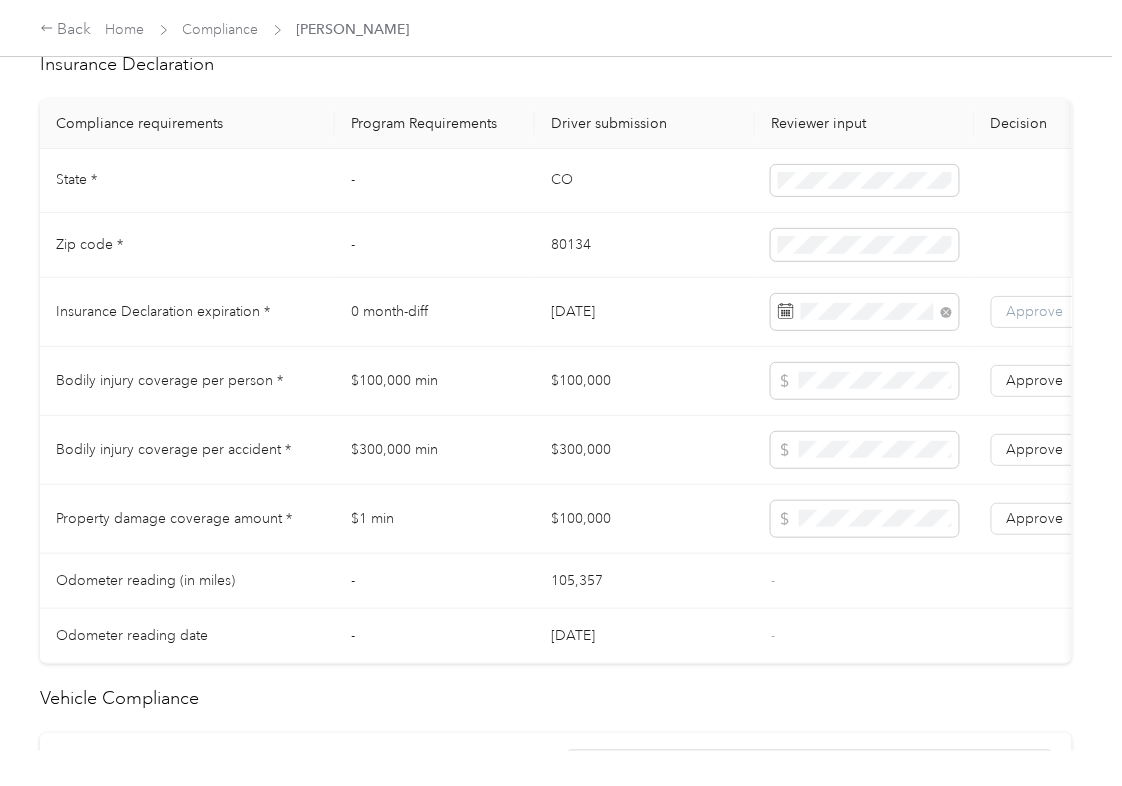 click on "Approve" at bounding box center [1035, 311] 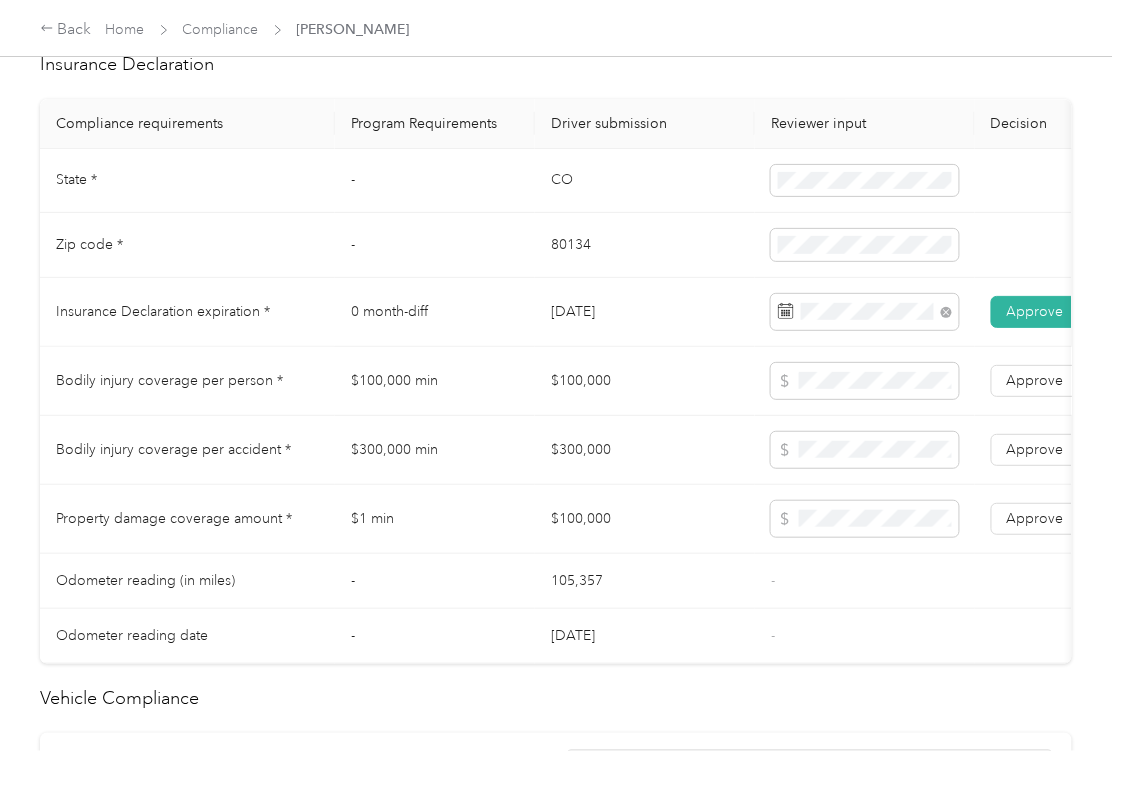 click on "$100,000" at bounding box center [645, 381] 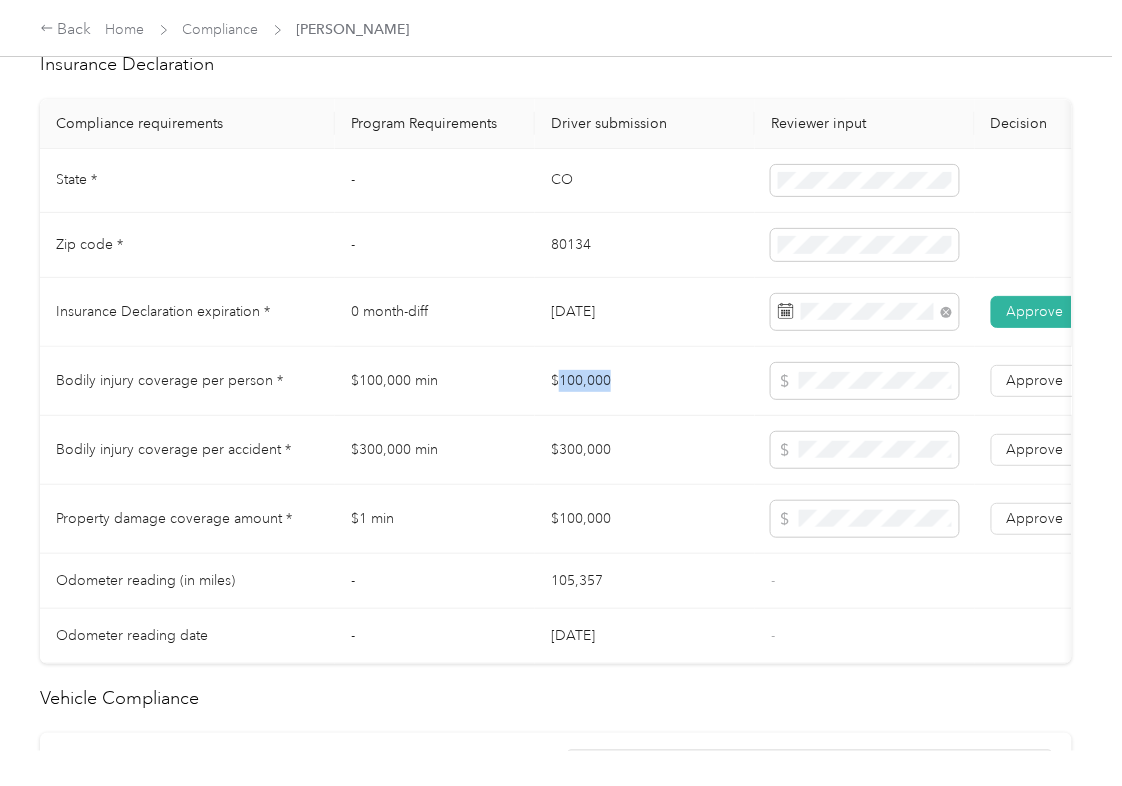 click on "$100,000" at bounding box center [645, 381] 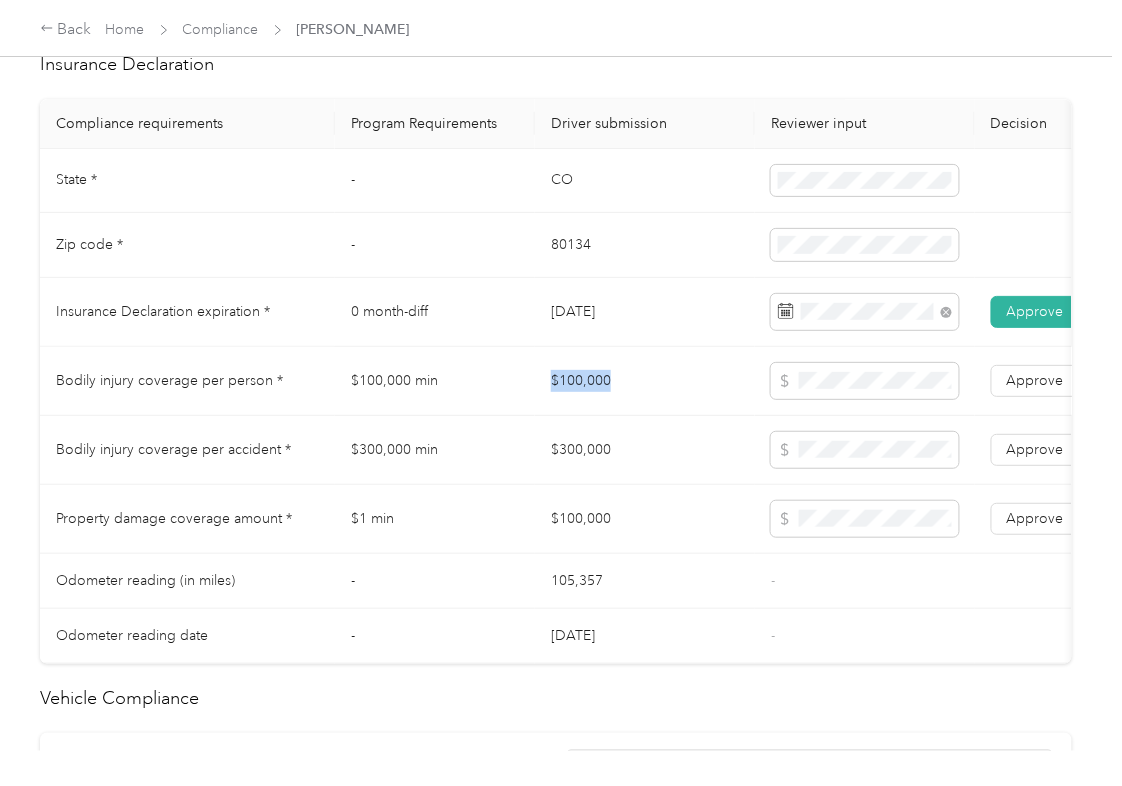click on "$100,000" at bounding box center [645, 381] 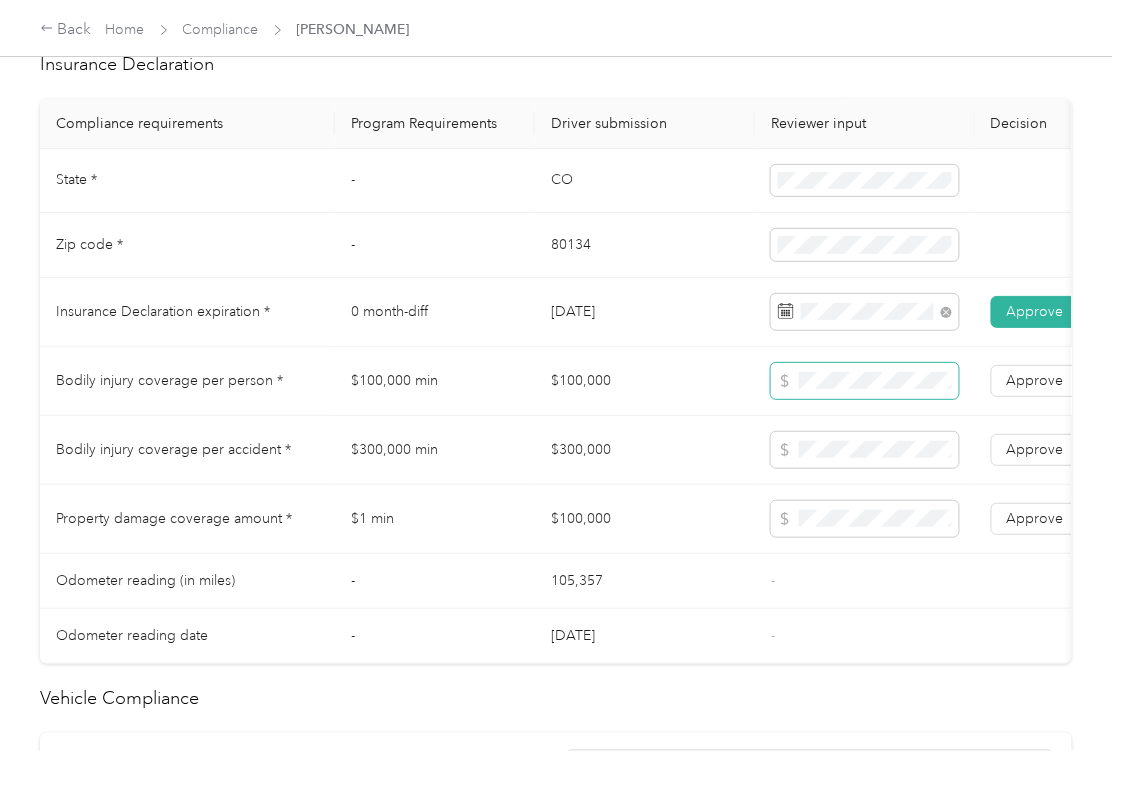 click at bounding box center [865, 381] 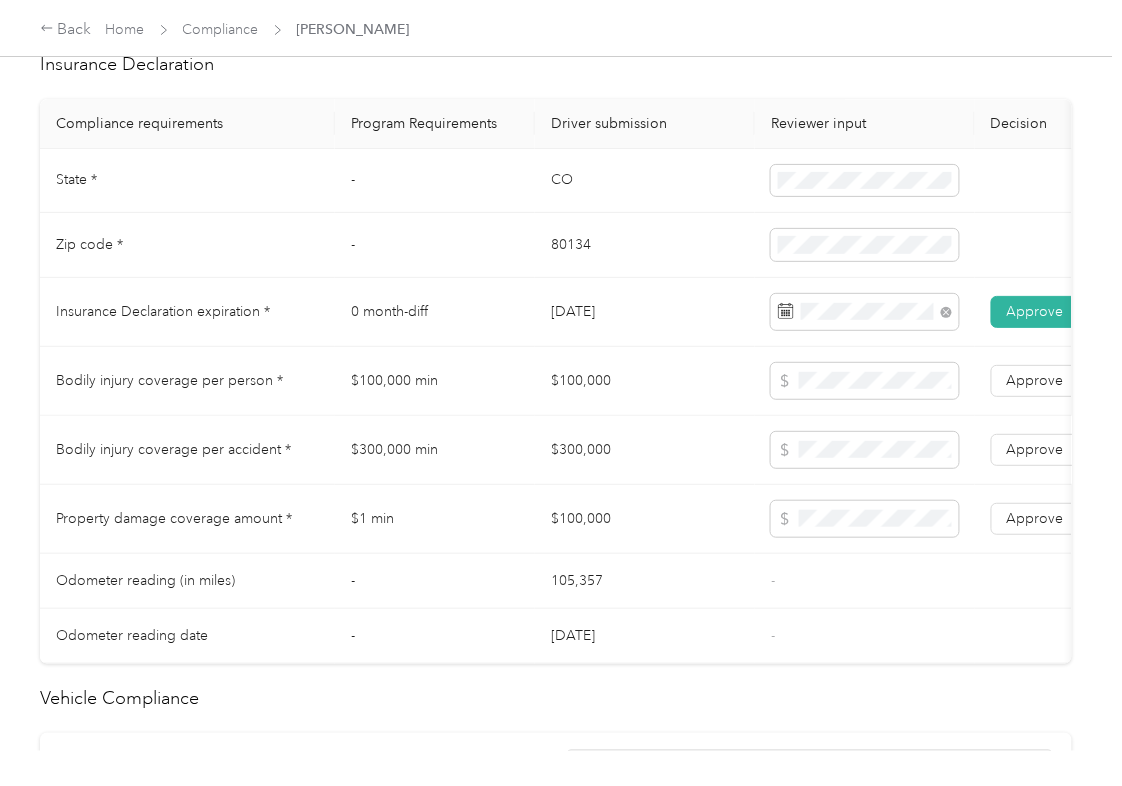 click on "$300,000" at bounding box center [645, 450] 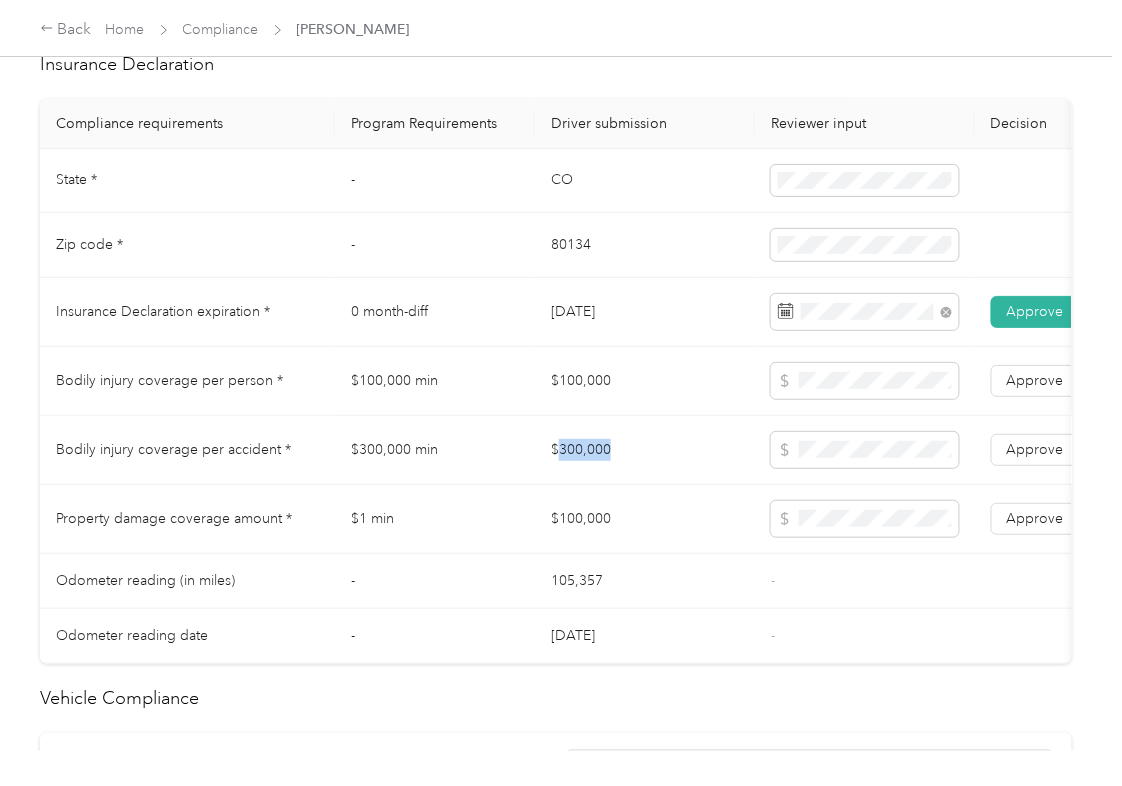 click on "$300,000" at bounding box center (645, 450) 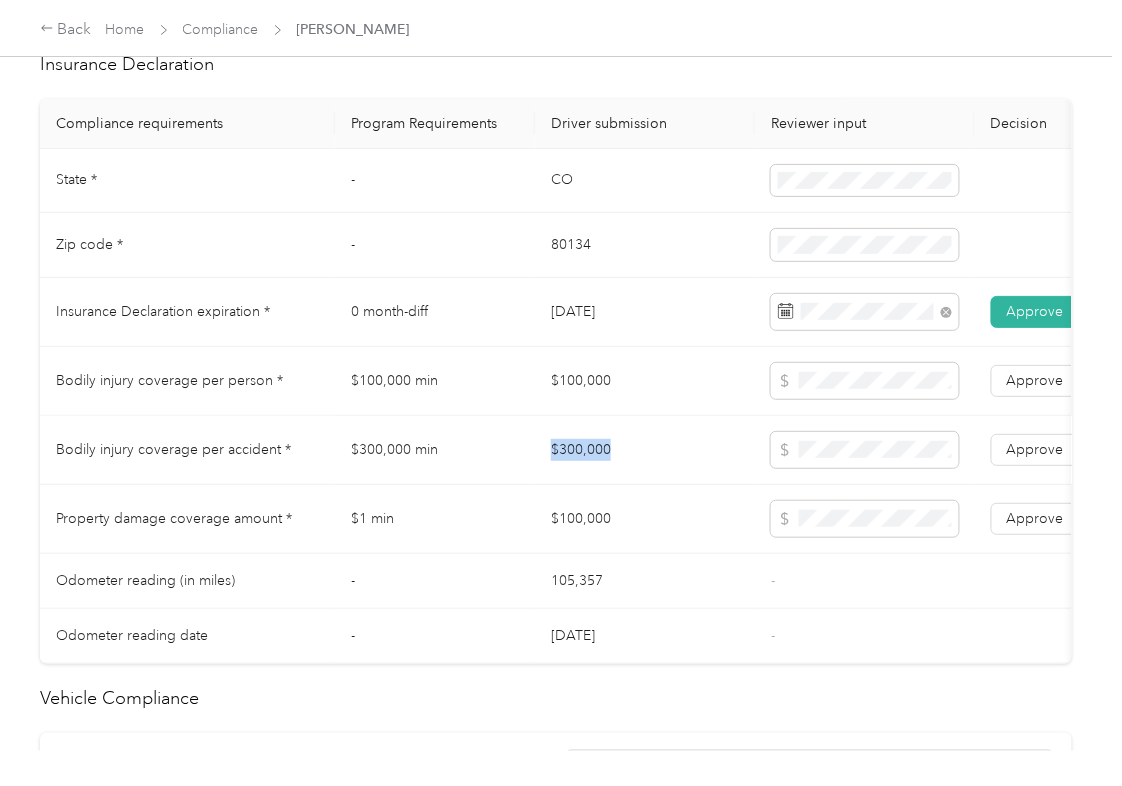 click on "$300,000" at bounding box center (645, 450) 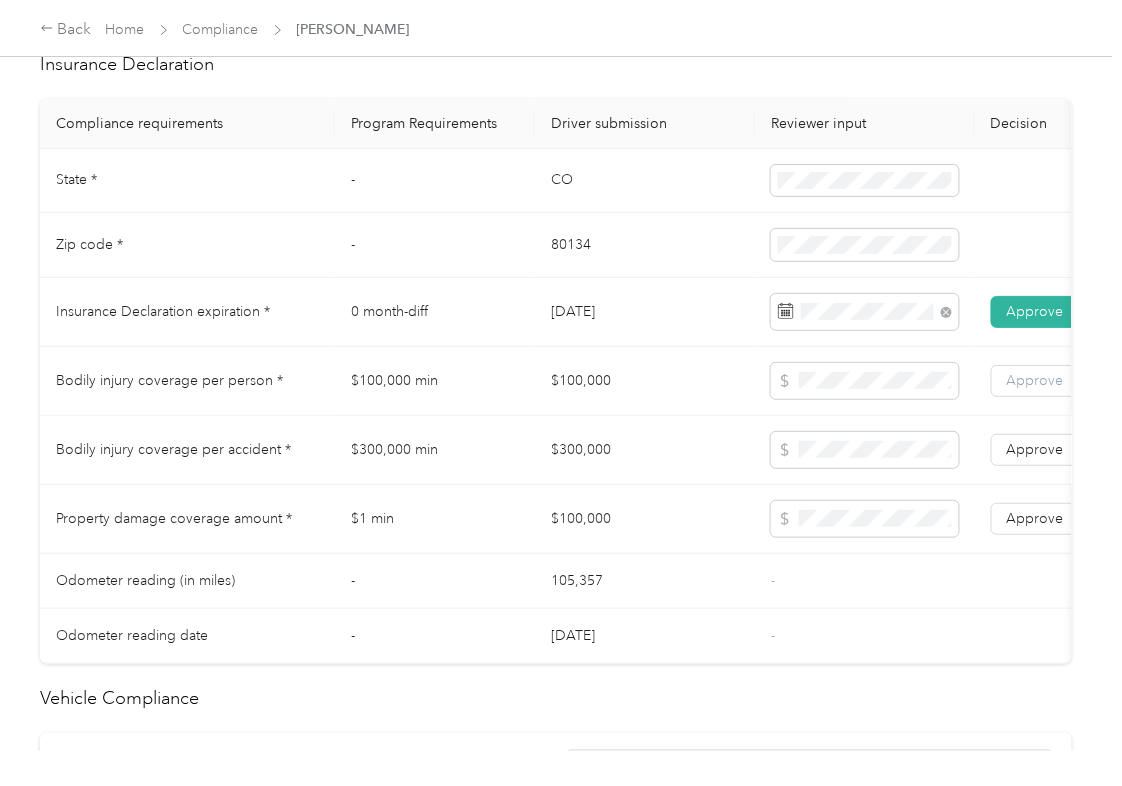 drag, startPoint x: 1050, startPoint y: 473, endPoint x: 1045, endPoint y: 409, distance: 64.195015 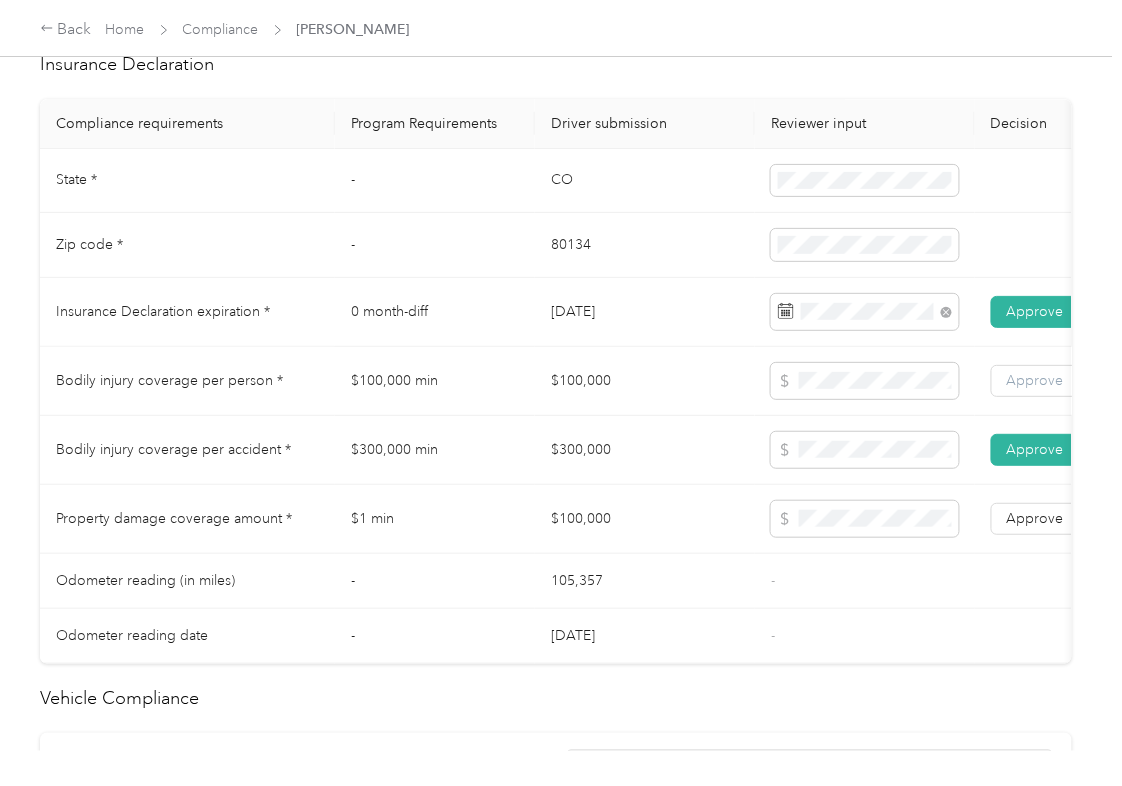 click on "Approve" at bounding box center [1035, 380] 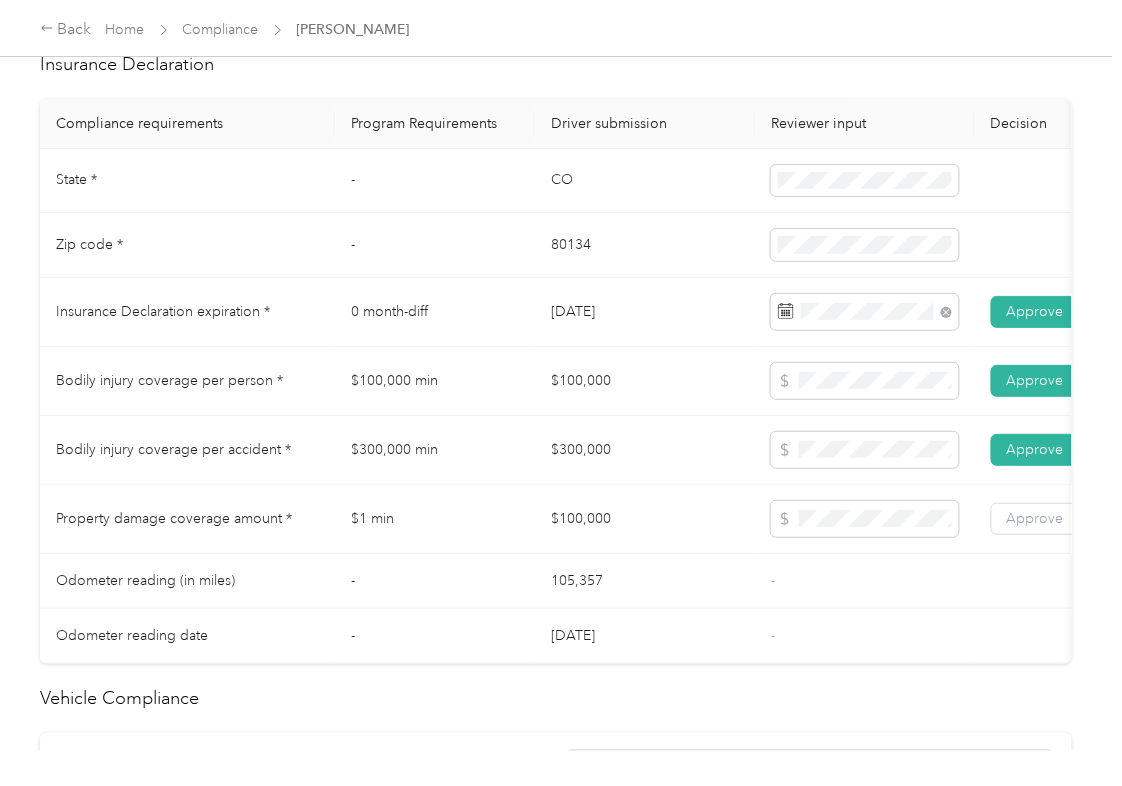 click on "Approve" at bounding box center [1035, 518] 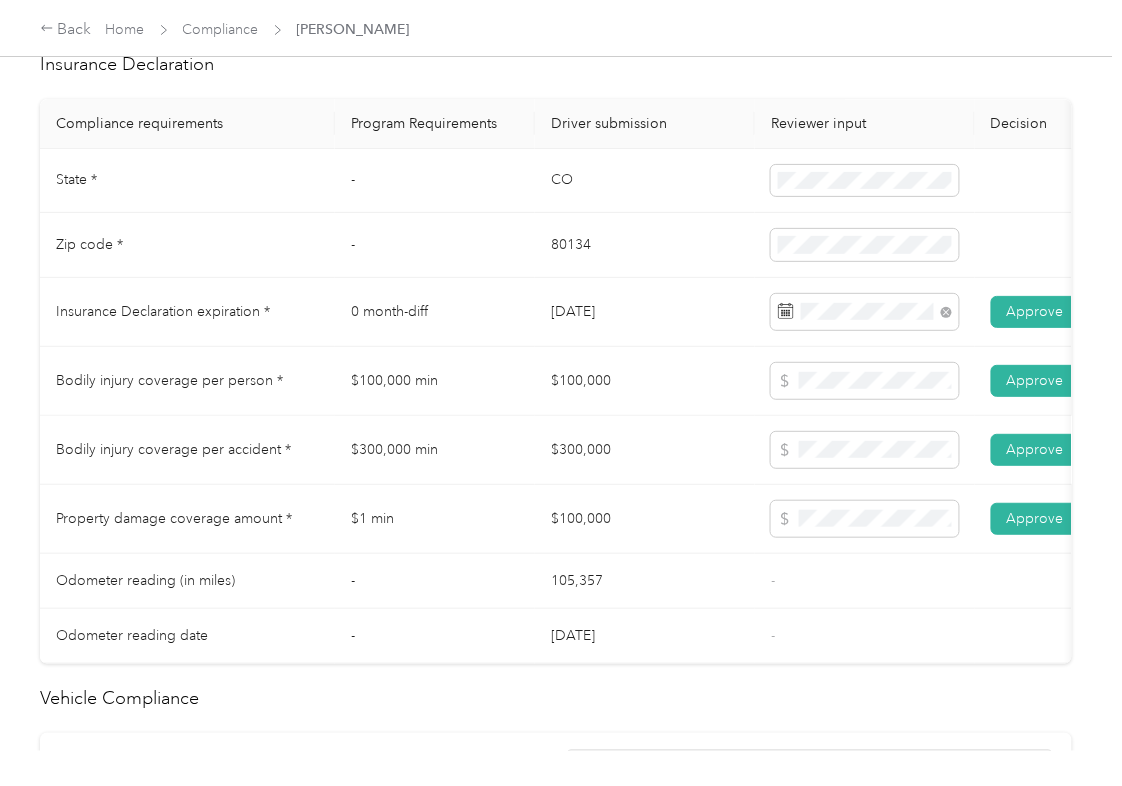 click on "$300,000 min" at bounding box center (435, 450) 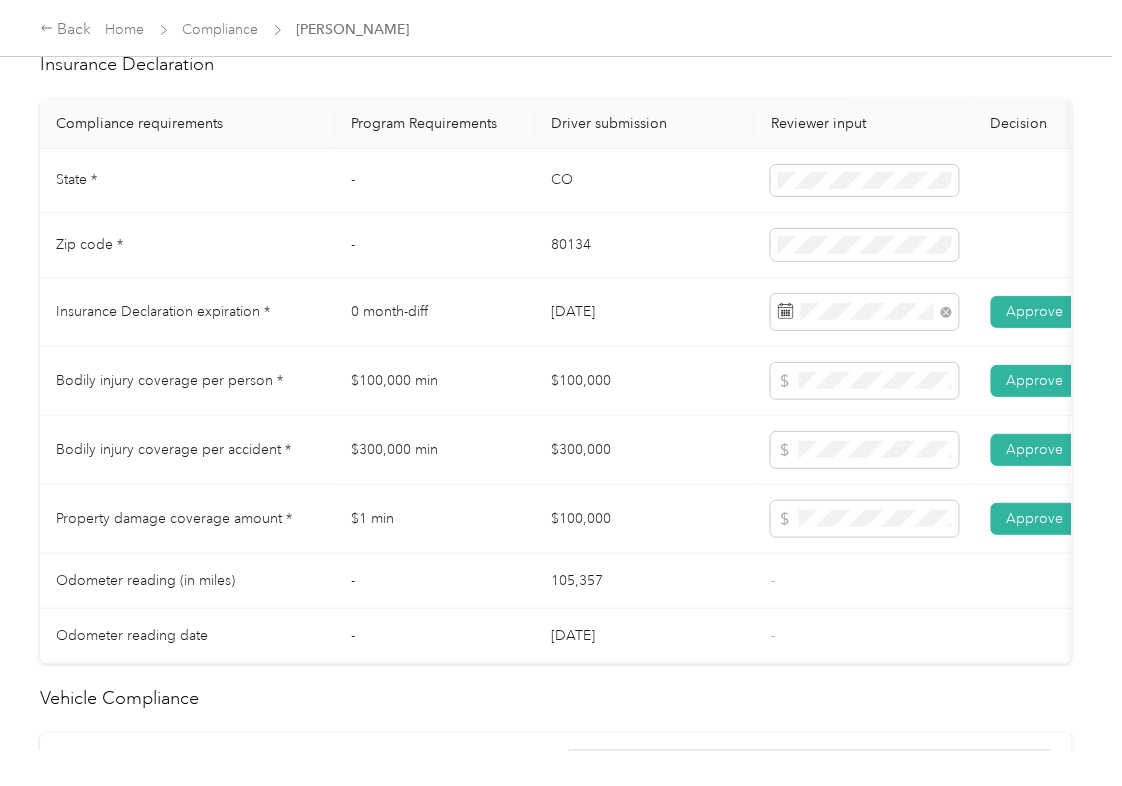 click on "$300,000" at bounding box center [645, 450] 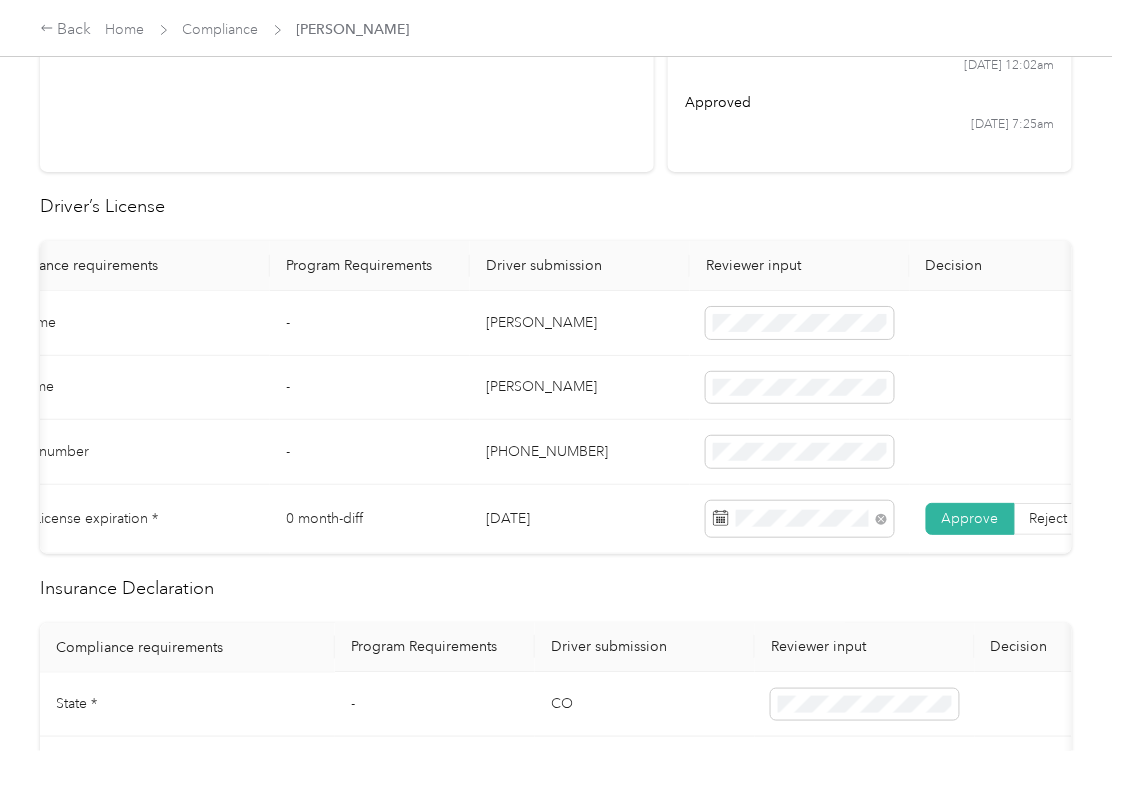 scroll, scrollTop: 0, scrollLeft: 0, axis: both 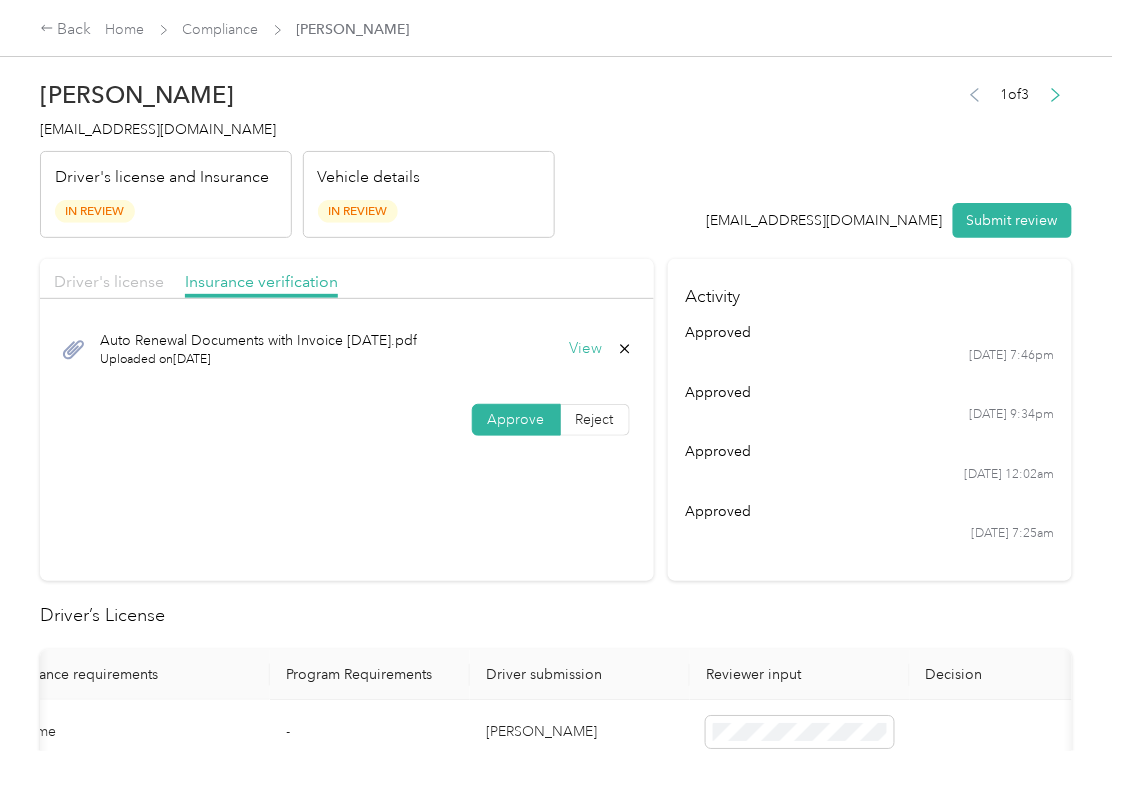click on "Driver's license" at bounding box center (109, 281) 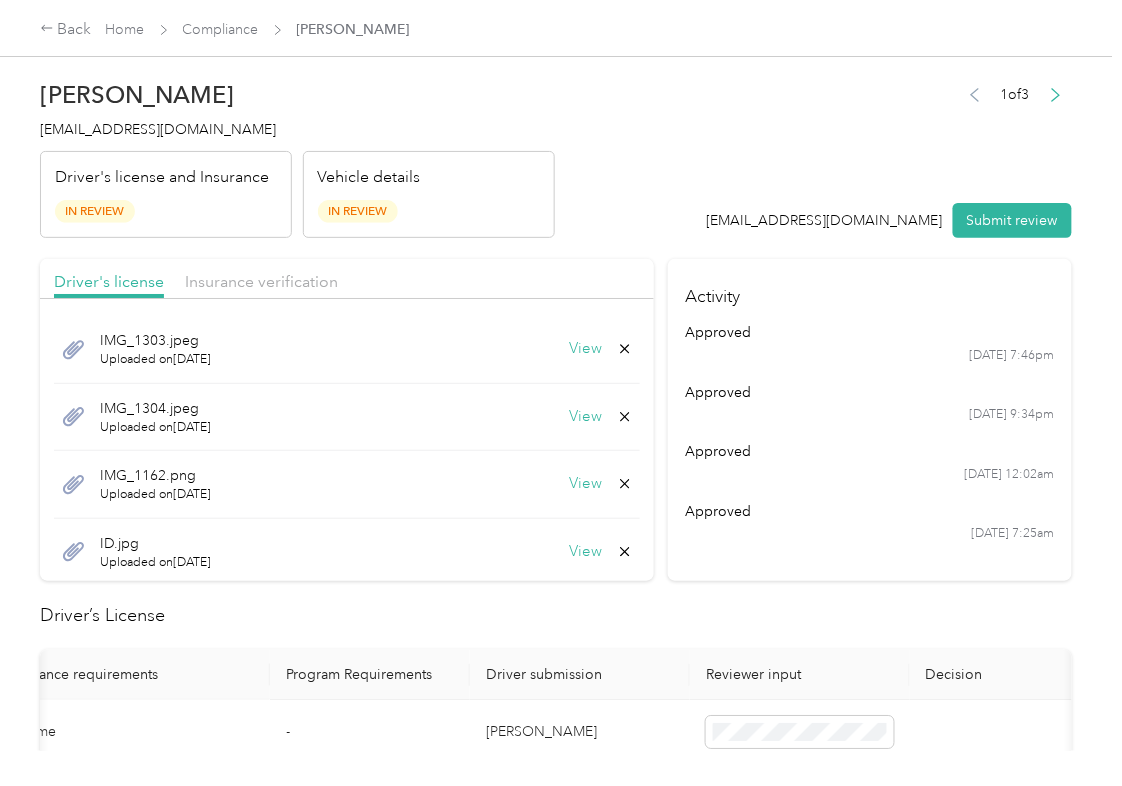 click on "View" at bounding box center (601, 552) 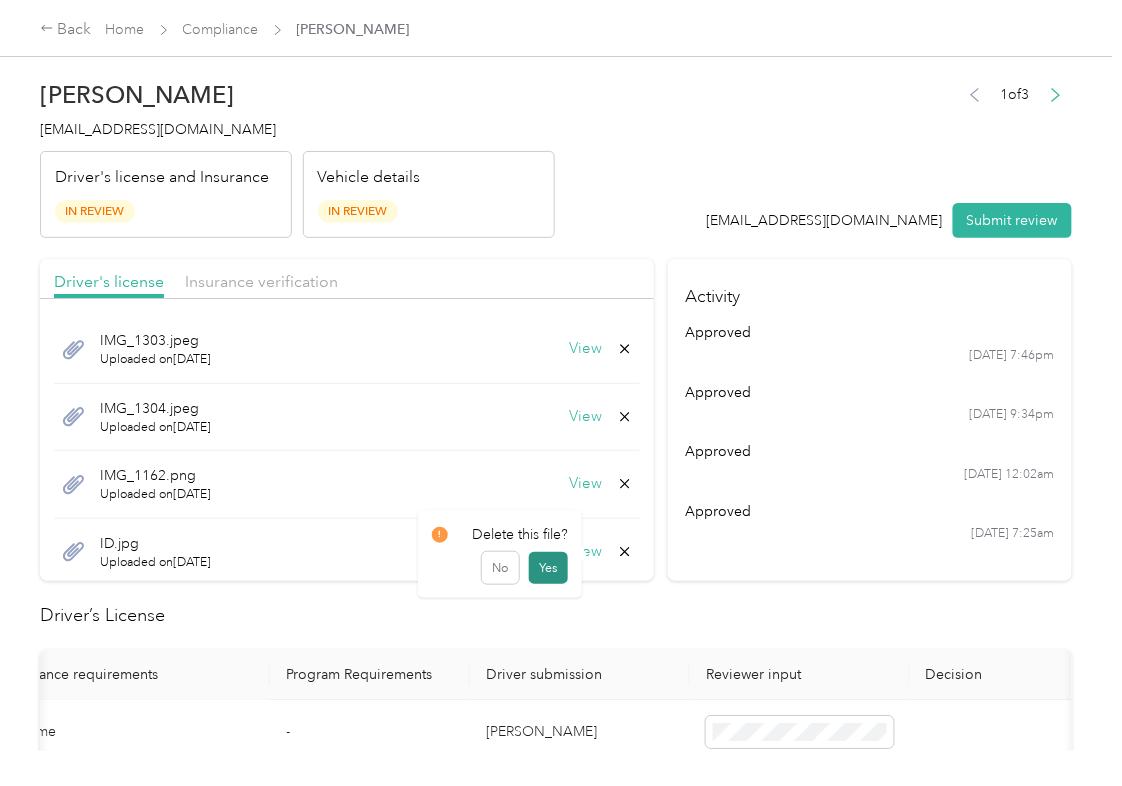 click on "Yes" at bounding box center [548, 568] 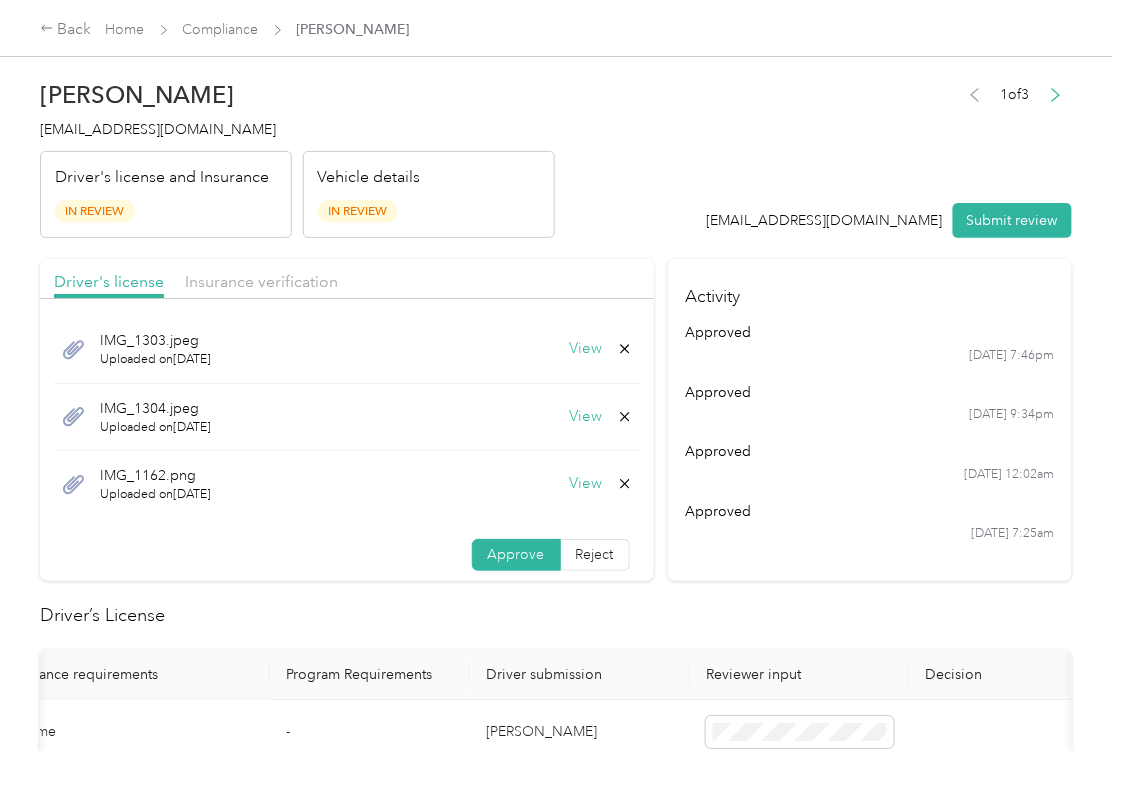 click 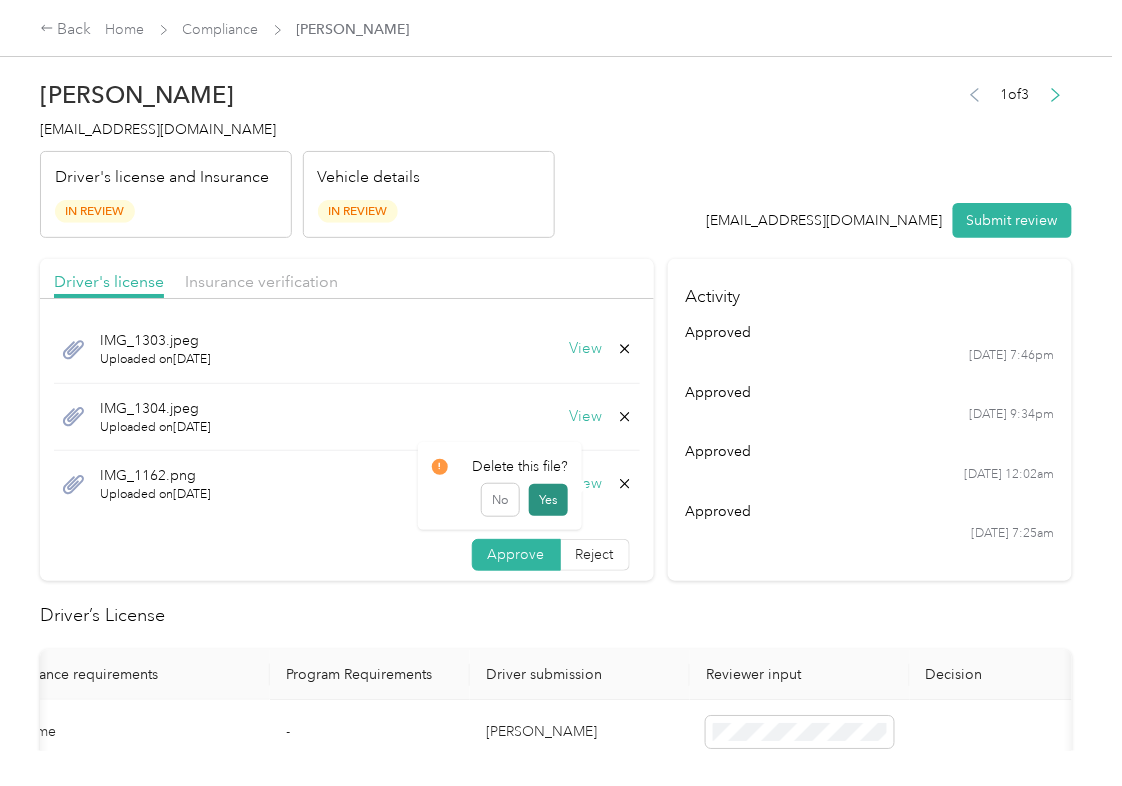 click on "Yes" at bounding box center [548, 500] 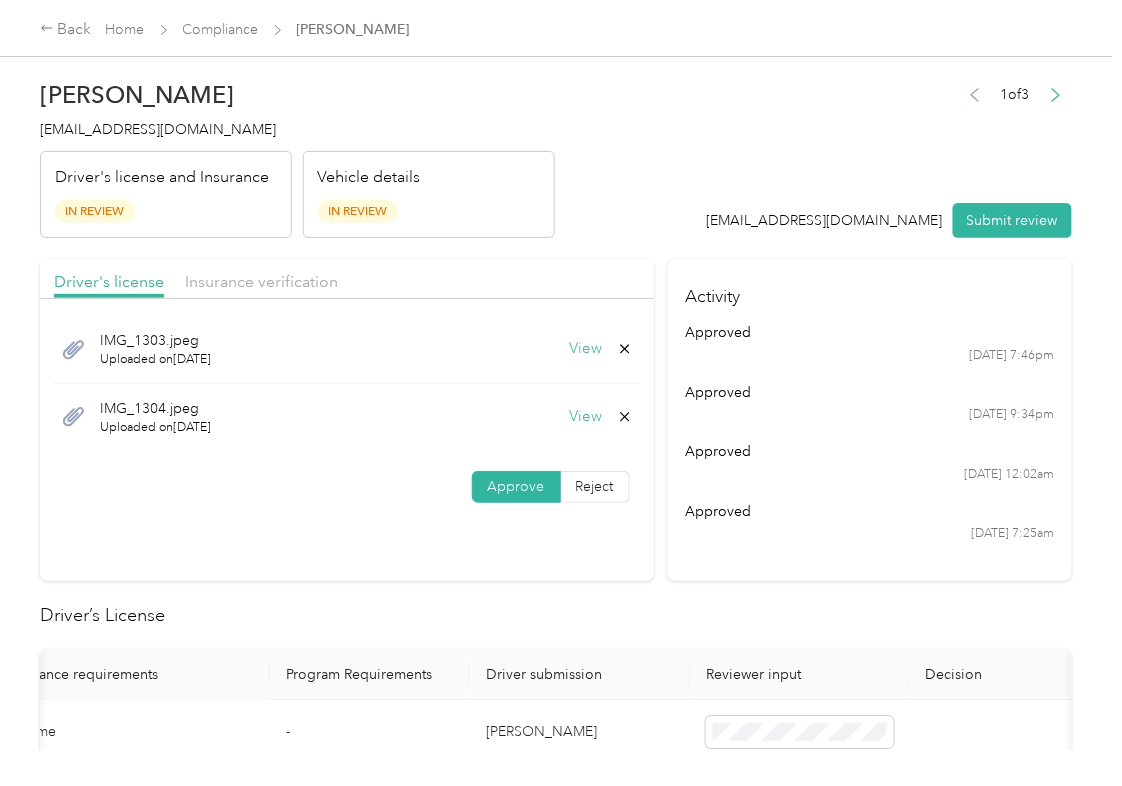 click 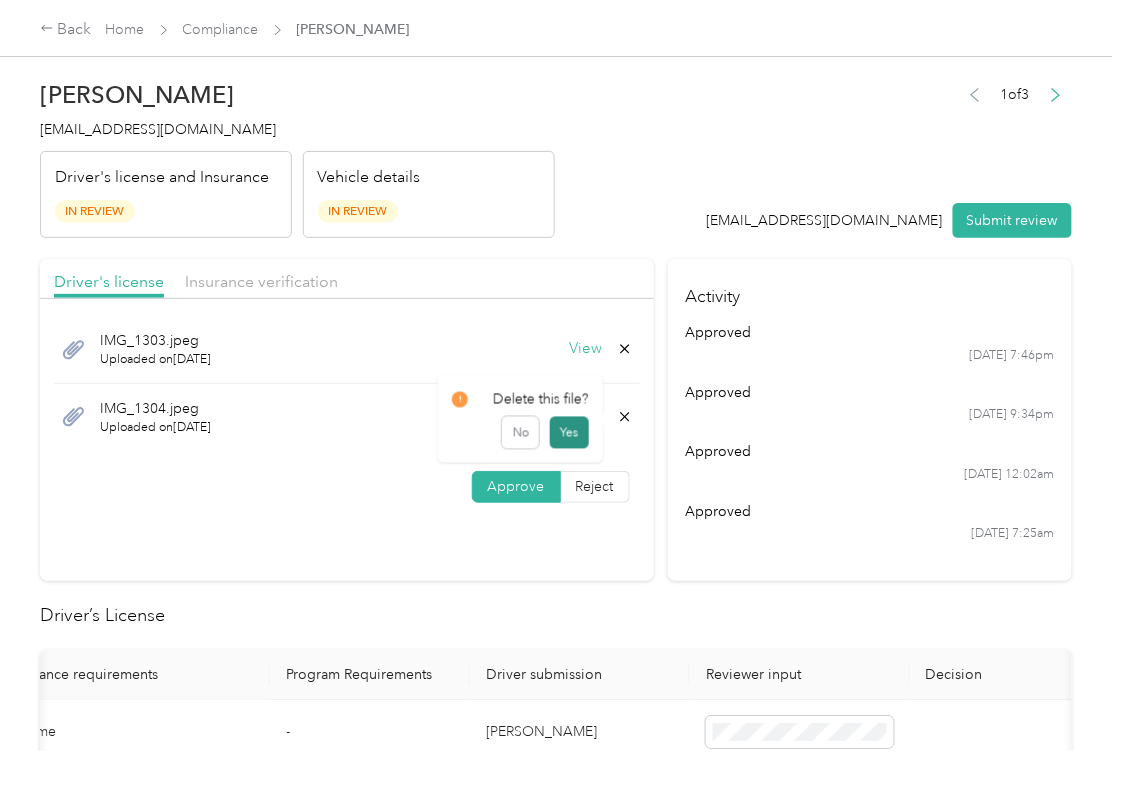click on "Yes" at bounding box center (568, 433) 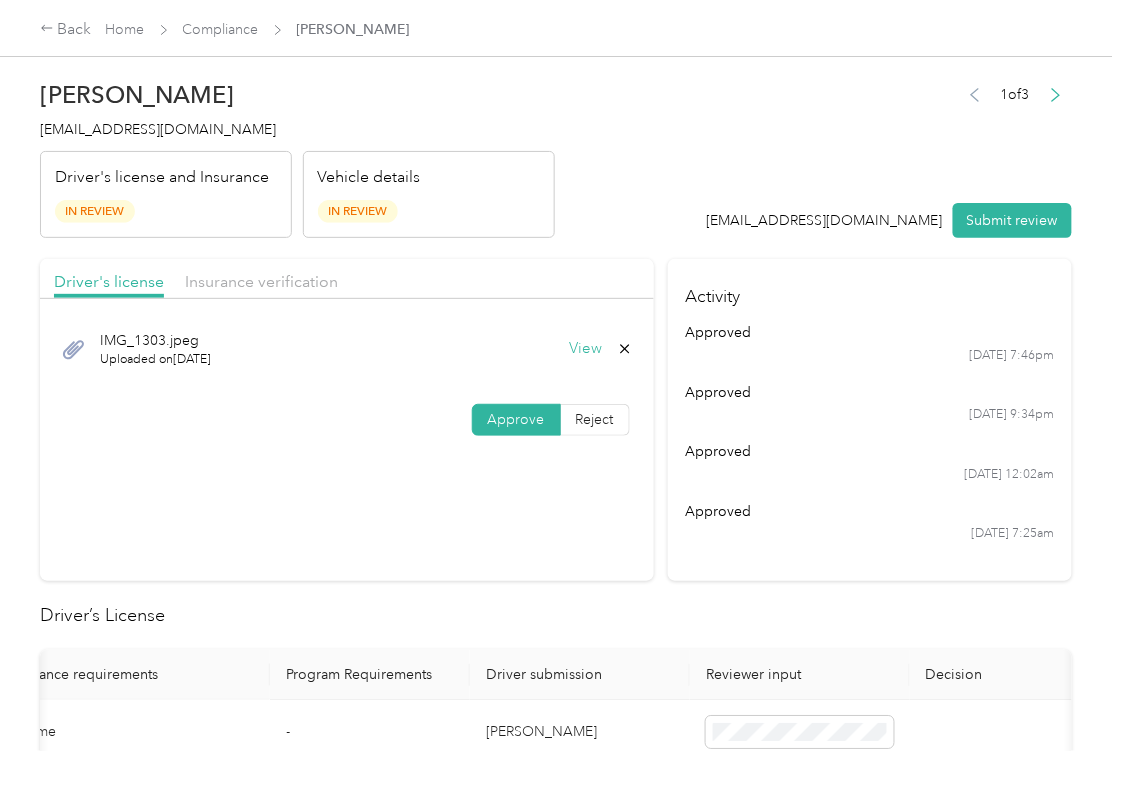 click on "View" at bounding box center (586, 349) 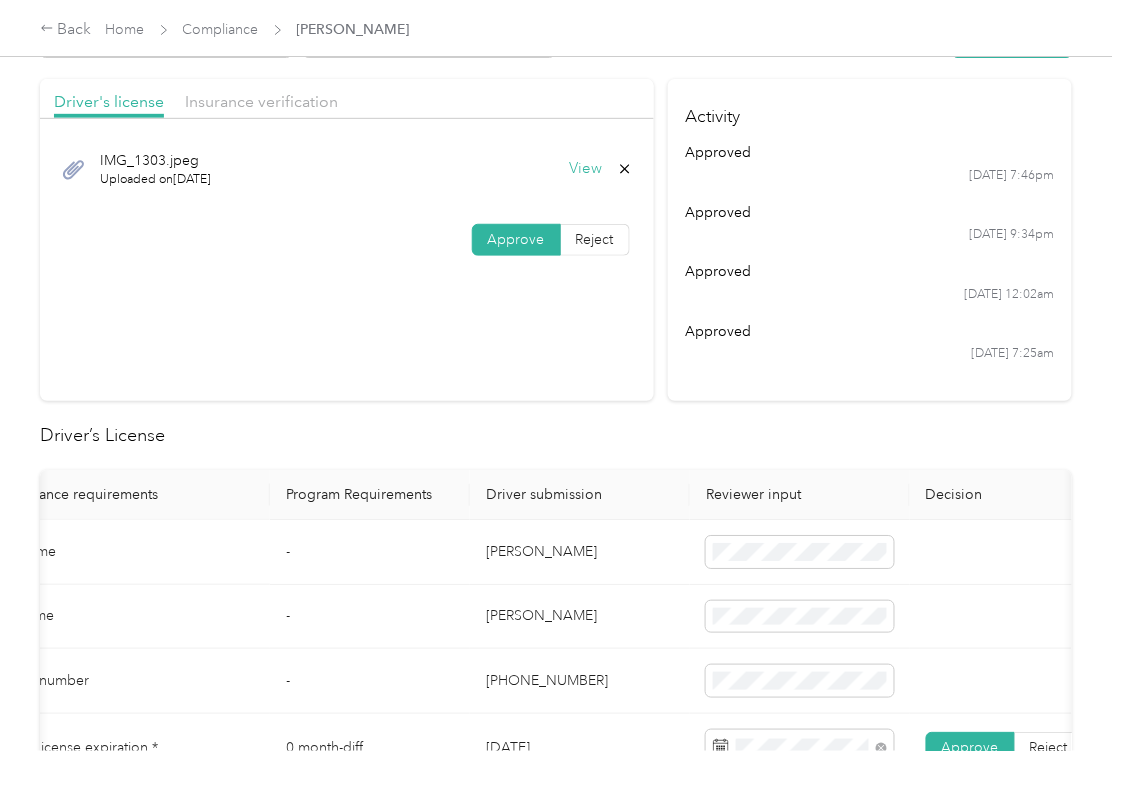 scroll, scrollTop: 0, scrollLeft: 0, axis: both 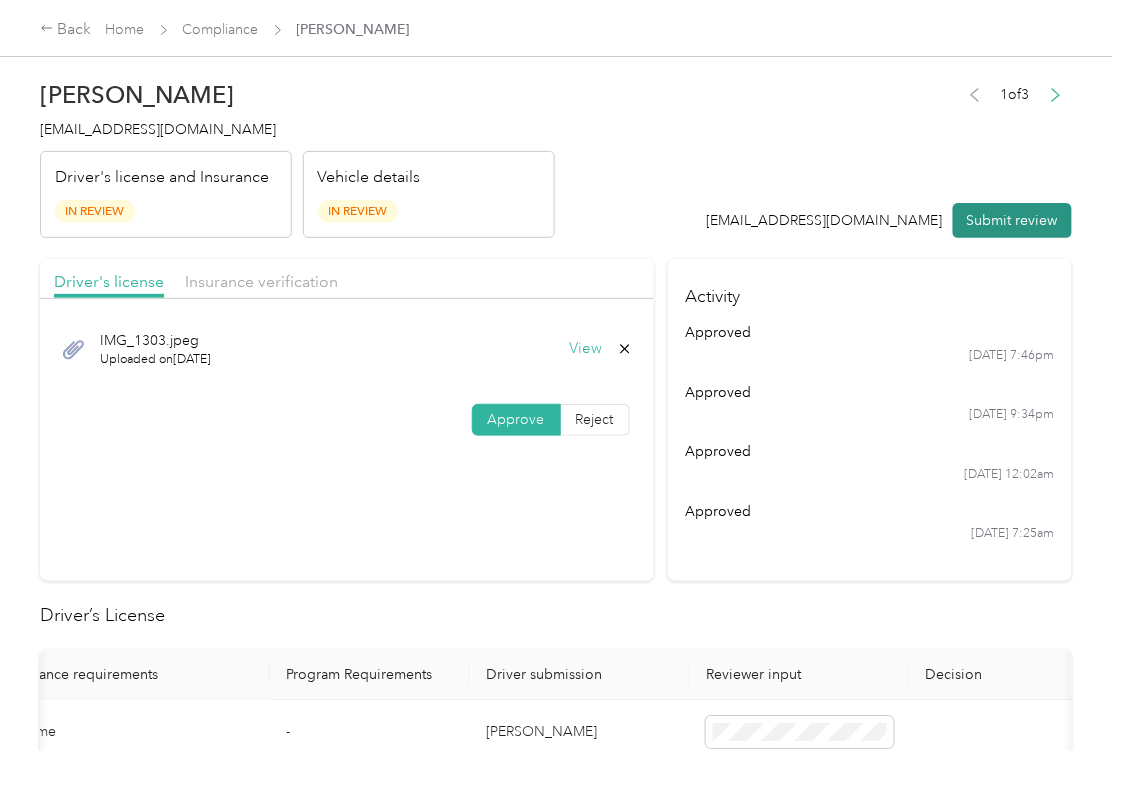 click on "Submit review" at bounding box center (1012, 220) 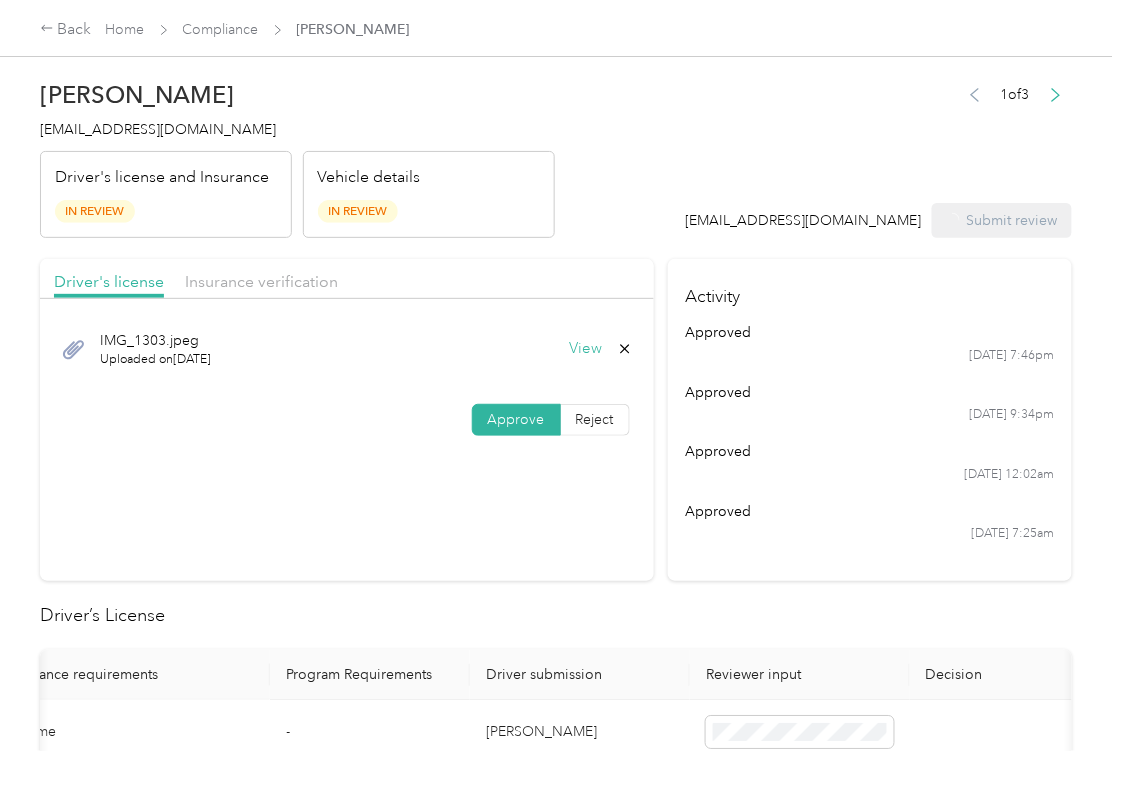 click on "[PERSON_NAME] [EMAIL_ADDRESS][DOMAIN_NAME] Driver's license and Insurance In Review Vehicle details In Review" at bounding box center [297, 154] 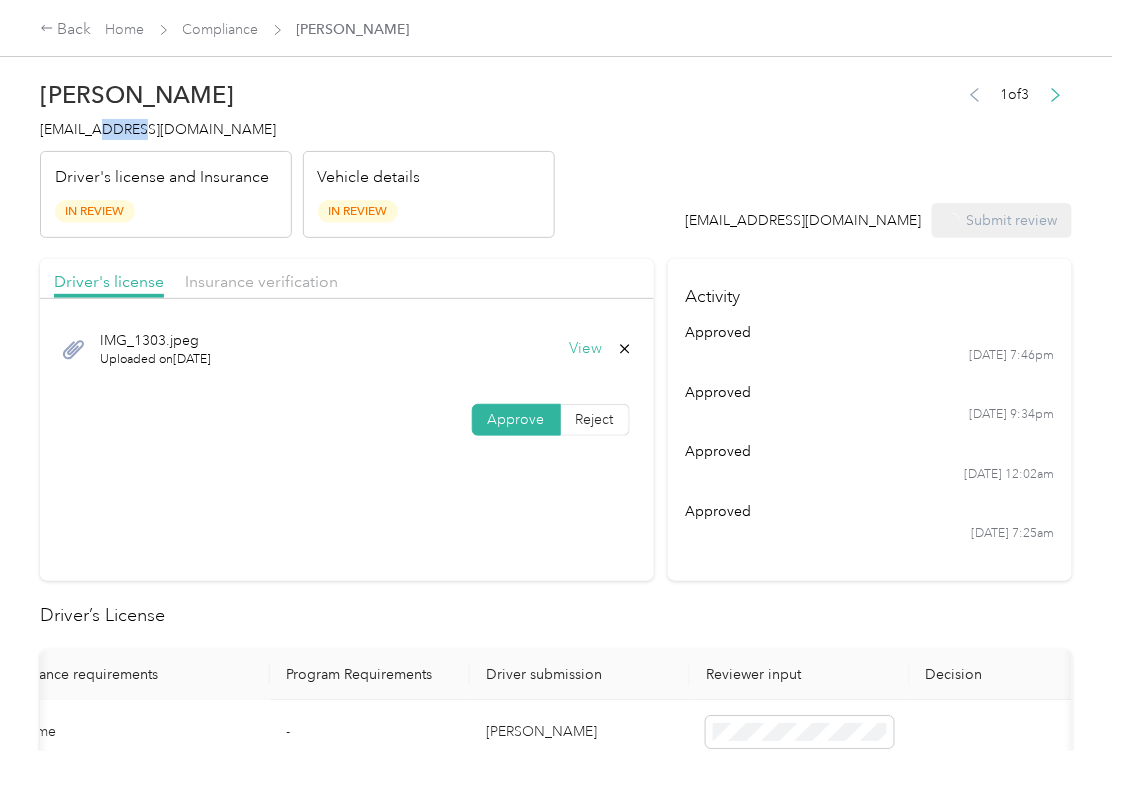 click on "[PERSON_NAME] [EMAIL_ADDRESS][DOMAIN_NAME] Driver's license and Insurance In Review Vehicle details In Review" at bounding box center [297, 154] 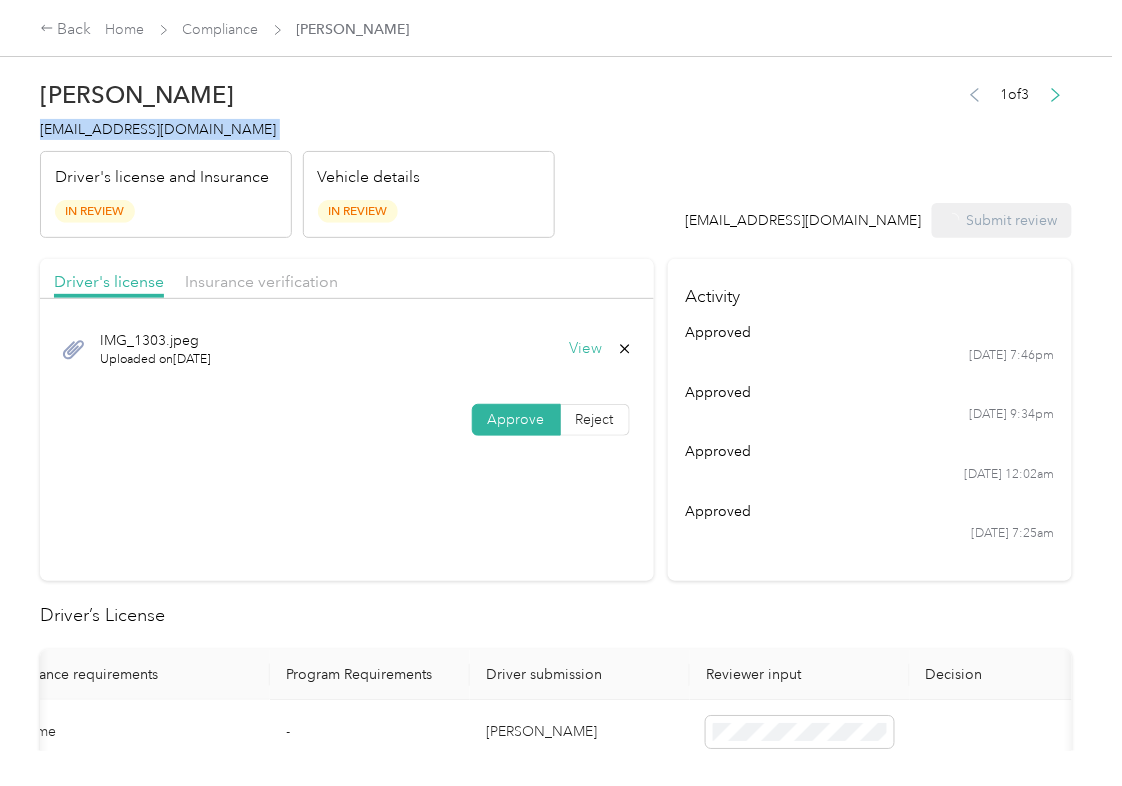 click on "[PERSON_NAME] [EMAIL_ADDRESS][DOMAIN_NAME] Driver's license and Insurance In Review Vehicle details In Review" at bounding box center (297, 154) 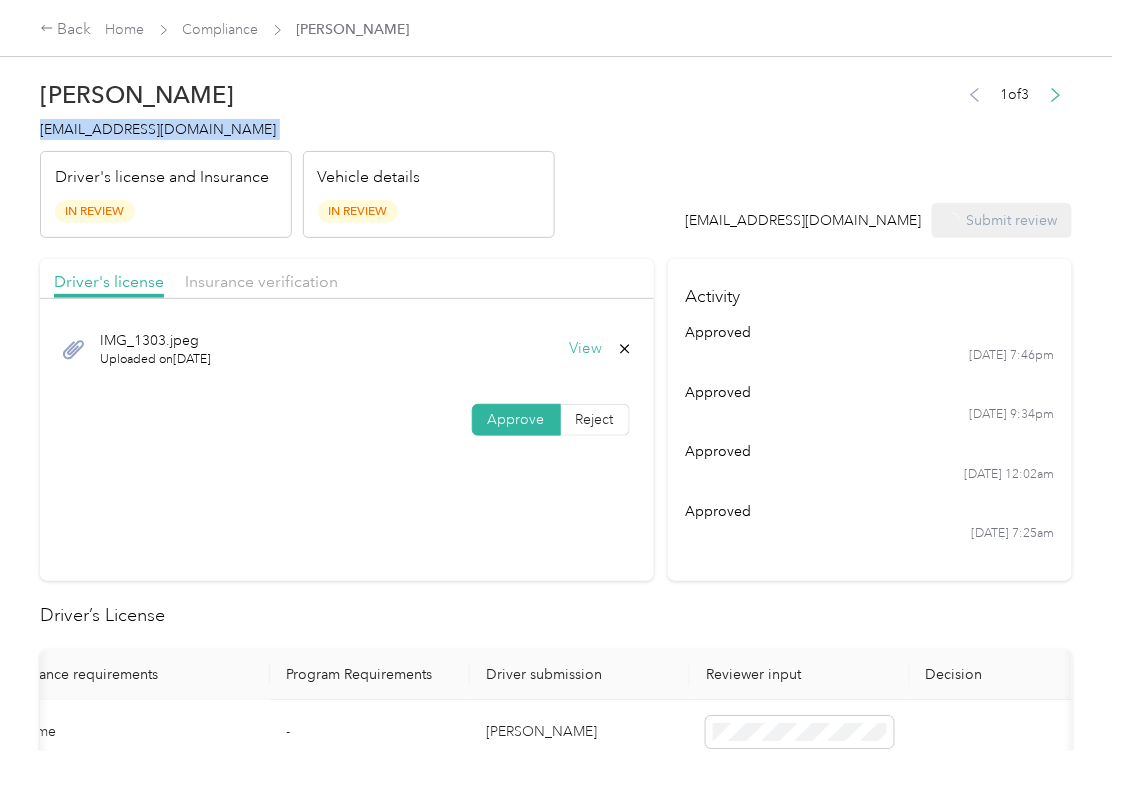click on "[PERSON_NAME] [EMAIL_ADDRESS][DOMAIN_NAME] Driver's license and Insurance In Review Vehicle details In Review" at bounding box center (297, 154) 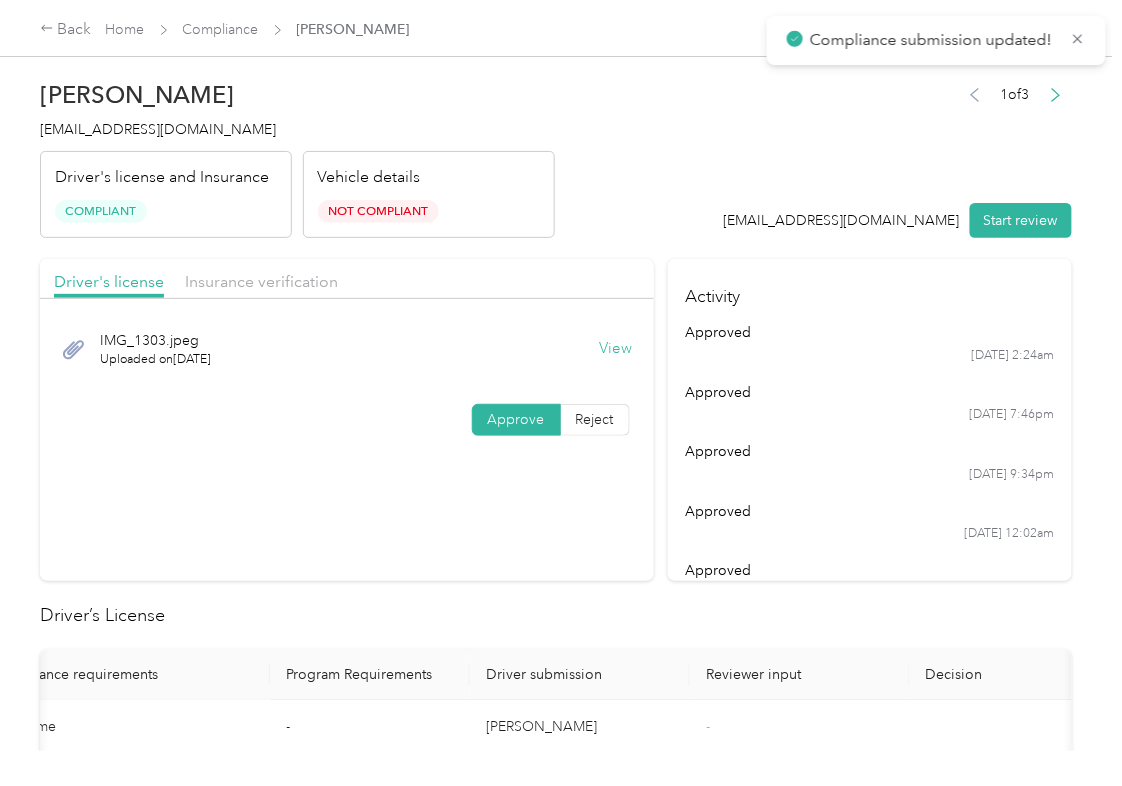 click on "Driver's license Insurance verification IMG_1303.jpeg Uploaded on  [DATE] View Approve Reject" at bounding box center (347, 420) 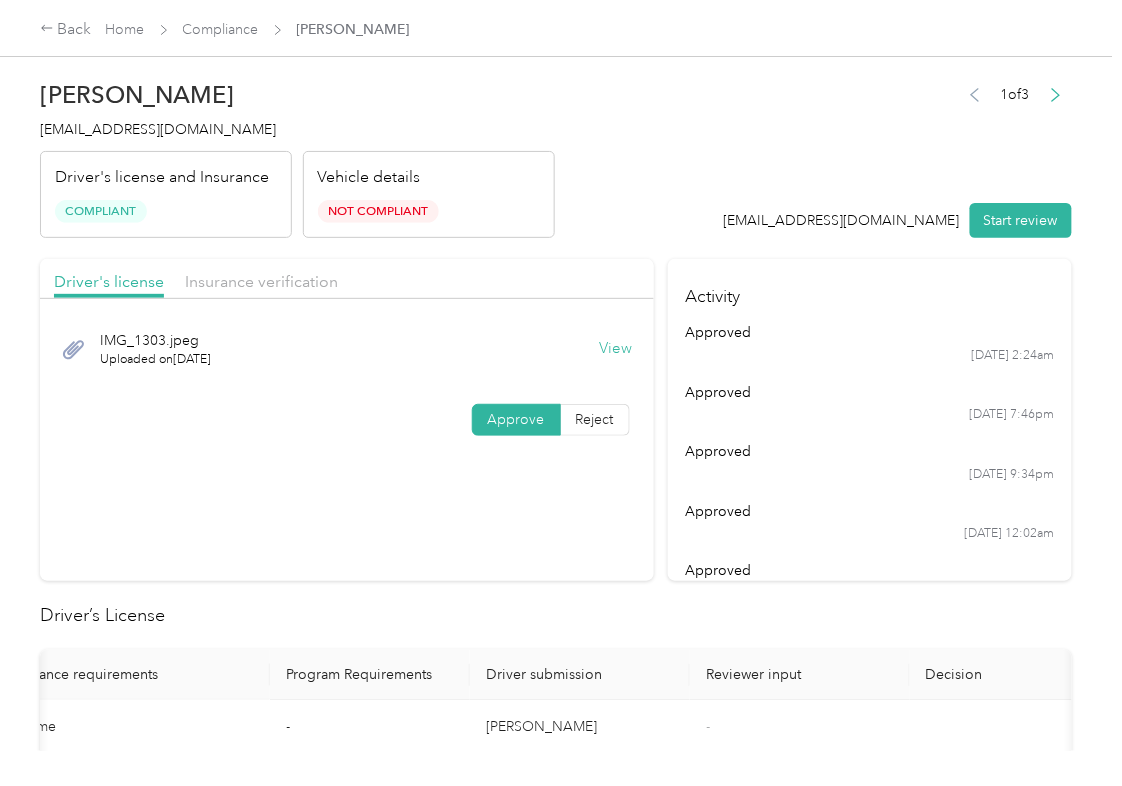 drag, startPoint x: 669, startPoint y: 174, endPoint x: 625, endPoint y: 333, distance: 164.97575 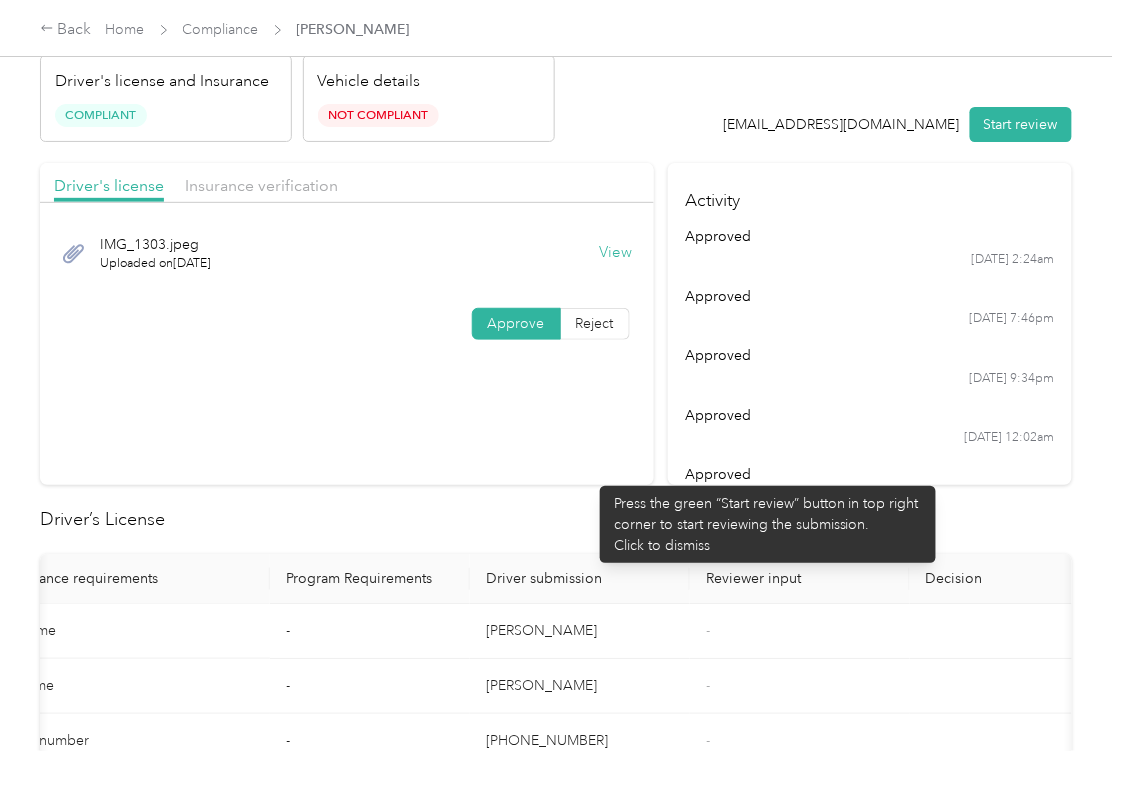 scroll, scrollTop: 400, scrollLeft: 0, axis: vertical 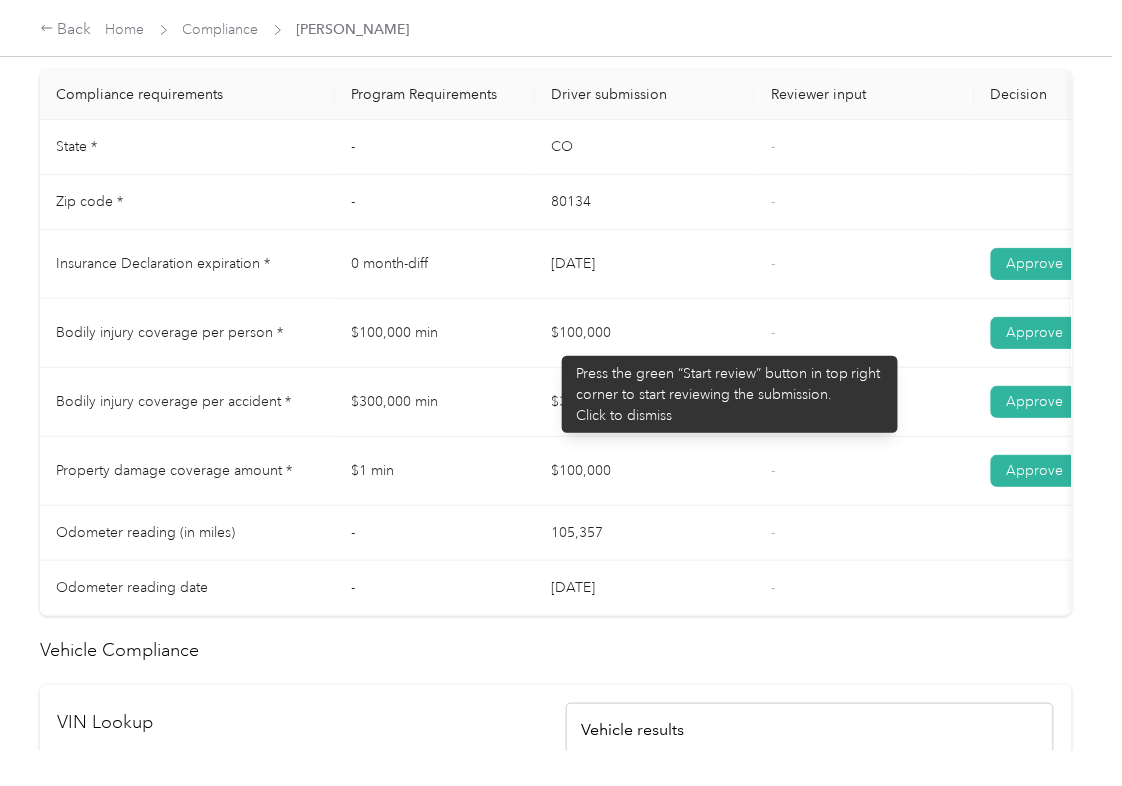 drag, startPoint x: 552, startPoint y: 346, endPoint x: 522, endPoint y: 422, distance: 81.706795 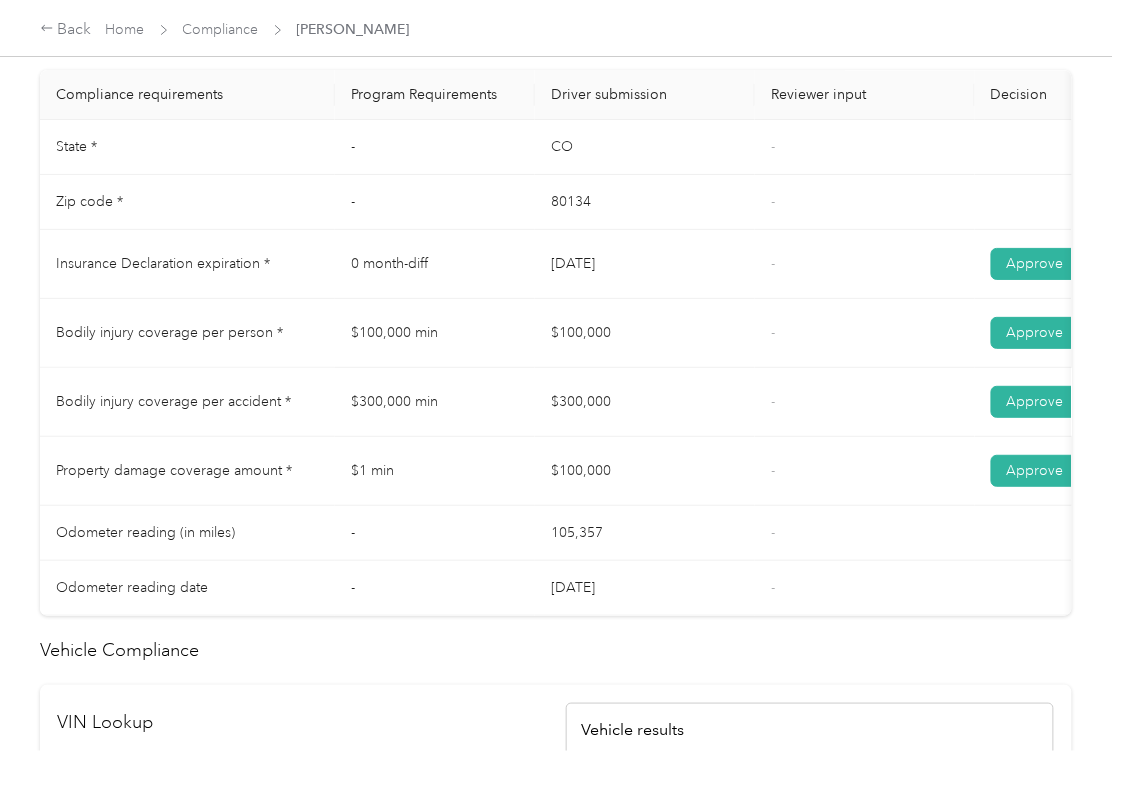 drag, startPoint x: 525, startPoint y: 432, endPoint x: 576, endPoint y: 444, distance: 52.392746 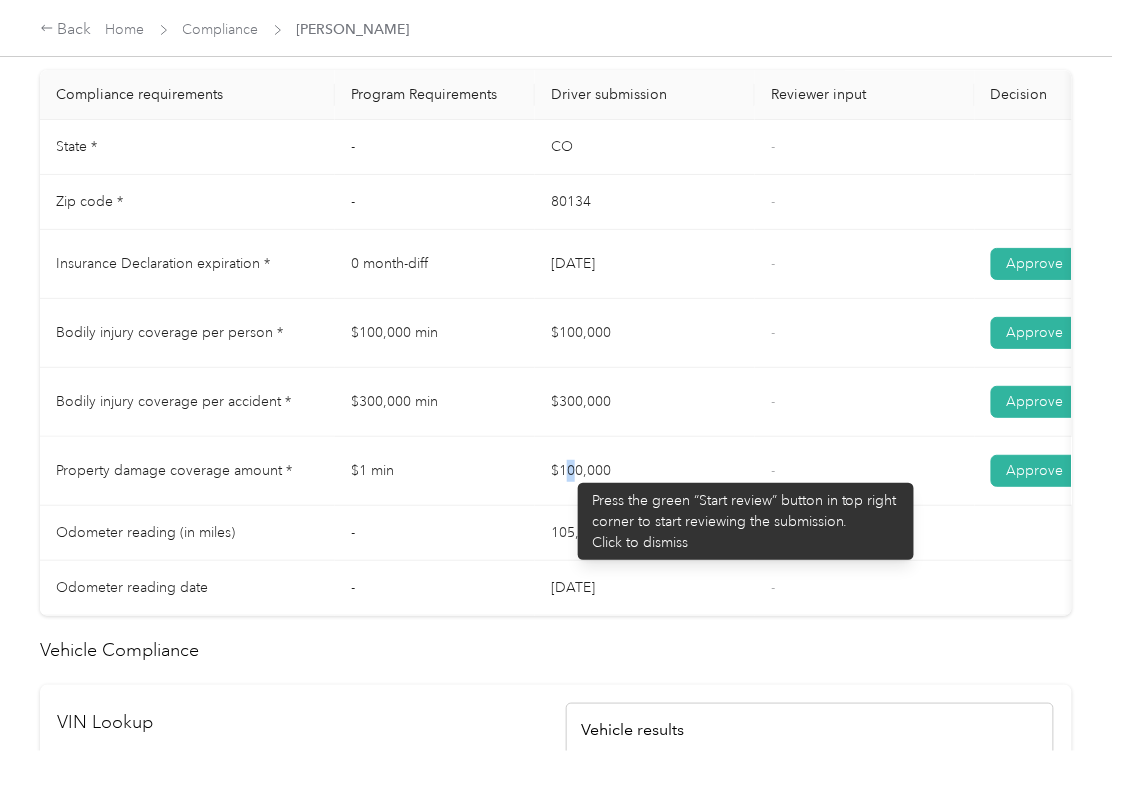 drag, startPoint x: 568, startPoint y: 473, endPoint x: 745, endPoint y: 489, distance: 177.7217 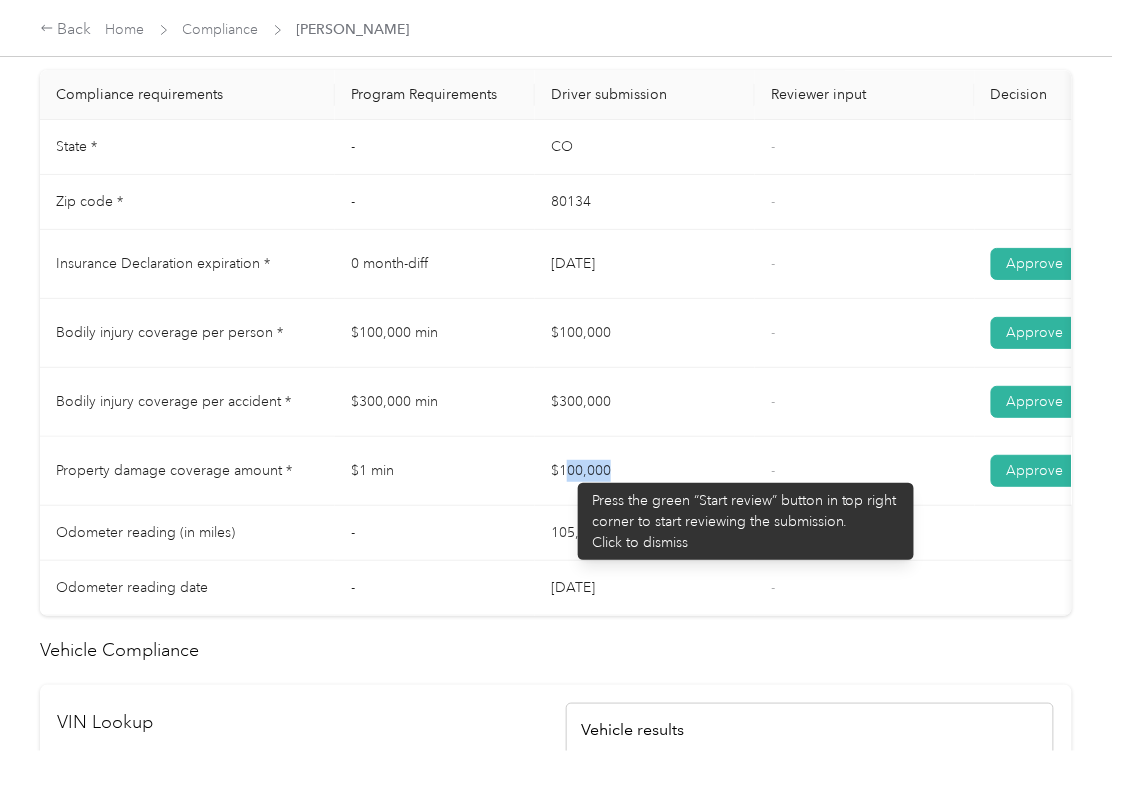 click on "$100,000" at bounding box center (645, 471) 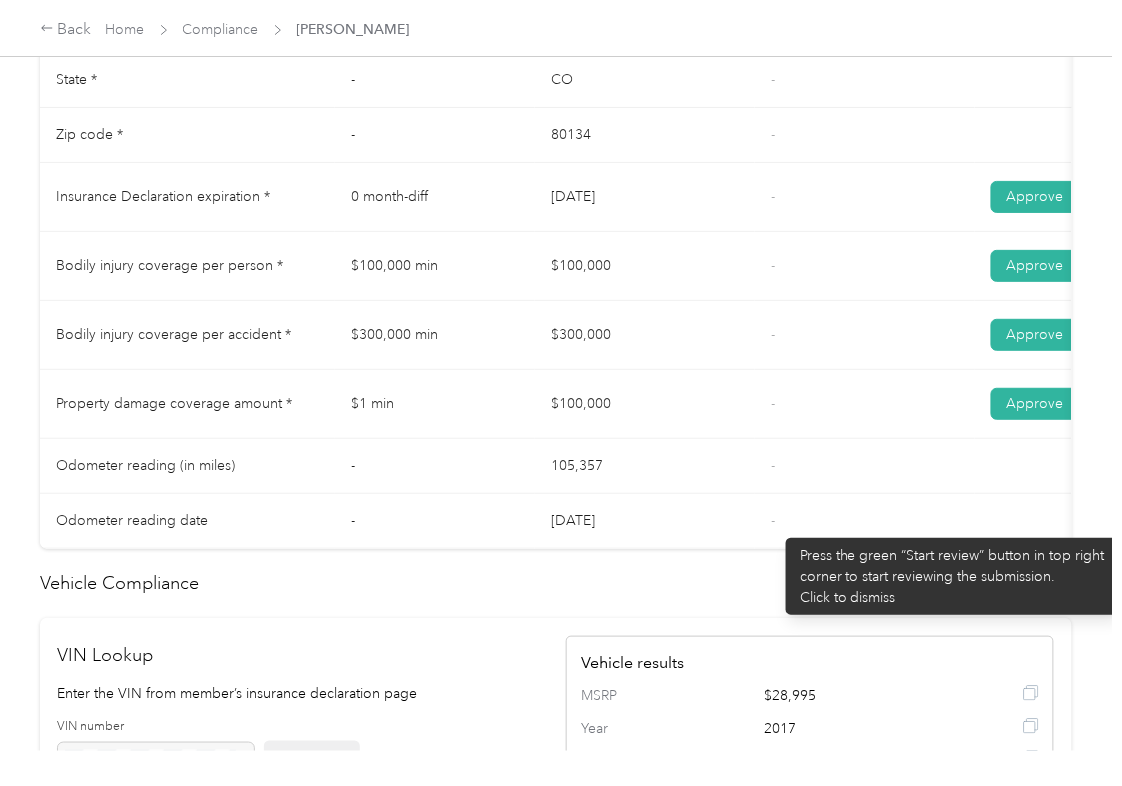scroll, scrollTop: 937, scrollLeft: 0, axis: vertical 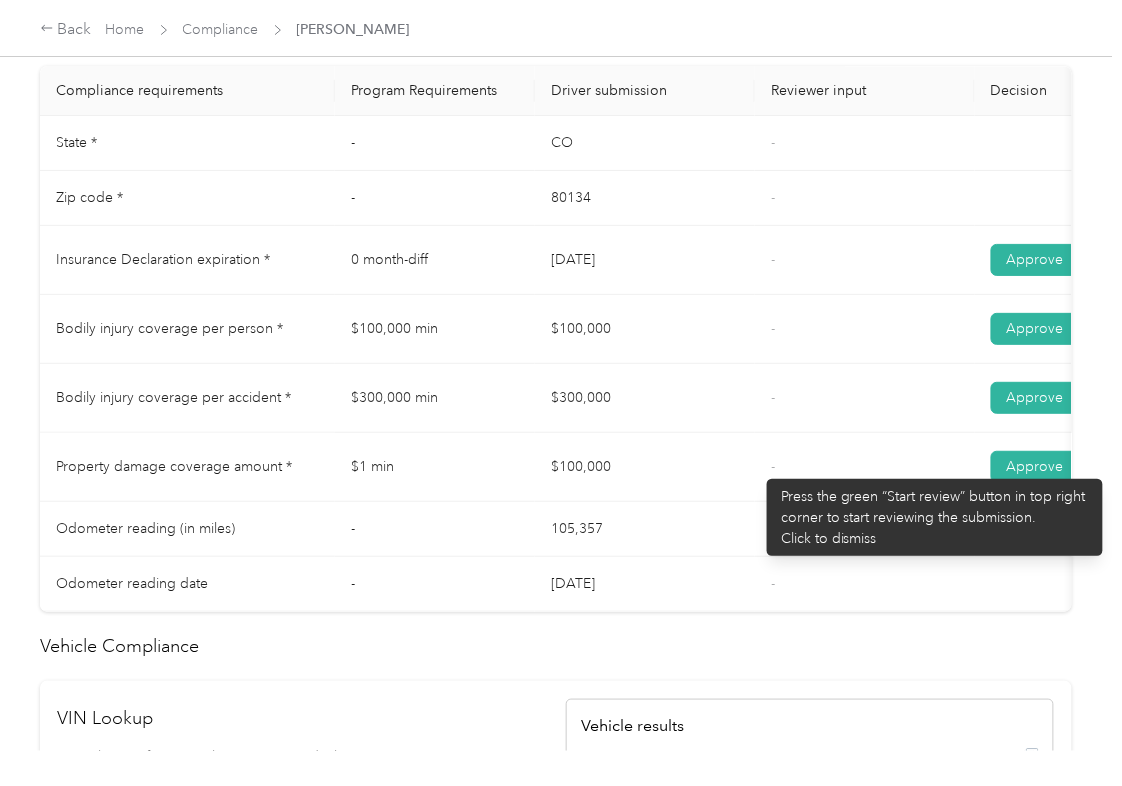 click on "-" at bounding box center [865, 467] 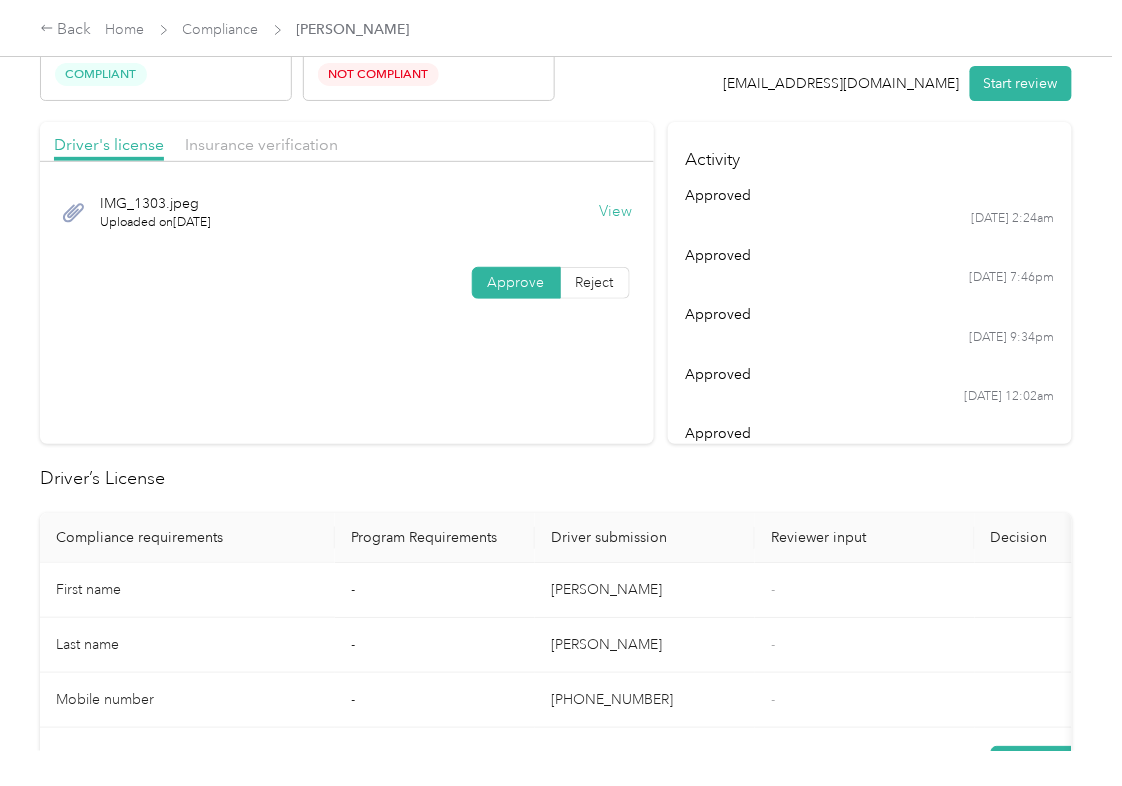 scroll, scrollTop: 0, scrollLeft: 0, axis: both 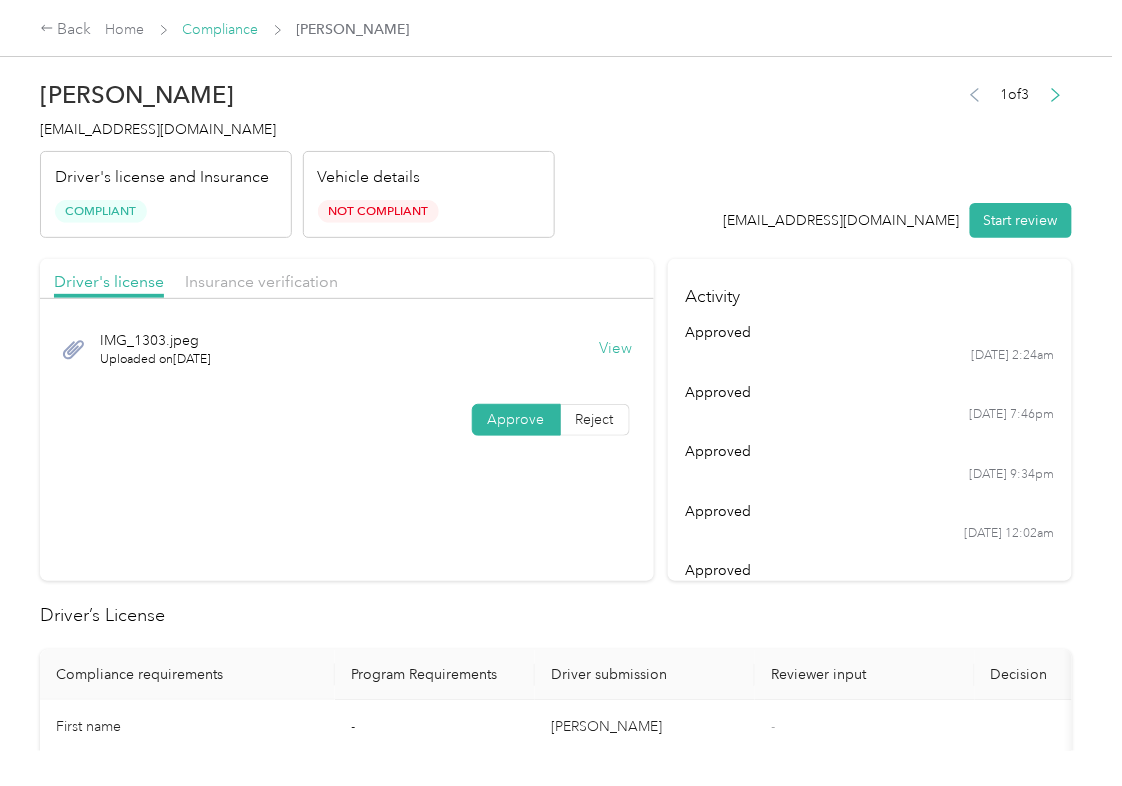 click on "Compliance" at bounding box center (221, 29) 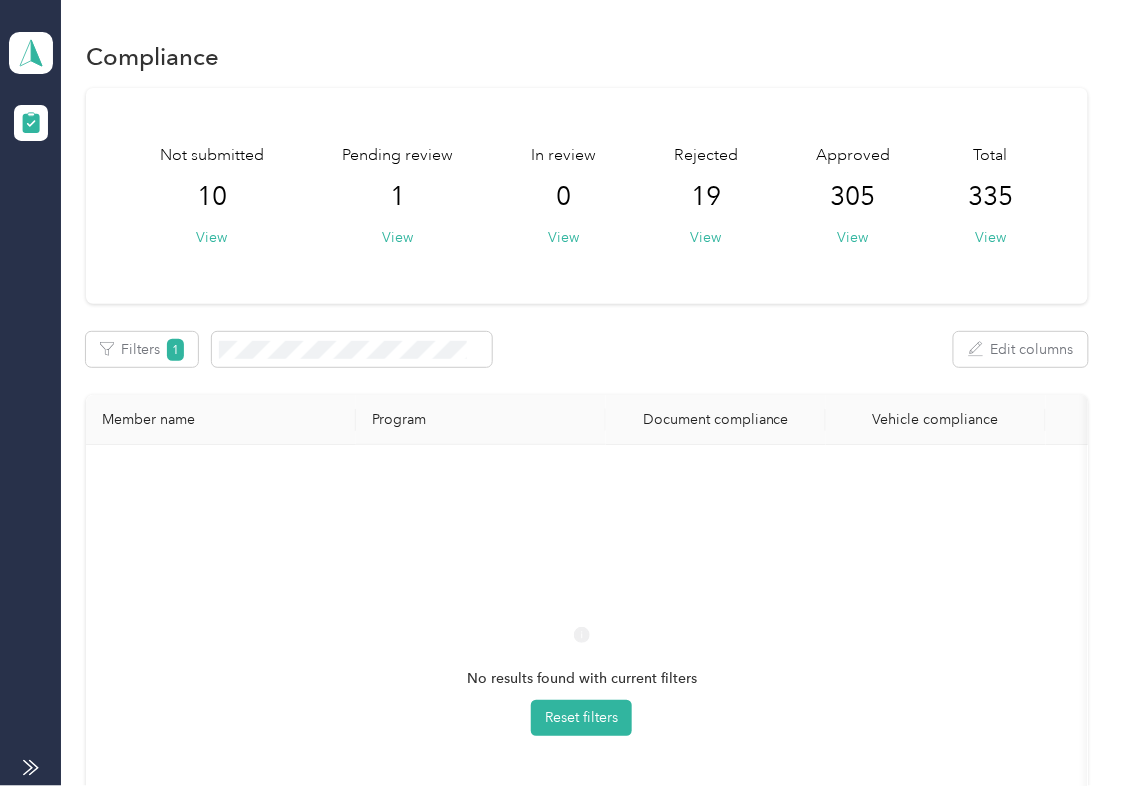 click on "No results found with current filters Reset filters" at bounding box center (582, 699) 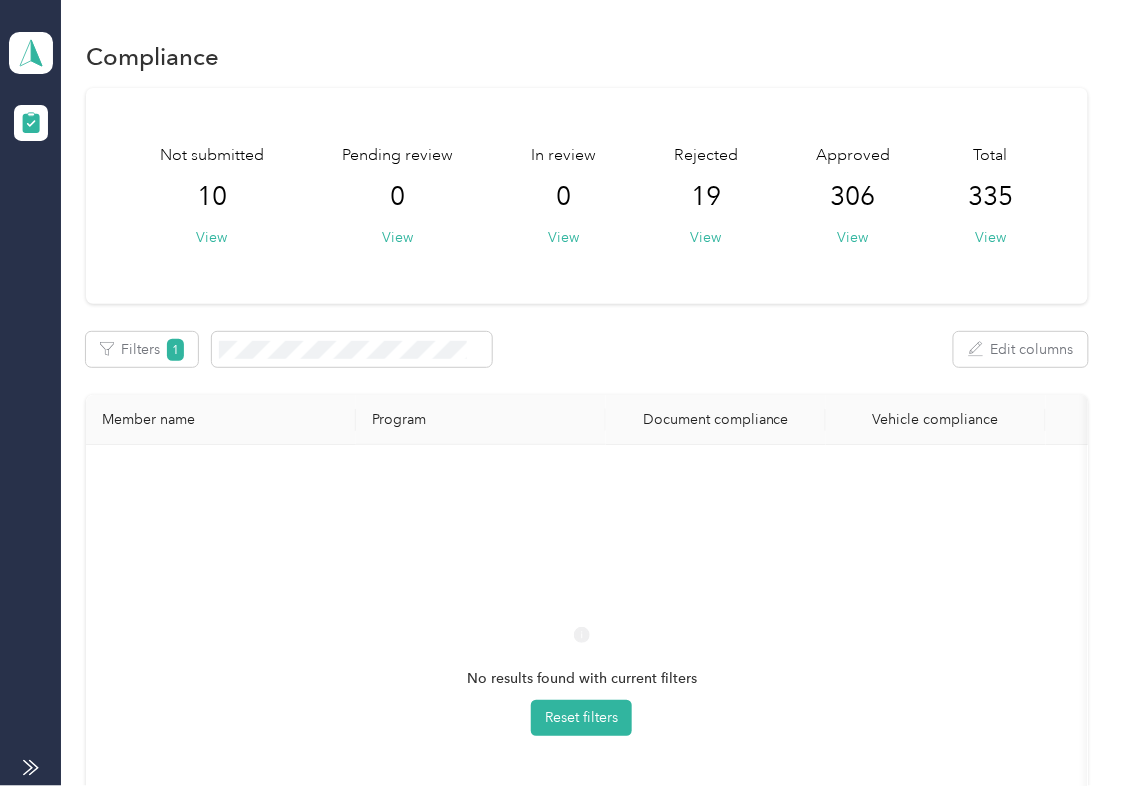 click on "No results found with current filters Reset filters" at bounding box center (582, 699) 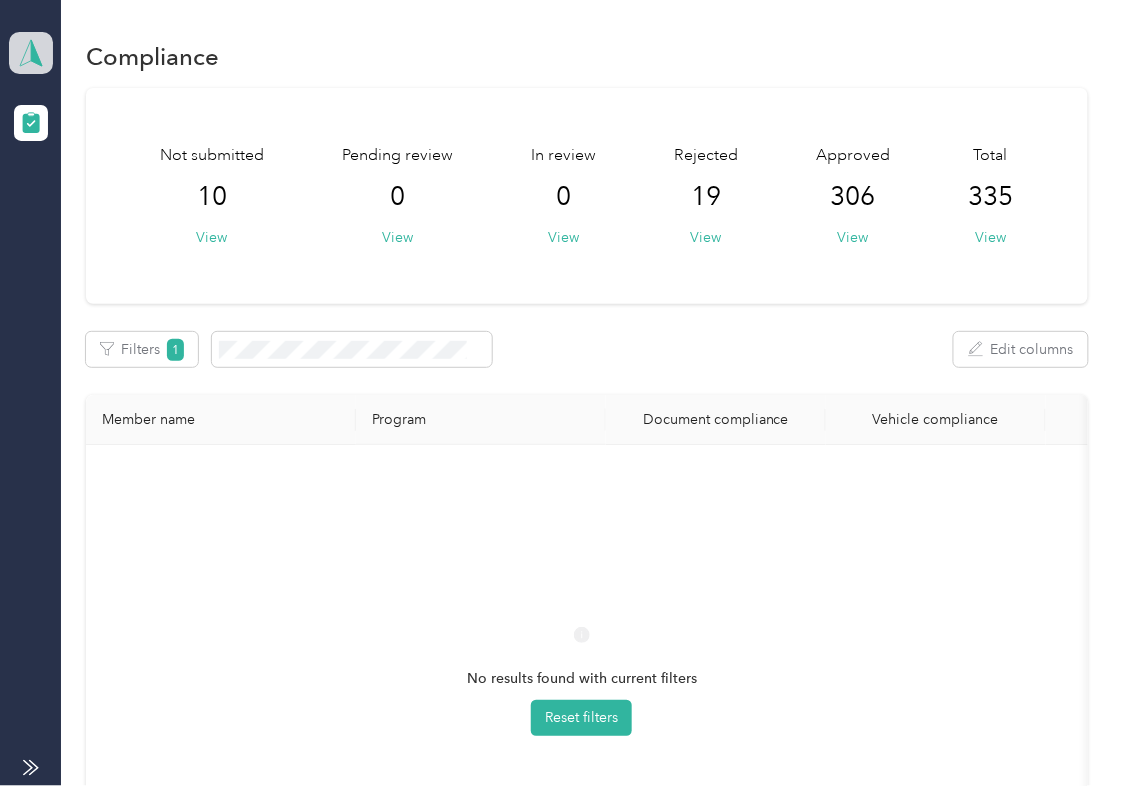 click at bounding box center [31, 53] 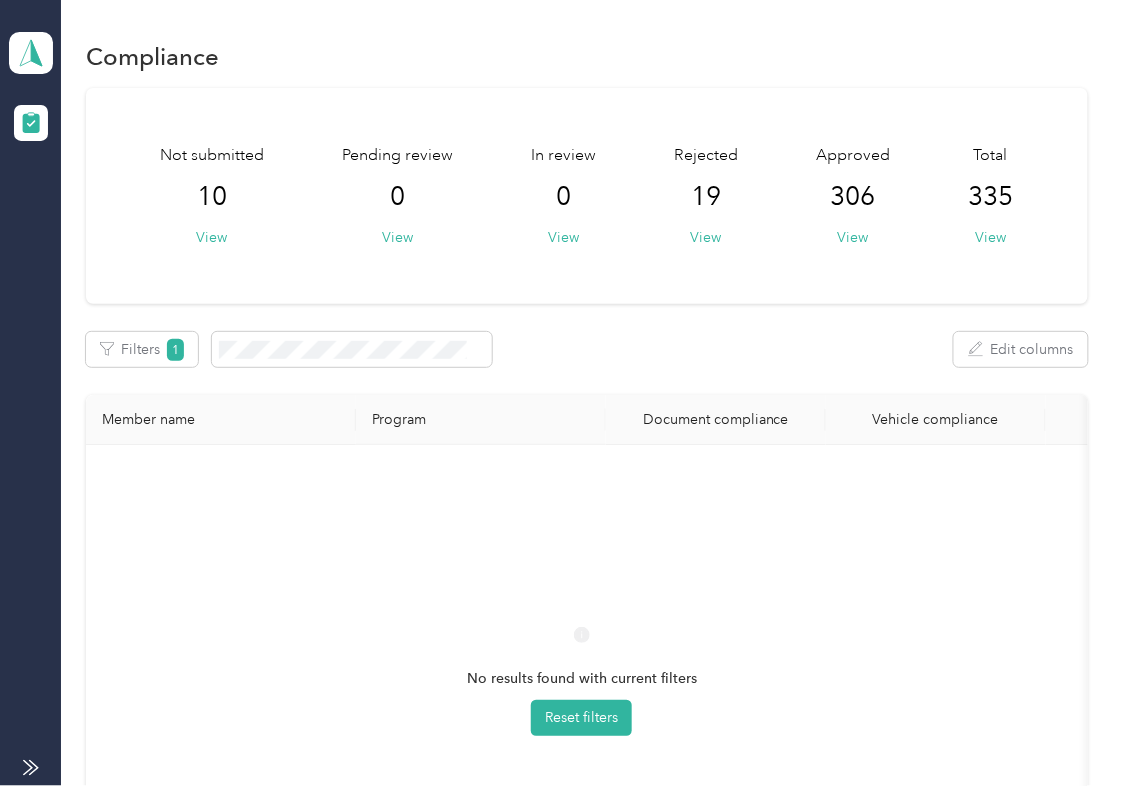 click on "Log out" at bounding box center [64, 209] 